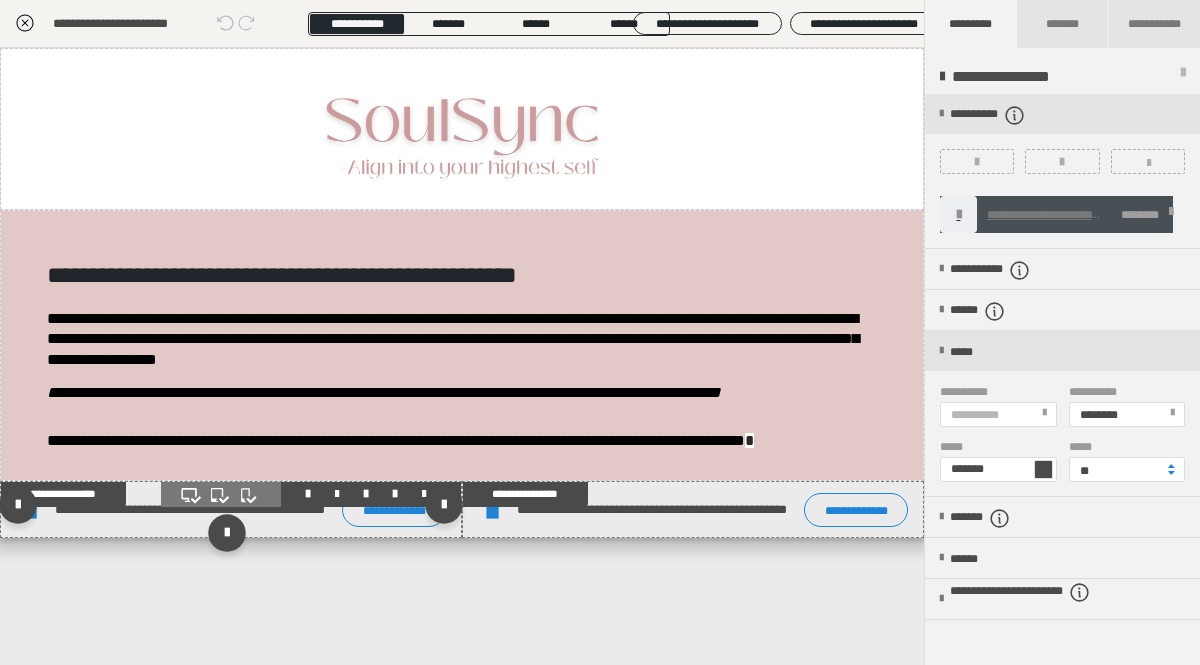 scroll, scrollTop: 0, scrollLeft: 0, axis: both 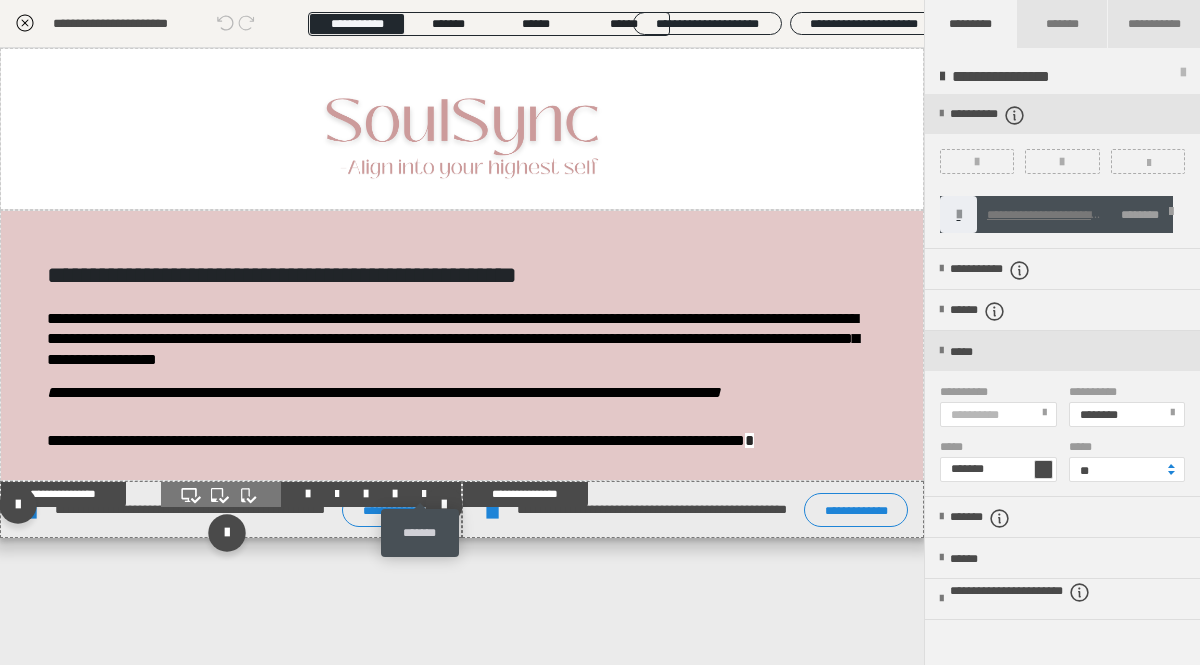 click at bounding box center [424, 494] 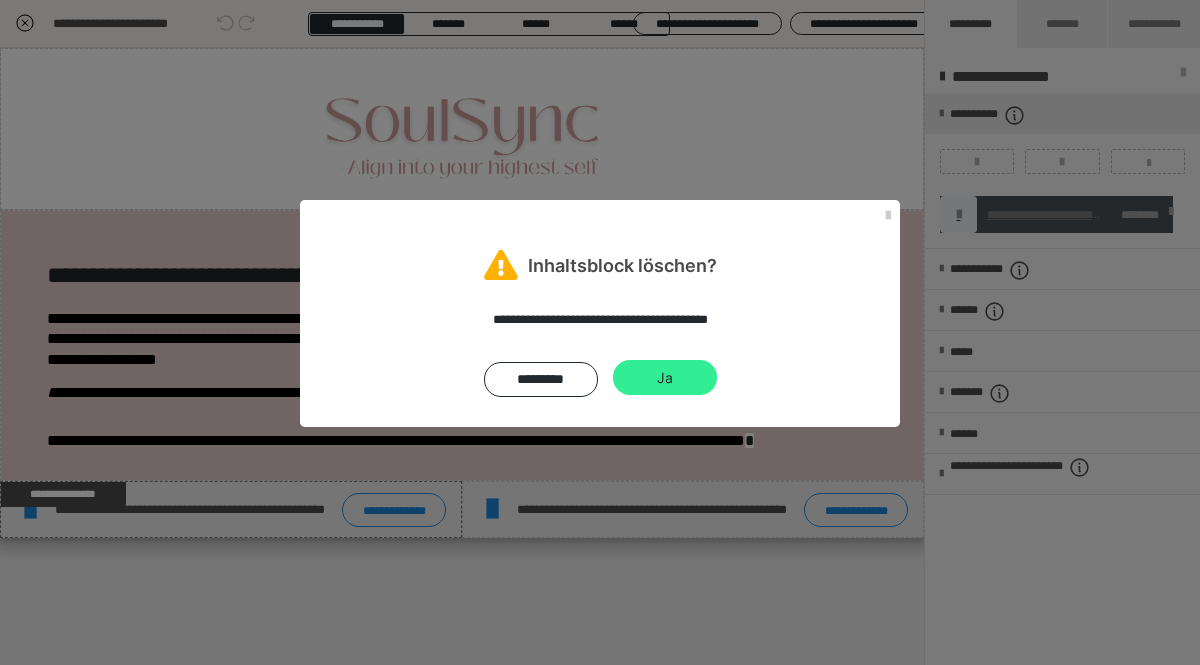 click on "Ja" at bounding box center [665, 378] 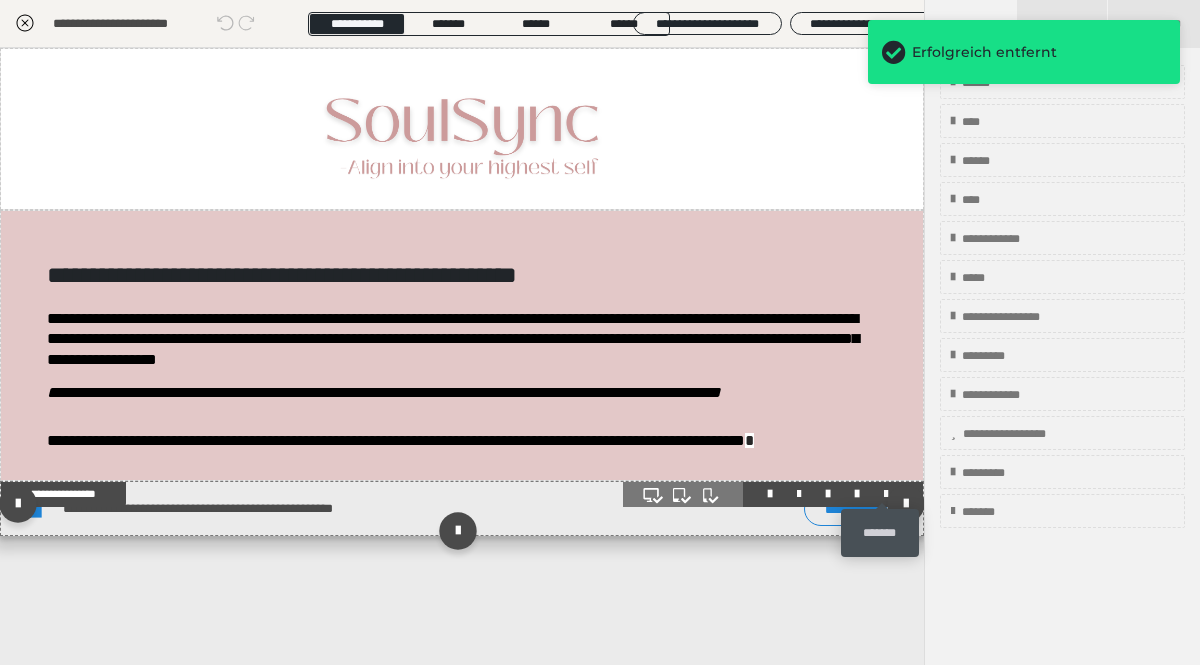 click at bounding box center [886, 494] 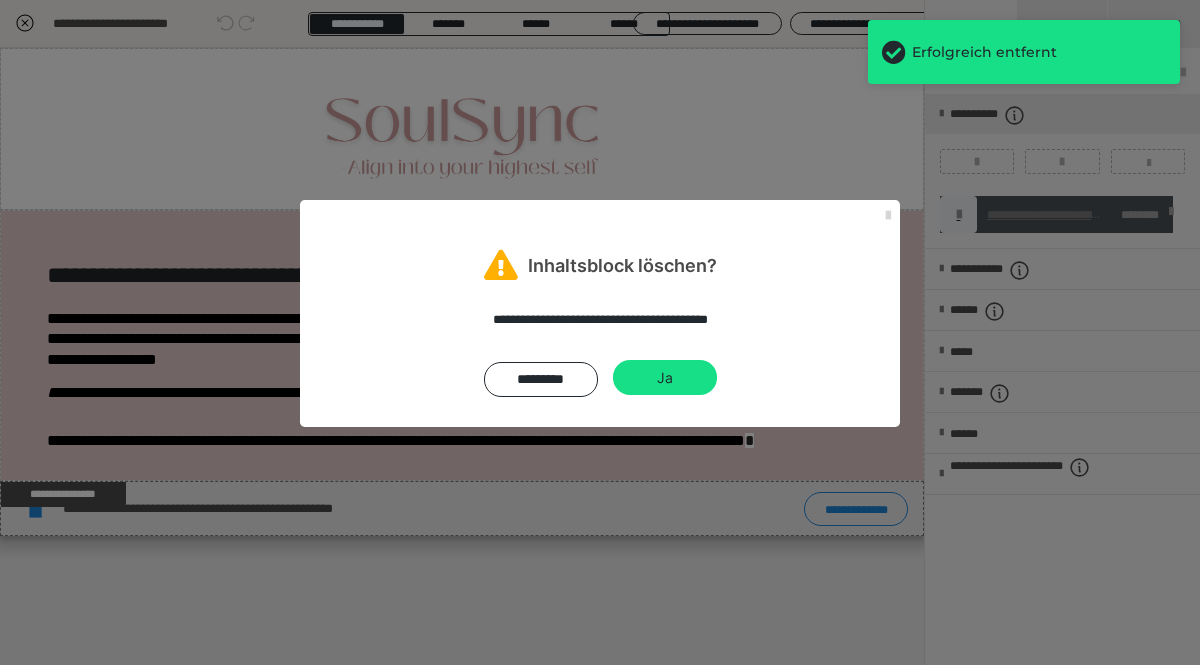 click at bounding box center (888, 216) 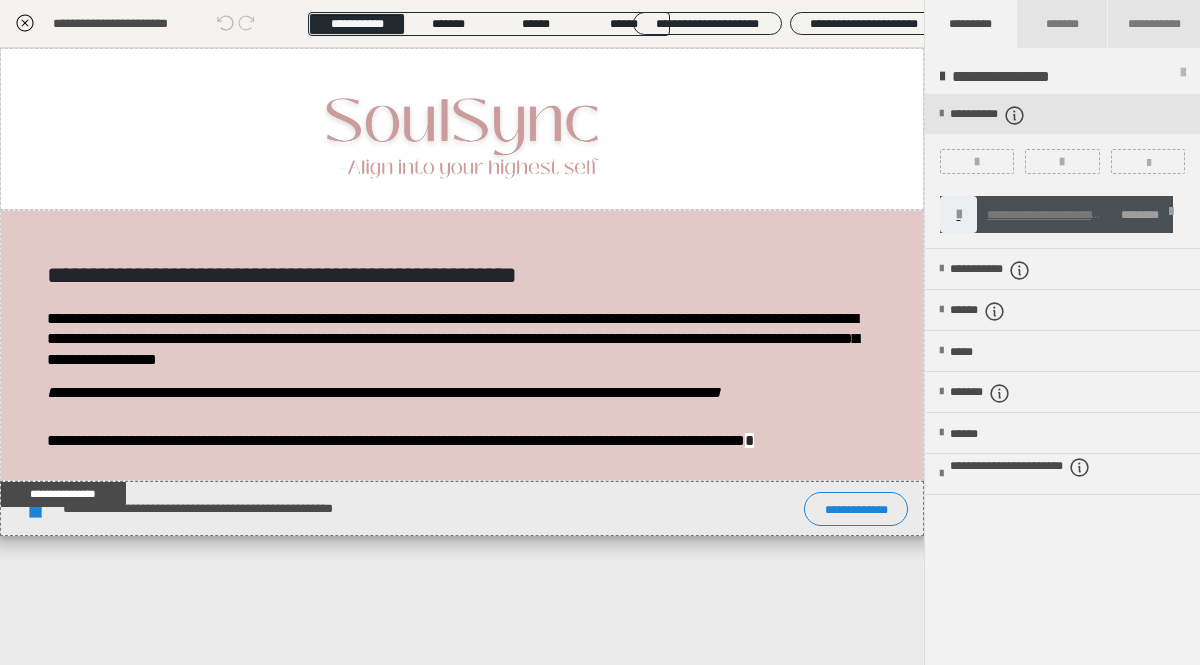 click at bounding box center (1171, 215) 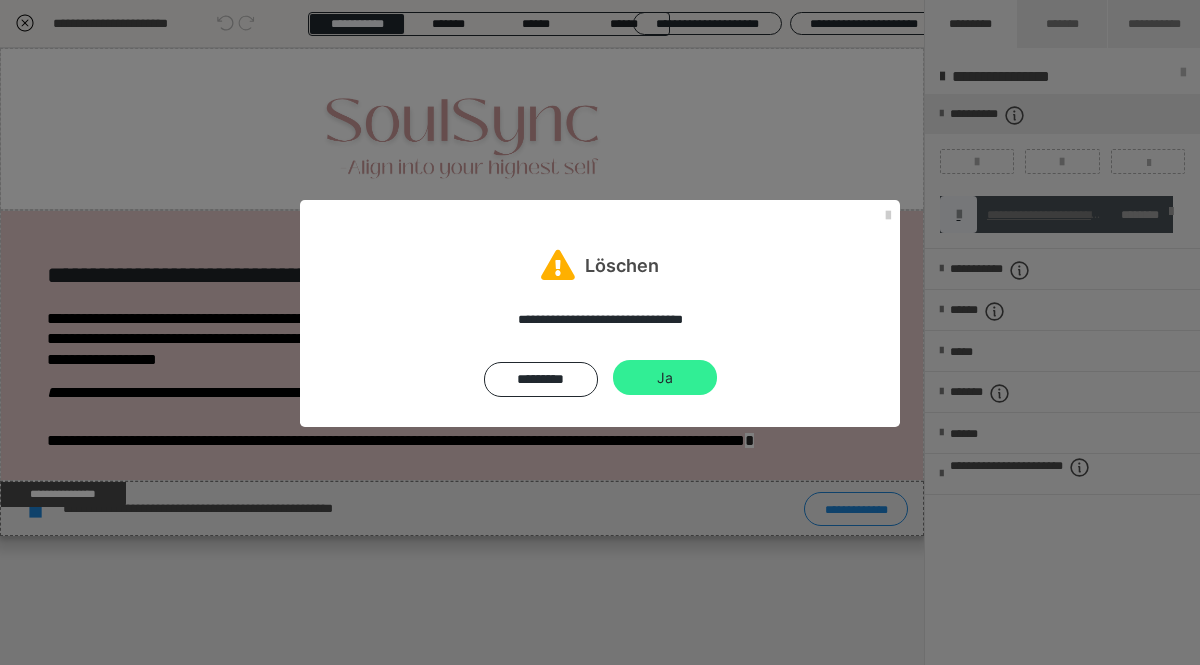 click on "Ja" at bounding box center (665, 378) 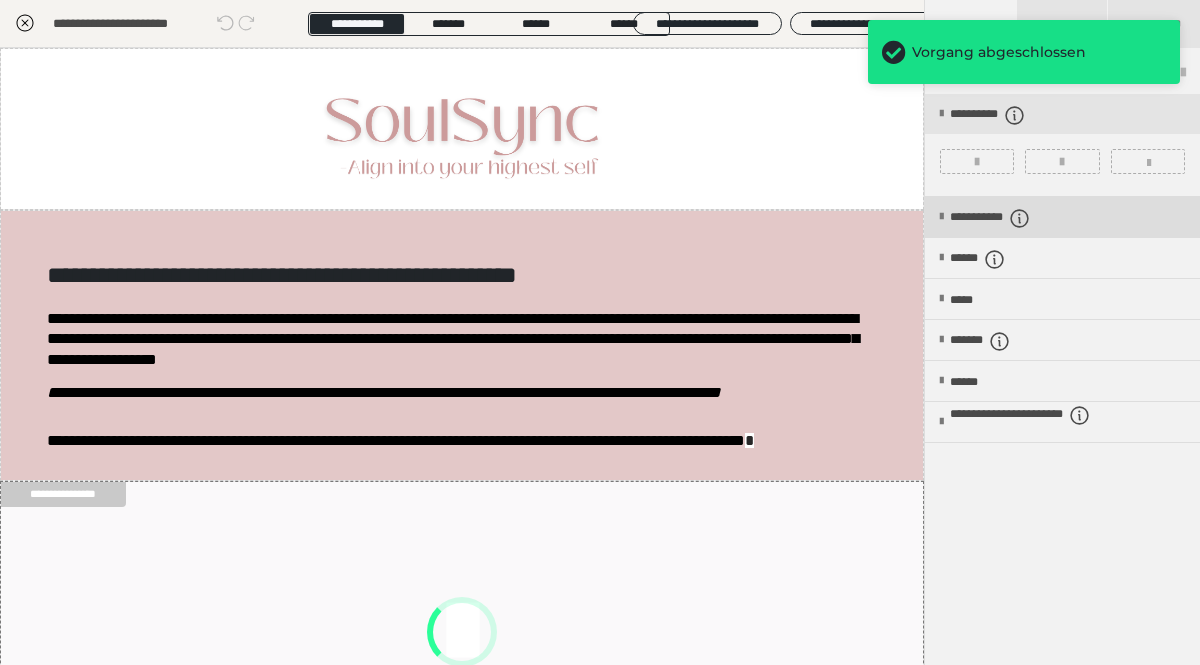 scroll, scrollTop: 0, scrollLeft: 0, axis: both 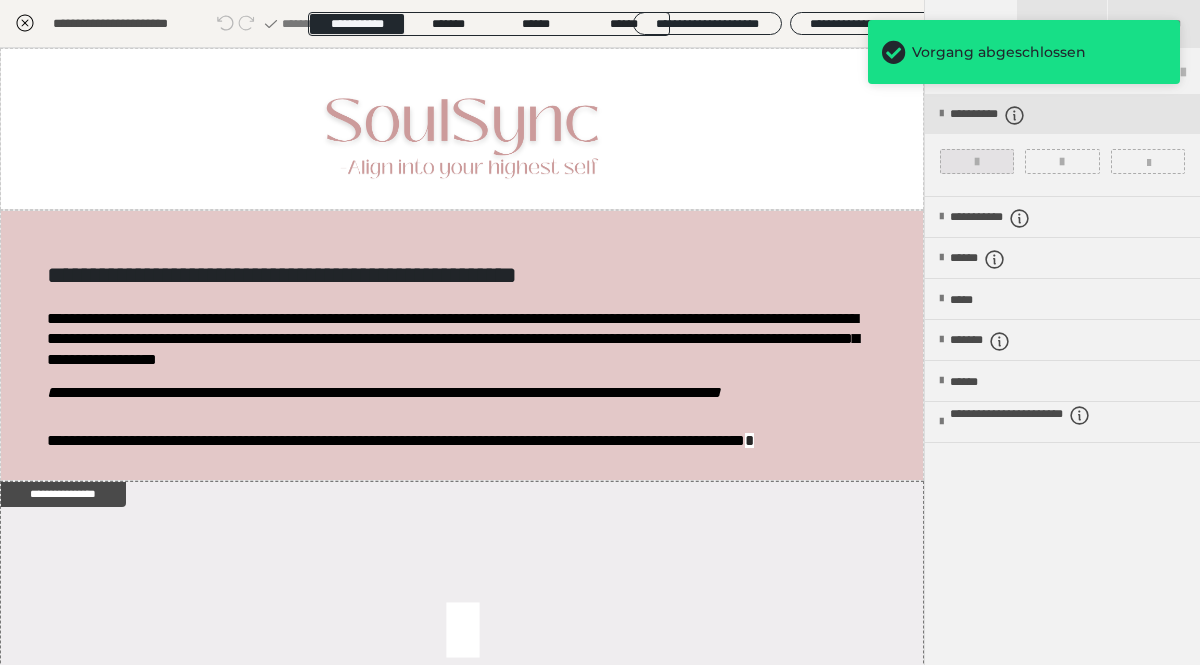 click at bounding box center [977, 162] 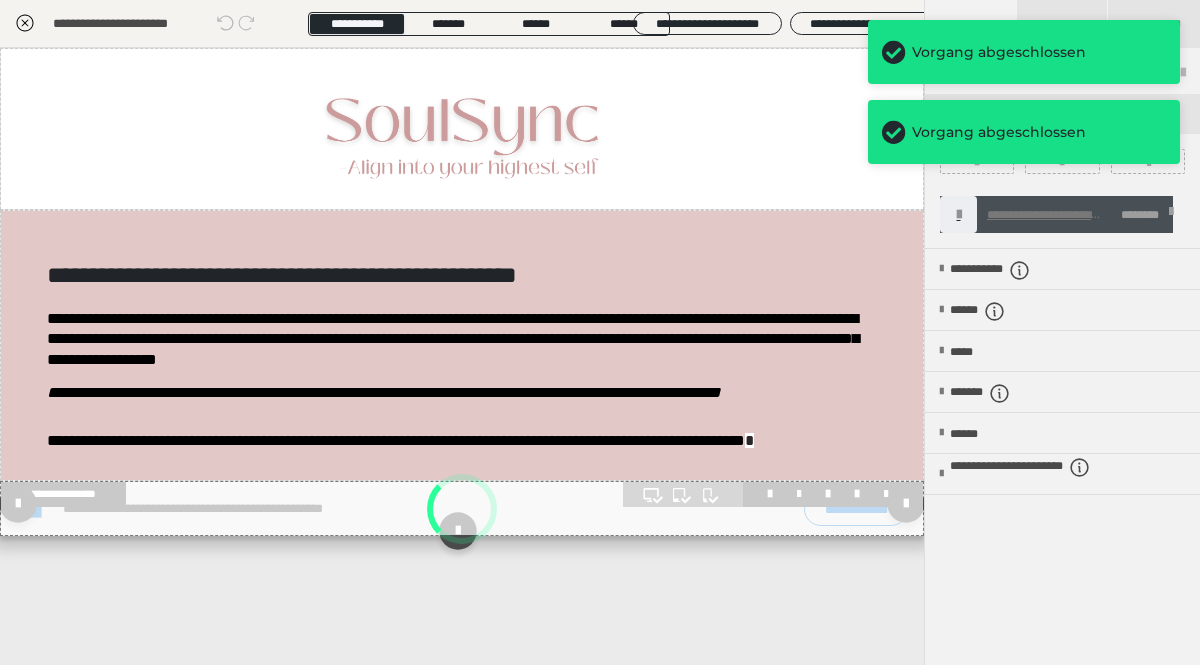 scroll, scrollTop: 0, scrollLeft: 0, axis: both 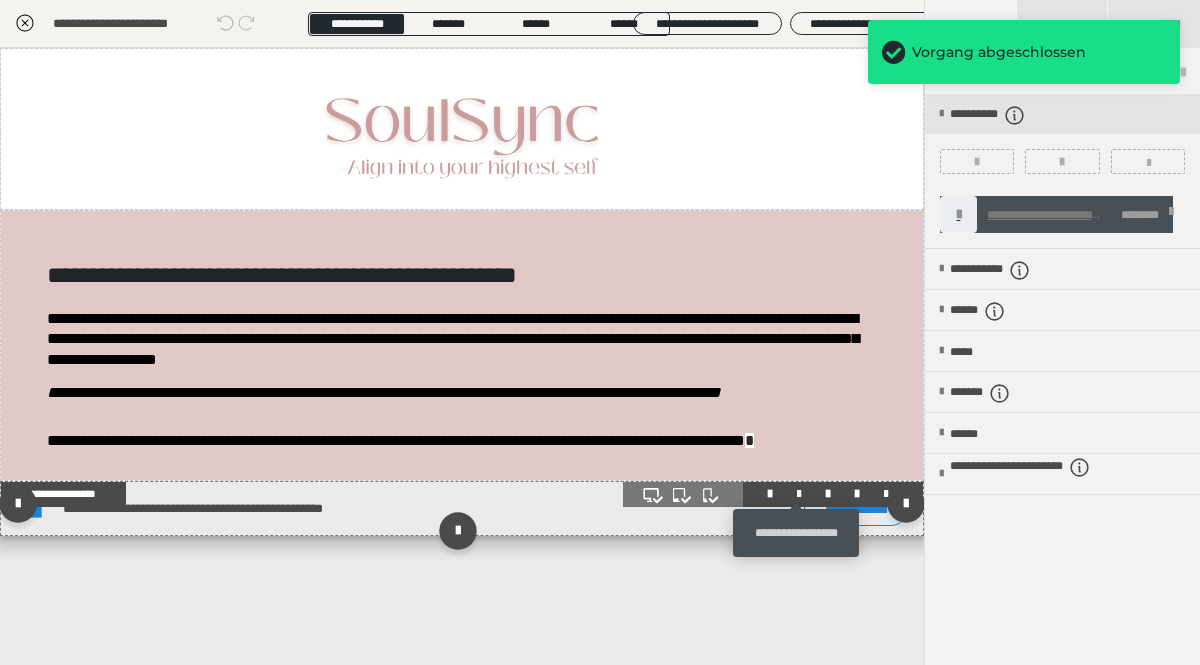 click at bounding box center (799, 494) 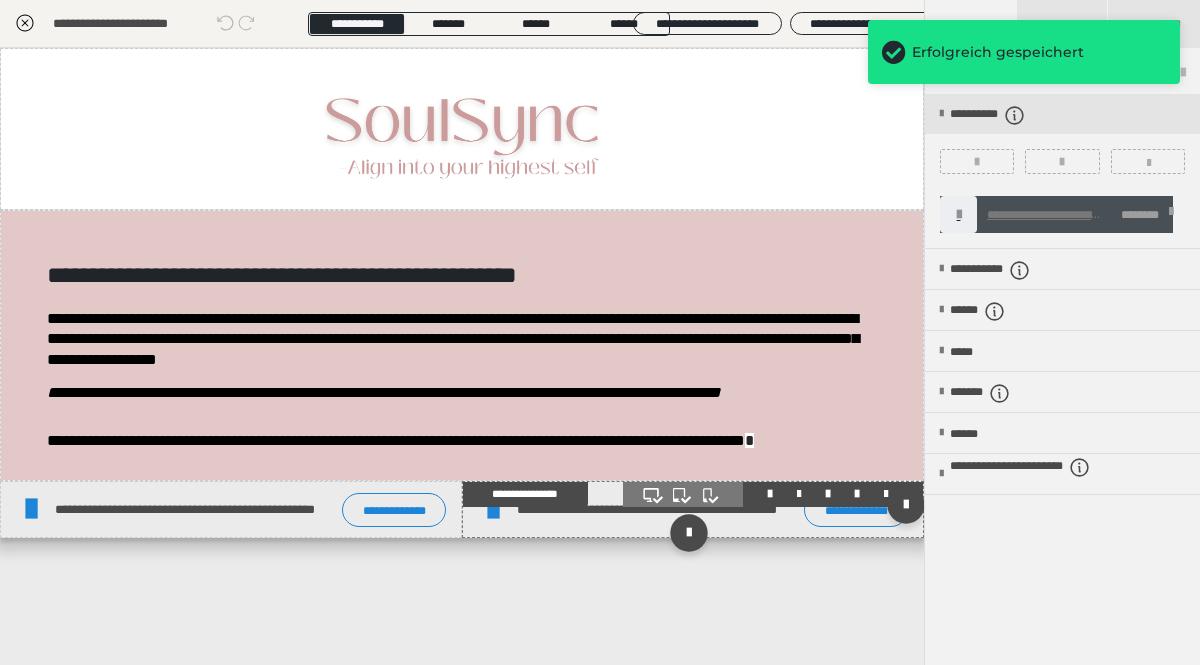 click on "**********" at bounding box center [653, 509] 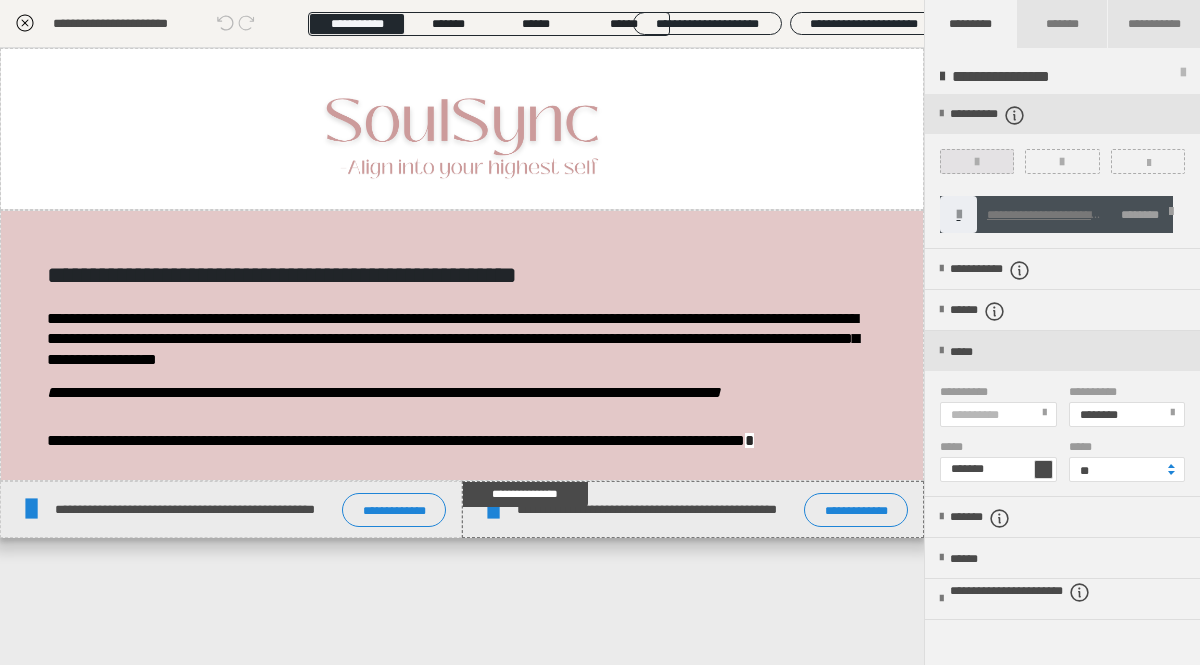 click at bounding box center [977, 161] 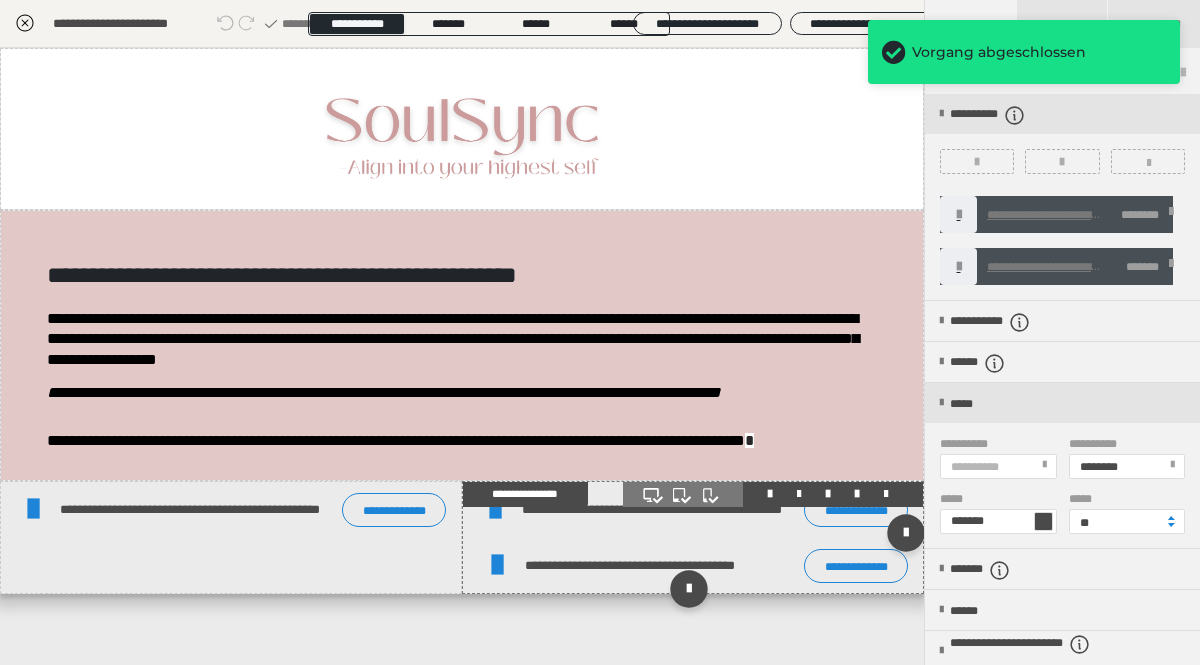 scroll, scrollTop: 11, scrollLeft: 0, axis: vertical 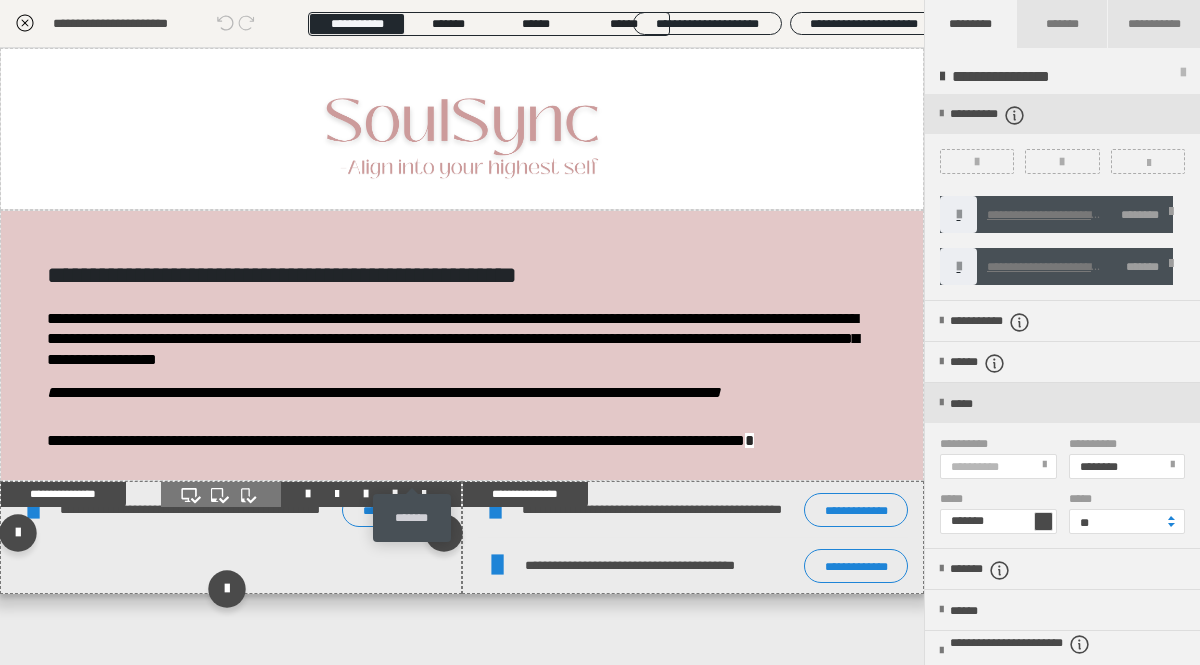 click at bounding box center (424, 494) 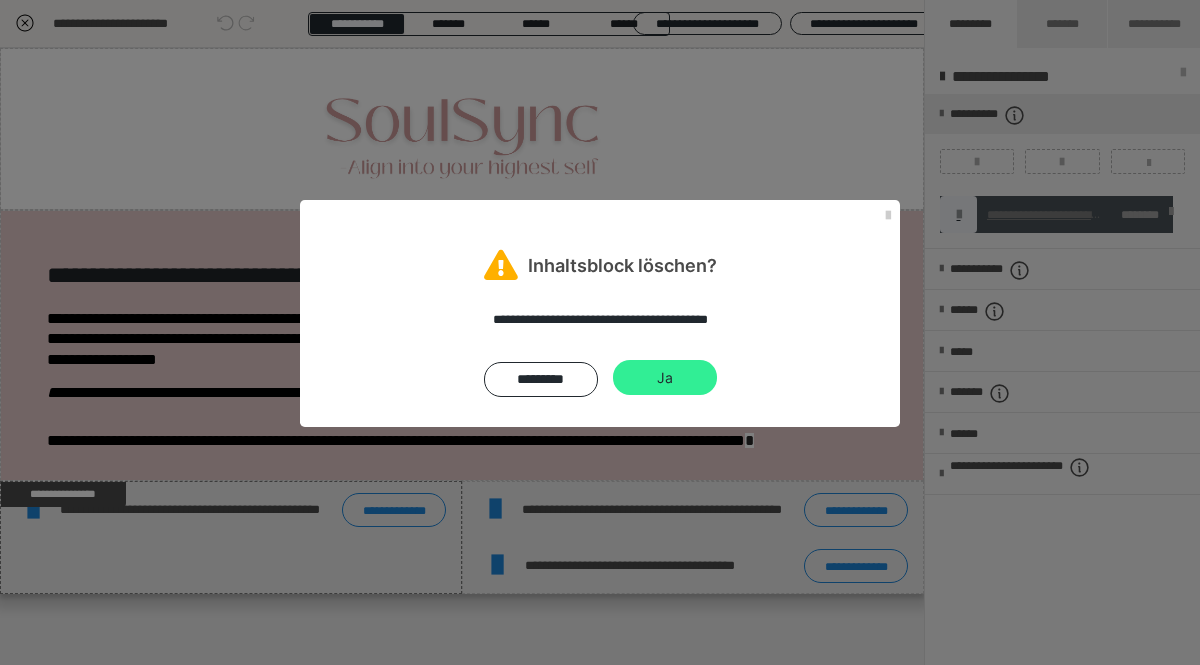 click on "Ja" at bounding box center [665, 378] 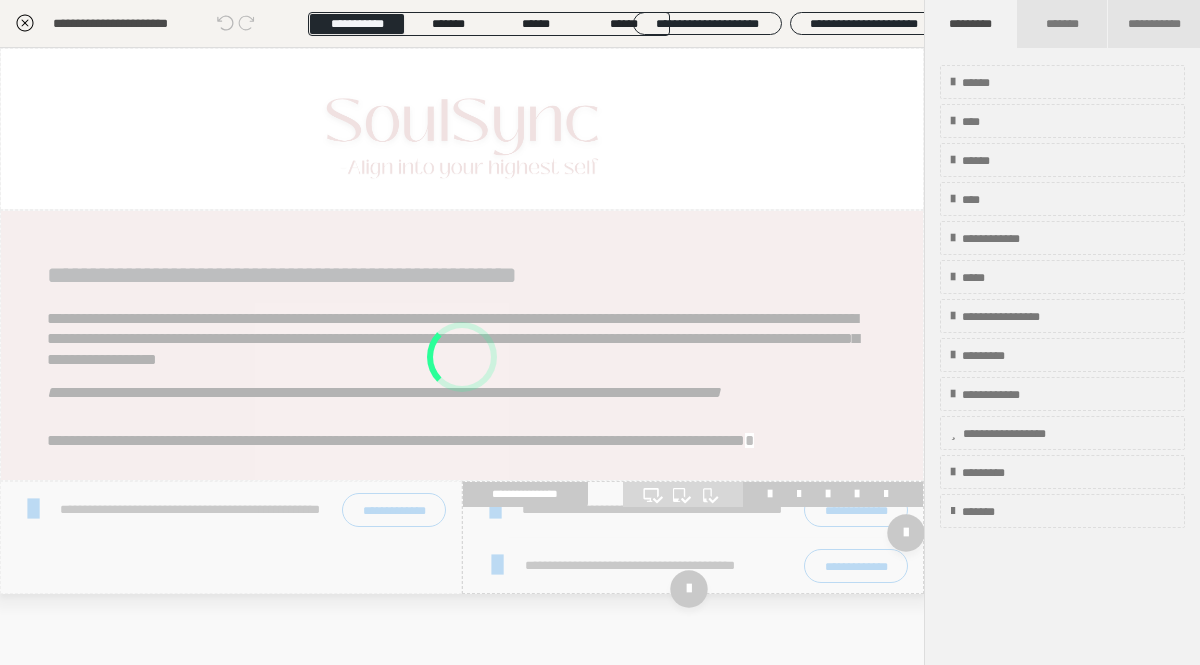 scroll, scrollTop: 7, scrollLeft: 0, axis: vertical 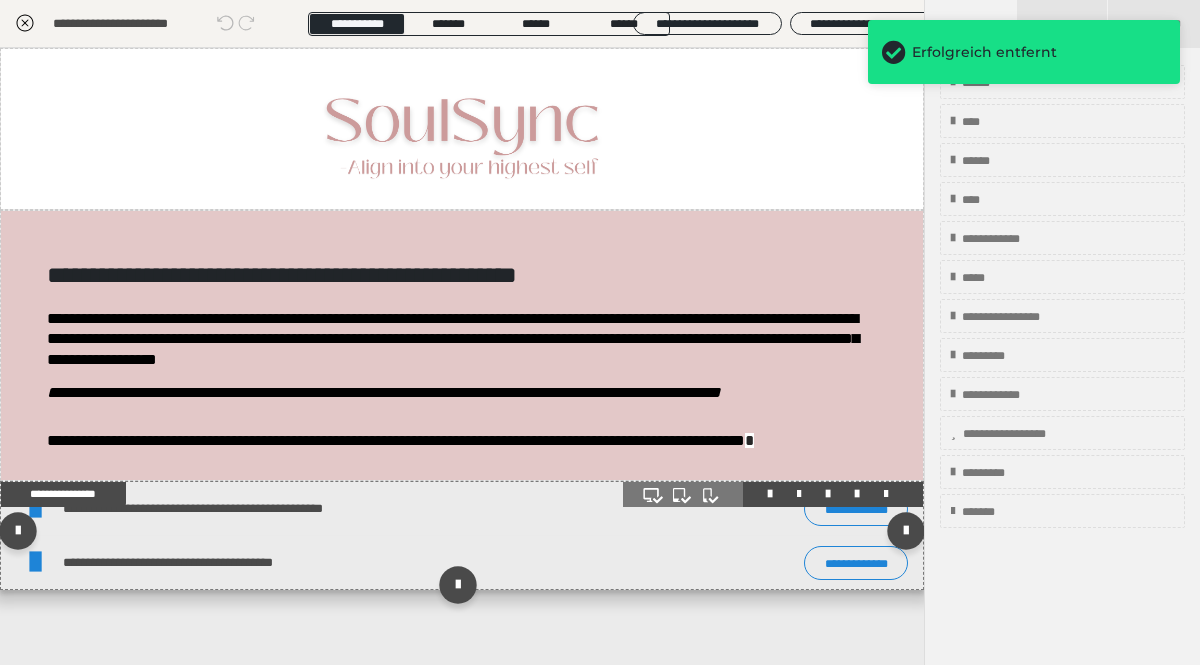 click on "**********" at bounding box center [350, 508] 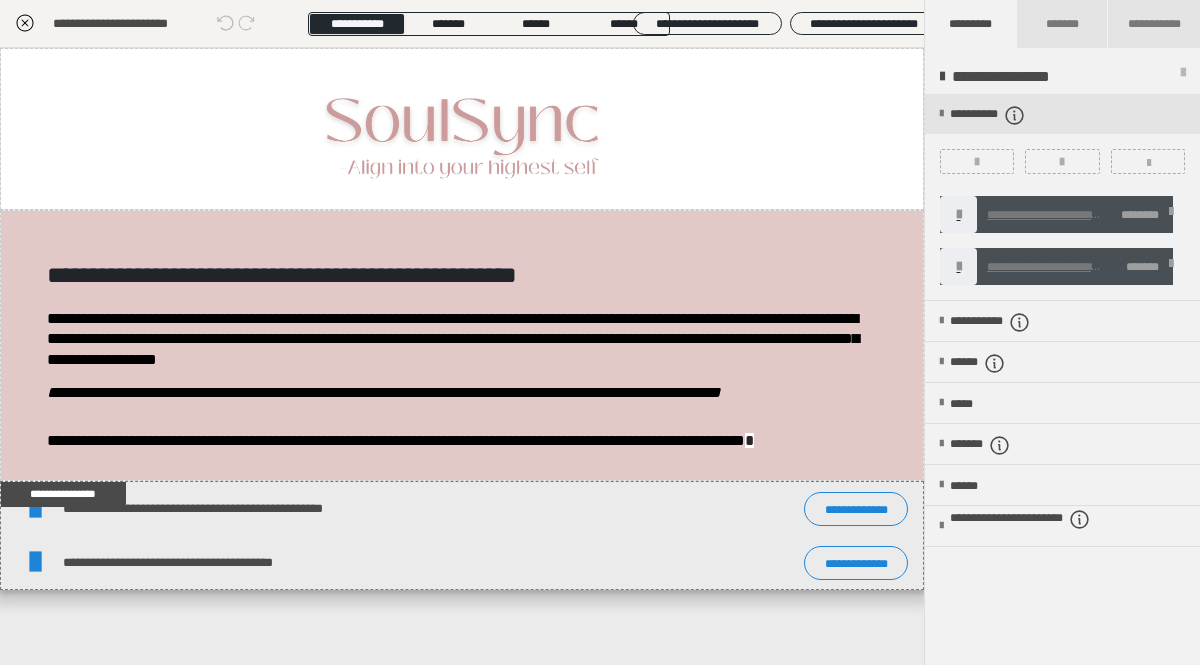click at bounding box center (977, 162) 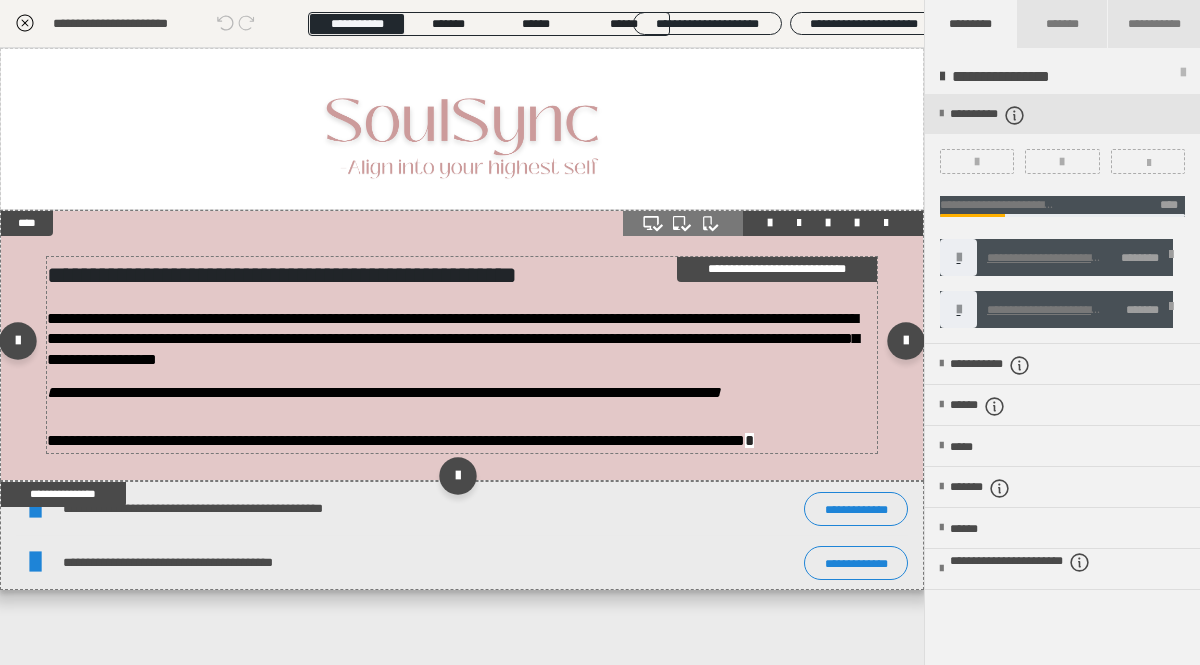 click on "**********" at bounding box center [453, 339] 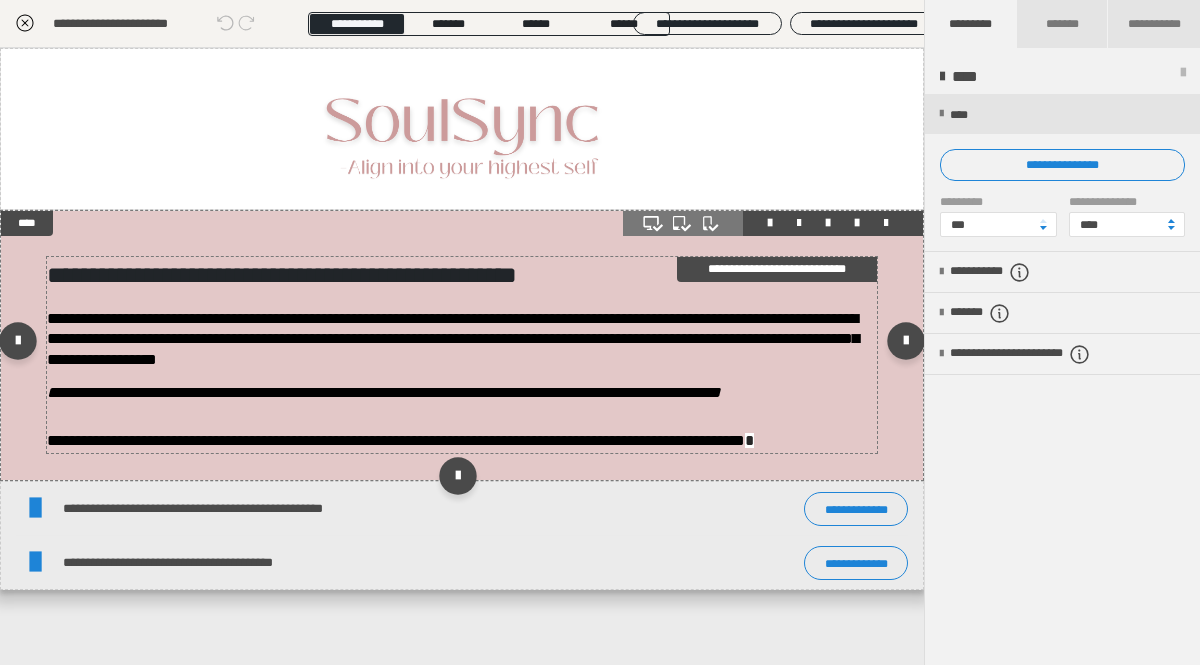 click on "**********" at bounding box center [455, 275] 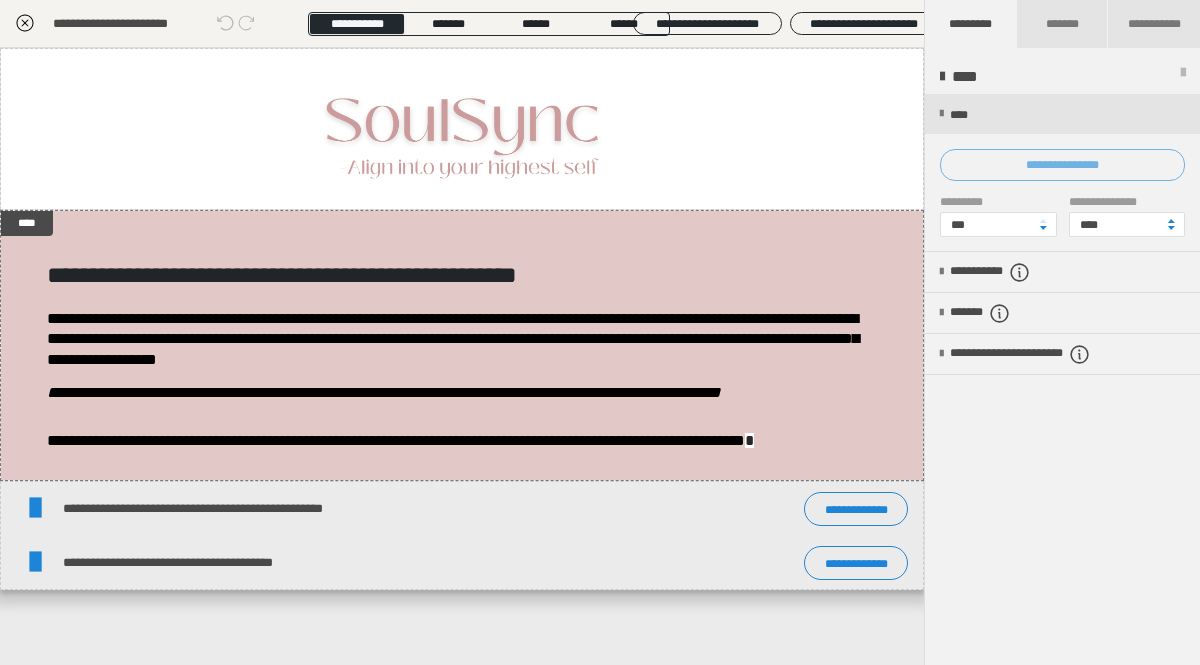 click on "**********" at bounding box center [1062, 165] 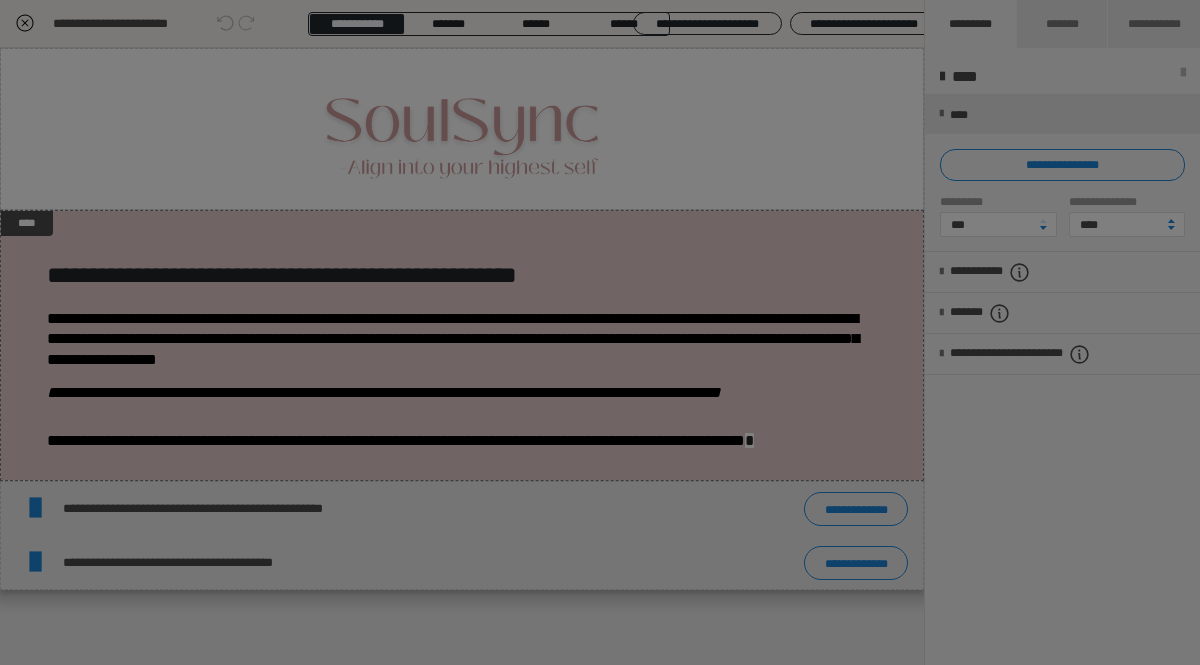 click on "**********" at bounding box center [600, 255] 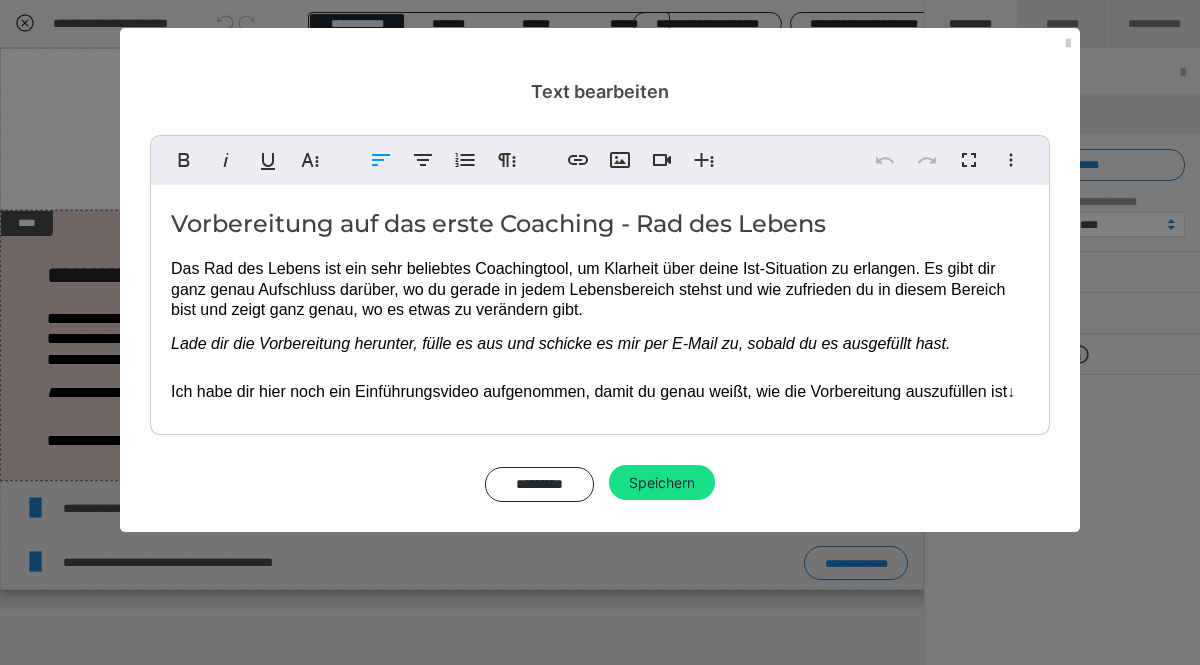 click on "Vorbereitung auf das erste Coaching - Rad des Lebens" at bounding box center [600, 224] 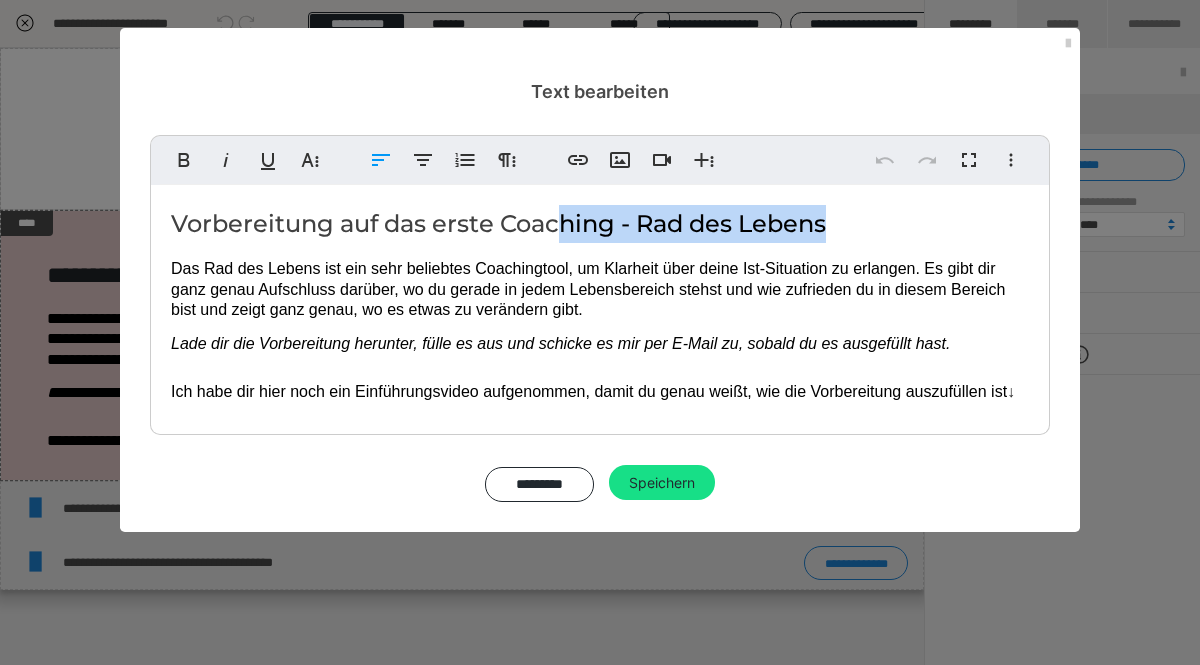 drag, startPoint x: 687, startPoint y: 223, endPoint x: 558, endPoint y: 232, distance: 129.31357 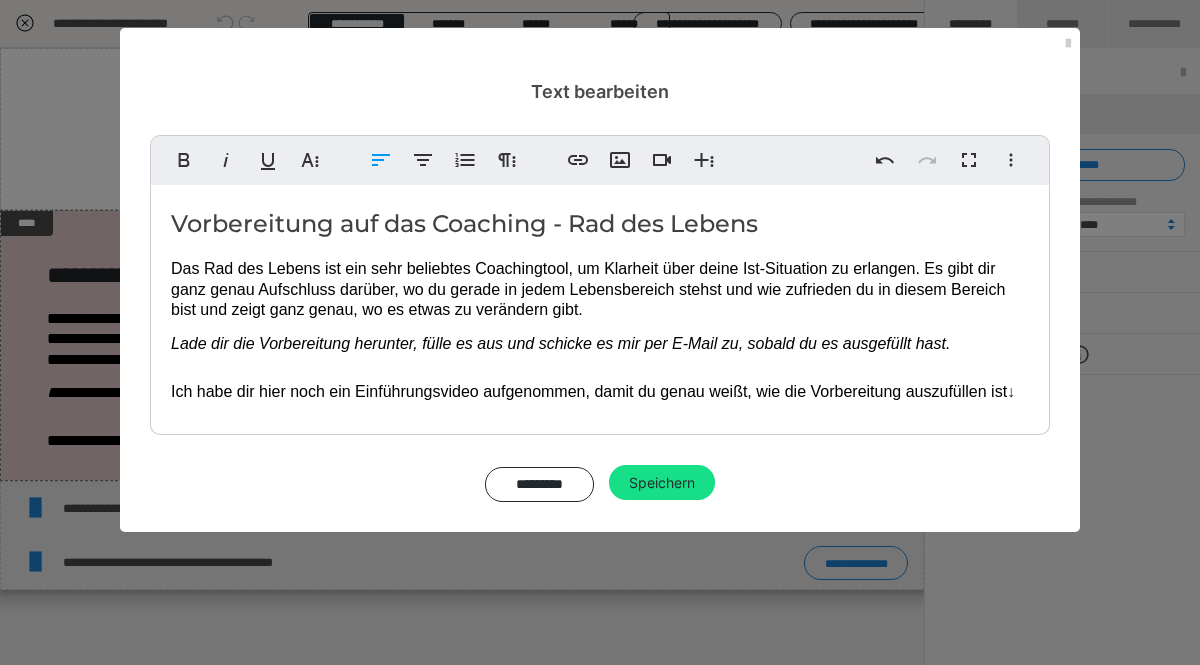 click on "Das Rad des Lebens ist ein sehr beliebtes Coachingtool, um Klarheit über deine Ist-Situation zu erlangen. Es gibt dir ganz genau Aufschluss darüber, wo du gerade in jedem Lebensbereich stehst und wie zufrieden du in diesem Bereich bist und zeigt ganz genau, wo es etwas zu verändern gibt." at bounding box center [590, 289] 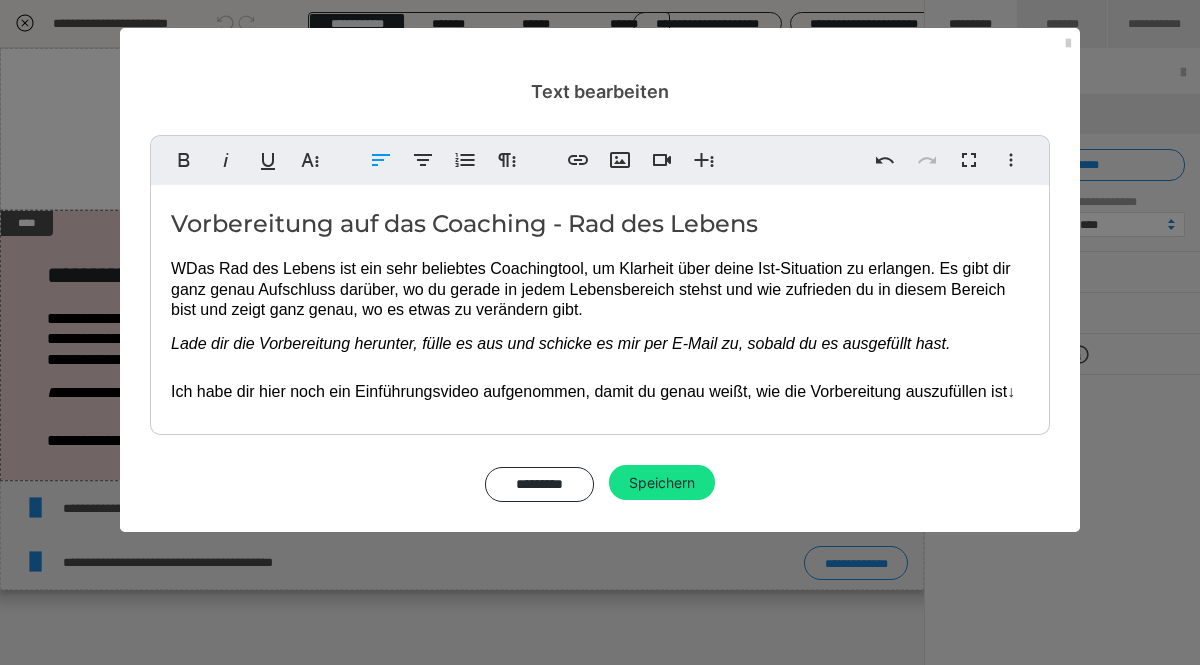 type 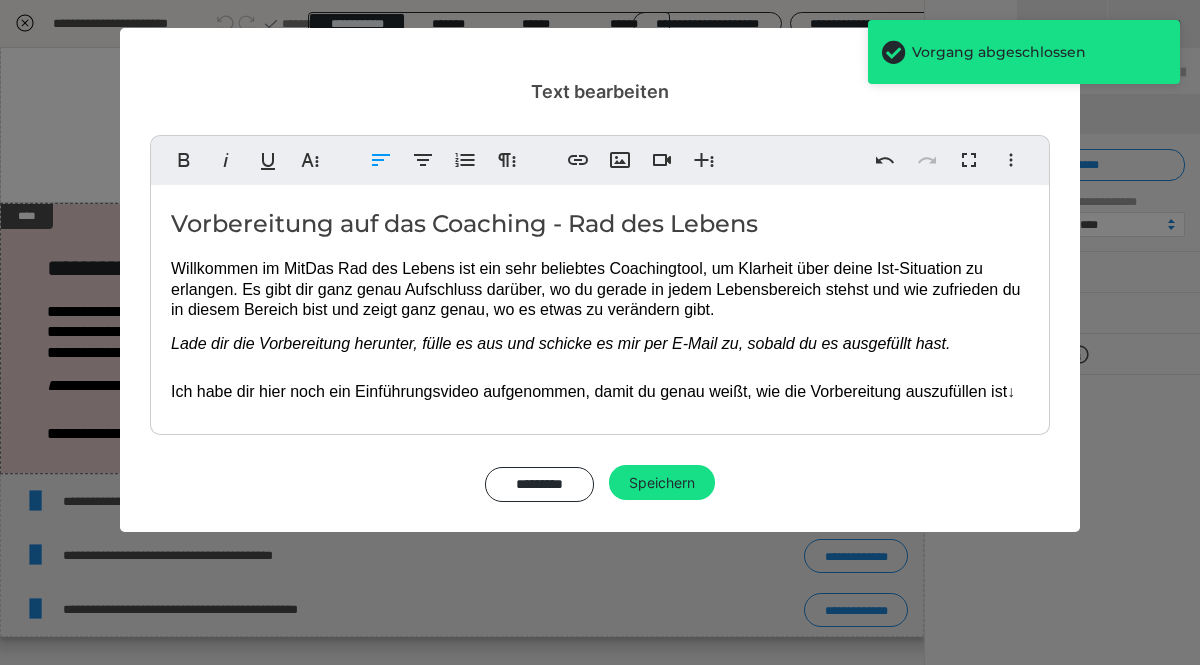 scroll, scrollTop: 11, scrollLeft: 0, axis: vertical 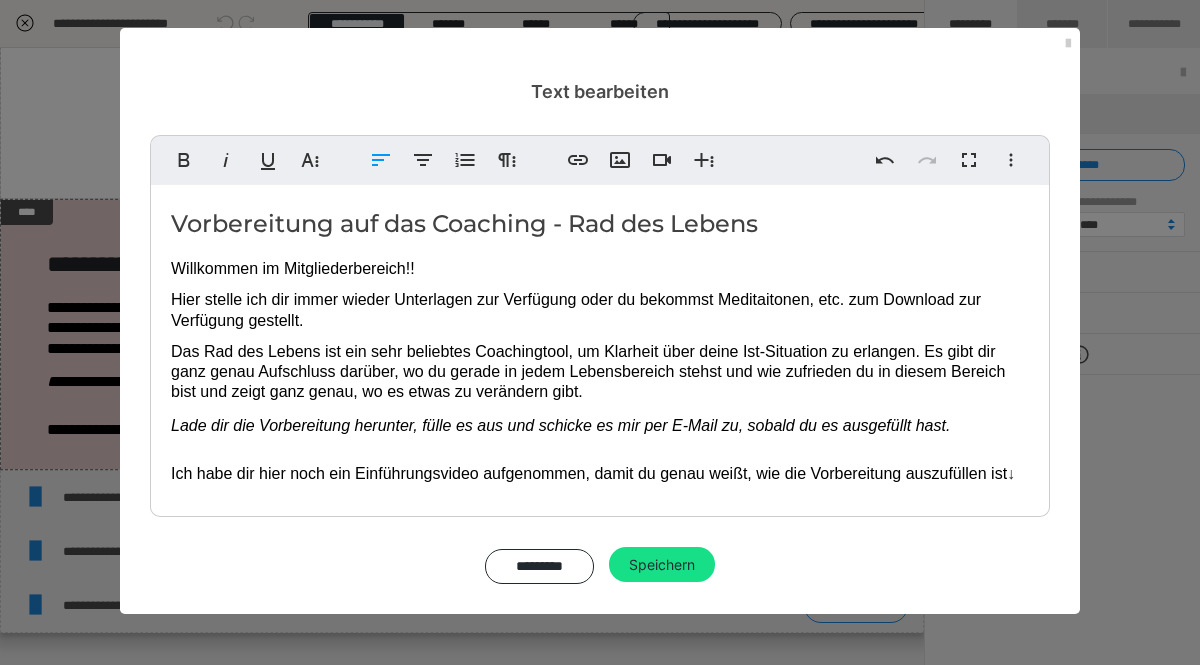 click on "Hier stelle ich dir immer wieder Unterlagen zur Verfügung oder du bekommst Meditaitonen, etc. zum Download zur Verfügung gestellt." at bounding box center (578, 309) 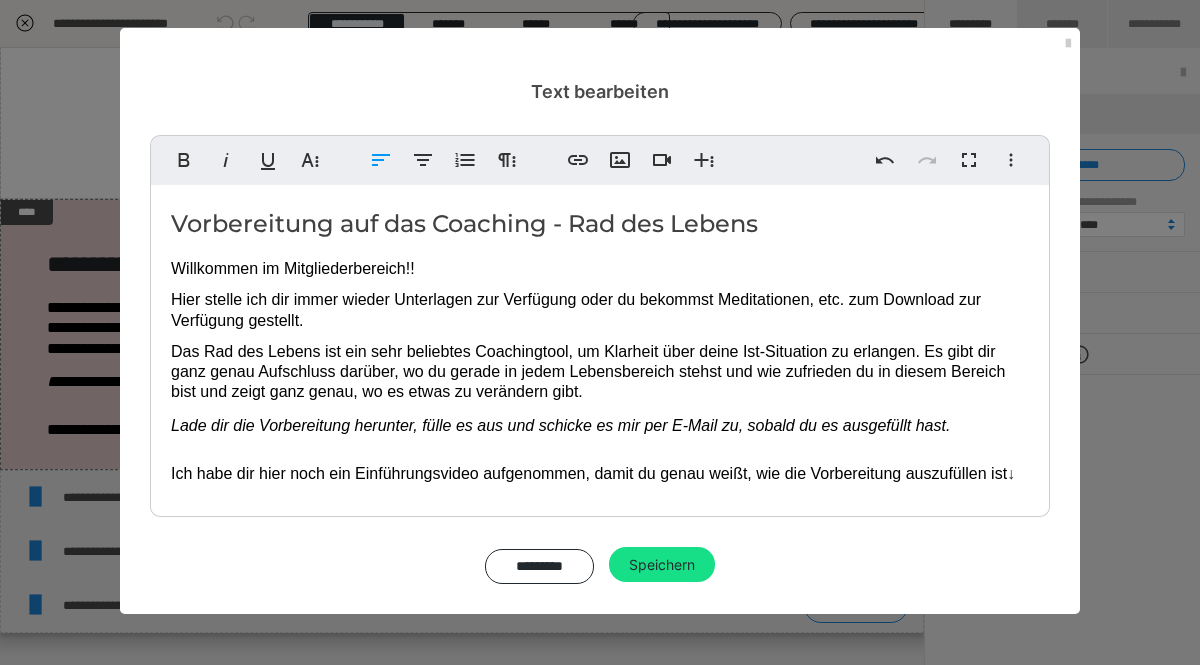 click on "Hier stelle ich dir immer wieder Unterlagen zur Verfügung oder du bekommst Meditationen, etc. zum Download zur Verfügung gestellt." at bounding box center (600, 310) 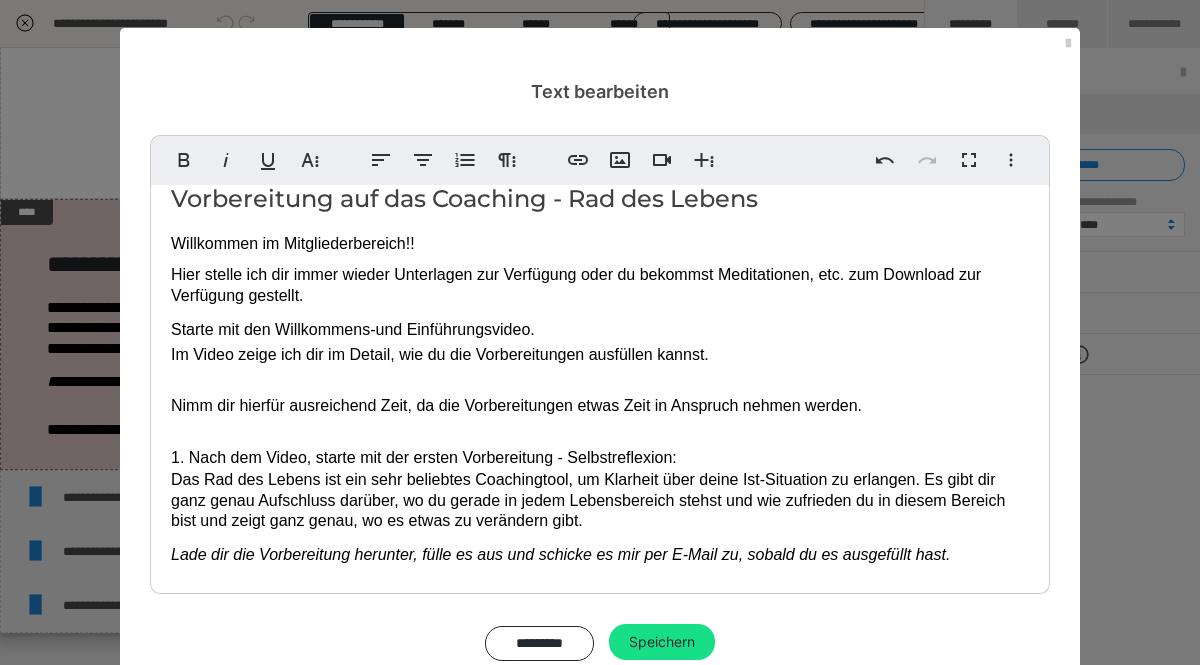 scroll, scrollTop: 76, scrollLeft: 0, axis: vertical 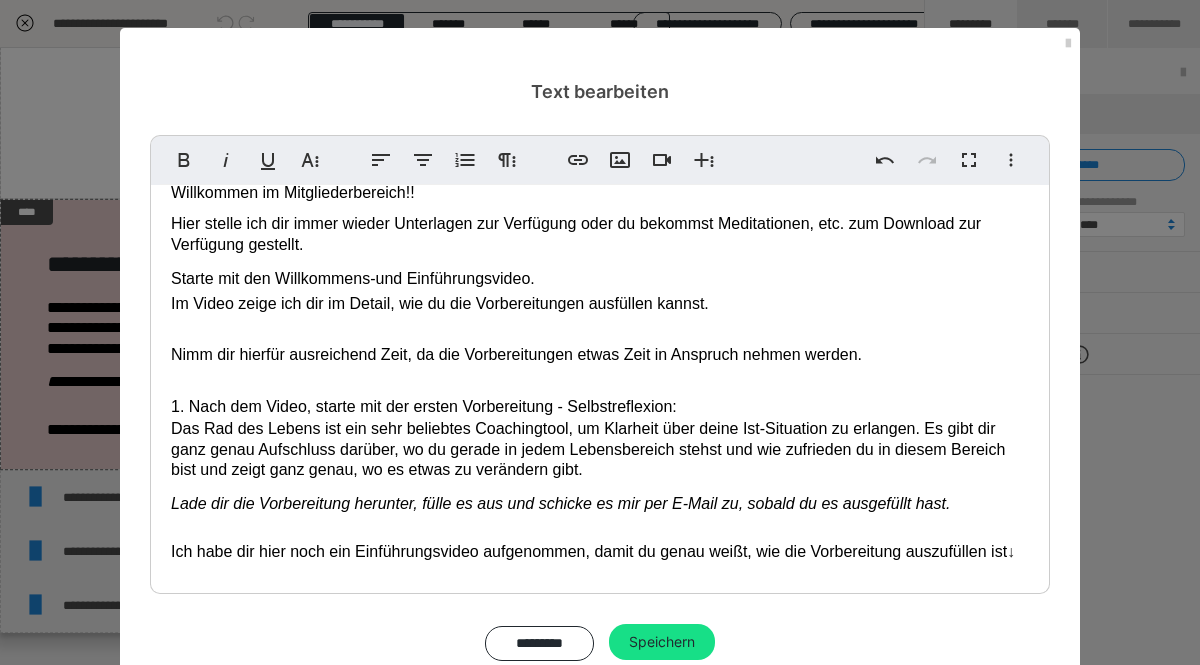 click on "Das Rad des Lebens ist ein sehr beliebtes Coachingtool, um Klarheit über deine Ist-Situation zu erlangen. Es gibt dir ganz genau Aufschluss darüber, wo du gerade in jedem Lebensbereich stehst und wie zufrieden du in diesem Bereich bist und zeigt ganz genau, wo es etwas zu verändern gibt." at bounding box center (600, 449) 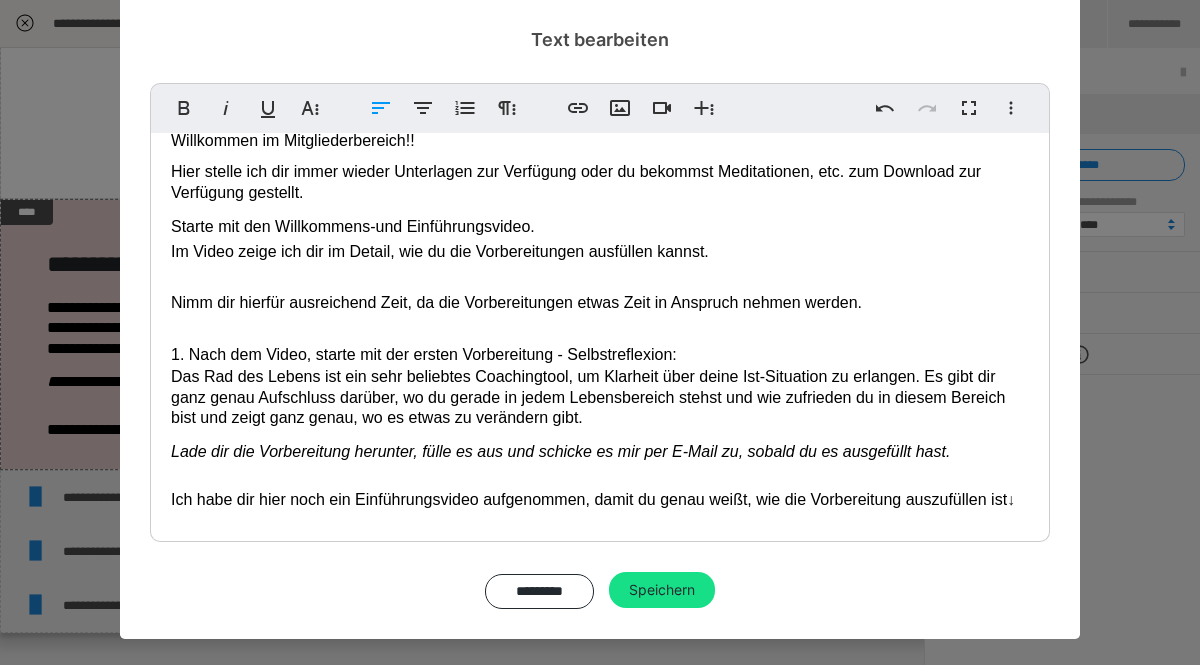 scroll, scrollTop: 52, scrollLeft: 0, axis: vertical 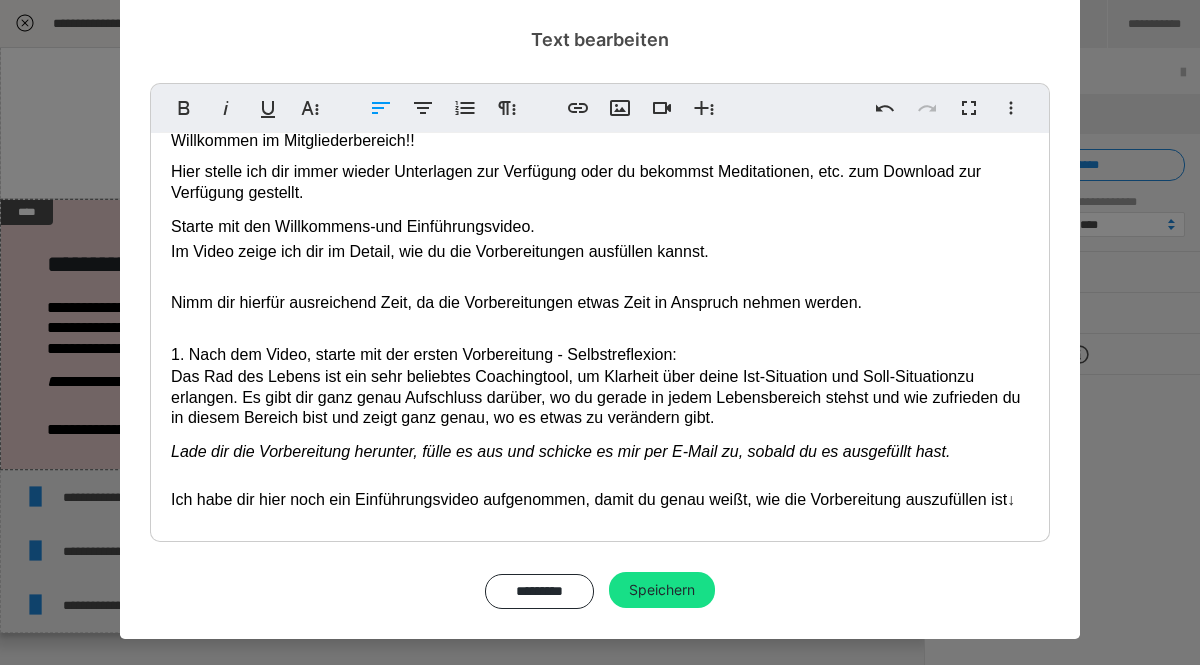 click on "Lade dir die Vorbereitung herunter, fülle es aus und schicke es mir per E-Mail zu, sobald du es ausgefüllt hast." at bounding box center [560, 451] 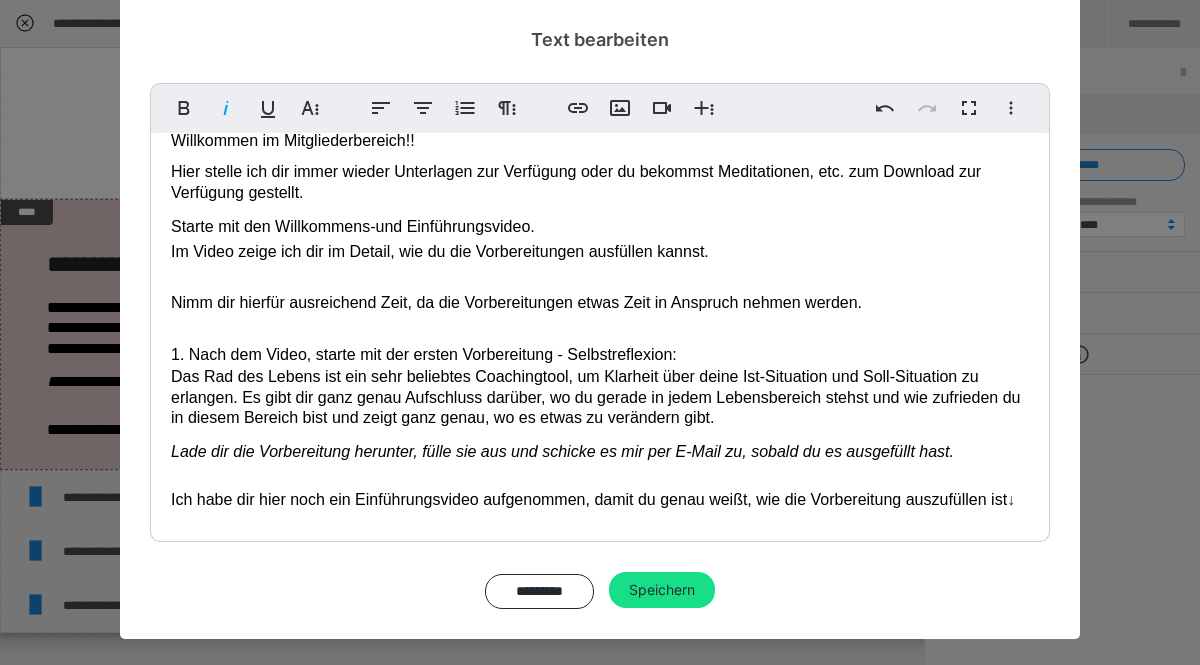 click on "Lade dir die Vorbereitung herunter, fülle sie aus und schicke es mir per E-Mail zu, sobald du es ausgefüllt hast." at bounding box center [562, 451] 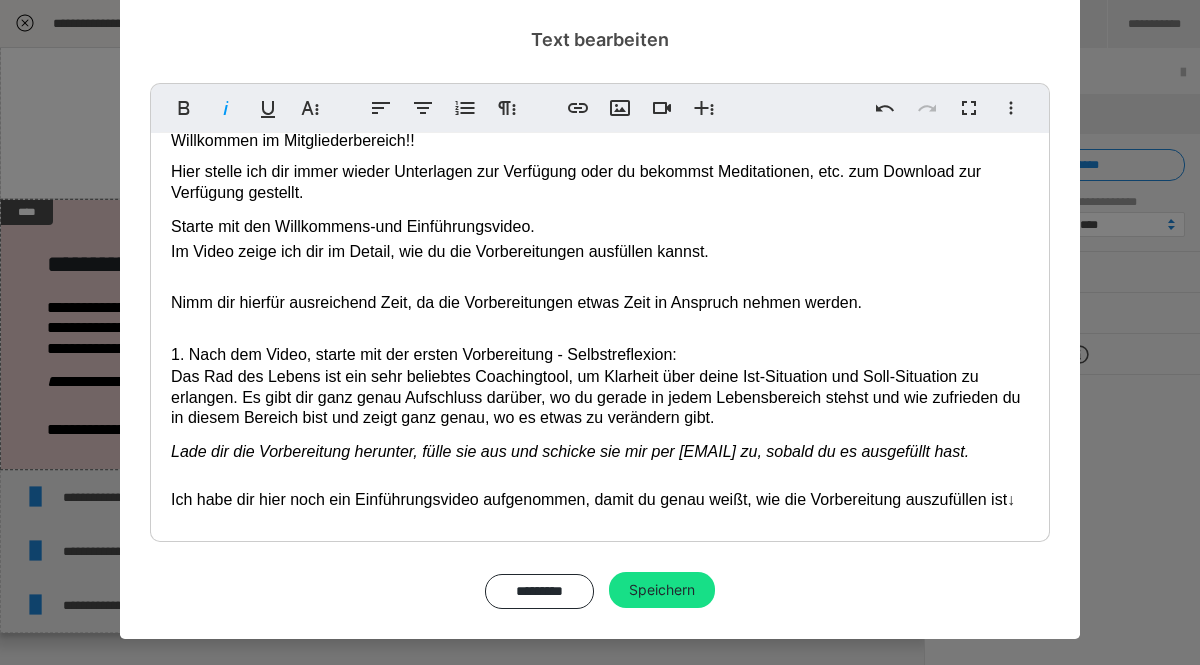 click on "Lade dir die Vorbereitung herunter, fülle sie aus und schicke sie mir per [EMAIL] zu, sobald du es ausgefüllt hast." at bounding box center [570, 451] 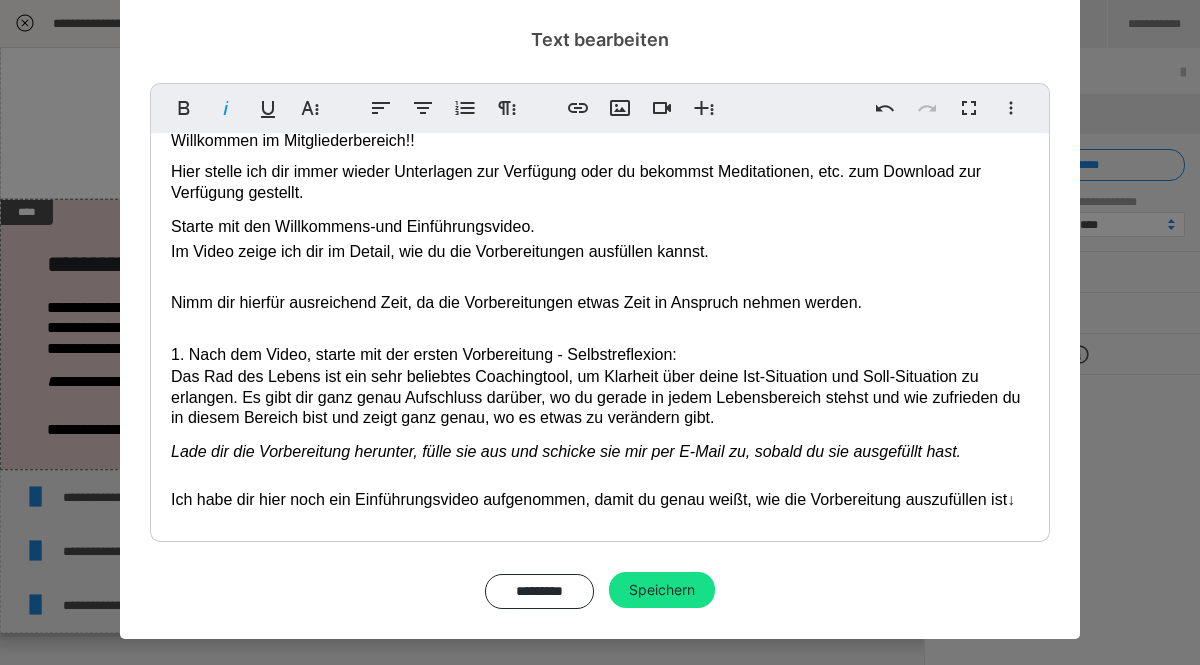 click on "Vorbereitung auf das Coaching - Rad des Lebens Willkommen im Mitgliederbereich!! Hier stelle ich dir immer wieder Unterlagen zur Verfügung oder du bekommst Meditationen, etc. zum Download zur Verfügung gestellt. Starte mit den Willkommens-und Einführungsvideo. Im Video zeige ich dir im Detail, wie du die Vorbereitungen ausfüllen kannst. ​ Nimm dir hierfür ausreichend Zeit, da die Vorbereitungen etwas Zeit in Anspruch nehmen werden. ​ 1. Nach dem Video, starte mit der ersten Vorbereitung - Selbstreflexion: Das Rad des Lebens ist ein sehr beliebtes Coachingtool, um Klarheit über deine Ist-Situation und Soll-Situation zu erlangen. Es gibt dir ganz genau Aufschluss darüber, wo du gerade in jedem Lebensbereich stehst und wie zufrieden du in diesem Bereich bist und zeigt ganz genau, wo es etwas zu verändern gibt. Lade dir die Vorbereitung herunter, fülle sie aus und schicke sie mir per E-Mail zu, sobald du sie ausgefüllt hast. ↓" at bounding box center [600, 294] 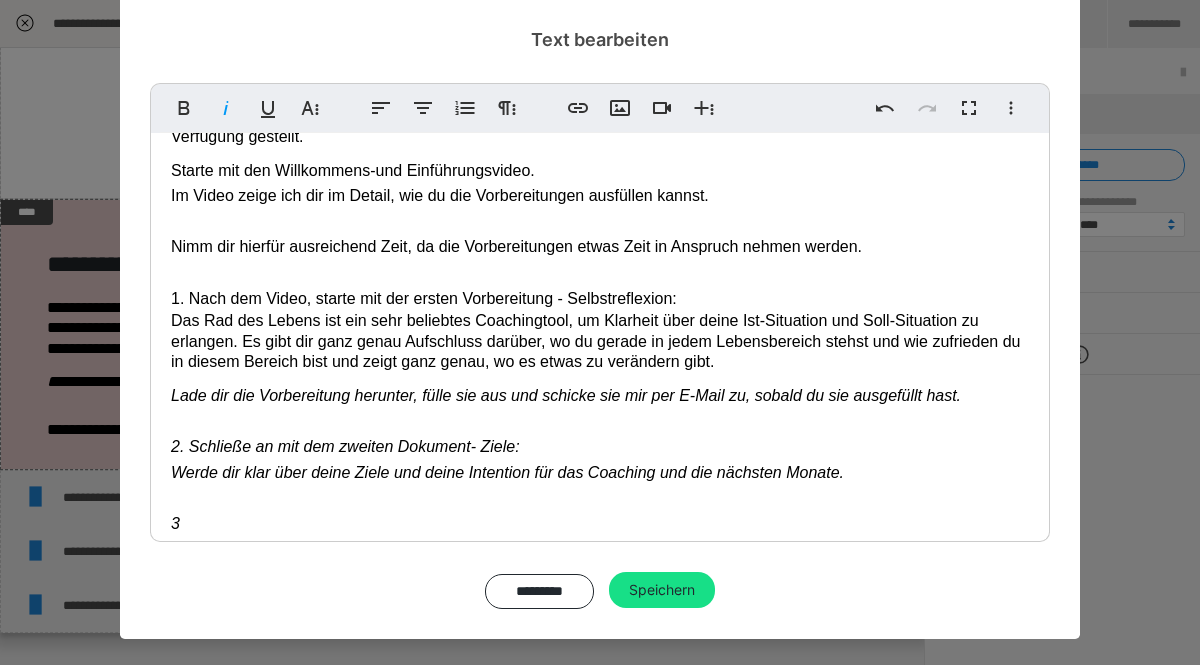 scroll, scrollTop: 133, scrollLeft: 0, axis: vertical 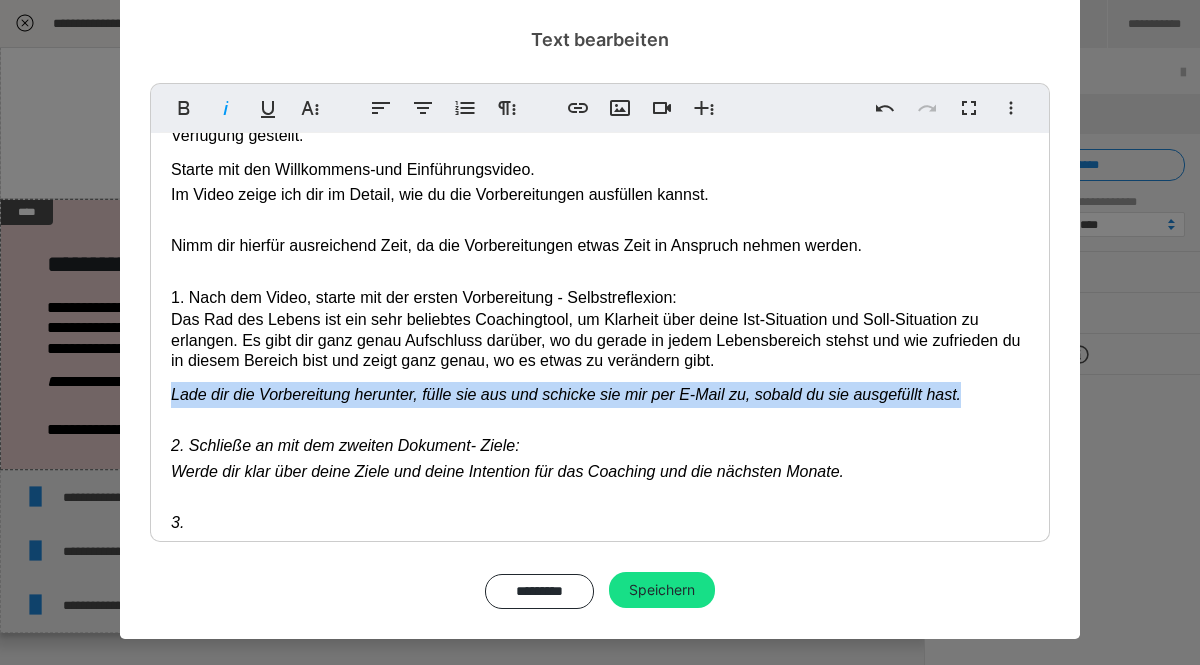 drag, startPoint x: 895, startPoint y: 394, endPoint x: 158, endPoint y: 387, distance: 737.03326 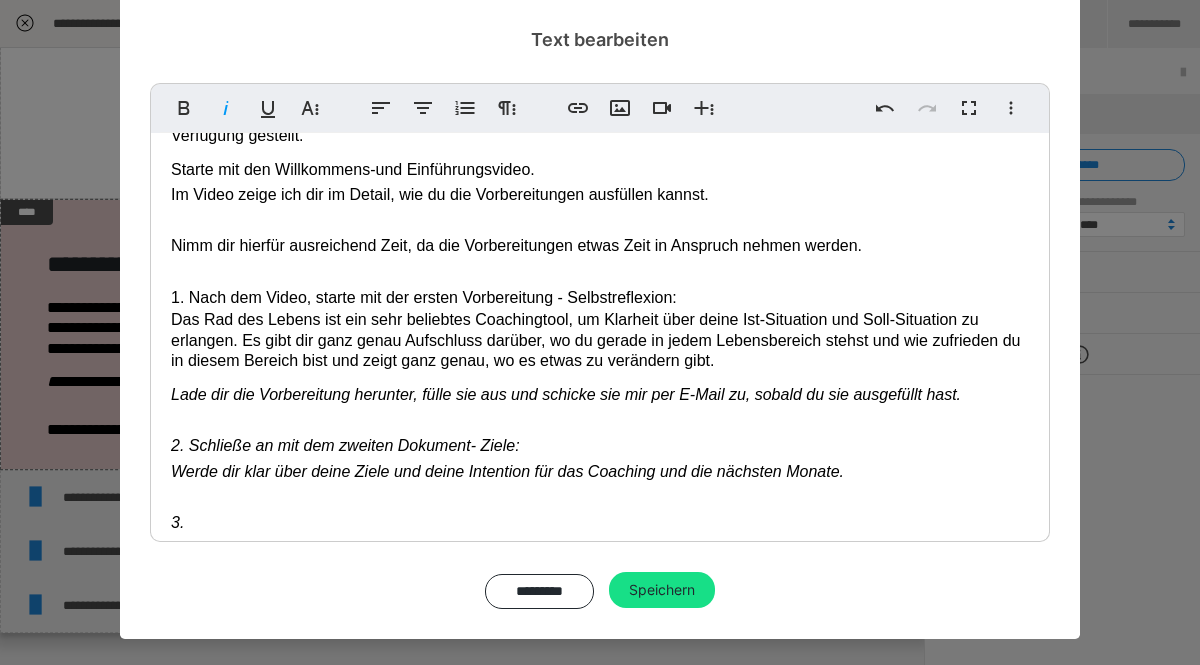 click on "Vorbereitung auf das Coaching - Rad des Lebens Willkommen im Mitgliederbereich!! Hier stelle ich dir immer wieder Unterlagen zur Verfügung oder du bekommst Meditationen, etc. zum Download zur Verfügung gestellt. Starte mit den Willkommens-und Einführungsvideo. Im Video zeige ich dir im Detail, wie du die Vorbereitungen ausfüllen kannst. ​ Nimm dir hierfür ausreichend Zeit, da die Vorbereitungen etwas Zeit in Anspruch nehmen werden. ​ 1. Nach dem Video, starte mit der ersten Vorbereitung - Selbstreflexion: Das Rad des Lebens ist ein sehr beliebtes Coachingtool, um Klarheit über deine Ist-Situation und Soll-Situation zu erlangen. Es gibt dir ganz genau Aufschluss darüber, wo du gerade in jedem Lebensbereich stehst und wie zufrieden du in diesem Bereich bist und zeigt ganz genau, wo es etwas zu verändern gibt. Lade dir die Vorbereitung herunter, fülle sie aus und schicke sie mir per E-Mail zu, sobald du sie ausgefüllt hast. ​ 2. Schließe an mit dem zweiten Dokument- Ziele: ​ 3.  ↓" at bounding box center [600, 301] 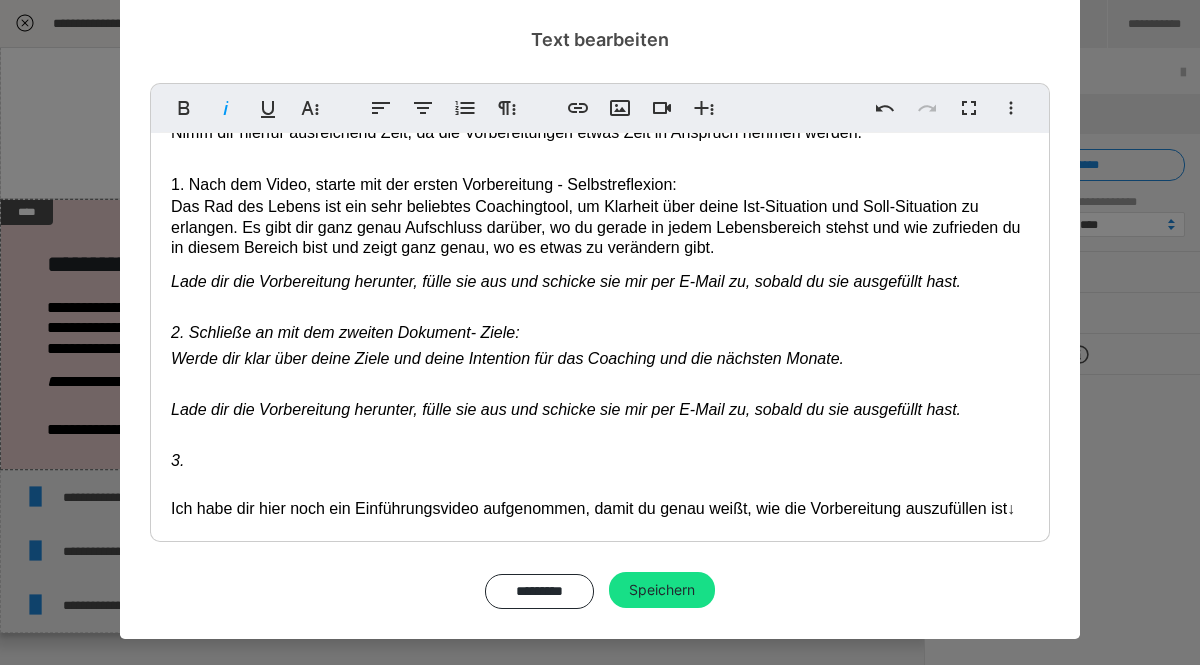 scroll, scrollTop: 256, scrollLeft: 0, axis: vertical 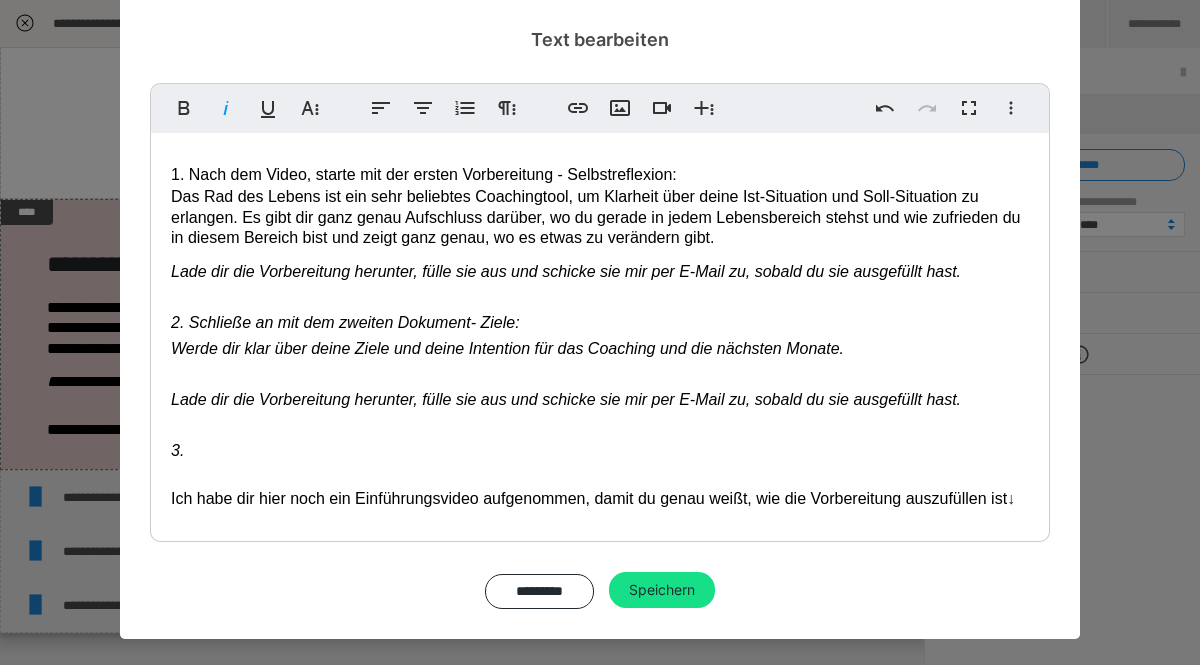 click on "Vorbereitung auf das Coaching - Rad des Lebens Willkommen im Mitgliederbereich!! Hier stelle ich dir immer wieder Unterlagen zur Verfügung oder du bekommst Meditationen, etc. zum Download zur Verfügung gestellt. Starte mit den Willkommens-und Einführungsvideo. Im Video zeige ich dir im Detail, wie du die Vorbereitungen ausfüllen kannst. ​ Nimm dir hierfür ausreichend Zeit, da die Vorbereitungen etwas Zeit in Anspruch nehmen werden. ​ 1. Nach dem Video, starte mit der ersten Vorbereitung - Selbstreflexion: Das Rad des Lebens ist ein sehr beliebtes Coachingtool, um Klarheit über deine Ist-Situation und Soll-Situation zu erlangen. Es gibt dir ganz genau Aufschluss darüber, wo du gerade in jedem Lebensbereich stehst und wie zufrieden du in diesem Bereich bist und zeigt ganz genau, wo es etwas zu verändern gibt. Lade dir die Vorbereitung herunter, fülle sie aus und schicke sie mir per E-Mail zu, sobald du sie ausgefüllt hast. ​ 2. Schließe an mit dem zweiten Dokument- Ziele: ​ ​ ​ 3." at bounding box center [600, 204] 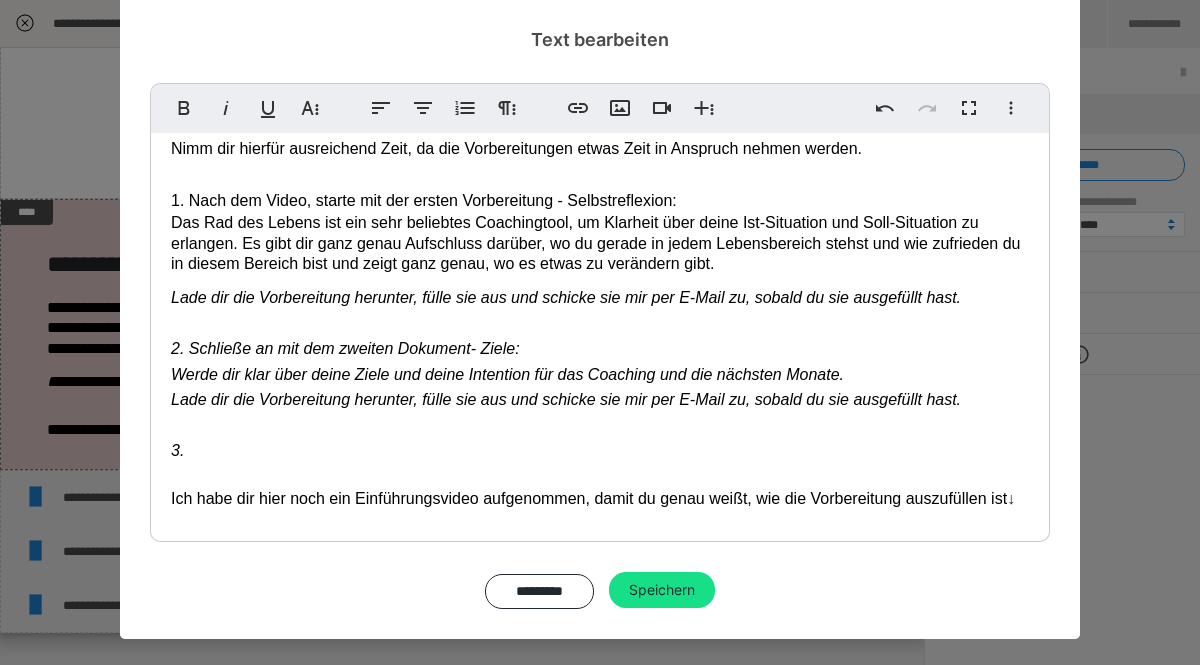 scroll, scrollTop: 230, scrollLeft: 0, axis: vertical 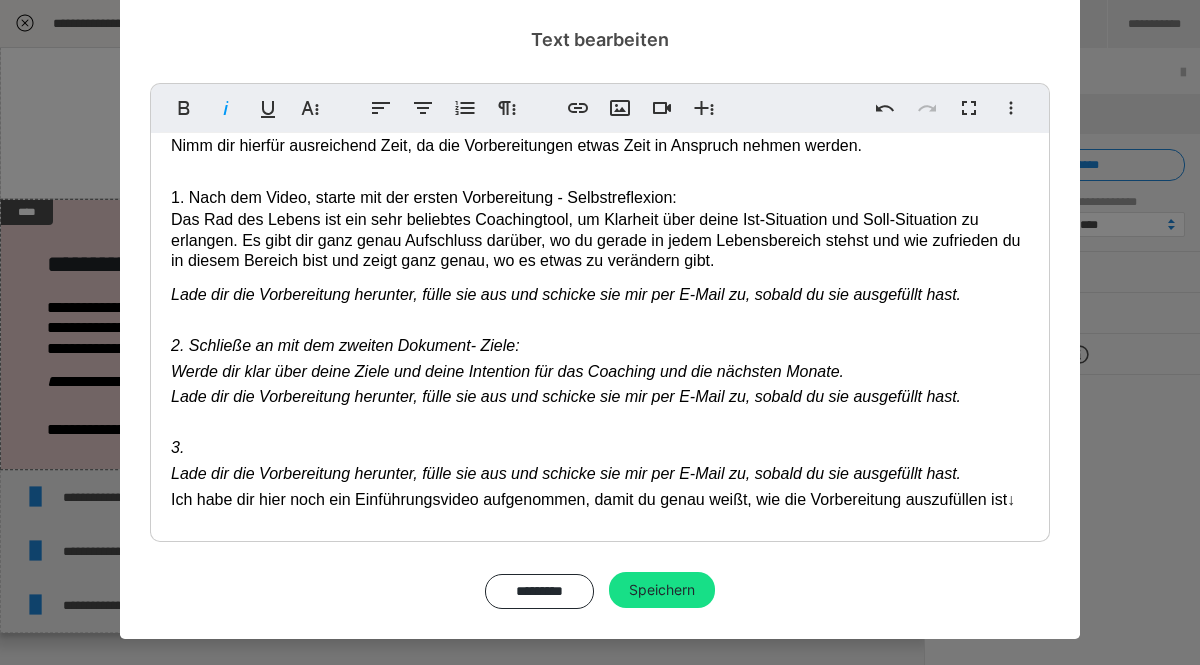 click on "Vorbereitung auf das Coaching - Rad des Lebens Willkommen im Mitgliederbereich!! Hier stelle ich dir immer wieder Unterlagen zur Verfügung oder du bekommst Meditationen, etc. zum Download zur Verfügung gestellt. Starte mit den Willkommens-und Einführungsvideo. Im Video zeige ich dir im Detail, wie du die Vorbereitungen ausfüllen kannst. ​ Nimm dir hierfür ausreichend Zeit, da die Vorbereitungen etwas Zeit in Anspruch nehmen werden. ​ 1. Nach dem Video, starte mit der ersten Vorbereitung - Selbstreflexion: Das Rad des Lebens ist ein sehr beliebtes Coachingtool, um Klarheit über deine Ist-Situation und Soll-Situation zu erlangen. Es gibt dir ganz genau Aufschluss darüber, wo du gerade in jedem Lebensbereich stehst und wie zufrieden du in diesem Bereich bist und zeigt ganz genau, wo es etwas zu verändern gibt. Lade dir die Vorbereitung herunter, fülle sie aus und schicke sie mir per E-Mail zu, sobald du sie ausgefüllt hast. ​ 2. Schließe an mit dem zweiten Dokument- Ziele: ​ ​ 3. ↓" at bounding box center [600, 216] 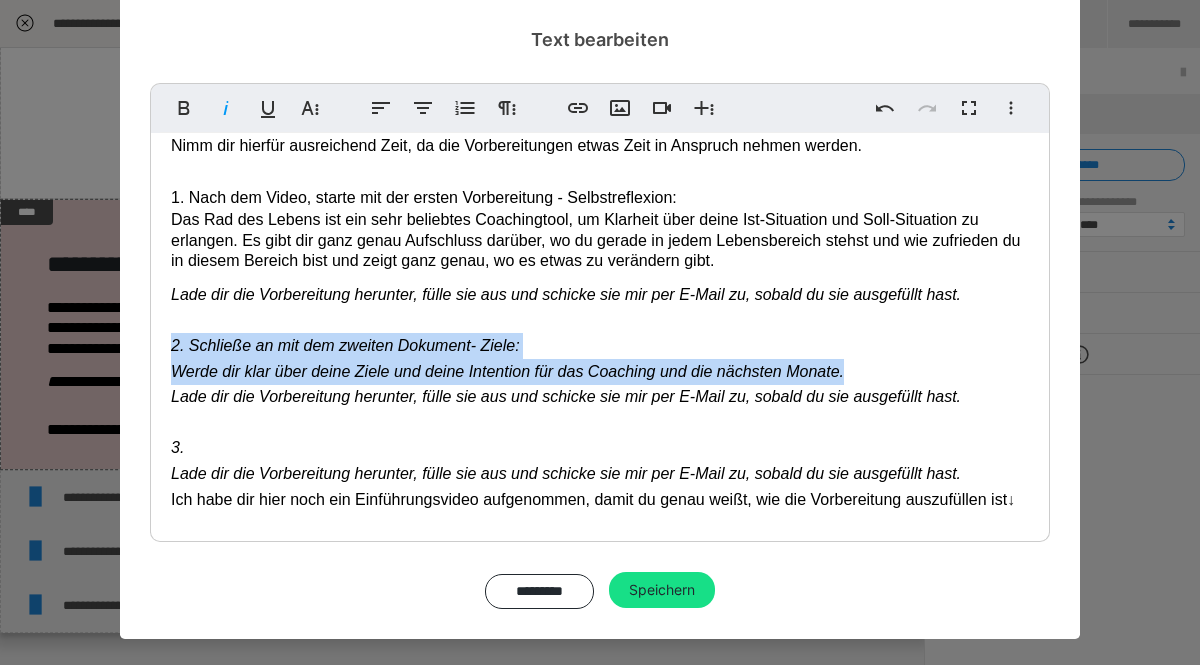 drag, startPoint x: 792, startPoint y: 376, endPoint x: 64, endPoint y: 348, distance: 728.53827 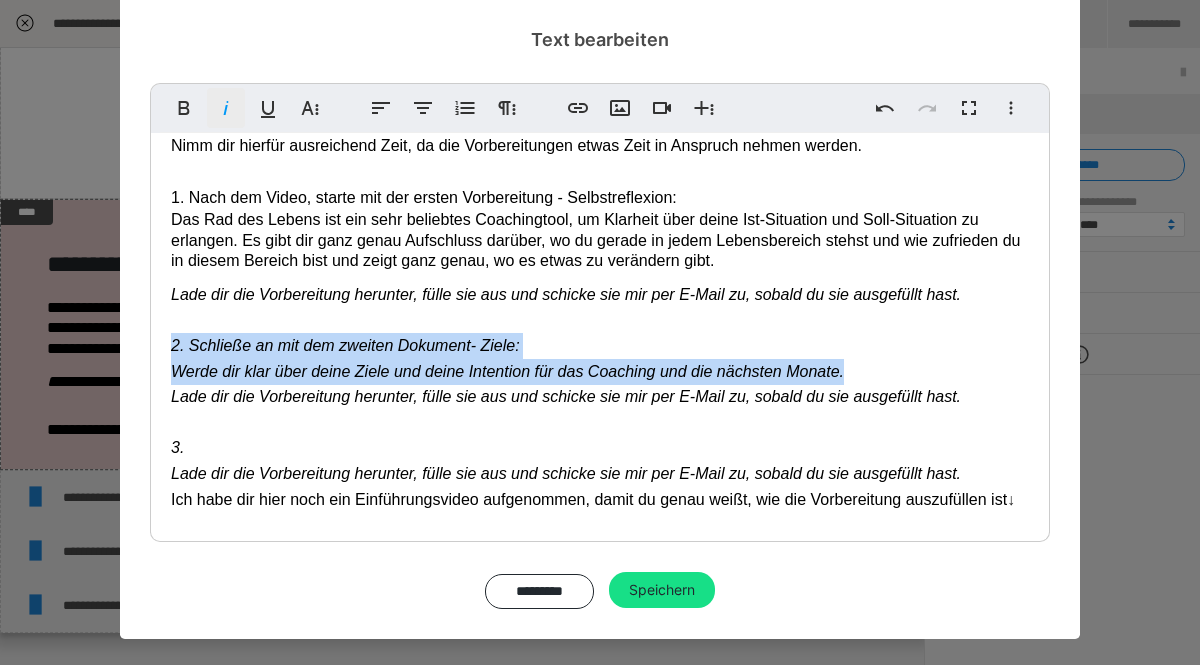 click 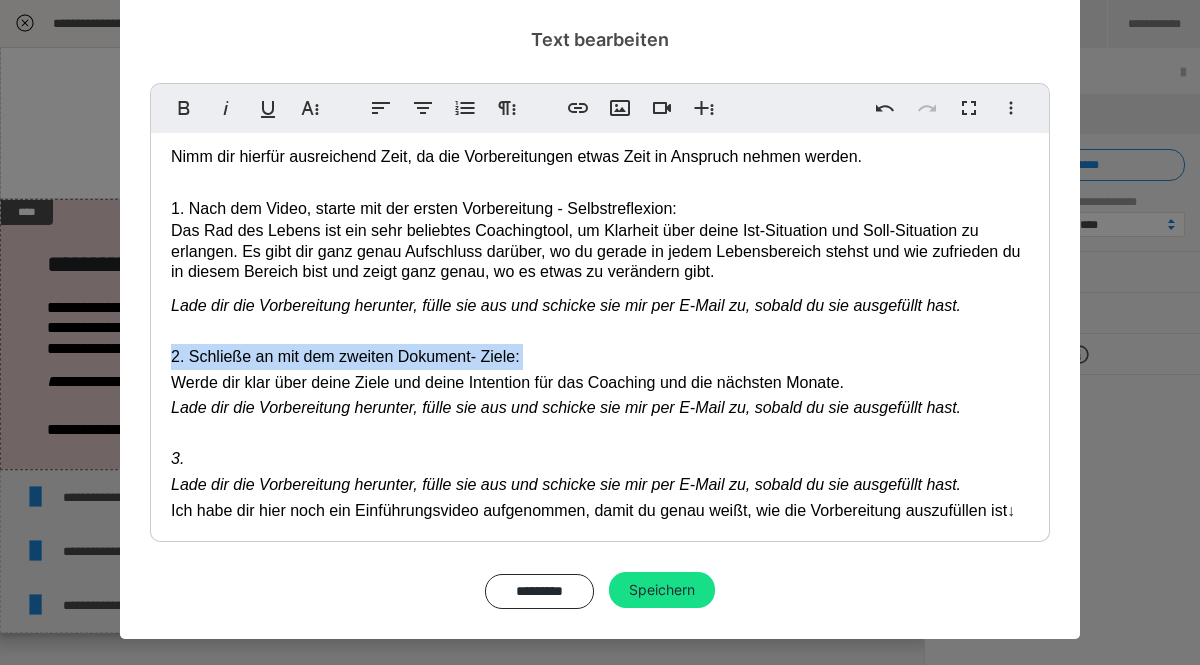 scroll, scrollTop: 233, scrollLeft: 0, axis: vertical 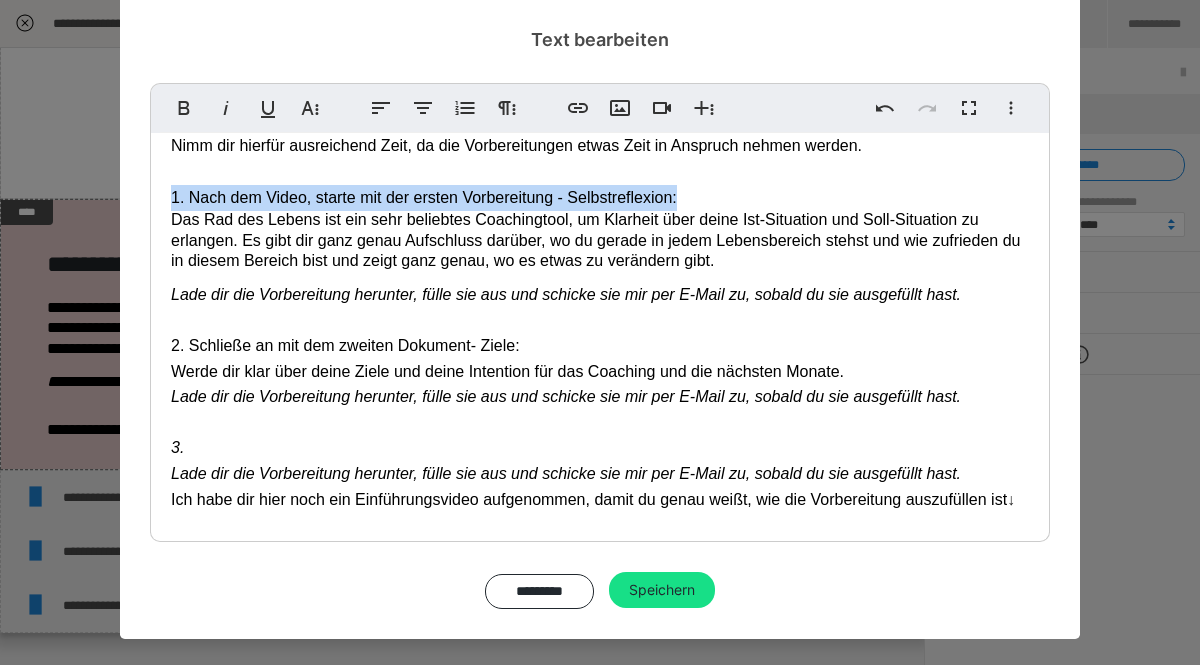 drag, startPoint x: 510, startPoint y: 196, endPoint x: 156, endPoint y: 203, distance: 354.0692 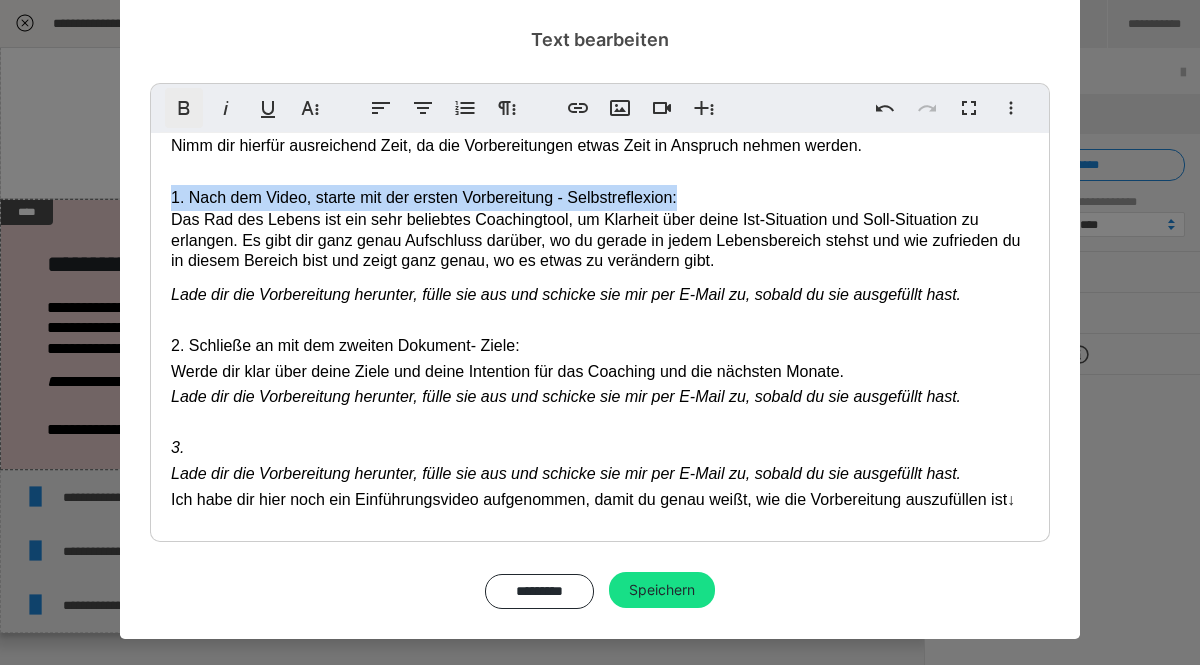 click 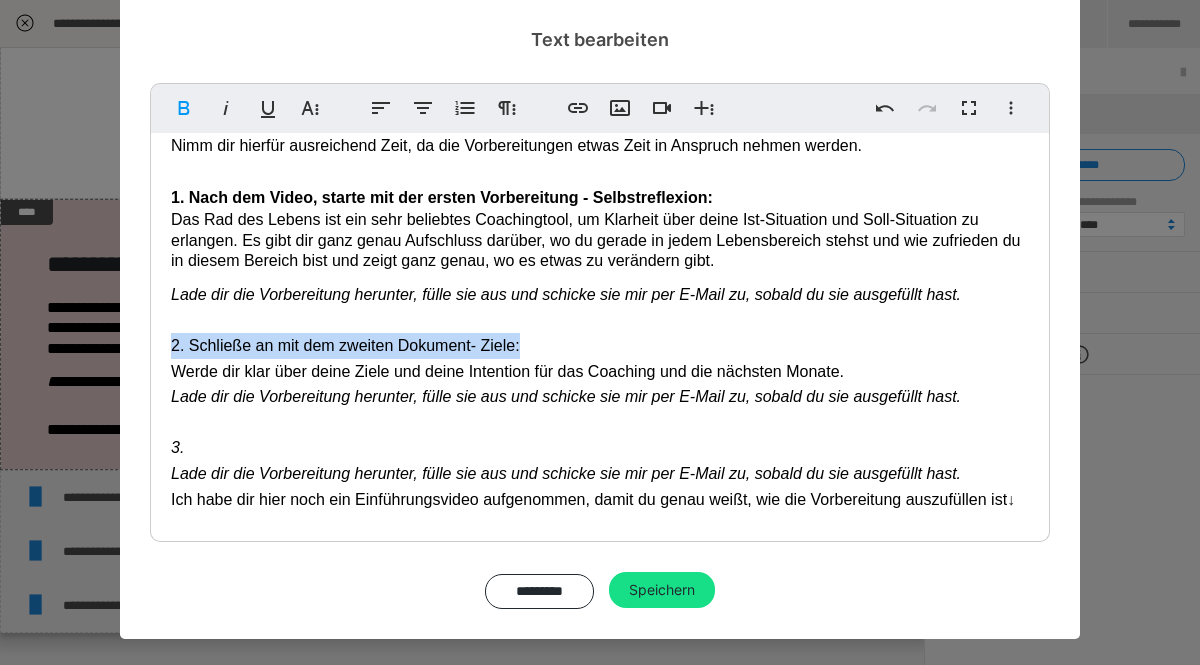 drag, startPoint x: 502, startPoint y: 350, endPoint x: 162, endPoint y: 354, distance: 340.02353 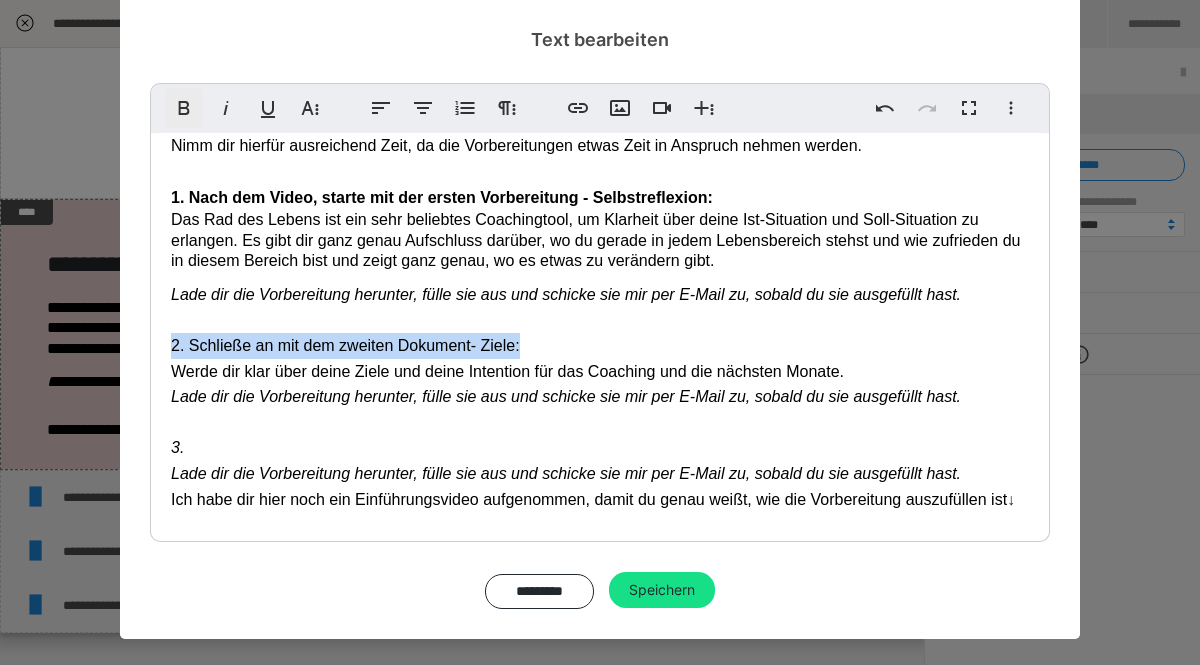 click 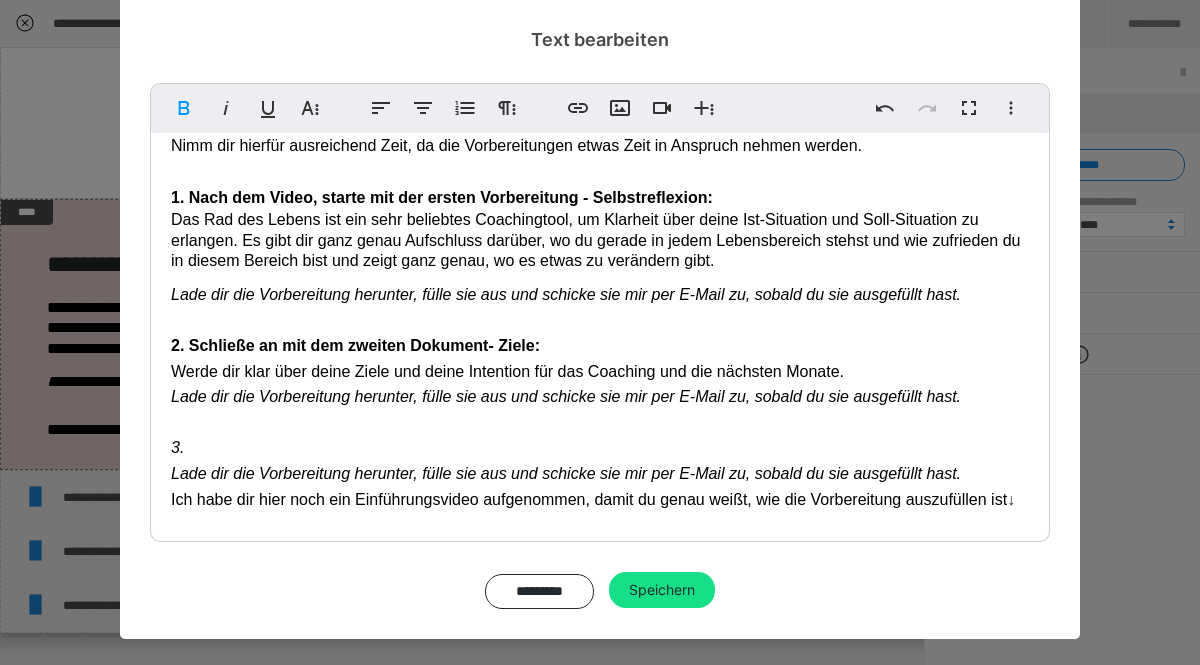 click on "Vorbereitung auf das Coaching - Rad des Lebens Willkommen im Mitgliederbereich!! Hier stelle ich dir immer wieder Unterlagen zur Verfügung oder du bekommst Meditationen, etc. zum Download zur Verfügung gestellt. Starte mit den Willkommens-und Einführungsvideo. Im Video zeige ich dir im Detail, wie du die Vorbereitungen ausfüllen kannst. ​ Nimm dir hierfür ausreichend Zeit, da die Vorbereitungen etwas Zeit in Anspruch nehmen werden. ​ 1. Nach dem Video, starte mit der ersten Vorbereitung - Selbstreflexion: Das Rad des Lebens ist ein sehr beliebtes Coachingtool, um Klarheit über deine Ist-Situation und Soll-Situation zu erlangen. Es gibt dir ganz genau Aufschluss darüber, wo du gerade in jedem Lebensbereich stehst und wie zufrieden du in diesem Bereich bist und zeigt ganz genau, wo es etwas zu verändern gibt. Lade dir die Vorbereitung herunter, fülle sie aus und schicke sie mir per E-Mail zu, sobald du sie ausgefüllt hast. ​ 2. Schließe an mit dem zweiten Dokument- Ziele: ​ ​ 3. ↓" at bounding box center [600, 216] 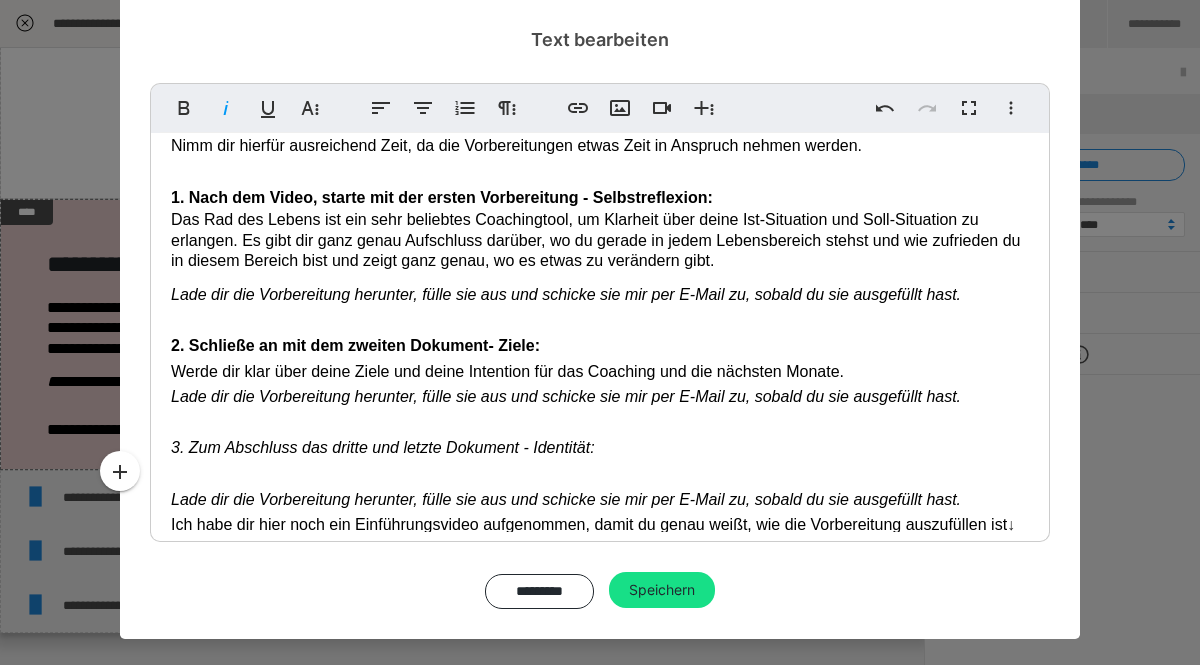 click on "Vorbereitung auf das Coaching - Rad des Lebens Willkommen im Mitgliederbereich!! Hier stelle ich dir immer wieder Unterlagen zur Verfügung oder du bekommst Meditationen, etc. zum Download zur Verfügung gestellt. Starte mit den Willkommens-und Einführungsvideo. Im Video zeige ich dir im Detail, wie du die Vorbereitungen ausfüllen kannst. ​ Nimm dir hierfür ausreichend Zeit, da die Vorbereitungen etwas Zeit in Anspruch nehmen werden. ​ 1. Nach dem Video, starte mit der ersten Vorbereitung - Selbstreflexion: Das Rad des Lebens ist ein sehr beliebtes Coachingtool, um Klarheit über deine Ist-Situation und Soll-Situation zu erlangen. Es gibt dir ganz genau Aufschluss darüber, wo du gerade in jedem Lebensbereich stehst und wie zufrieden du in diesem Bereich bist und zeigt ganz genau, wo es etwas zu verändern gibt. Lade dir die Vorbereitung herunter, fülle sie aus und schicke sie mir per E-Mail zu, sobald du sie ausgefüllt hast. ​ 2. Schließe an mit dem zweiten Dokument- Ziele: ​ ​ ↓" at bounding box center (600, 229) 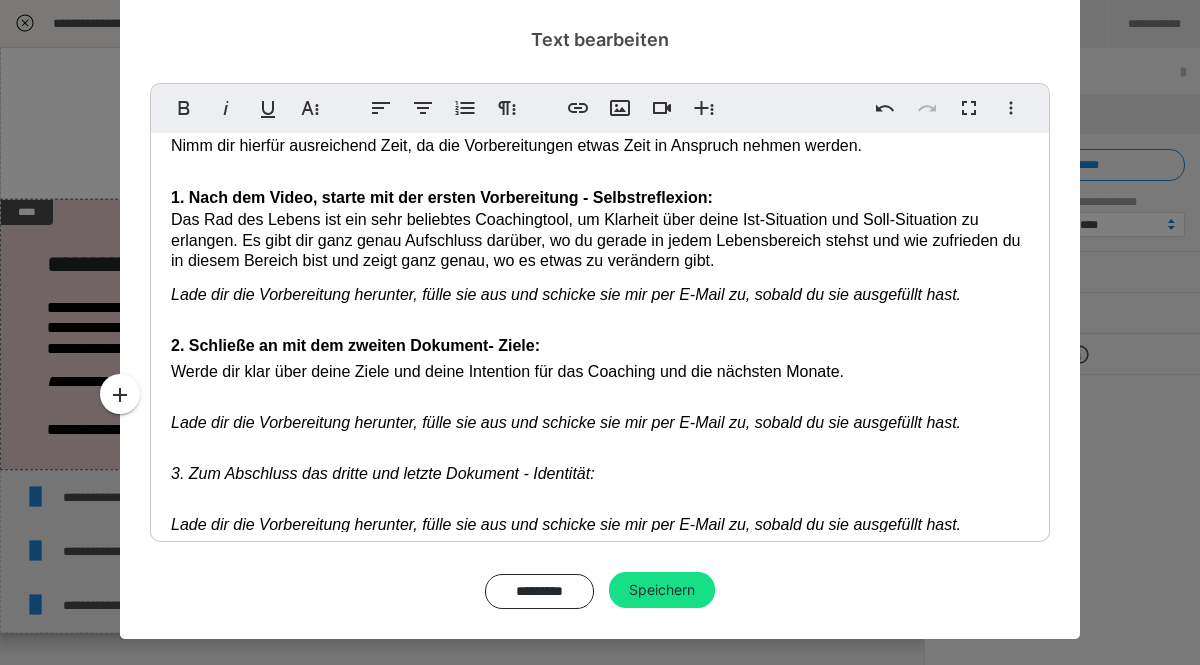 click on "Vorbereitung auf das Coaching - Rad des Lebens Willkommen im Mitgliederbereich!! Hier stelle ich dir immer wieder Unterlagen zur Verfügung oder du bekommst Meditationen, etc. zum Download zur Verfügung gestellt. Starte mit den Willkommens-und Einführungsvideo. Im Video zeige ich dir im Detail, wie du die Vorbereitungen ausfüllen kannst. ​ Nimm dir hierfür ausreichend Zeit, da die Vorbereitungen etwas Zeit in Anspruch nehmen werden. ​ 1. Nach dem Video, starte mit der ersten Vorbereitung - Selbstreflexion: Das Rad des Lebens ist ein sehr beliebtes Coachingtool, um Klarheit über deine Ist-Situation und Soll-Situation zu erlangen. Es gibt dir ganz genau Aufschluss darüber, wo du gerade in jedem Lebensbereich stehst und wie zufrieden du in diesem Bereich bist und zeigt ganz genau, wo es etwas zu verändern gibt. Lade dir die Vorbereitung herunter, fülle sie aus und schicke sie mir per E-Mail zu, sobald du sie ausgefüllt hast. ​ 2. Schließe an mit dem zweiten Dokument- Ziele: ​ ​ ​ ​ ↓" at bounding box center [600, 241] 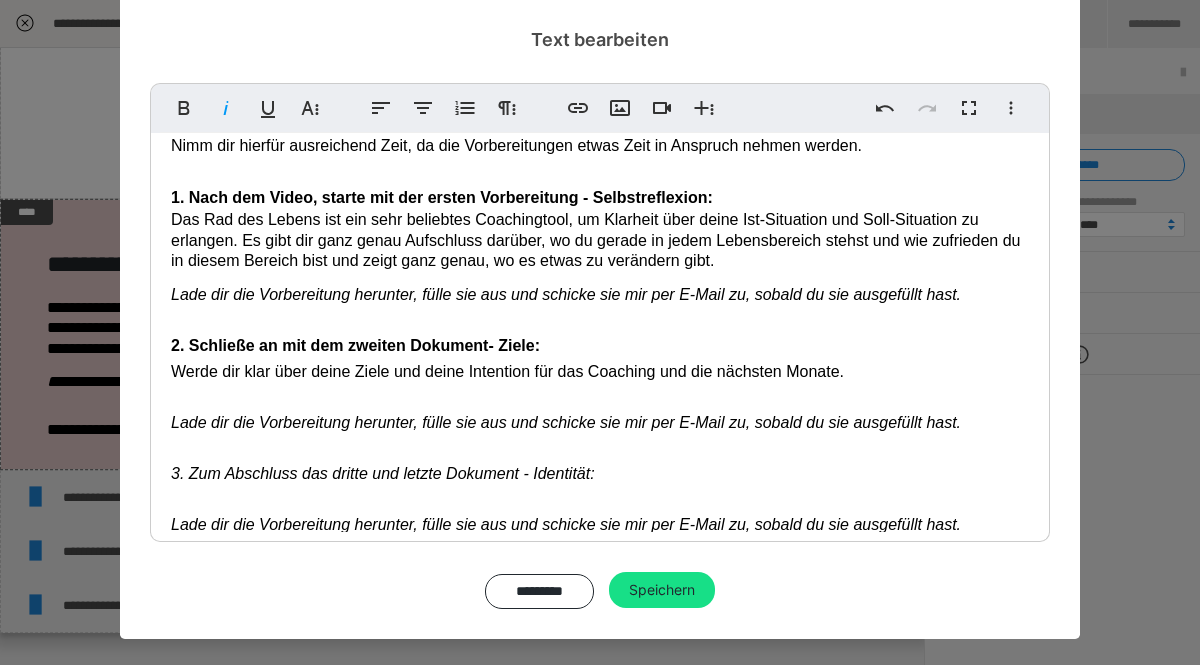 click on "Vorbereitung auf das Coaching - Rad des Lebens Willkommen im Mitgliederbereich!! Hier stelle ich dir immer wieder Unterlagen zur Verfügung oder du bekommst Meditationen, etc. zum Download zur Verfügung gestellt. Starte mit den Willkommens-und Einführungsvideo. Im Video zeige ich dir im Detail, wie du die Vorbereitungen ausfüllen kannst. ​ Nimm dir hierfür ausreichend Zeit, da die Vorbereitungen etwas Zeit in Anspruch nehmen werden. ​ 1. Nach dem Video, starte mit der ersten Vorbereitung - Selbstreflexion: Das Rad des Lebens ist ein sehr beliebtes Coachingtool, um Klarheit über deine Ist-Situation und Soll-Situation zu erlangen. Es gibt dir ganz genau Aufschluss darüber, wo du gerade in jedem Lebensbereich stehst und wie zufrieden du in diesem Bereich bist und zeigt ganz genau, wo es etwas zu verändern gibt. Lade dir die Vorbereitung herunter, fülle sie aus und schicke sie mir per E-Mail zu, sobald du sie ausgefüllt hast. ​ 2. Schließe an mit dem zweiten Dokument- Ziele: ​ ​ ​ ​ ↓" at bounding box center [600, 241] 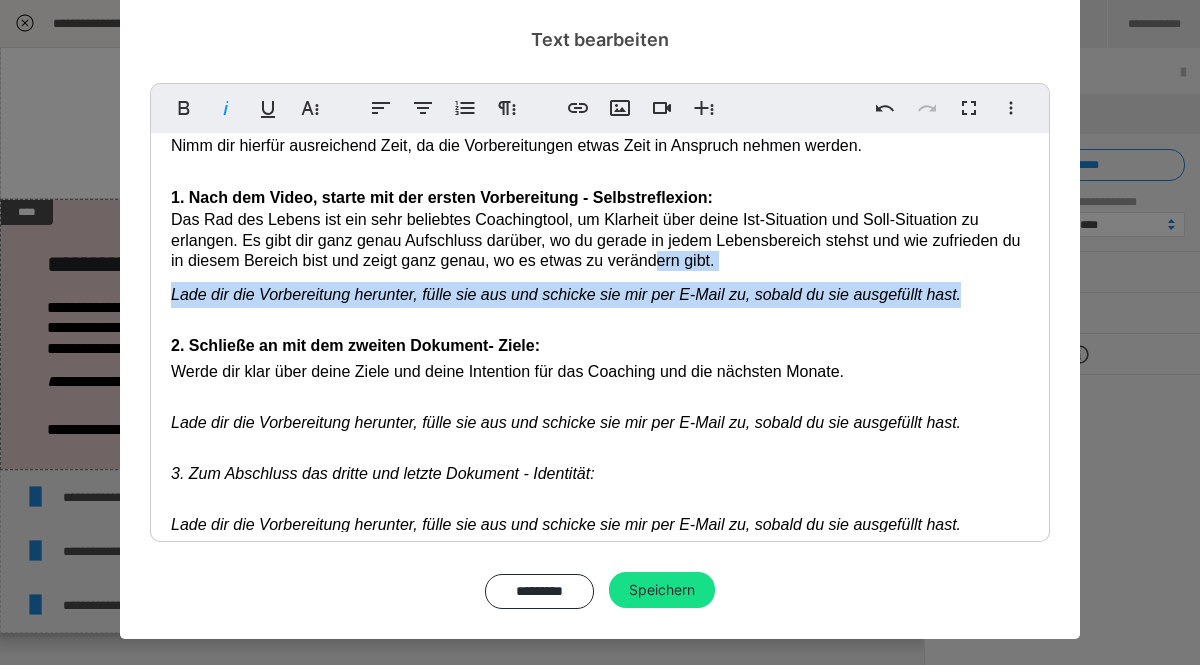 drag, startPoint x: 913, startPoint y: 298, endPoint x: 423, endPoint y: 255, distance: 491.88312 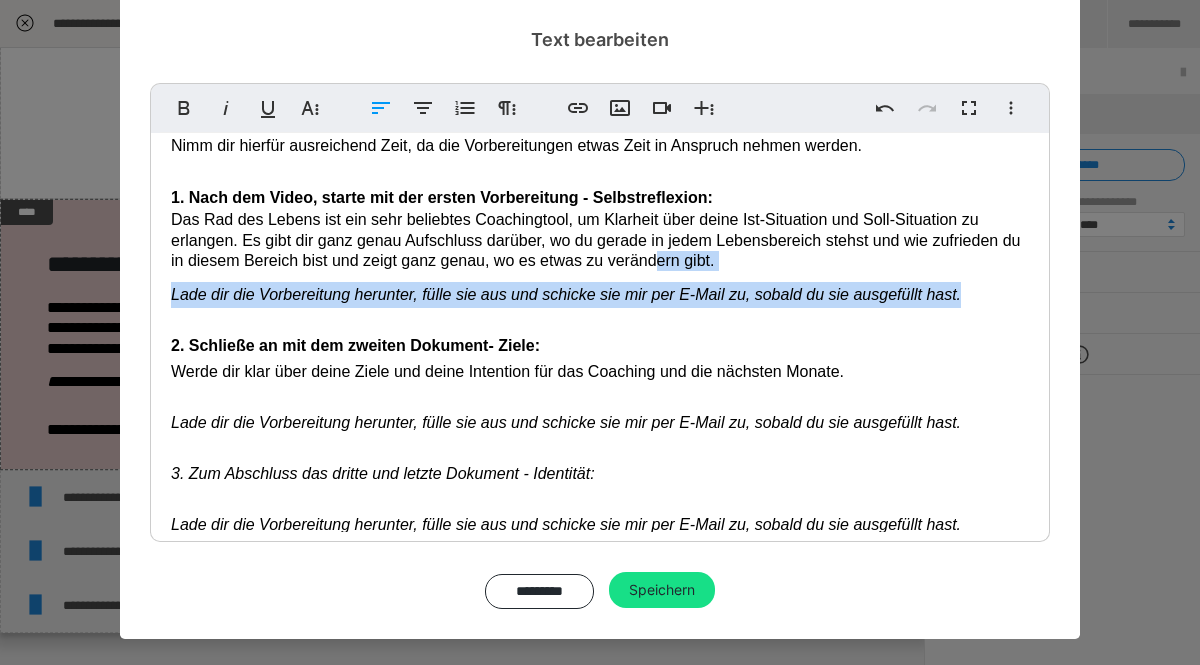 copy on "ern gibt. Lade dir die Vorbereitung herunter, fülle sie aus und schicke sie mir per [EMAIL] zu, sobald du sie ausgefüllt hast." 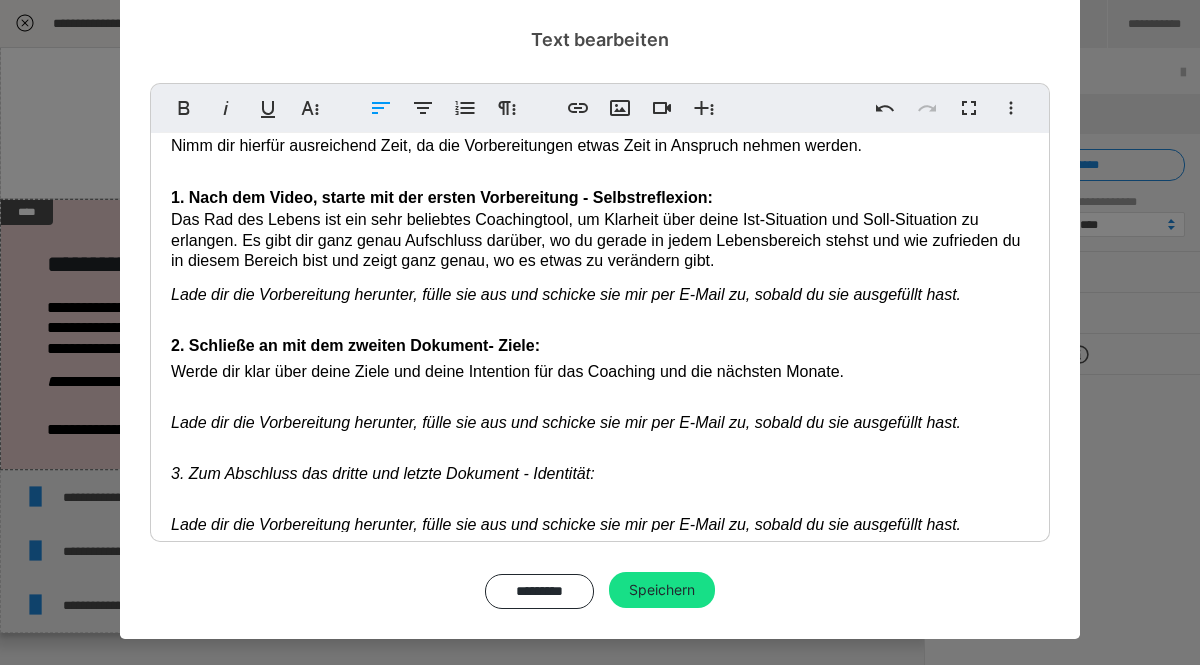 click on "Vorbereitung auf das Coaching - Rad des Lebens Willkommen im Mitgliederbereich!! Hier stelle ich dir immer wieder Unterlagen zur Verfügung oder du bekommst Meditationen, etc. zum Download zur Verfügung gestellt. Starte mit den Willkommens-und Einführungsvideo. Im Video zeige ich dir im Detail, wie du die Vorbereitungen ausfüllen kannst. ​ Nimm dir hierfür ausreichend Zeit, da die Vorbereitungen etwas Zeit in Anspruch nehmen werden. ​ 1. Nach dem Video, starte mit der ersten Vorbereitung - Selbstreflexion: Das Rad des Lebens ist ein sehr beliebtes Coachingtool, um Klarheit über deine Ist-Situation und Soll-Situation zu erlangen. Es gibt dir ganz genau Aufschluss darüber, wo du gerade in jedem Lebensbereich stehst und wie zufrieden du in diesem Bereich bist und zeigt ganz genau, wo es etwas zu verändern gibt. Lade dir die Vorbereitung herunter, fülle sie aus und schicke sie mir per E-Mail zu, sobald du sie ausgefüllt hast. ​ 2. Schließe an mit dem zweiten Dokument- Ziele: ​ ​ ​ ​ ↓" at bounding box center [600, 241] 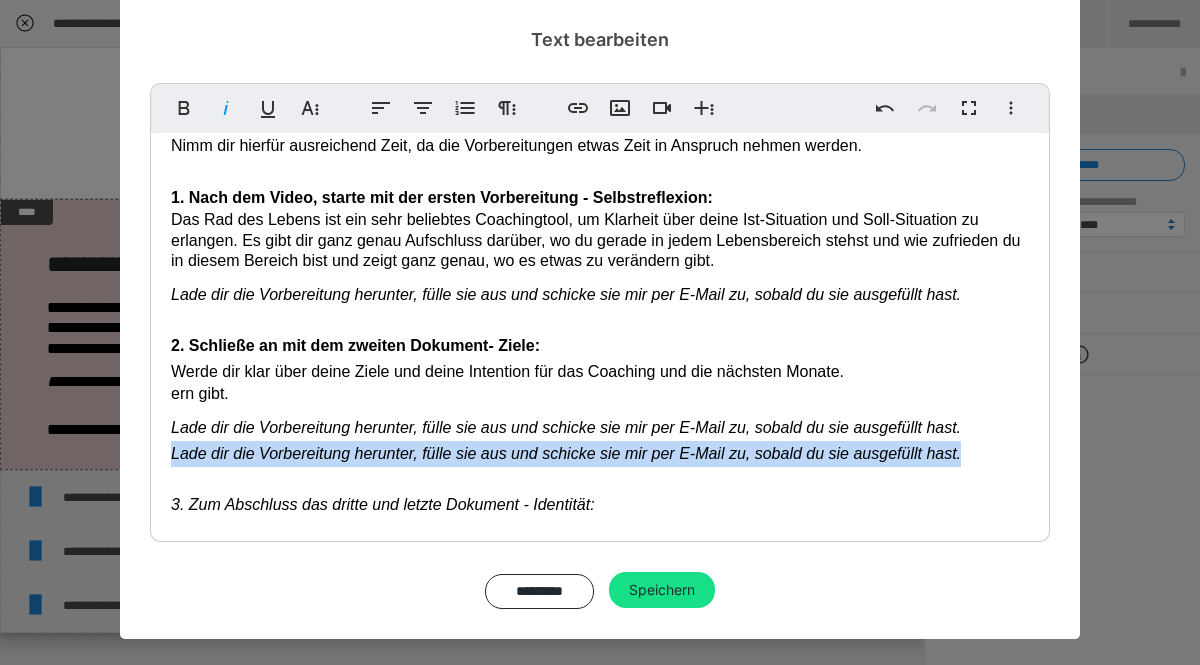 drag, startPoint x: 904, startPoint y: 463, endPoint x: 142, endPoint y: 449, distance: 762.1286 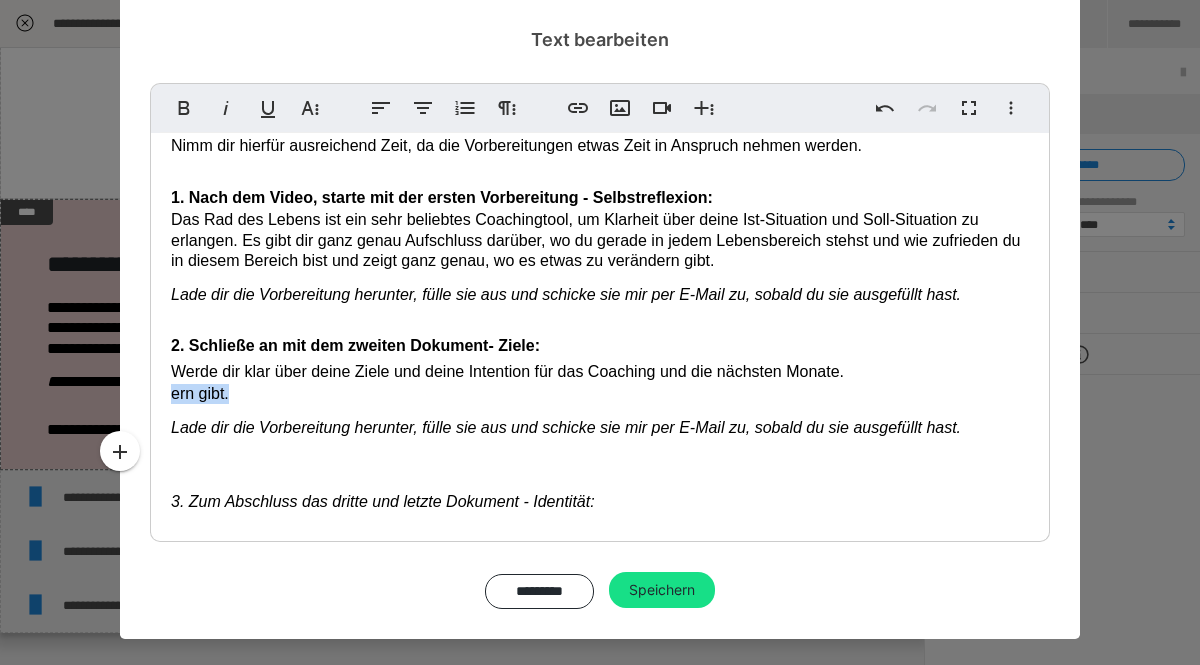 drag, startPoint x: 240, startPoint y: 393, endPoint x: 162, endPoint y: 389, distance: 78.10249 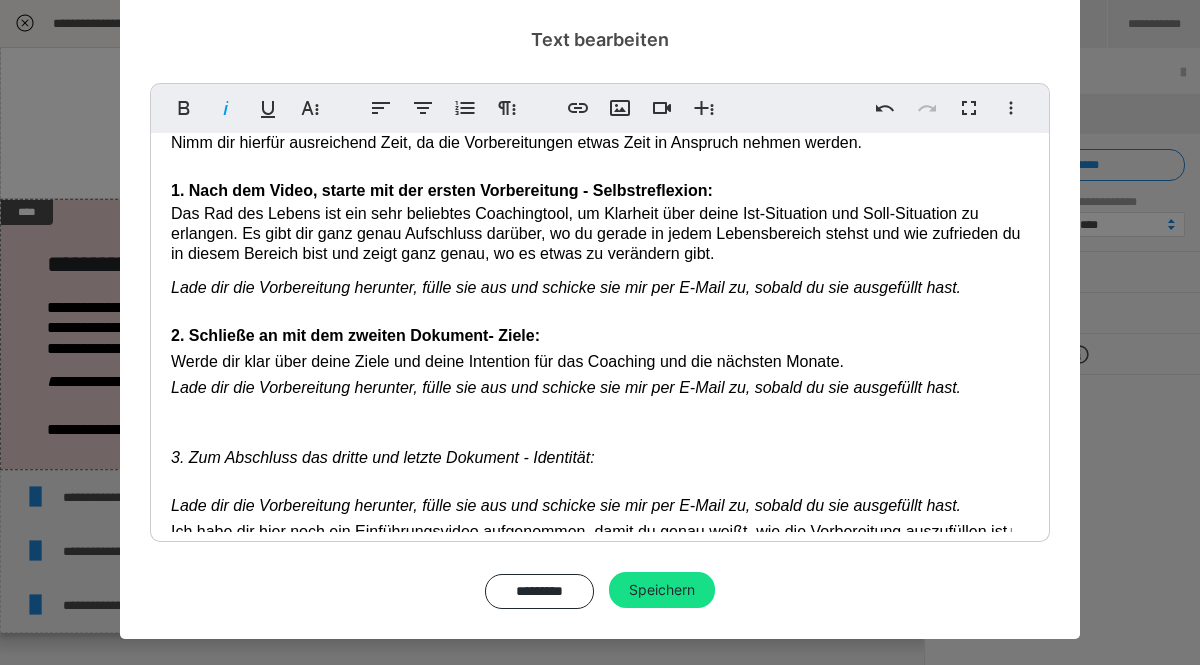 scroll, scrollTop: 265, scrollLeft: 0, axis: vertical 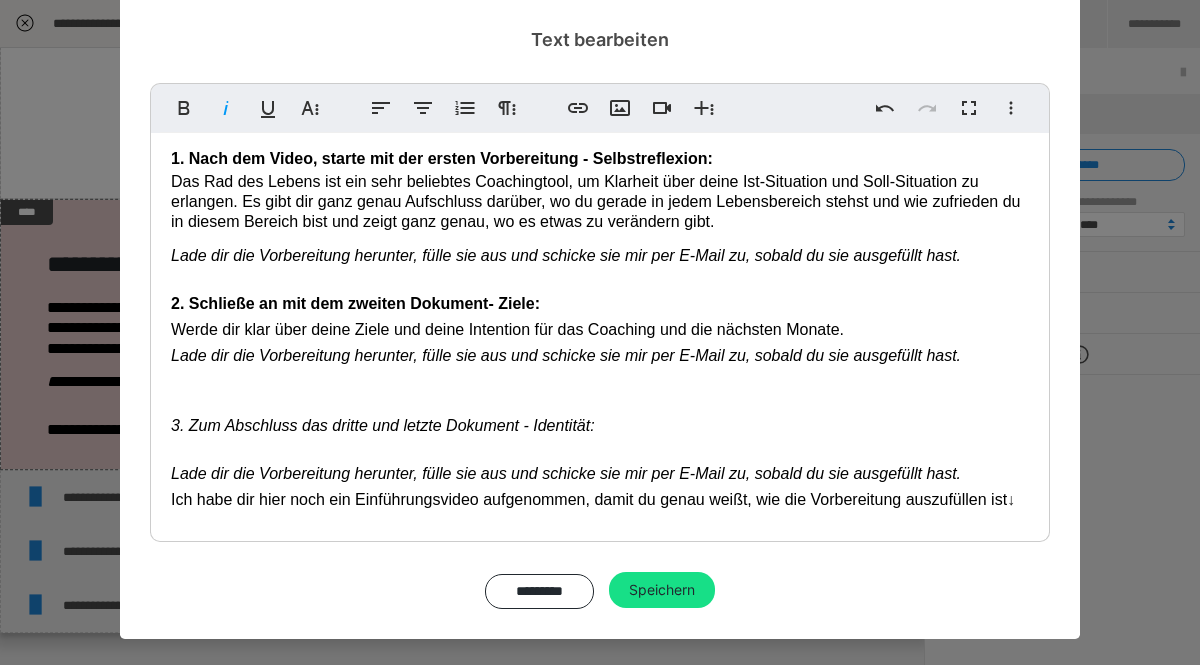 click on "Vorbereitung auf das Coaching - Rad des Lebens Willkommen im Mitgliederbereich!! Hier stelle ich dir immer wieder Unterlagen zur Verfügung oder du bekommst Meditationen, etc. zum Download zur Verfügung gestellt. Starte mit den Willkommens-und Einführungsvideo. Im Video zeige ich dir im Detail, wie du die Vorbereitungen ausfüllen kannst. Nimm dir hierfür ausreichend Zeit, da die Vorbereitungen etwas Zeit in Anspruch nehmen werden. 1. Nach dem Video, starte mit der ersten Vorbereitung - Selbstreflexion: Das Rad des Lebens ist ein sehr beliebtes Coachingtool, um Klarheit über deine Ist-Situation und Soll-Situation zu erlangen. Es gibt dir ganz genau Aufschluss darüber, wo du gerade in jedem Lebensbereich stehst und wie zufrieden du in diesem Bereich bist und zeigt ganz genau, wo es etwas zu verändern gibt. Lade dir die Vorbereitung herunter, fülle sie aus und schicke sie mir per E-Mail zu, sobald du sie ausgefüllt hast. 2. Schließe an mit dem zweiten Dokument- Ziele: ↓" at bounding box center (600, 200) 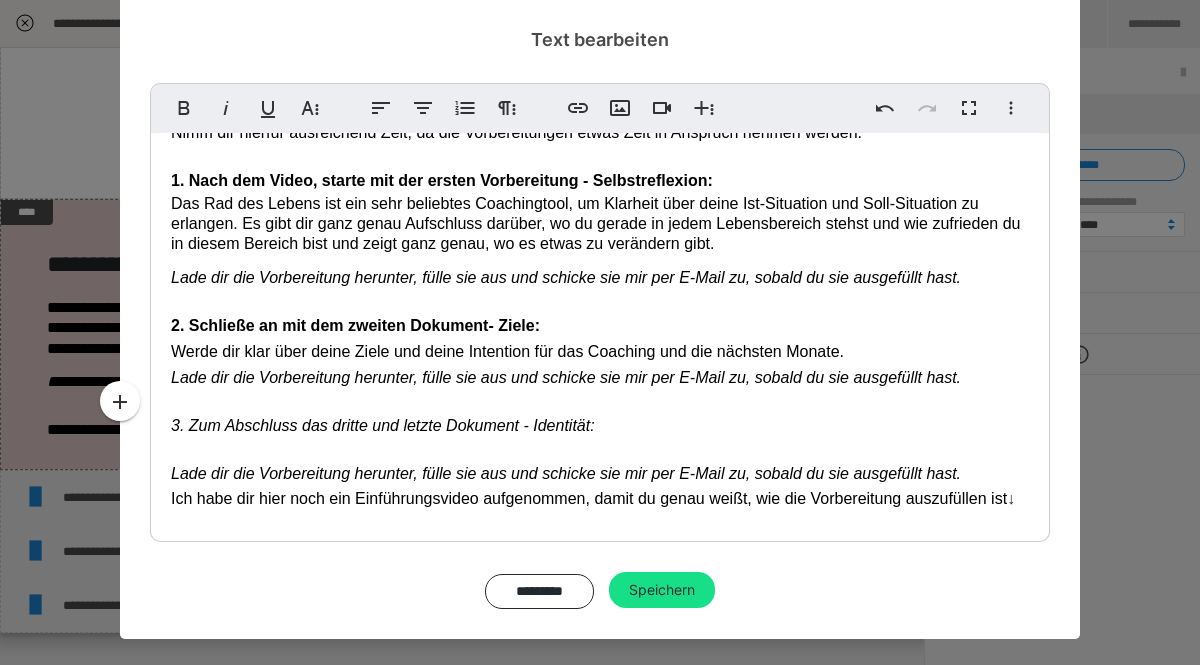 scroll, scrollTop: 243, scrollLeft: 0, axis: vertical 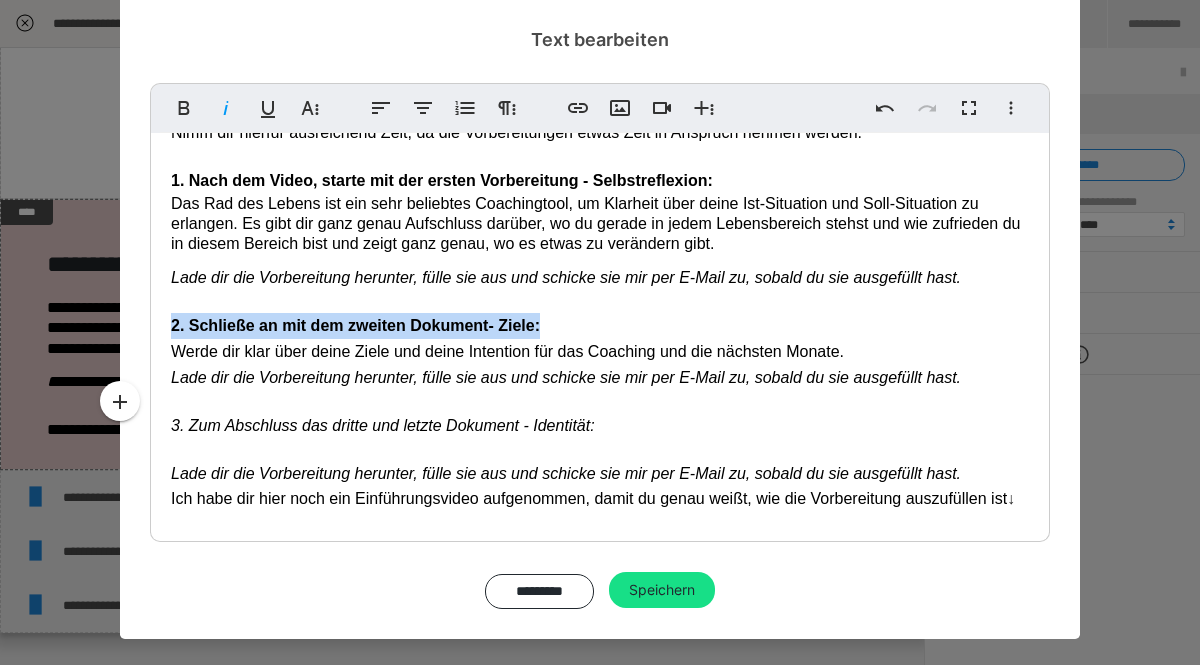 drag, startPoint x: 503, startPoint y: 326, endPoint x: 136, endPoint y: 321, distance: 367.03406 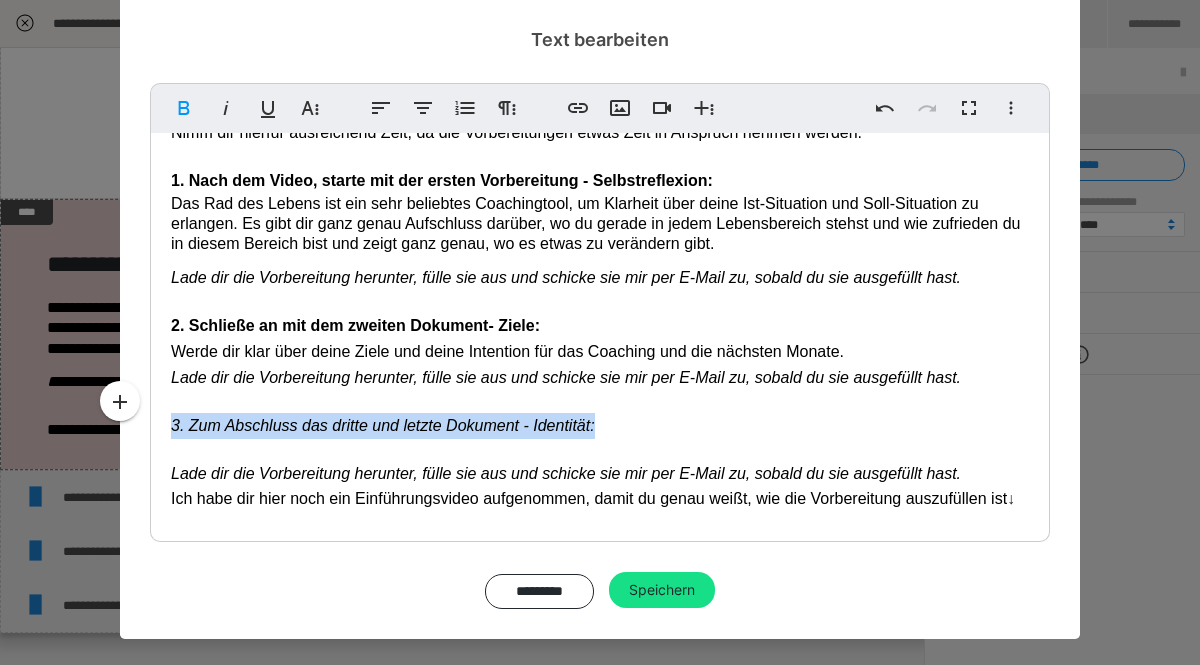 drag, startPoint x: 563, startPoint y: 420, endPoint x: 146, endPoint y: 430, distance: 417.11987 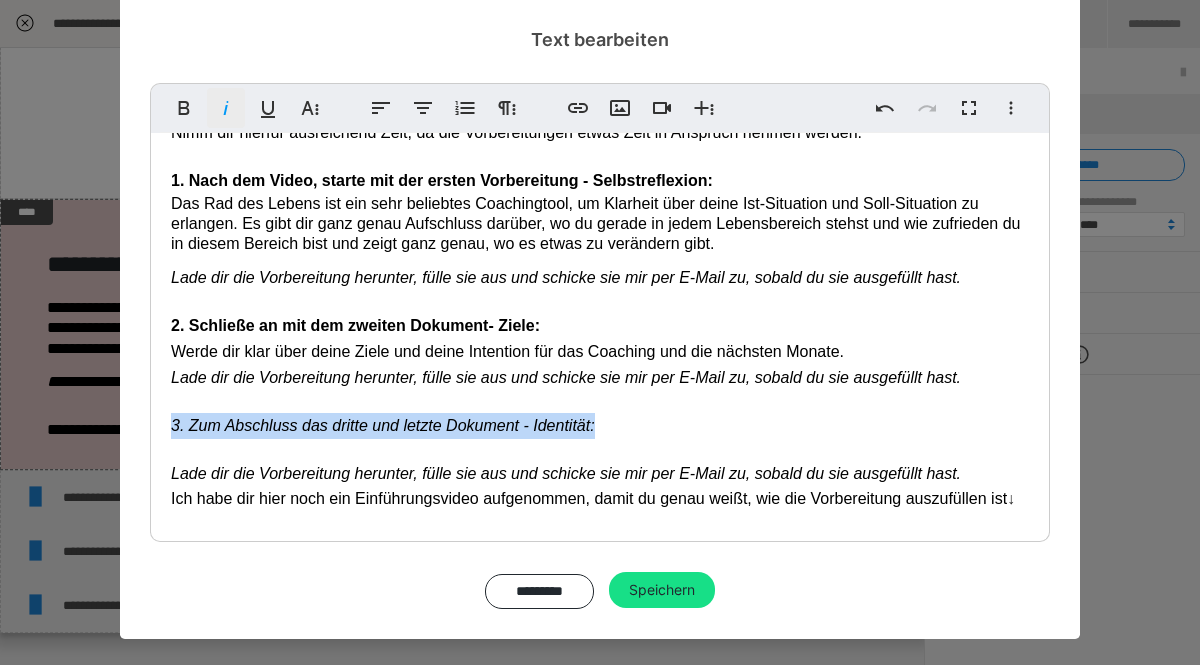 click 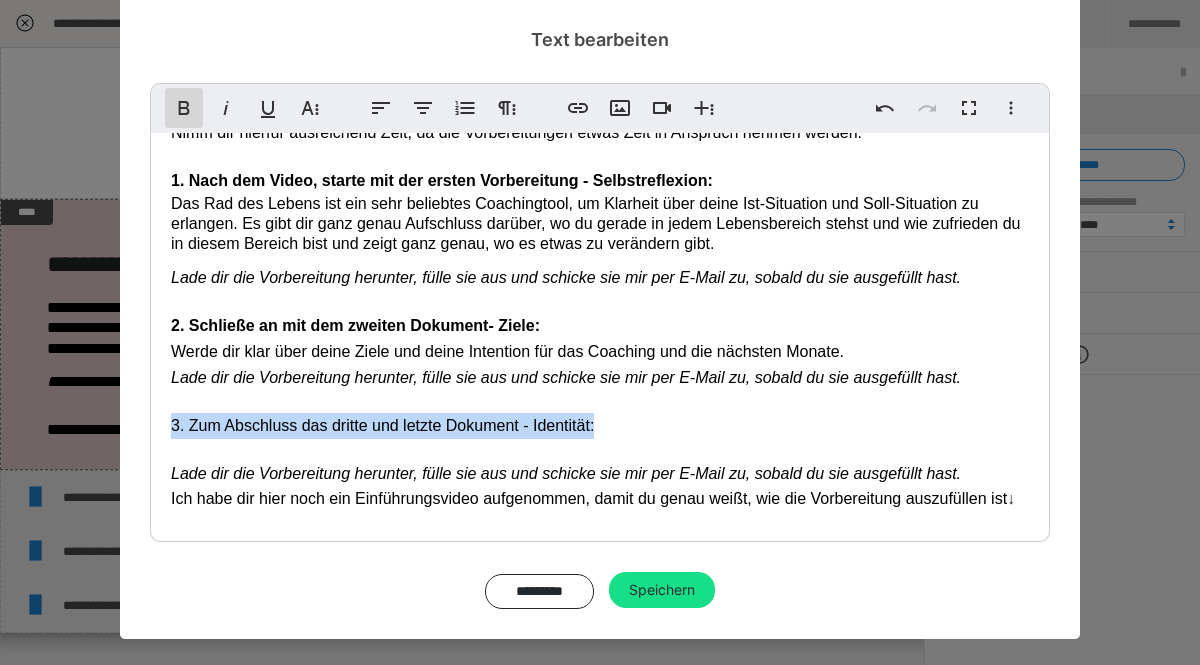 click 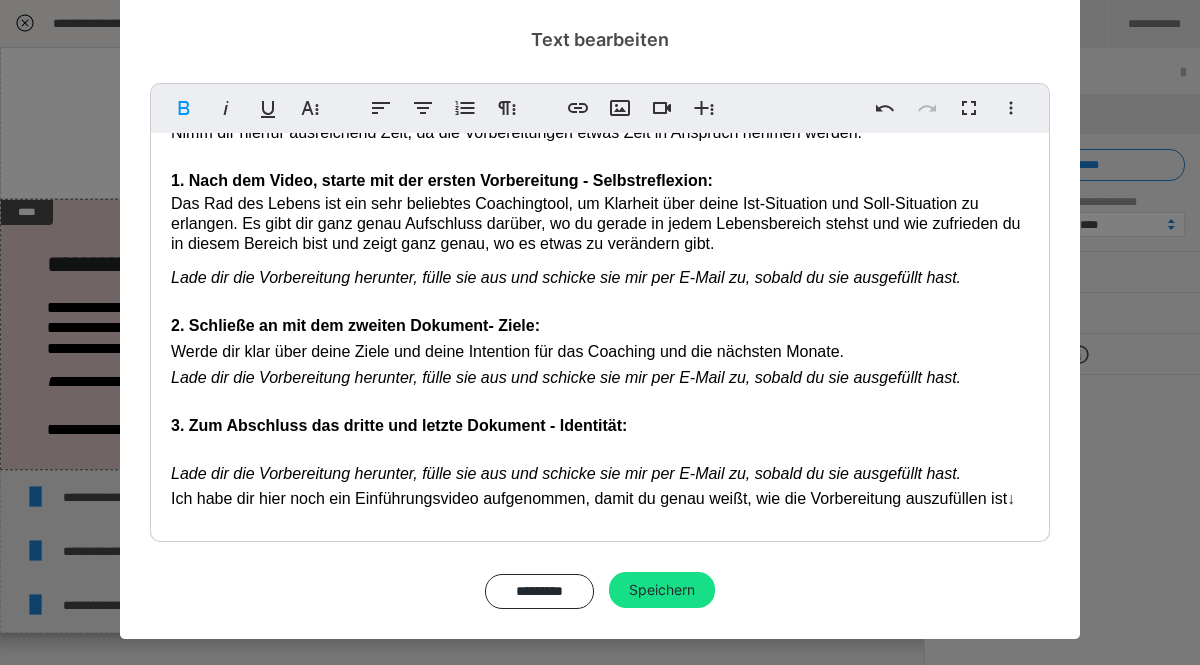 click on "Vorbereitung auf das Coaching - Rad des Lebens Willkommen im Mitgliederbereich!! Hier stelle ich dir immer wieder Unterlagen zur Verfügung oder du bekommst Meditationen, etc. zum Download zur Verfügung gestellt. Starte mit den Willkommens-und Einführungsvideo. Im Video zeige ich dir im Detail, wie du die Vorbereitungen ausfüllen kannst. Nimm dir hierfür ausreichend Zeit, da die Vorbereitungen etwas Zeit in Anspruch nehmen werden. 1. Nach dem Video, starte mit der ersten Vorbereitung - Selbstreflexion: Das Rad des Lebens ist ein sehr beliebtes Coachingtool, um Klarheit über deine Ist-Situation und Soll-Situation zu erlangen. Es gibt dir ganz genau Aufschluss darüber, wo du gerade in jedem Lebensbereich stehst und wie zufrieden du in diesem Bereich bist und zeigt ganz genau, wo es etwas zu verändern gibt. Lade dir die Vorbereitung herunter, fülle sie aus und schicke sie mir per E-Mail zu, sobald du sie ausgefüllt hast. 2. Schließe an mit dem zweiten Dokument- Ziele: ↓" at bounding box center [600, 211] 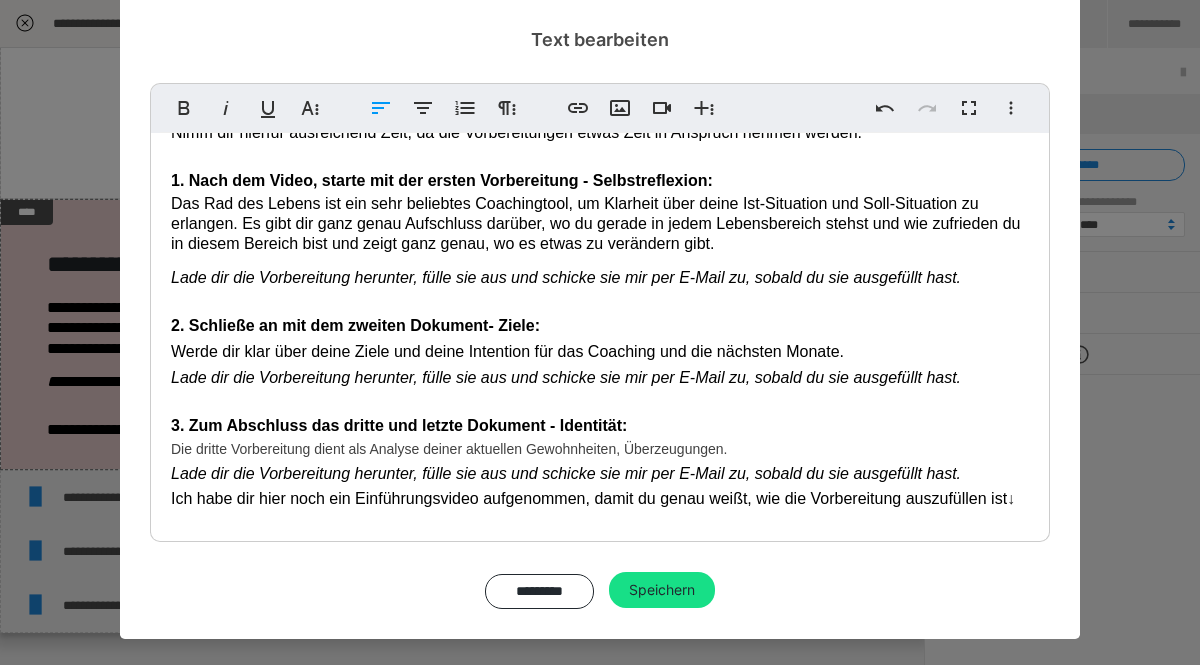 click on "Vorbereitung auf das Coaching - Rad des Lebens Willkommen im Mitgliederbereich!! Hier stelle ich dir immer wieder Unterlagen zur Verfügung oder du bekommst Meditationen, etc. zum Download zur Verfügung gestellt. Starte mit den Willkommens-und Einführungsvideo. Im Video zeige ich dir im Detail, wie du die Vorbereitungen ausfüllen kannst. Nimm dir hierfür ausreichend Zeit, da die Vorbereitungen etwas Zeit in Anspruch nehmen werden. 1. Nach dem Video, starte mit der ersten Vorbereitung - Selbstreflexion: Das Rad des Lebens ist ein sehr beliebtes Coachingtool, um Klarheit über deine Ist-Situation und Soll-Situation zu erlangen. Es gibt dir ganz genau Aufschluss darüber, wo du gerade in jedem Lebensbereich stehst und wie zufrieden du in diesem Bereich bist und zeigt ganz genau, wo es etwas zu verändern gibt. Lade dir die Vorbereitung herunter, fülle sie aus und schicke sie mir per E-Mail zu, sobald du sie ausgefüllt hast. 2. Schließe an mit dem zweiten Dokument- Ziele: ↓" at bounding box center [600, 211] 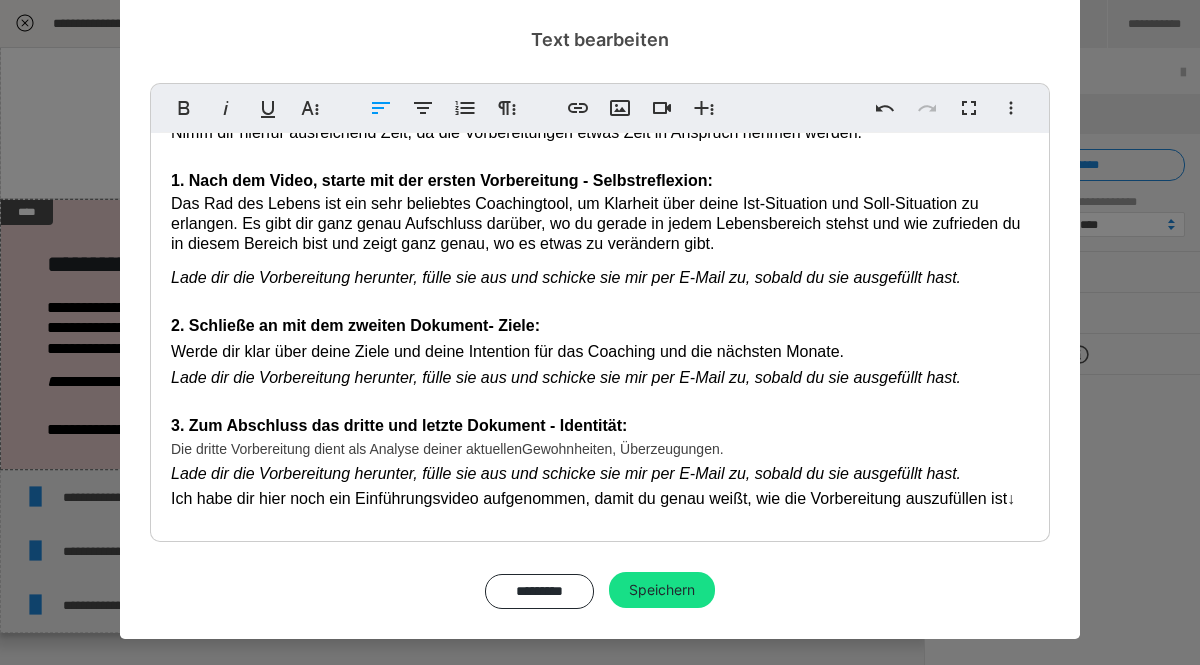 click on "Hier stelle ich dir immer wieder Unterlagen zur Verfügung oder du bekommst Meditationen, etc. zum Download zur Verfügung gestellt. Starte mit den Willkommens-und Einführungsvideo. Im Video zeige ich dir im Detail, wie du die Vorbereitungen ausfüllen kannst. Nimm dir hierfür ausreichend Zeit, da die Vorbereitungen etwas Zeit in Anspruch nehmen werden. 1. Nach dem Video, starte mit der ersten Vorbereitung - Selbstreflexion: Das Rad des Lebens ist ein sehr beliebtes Coachingtool, um Klarheit über deine Ist-Situation und Soll-Situation zu erlangen. Es gibt dir ganz genau Aufschluss darüber, wo du gerade in jedem Lebensbereich stehst und wie zufrieden du in diesem Bereich bist und zeigt ganz genau, wo es etwas zu verändern gibt. Lade dir die Vorbereitung herunter, fülle sie aus und schicke sie mir per E-Mail zu, sobald du sie ausgefüllt hast. 2. Schließe an mit dem zweiten Dokument- Ziele: Gewohnheiten, Überzeugungen." at bounding box center [600, 211] 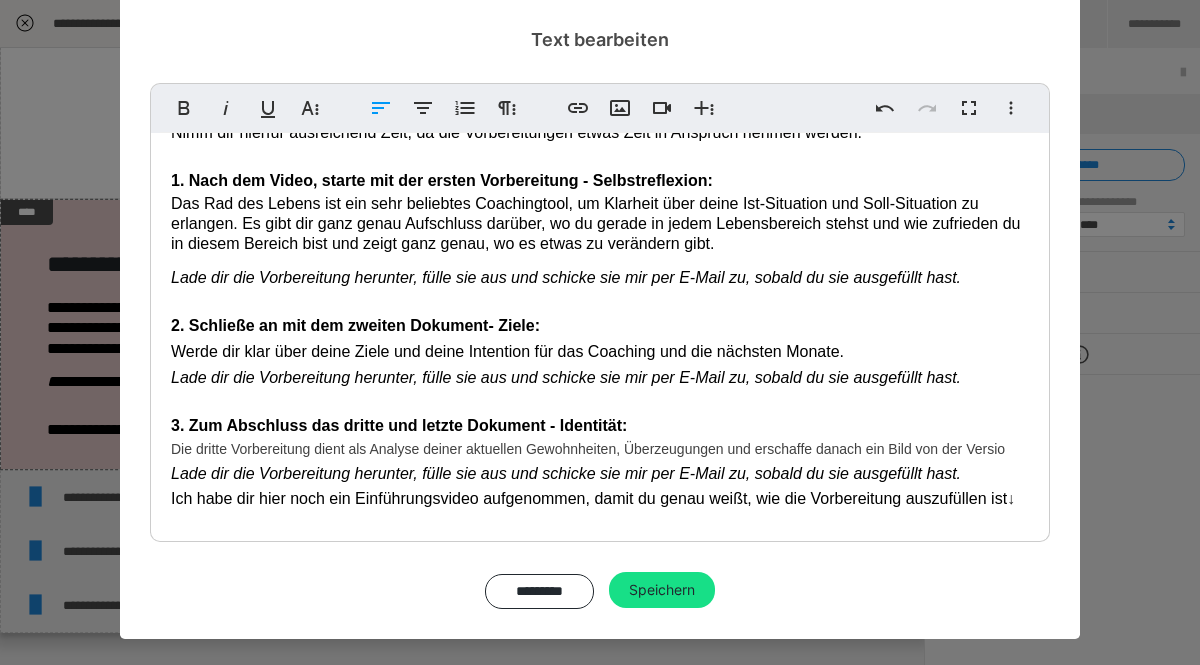 scroll, scrollTop: 265, scrollLeft: 0, axis: vertical 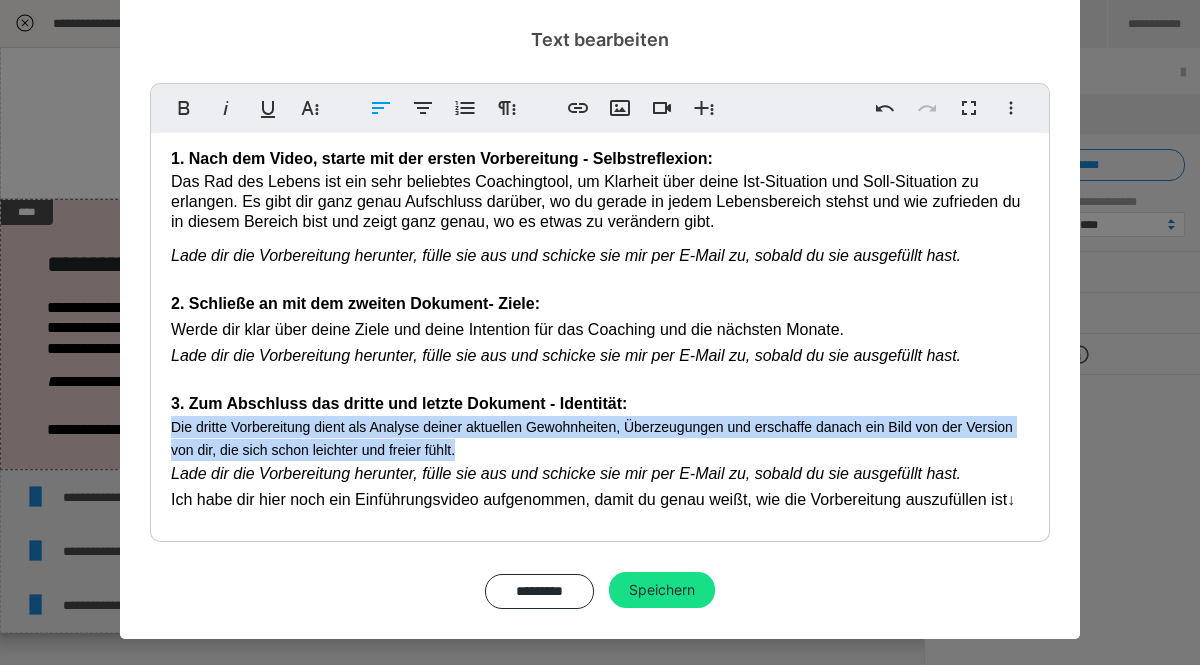 drag, startPoint x: 458, startPoint y: 448, endPoint x: 164, endPoint y: 429, distance: 294.6133 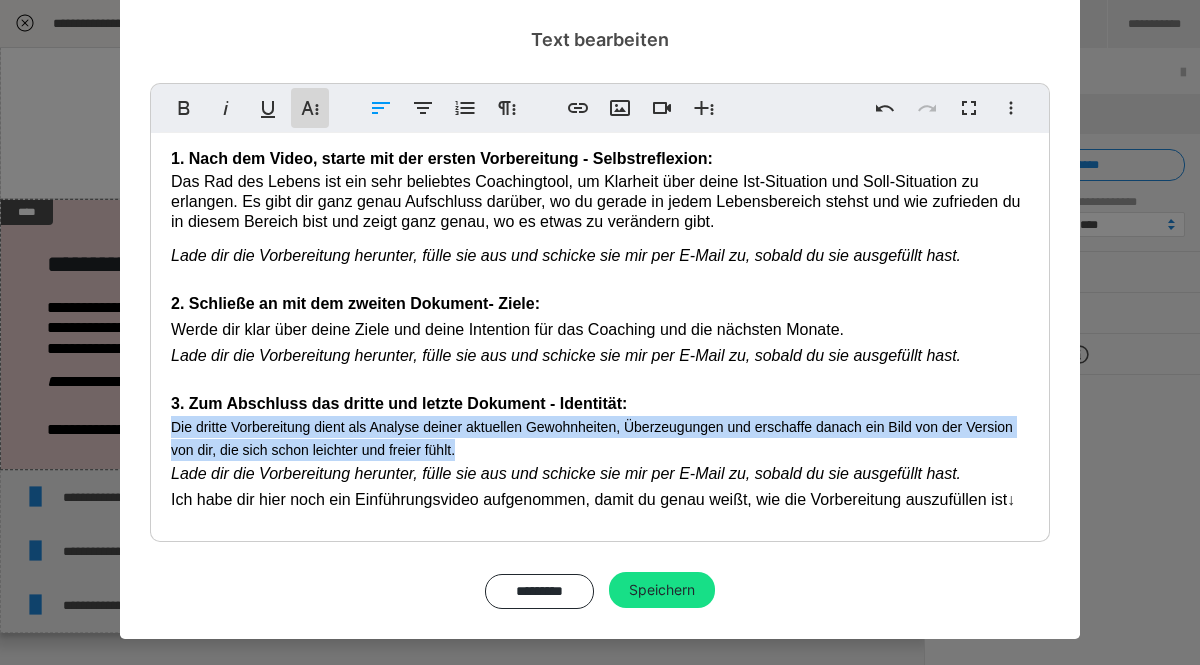 click on "**********" at bounding box center (310, 108) 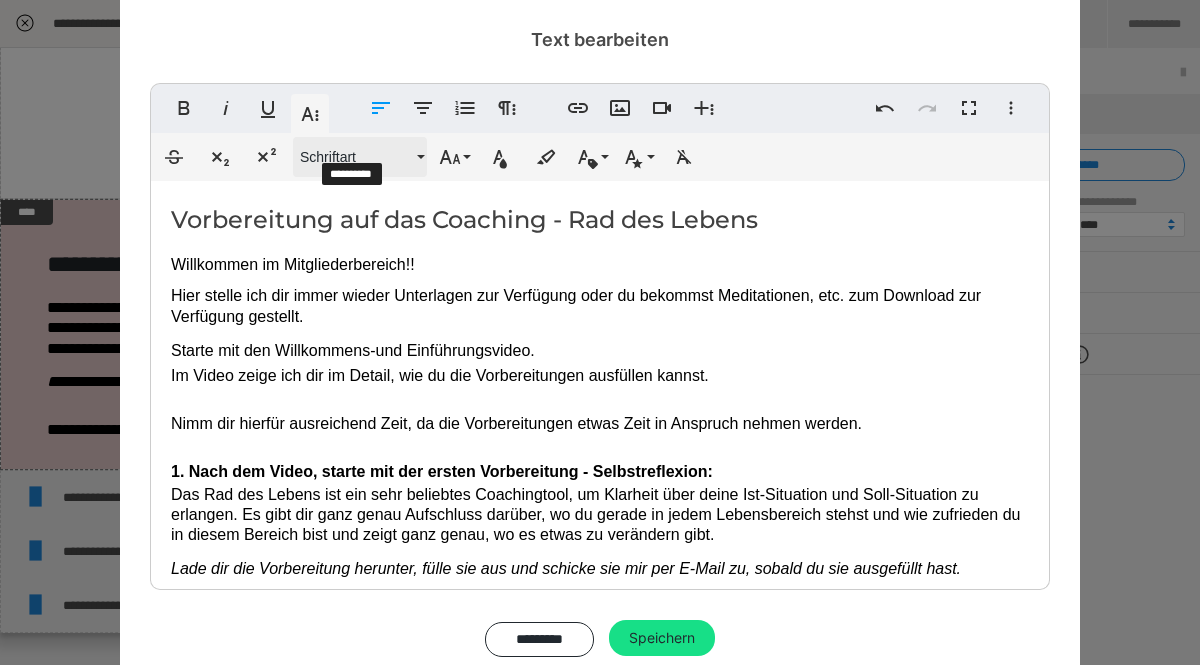 scroll, scrollTop: 100, scrollLeft: 0, axis: vertical 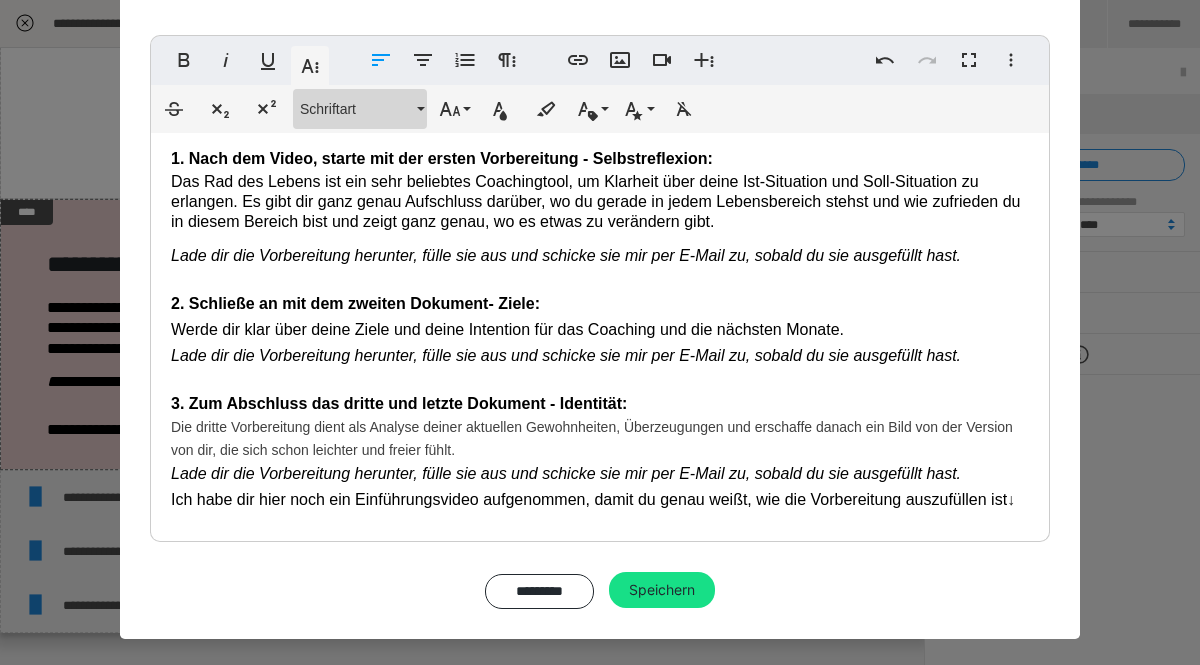 click on "Schriftart" at bounding box center [356, 109] 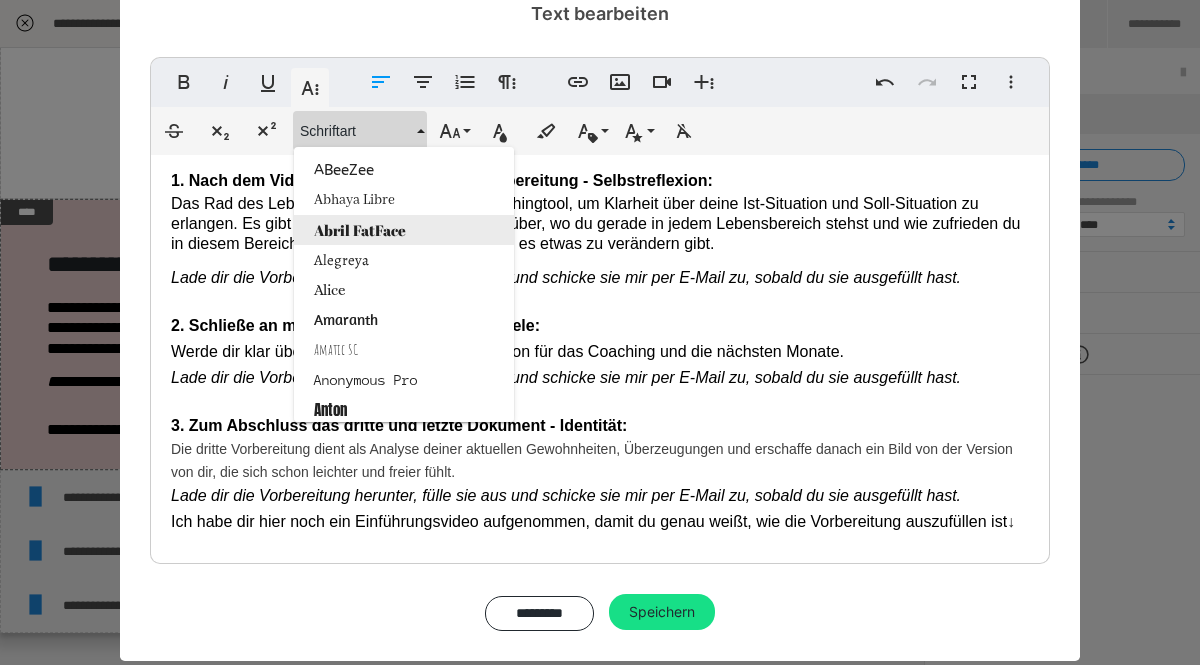 scroll, scrollTop: 100, scrollLeft: 0, axis: vertical 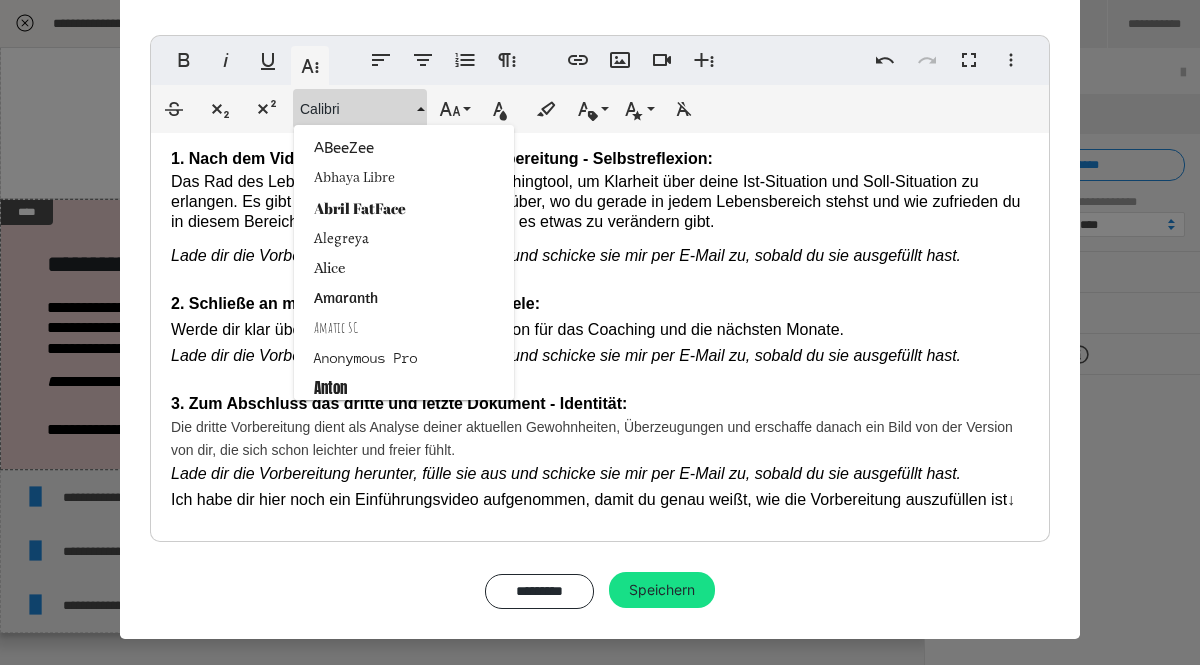 click on "Werde dir klar über deine Ziele und deine Intention für das Coaching und die nächsten Monate." at bounding box center [507, 329] 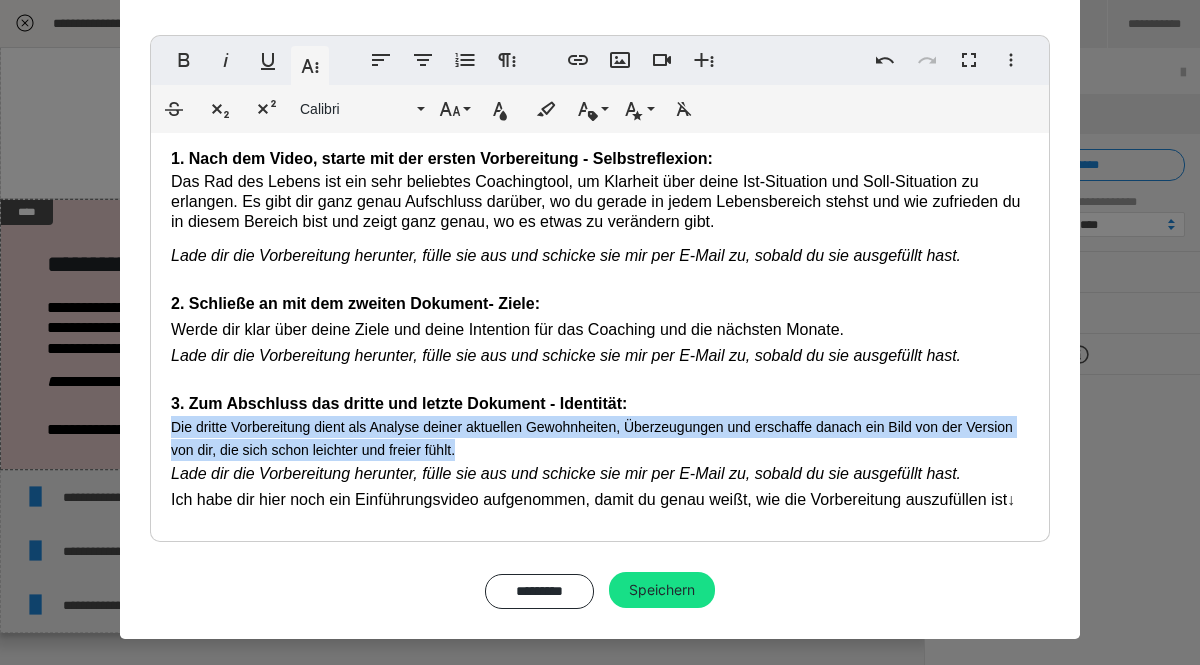 drag, startPoint x: 463, startPoint y: 450, endPoint x: 163, endPoint y: 425, distance: 301.03986 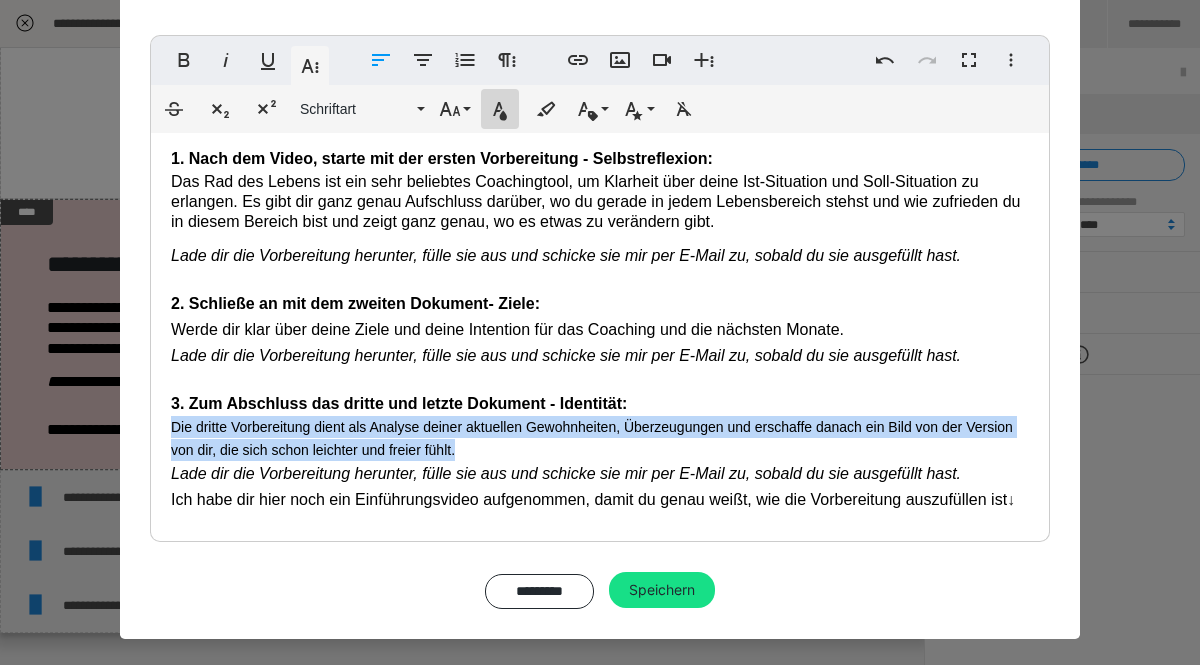 click 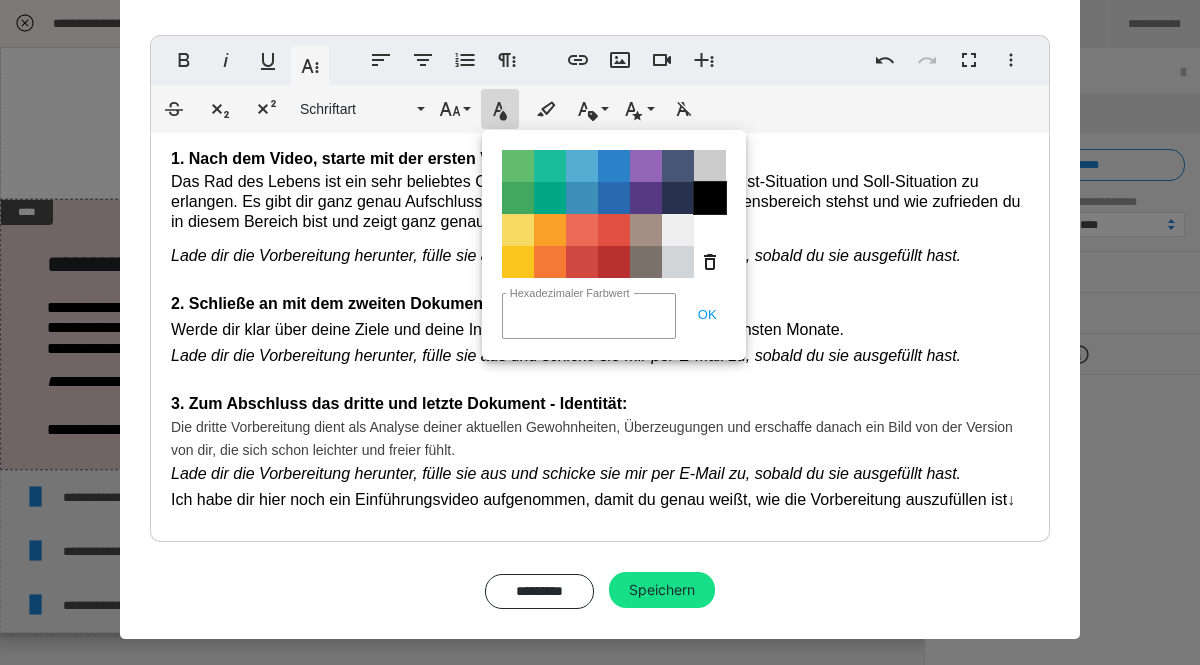 click on "Color#000000" at bounding box center [710, 198] 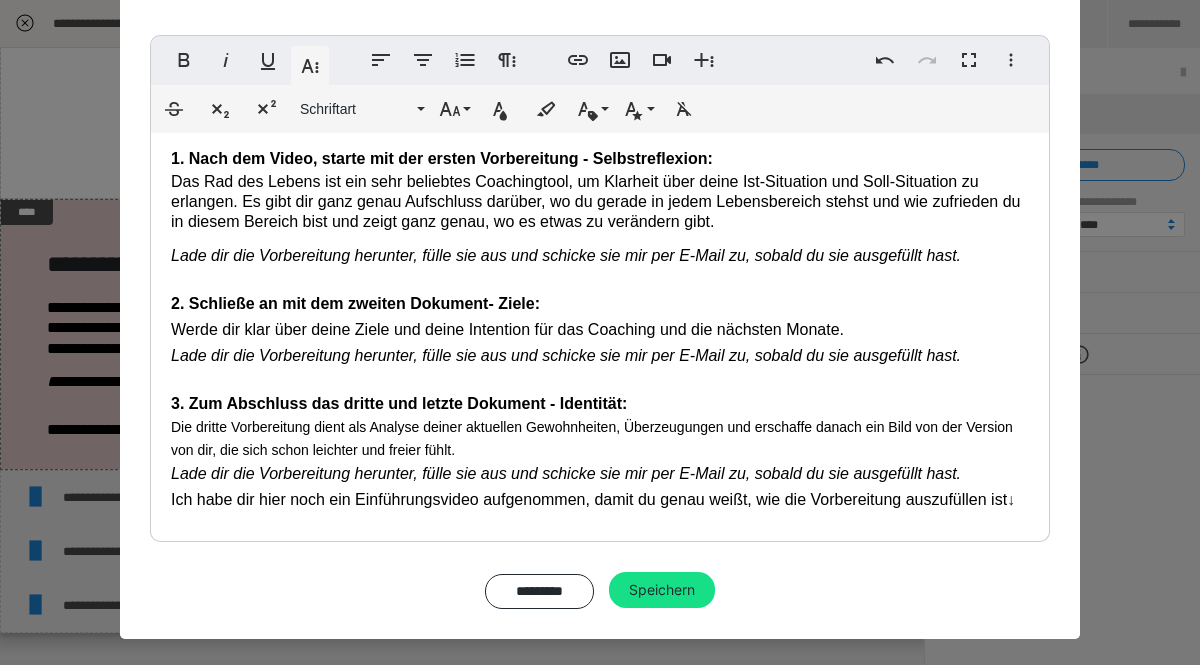 click on "Lade dir die Vorbereitung herunter, fülle sie aus und schicke sie mir per E-Mail zu, sobald du sie ausgefüllt hast." at bounding box center (566, 355) 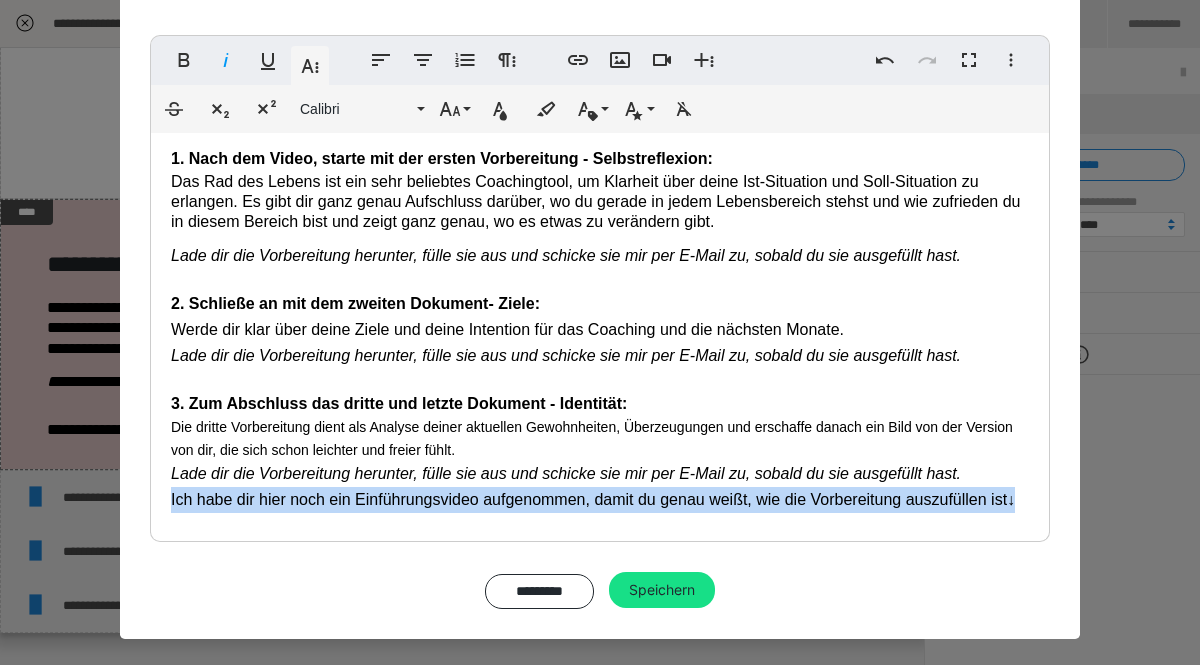 drag, startPoint x: 965, startPoint y: 506, endPoint x: 145, endPoint y: 521, distance: 820.1372 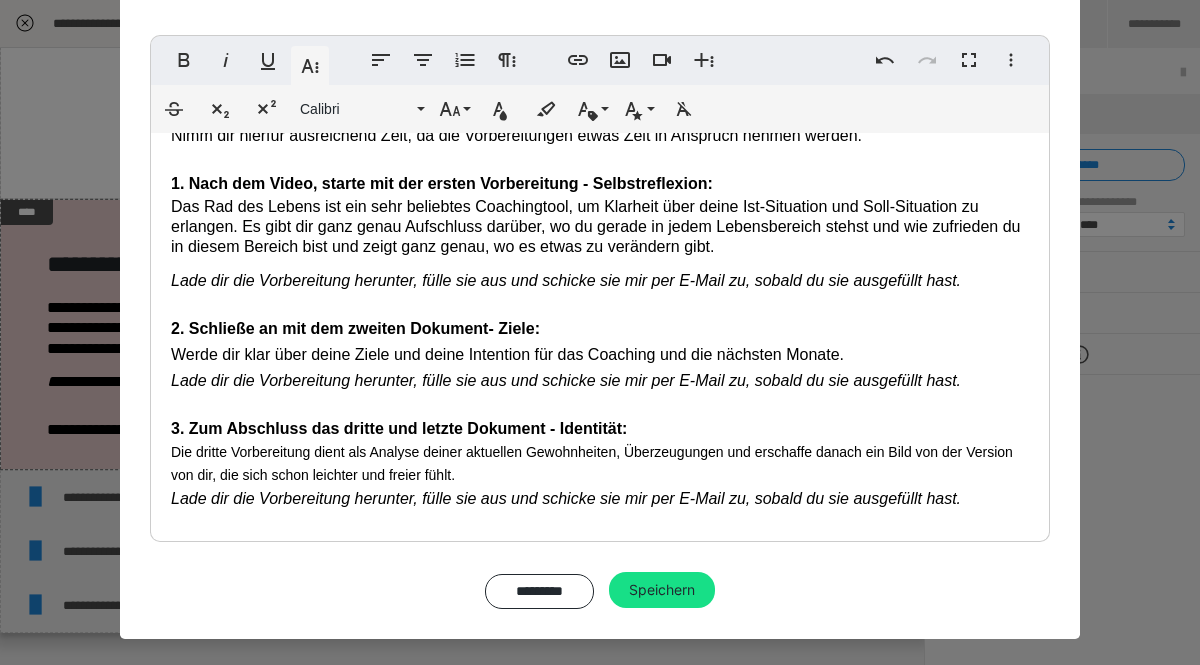 scroll, scrollTop: 239, scrollLeft: 0, axis: vertical 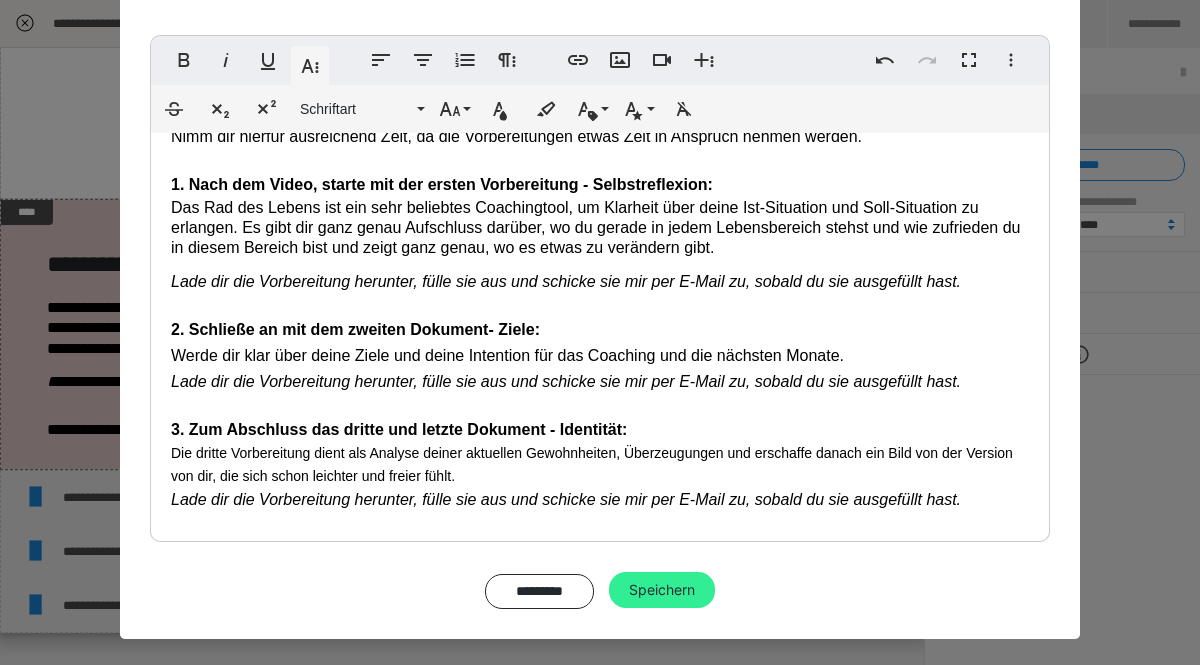 click on "Speichern" at bounding box center [662, 590] 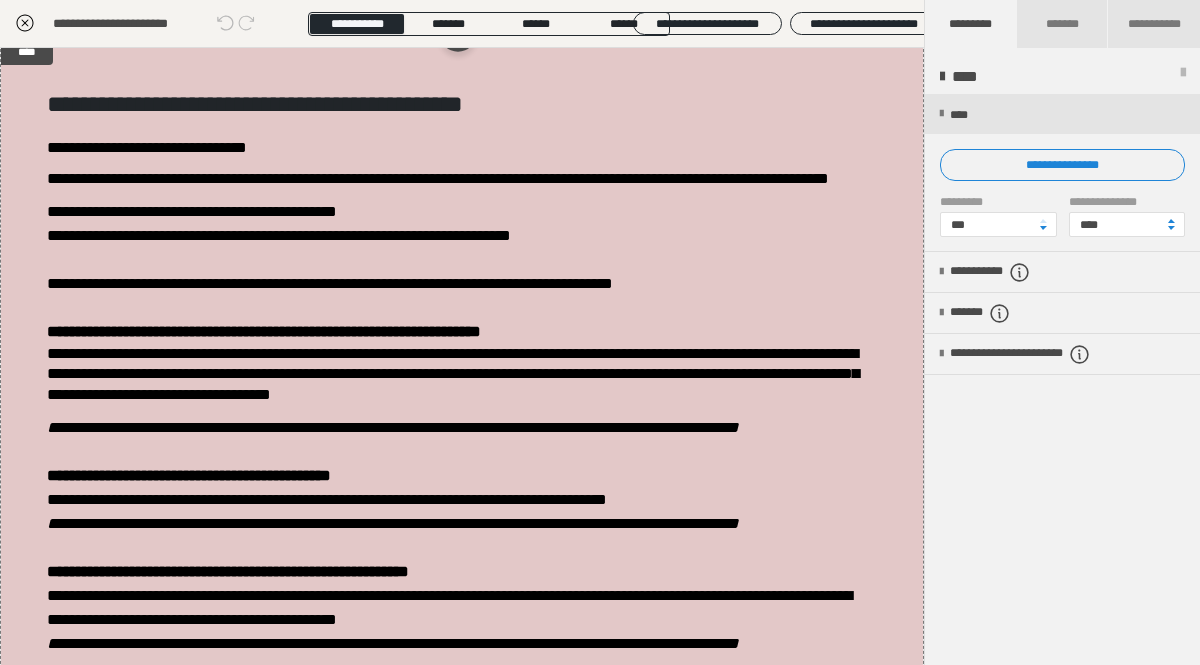 scroll, scrollTop: 174, scrollLeft: 0, axis: vertical 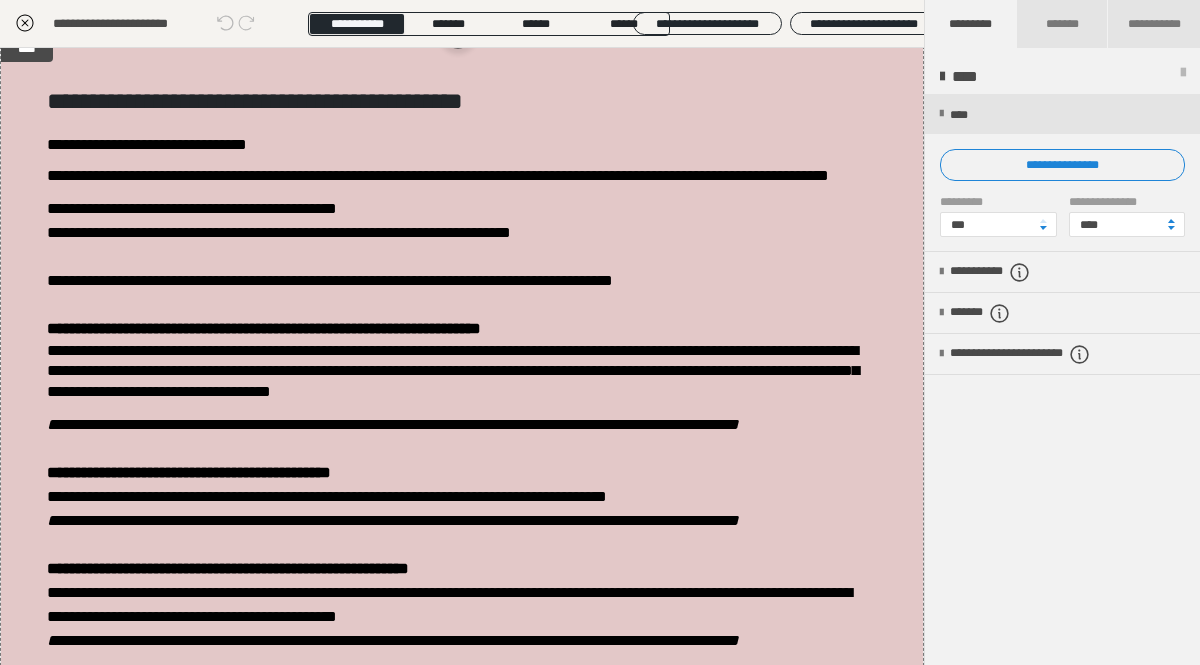click on "**********" at bounding box center (438, 175) 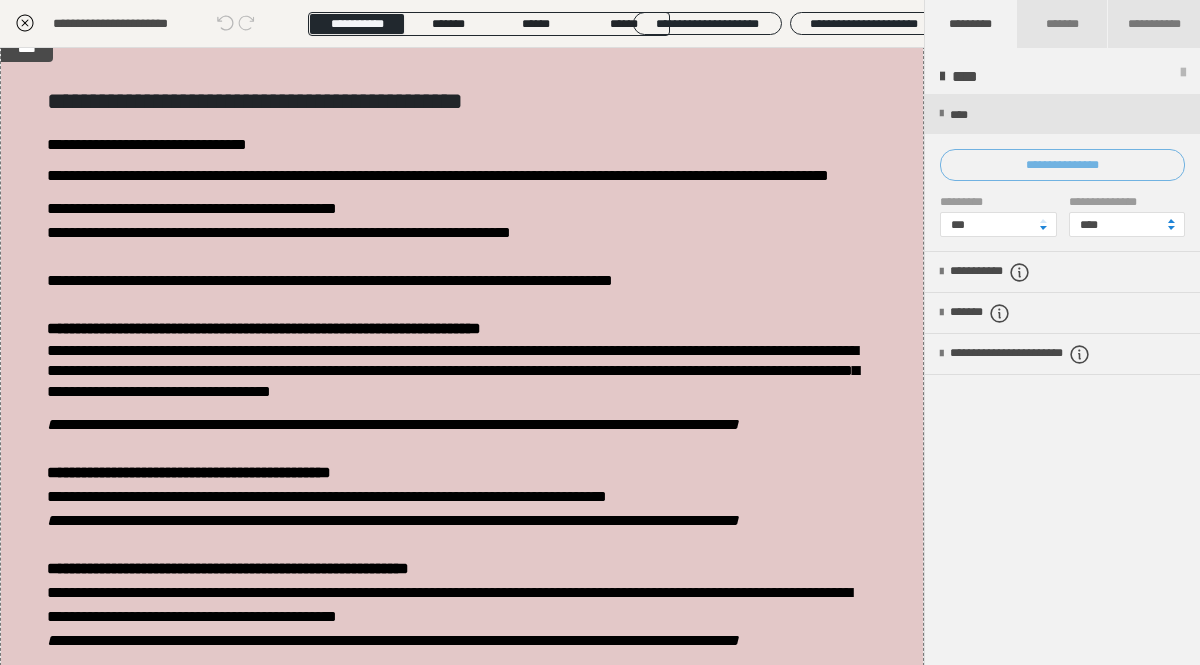 click on "**********" at bounding box center [1062, 165] 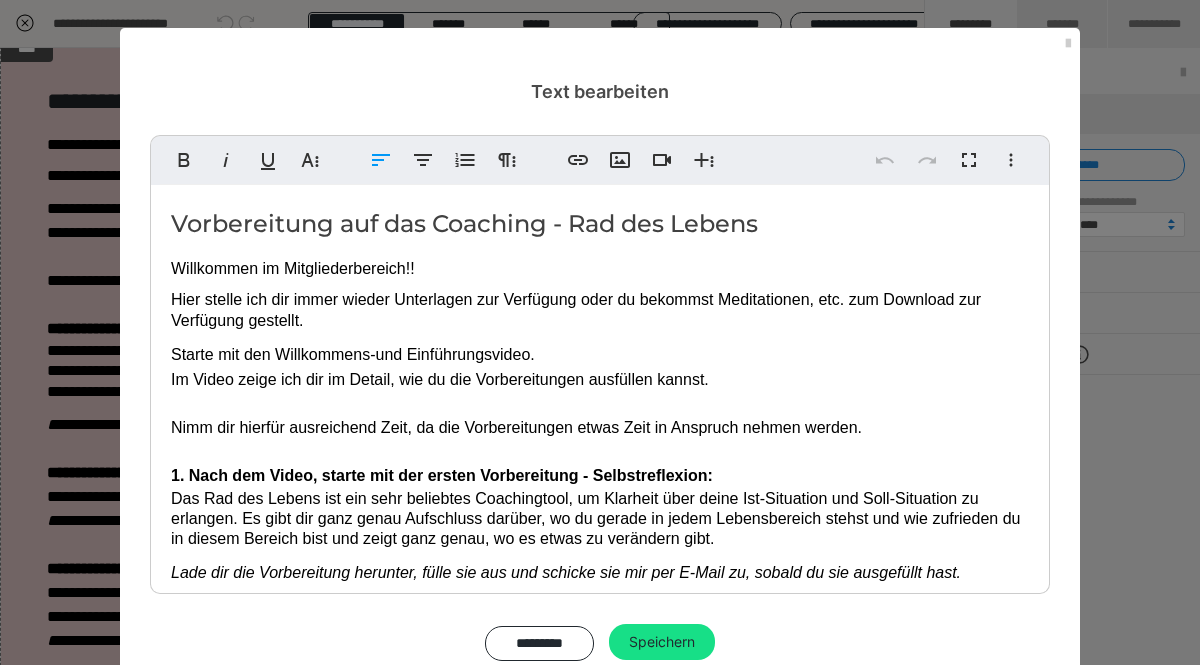 drag, startPoint x: 761, startPoint y: 234, endPoint x: 552, endPoint y: 227, distance: 209.11719 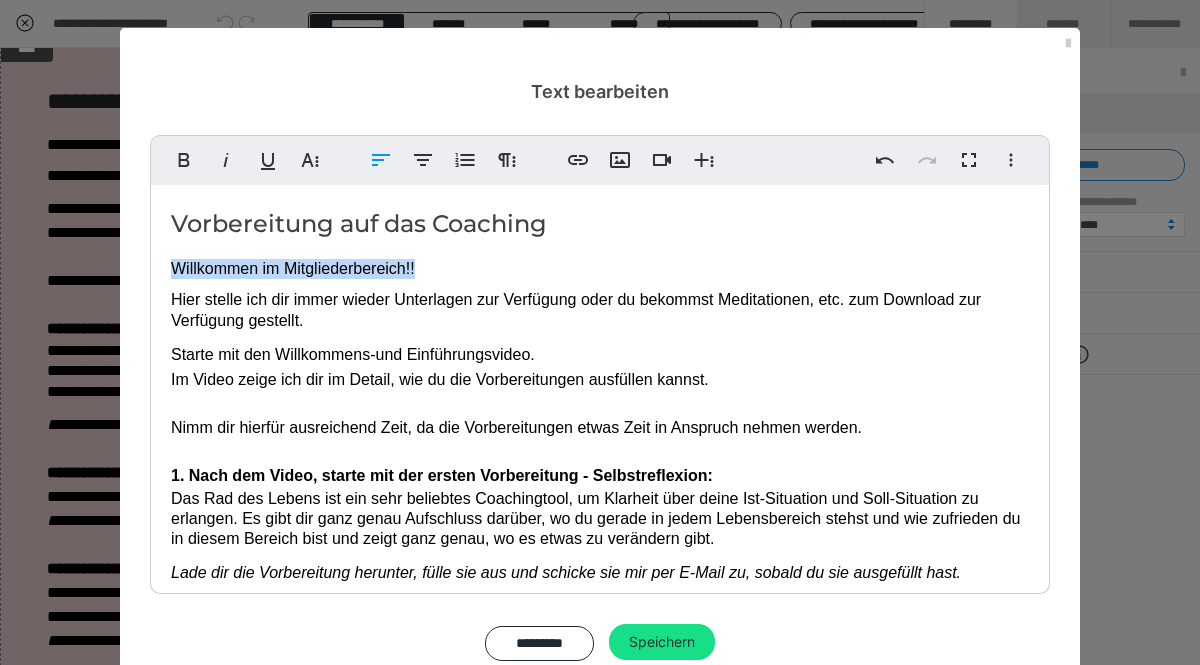 drag, startPoint x: 407, startPoint y: 270, endPoint x: 155, endPoint y: 263, distance: 252.0972 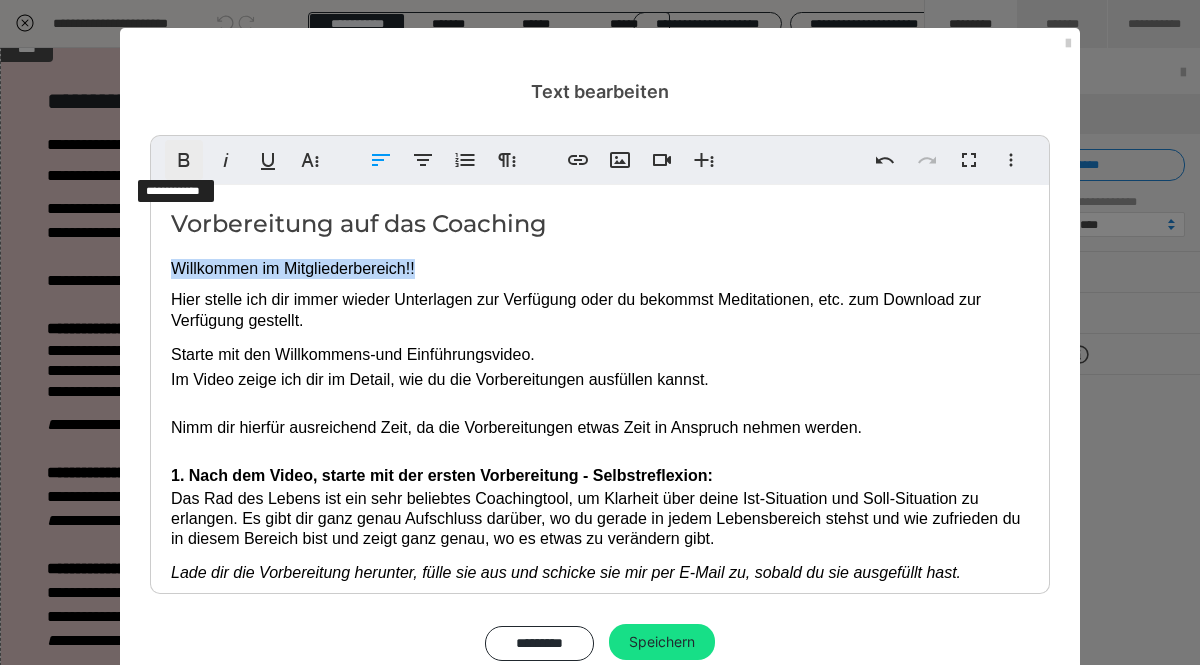 click 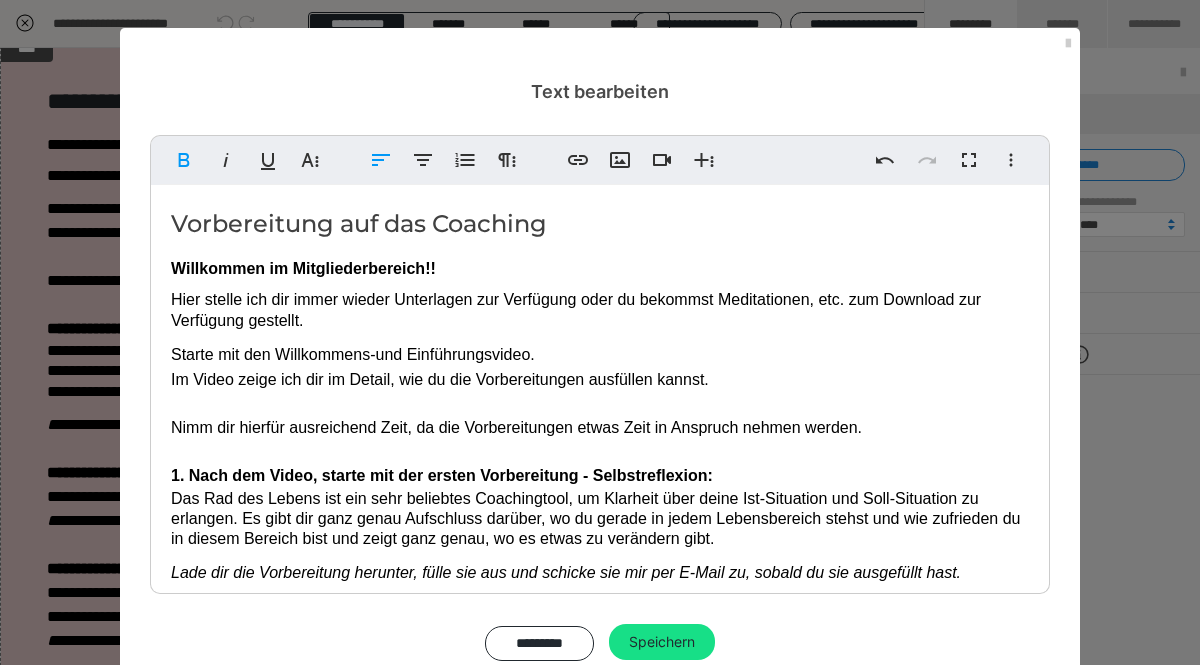 click on "Vorbereitung auf das Coaching Willkommen im Mitgliederbereich!! Hier stelle ich dir immer wieder Unterlagen zur Verfügung oder du bekommst Meditationen, etc. zum Download zur Verfügung gestellt. Starte mit den Willkommens-und Einführungsvideo. Im Video zeige ich dir im Detail, wie du die Vorbereitungen ausfüllen kannst. Nimm dir hierfür ausreichend Zeit, da die Vorbereitungen etwas Zeit in Anspruch nehmen werden. 1. Nach dem Video, starte mit der ersten Vorbereitung - Selbstreflexion: Das Rad des Lebens ist ein sehr beliebtes Coachingtool, um Klarheit über deine Ist-Situation und Soll-Situation zu erlangen. Es gibt dir ganz genau Aufschluss darüber, wo du gerade in jedem Lebensbereich stehst und wie zufrieden du in diesem Bereich bist und zeigt ganz genau, wo es etwas zu verändern gibt. Lade dir die Vorbereitung herunter, fülle sie aus und schicke sie mir per E-Mail zu, sobald du sie ausgefüllt hast. 2. Schließe an mit dem zweiten Dokument- Ziele:" at bounding box center (600, 504) 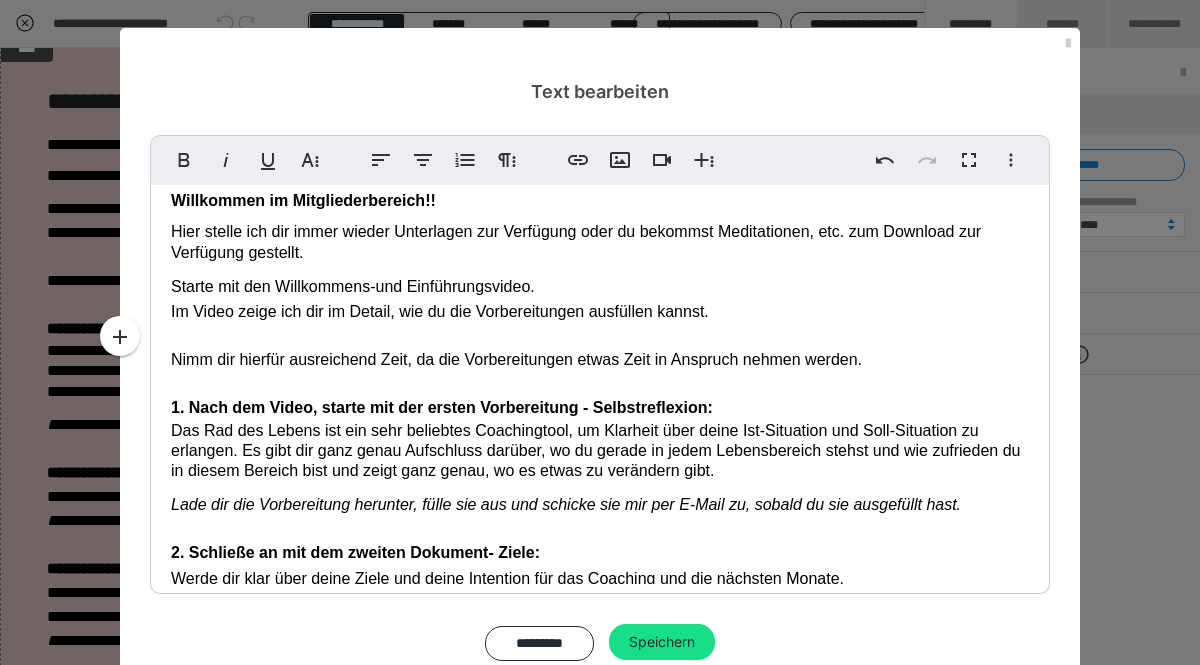 scroll, scrollTop: 69, scrollLeft: 0, axis: vertical 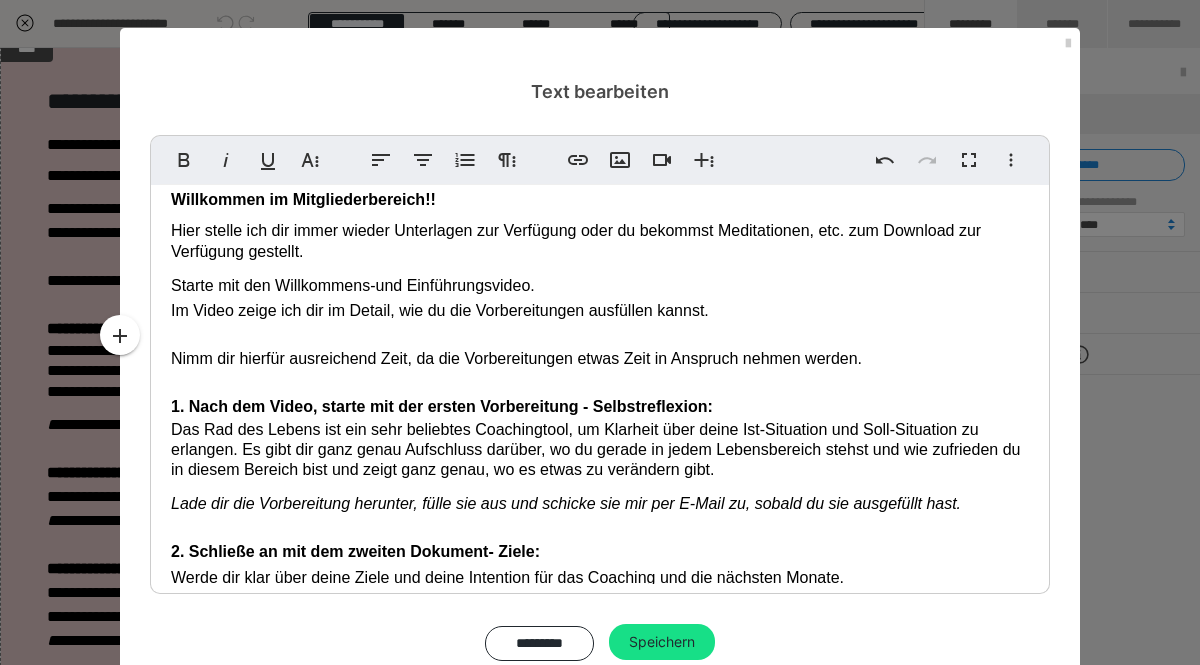click on "Vorbereitung auf das Coaching Willkommen im Mitgliederbereich!! Hier stelle ich dir immer wieder Unterlagen zur Verfügung oder du bekommst Meditationen, etc. zum Download zur Verfügung gestellt. Starte mit den Willkommens-und Einführungsvideo. Im Video zeige ich dir im Detail, wie du die Vorbereitungen ausfüllen kannst. Nimm dir hierfür ausreichend Zeit, da die Vorbereitungen etwas Zeit in Anspruch nehmen werden. 1. Nach dem Video, starte mit der ersten Vorbereitung - Selbstreflexion: Das Rad des Lebens ist ein sehr beliebtes Coachingtool, um Klarheit über deine Ist-Situation und Soll-Situation zu erlangen. Es gibt dir ganz genau Aufschluss darüber, wo du gerade in jedem Lebensbereich stehst und wie zufrieden du in diesem Bereich bist und zeigt ganz genau, wo es etwas zu verändern gibt. Lade dir die Vorbereitung herunter, fülle sie aus und schicke sie mir per E-Mail zu, sobald du sie ausgefüllt hast. 2. Schließe an mit dem zweiten Dokument- Ziele:" at bounding box center [600, 435] 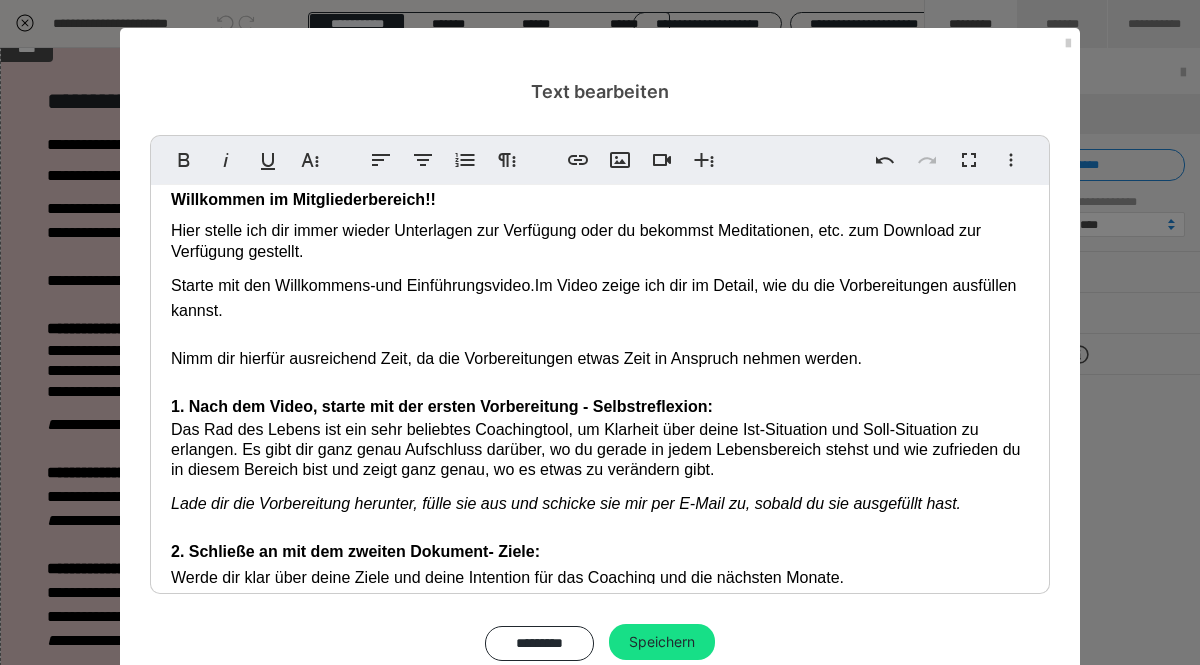 type 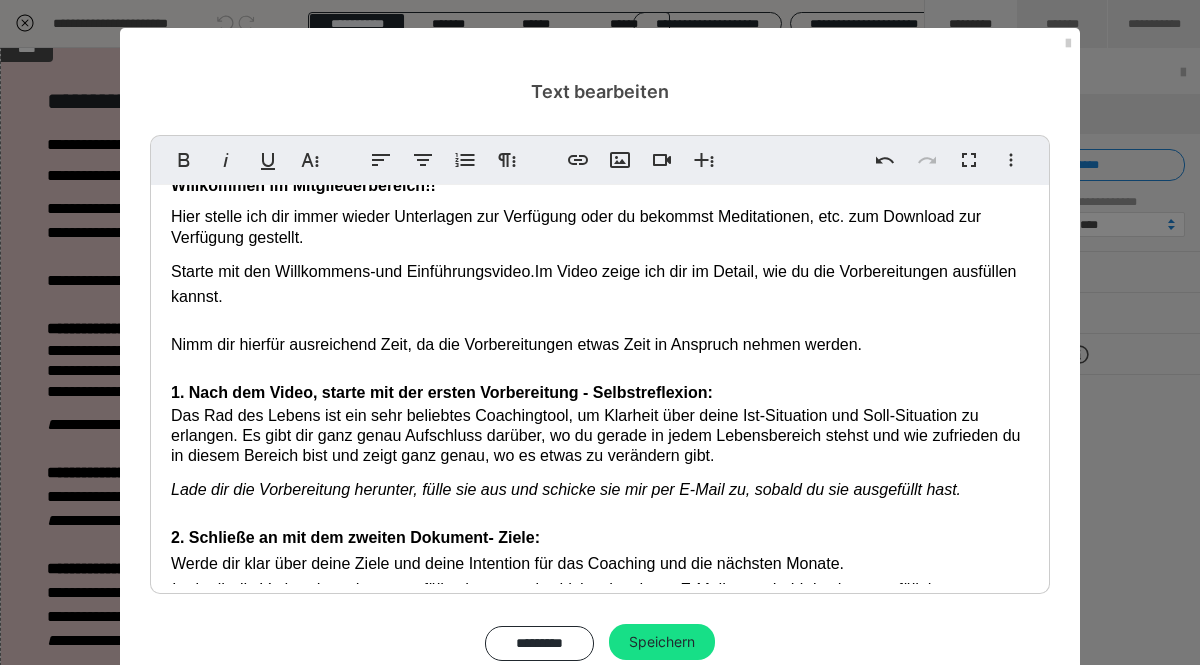 scroll, scrollTop: 87, scrollLeft: 0, axis: vertical 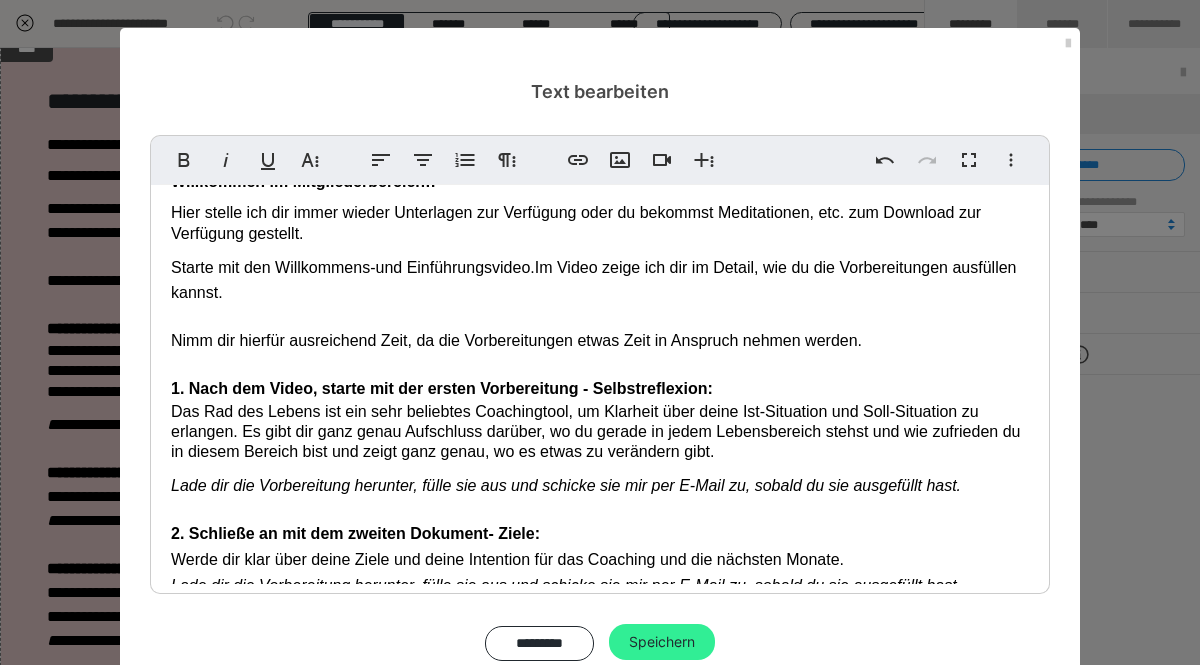 click on "Speichern" at bounding box center [662, 642] 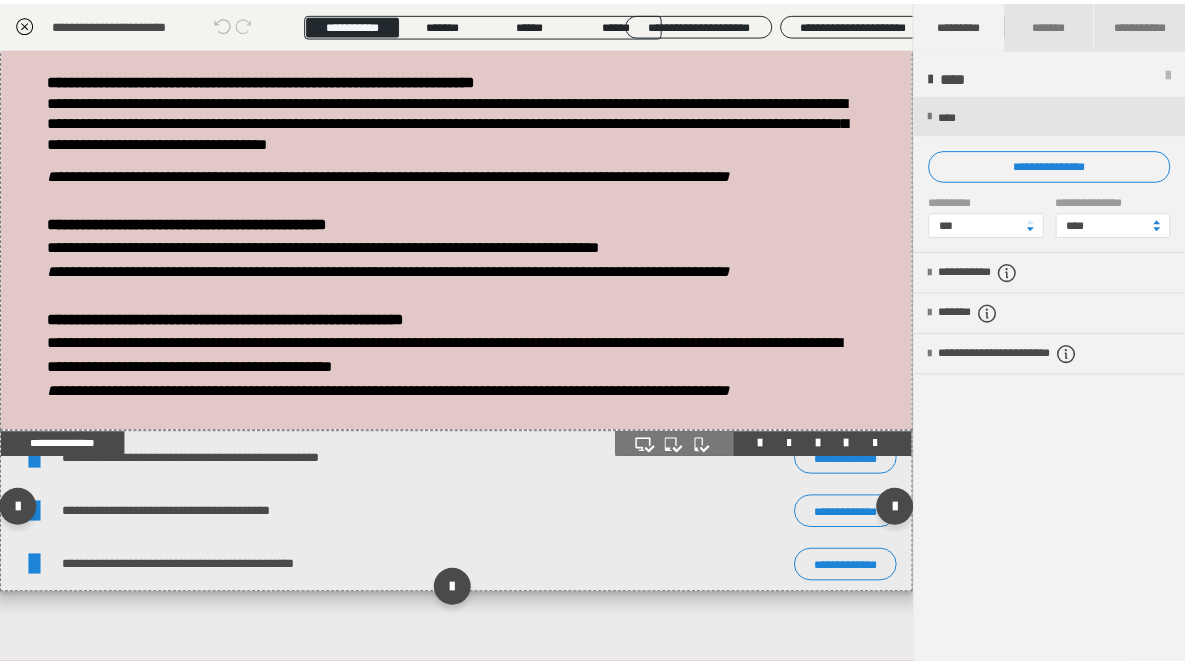 scroll, scrollTop: 0, scrollLeft: 0, axis: both 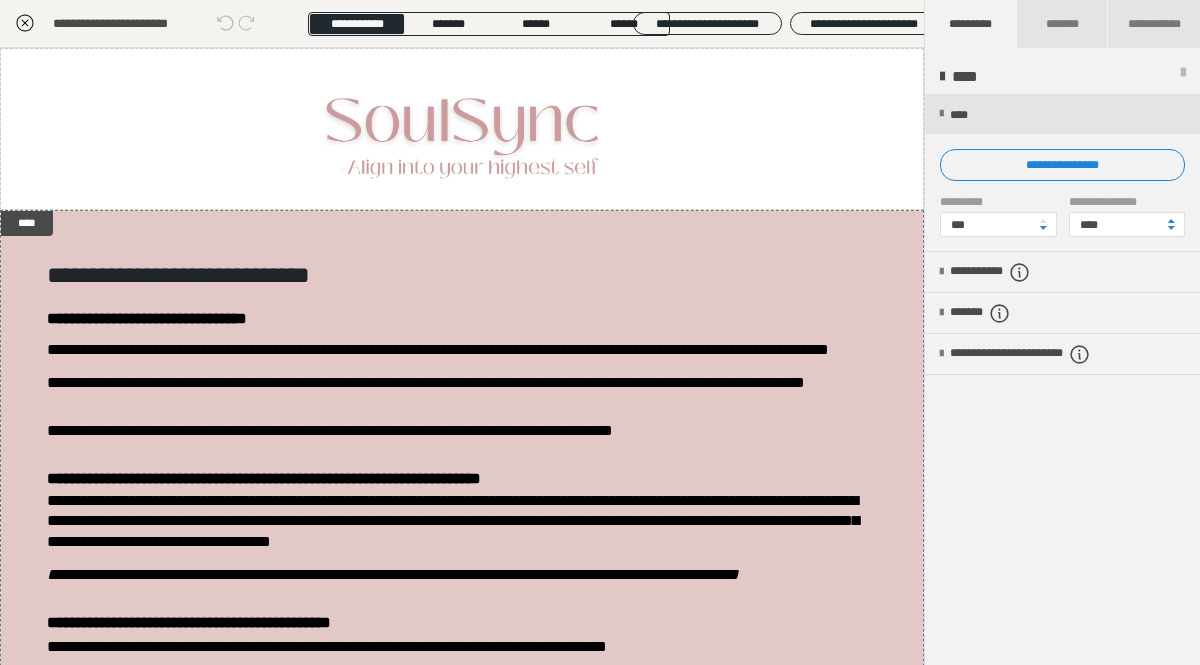 click 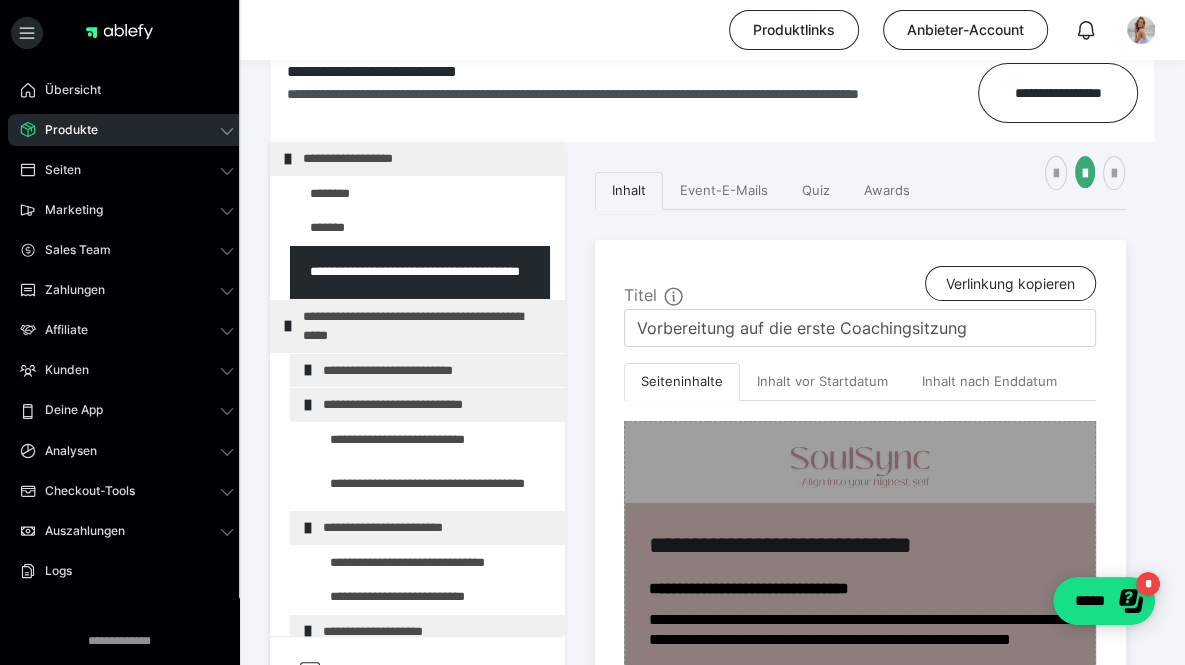 scroll, scrollTop: 260, scrollLeft: 0, axis: vertical 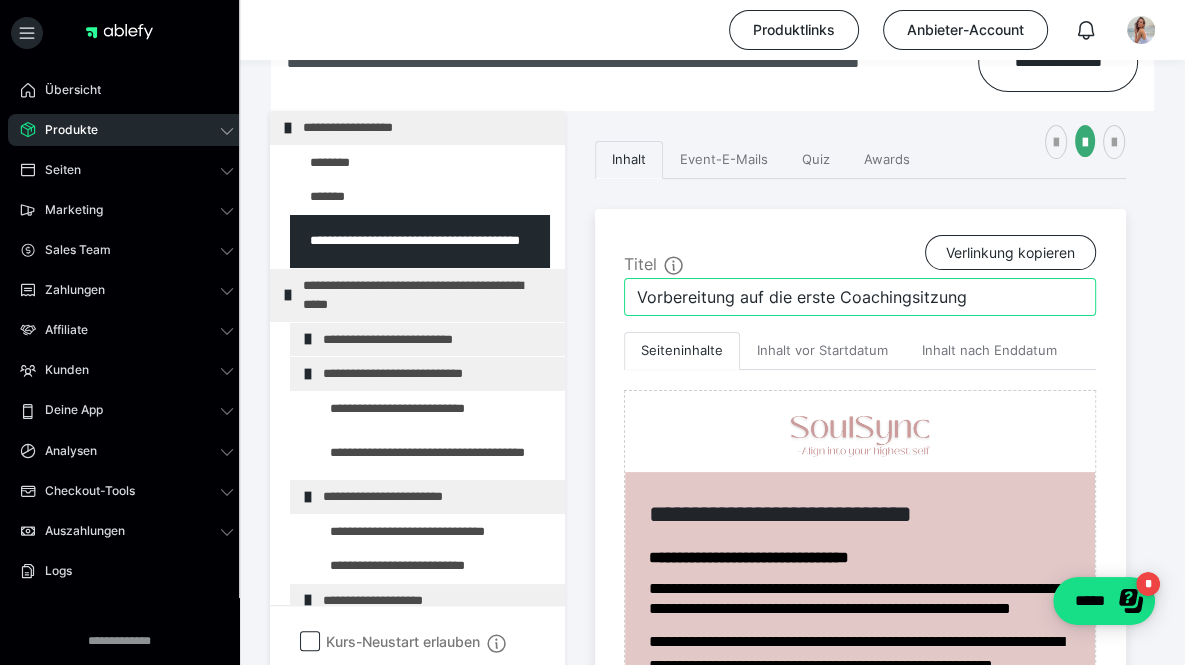 click on "Vorbereitung auf die erste Coachingsitzung" at bounding box center [860, 297] 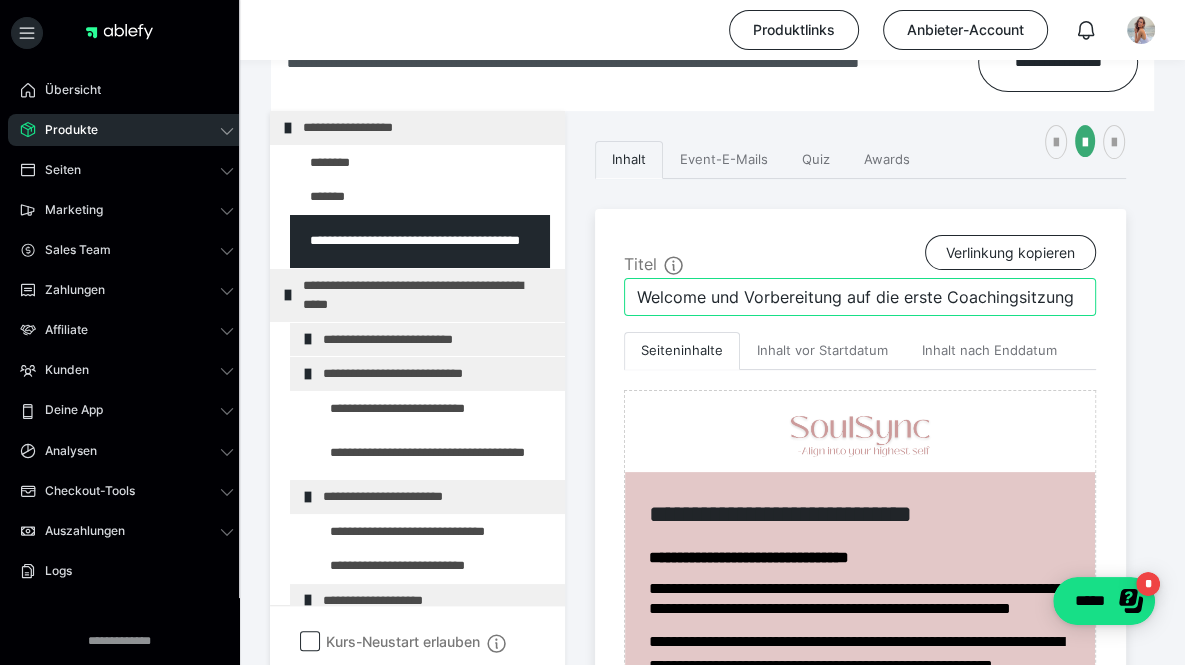 drag, startPoint x: 1082, startPoint y: 297, endPoint x: 844, endPoint y: 300, distance: 238.0189 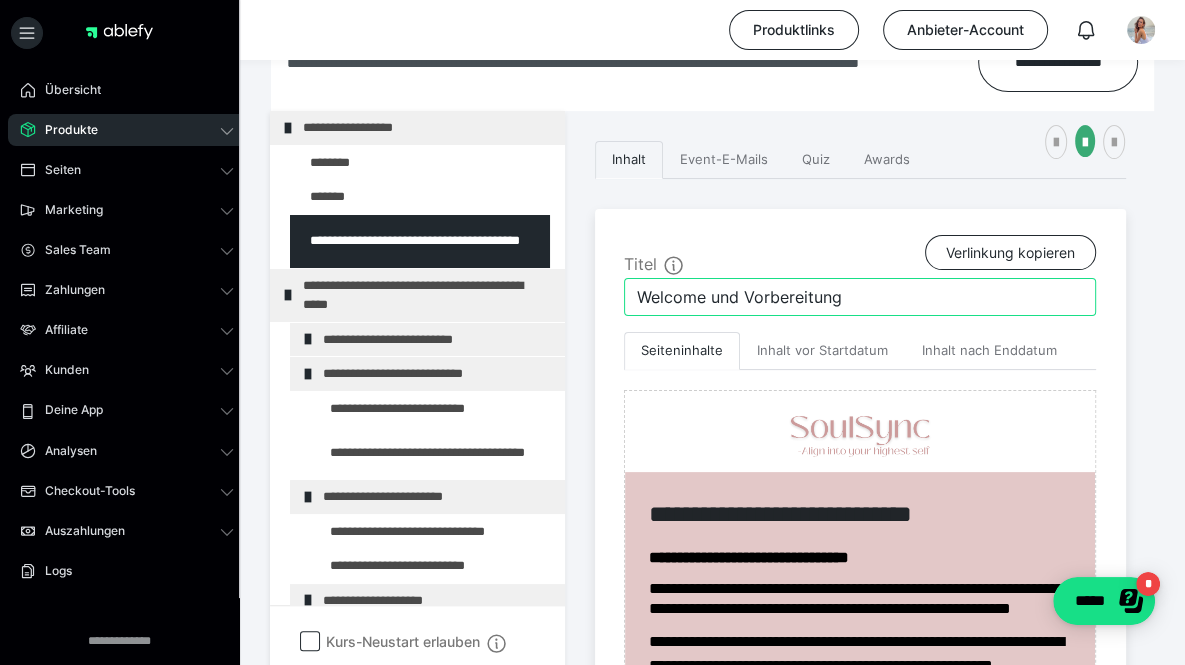 type on "Welcome und Vorbereitung" 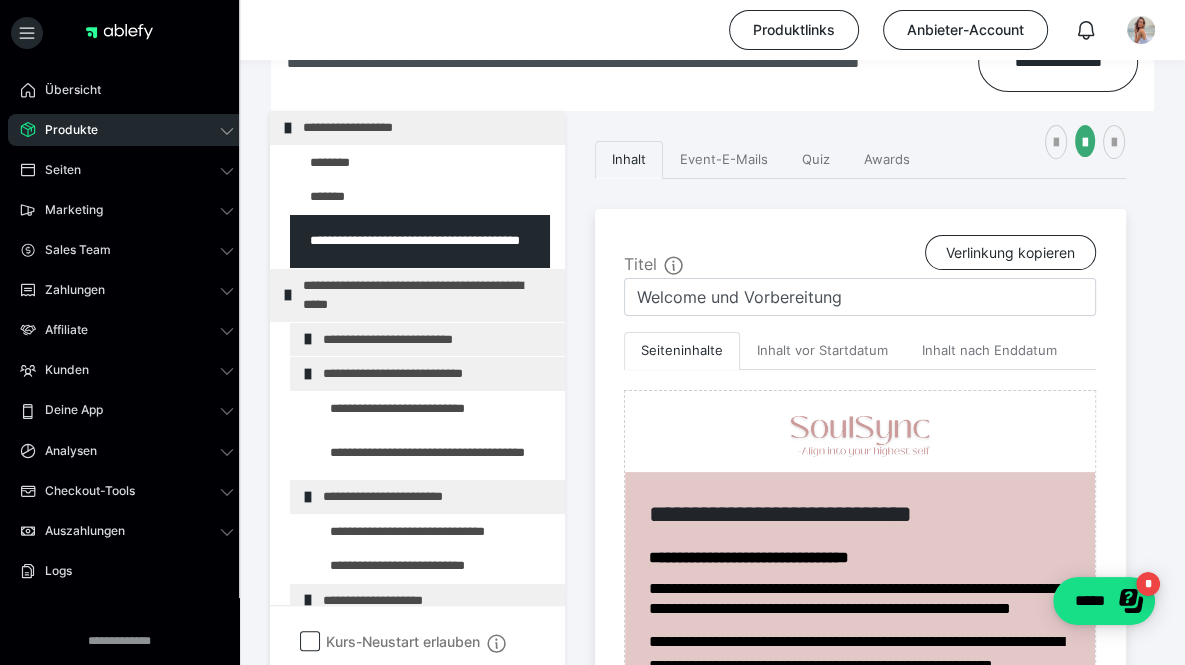 click on "**********" at bounding box center [860, 858] 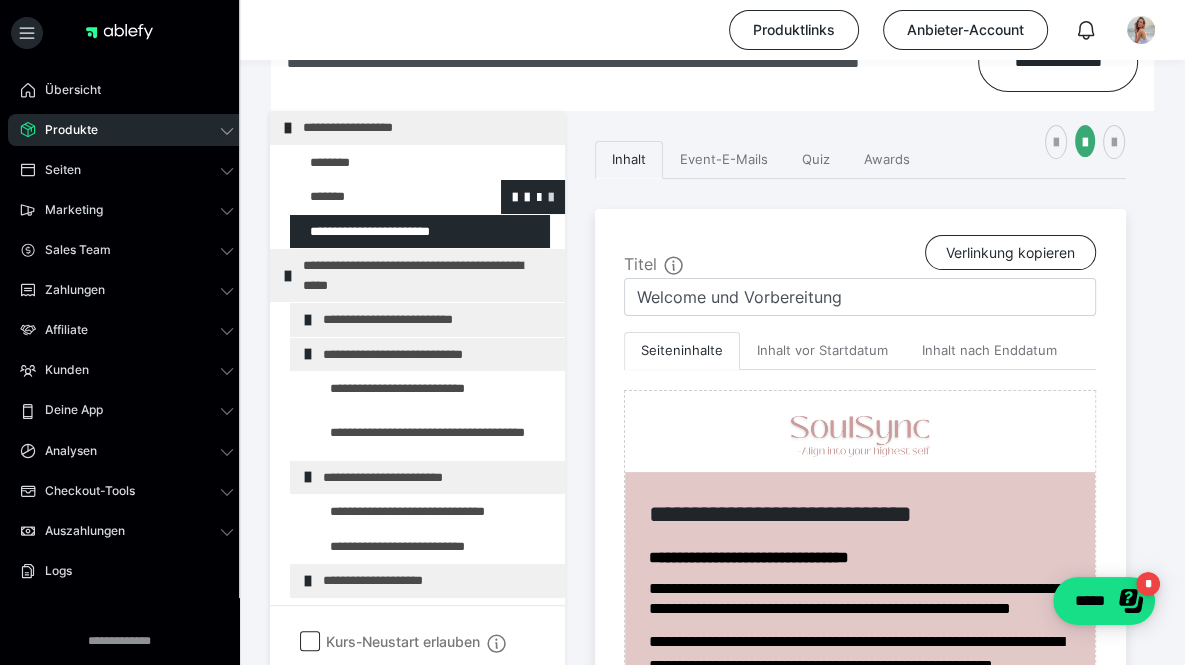 click at bounding box center [551, 196] 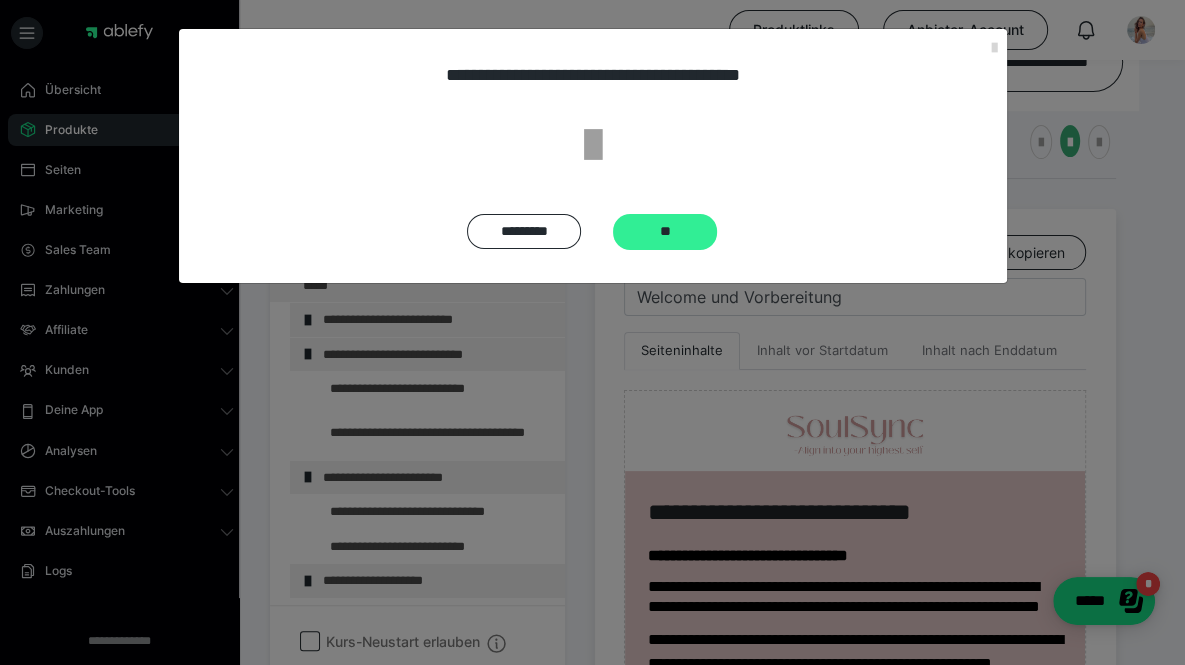 click on "**" at bounding box center [665, 232] 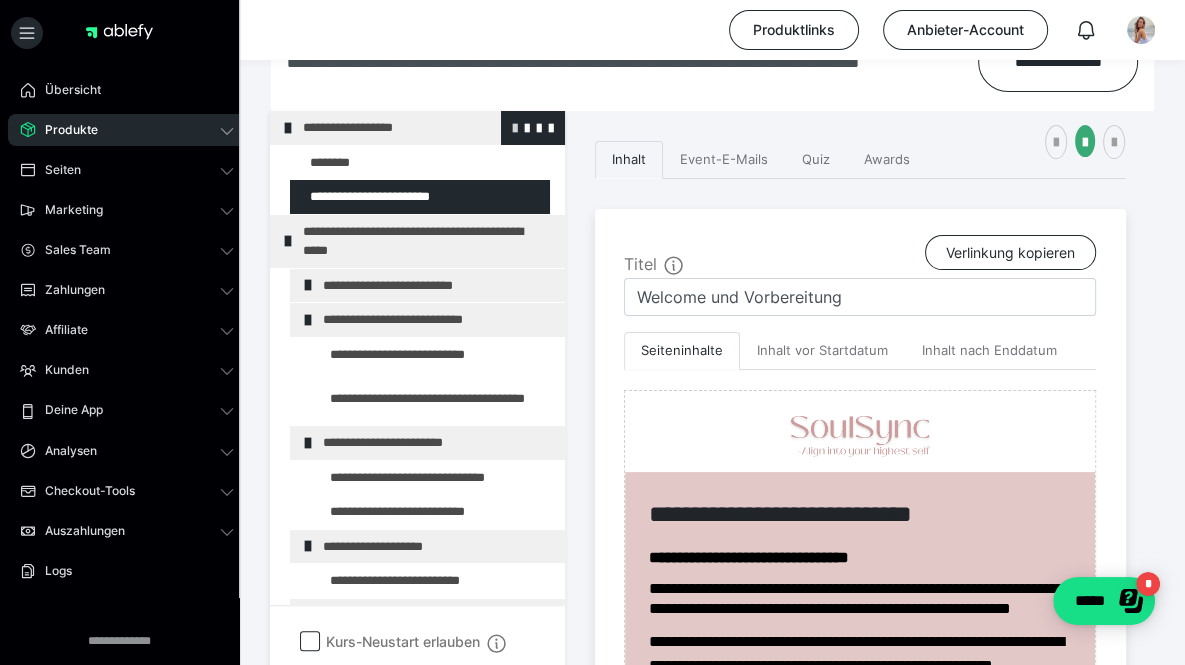 click at bounding box center [515, 127] 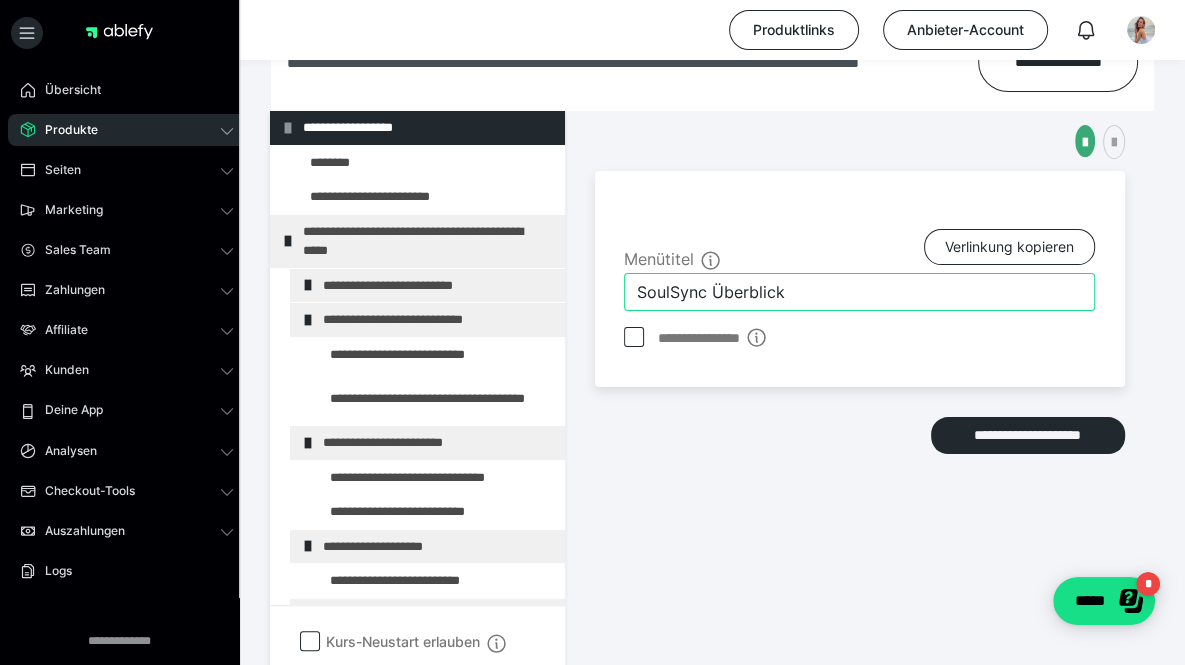 drag, startPoint x: 793, startPoint y: 292, endPoint x: 710, endPoint y: 321, distance: 87.92042 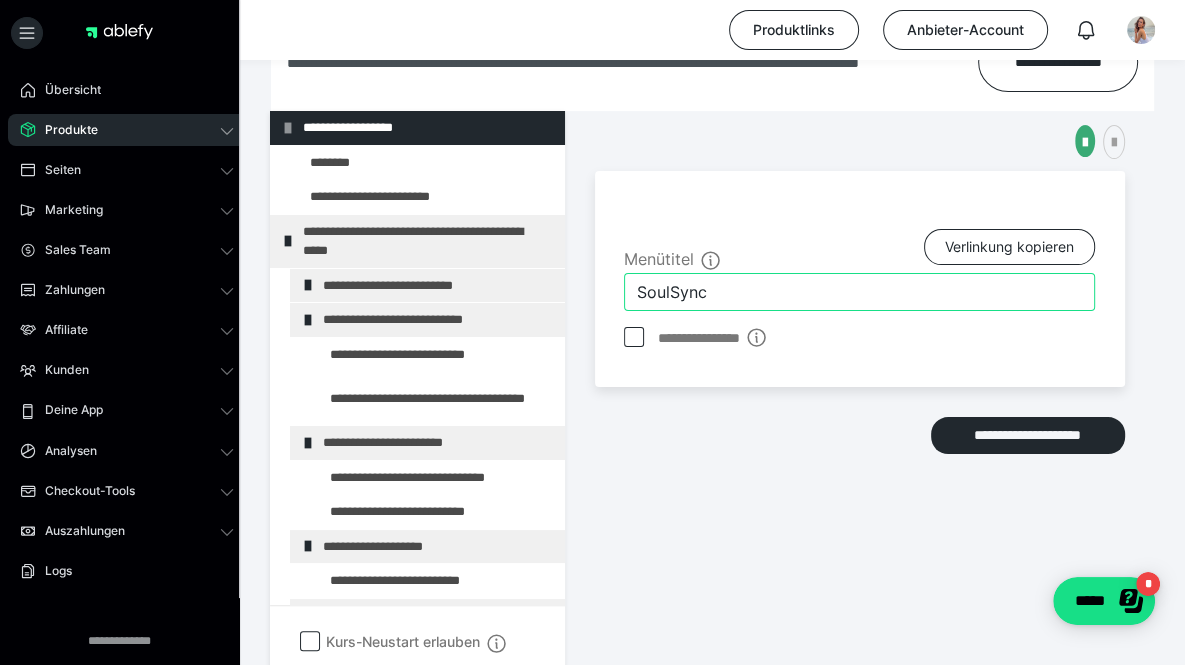 type on "SoulSync" 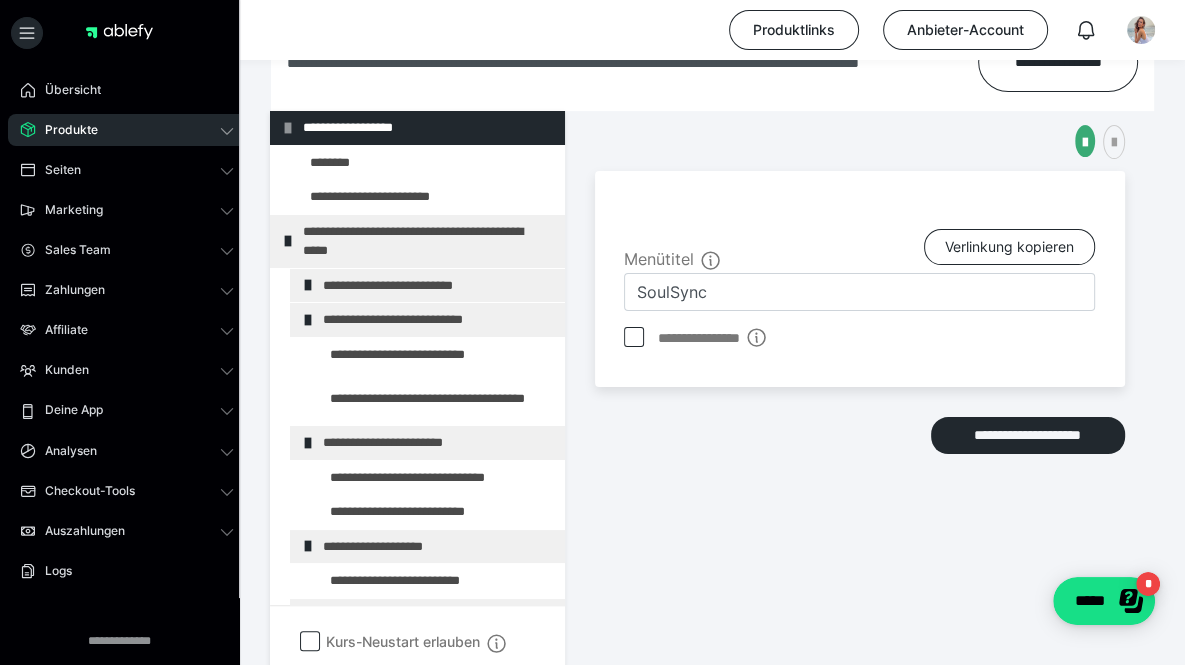 click on "**********" at bounding box center [860, 279] 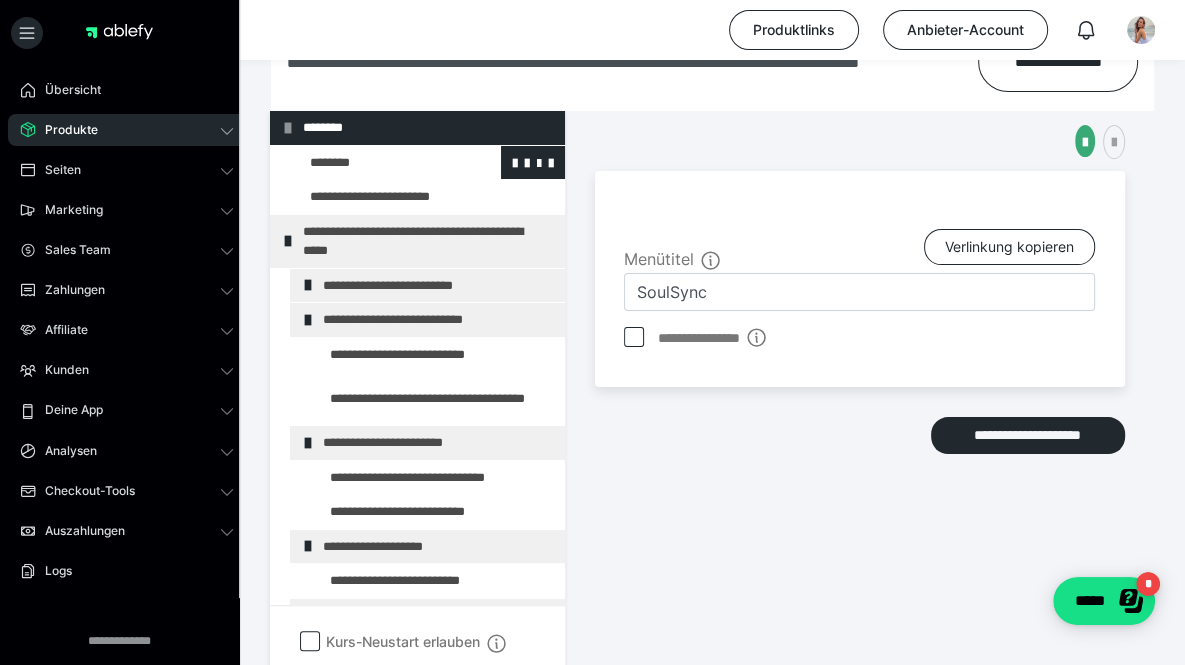click at bounding box center [375, 163] 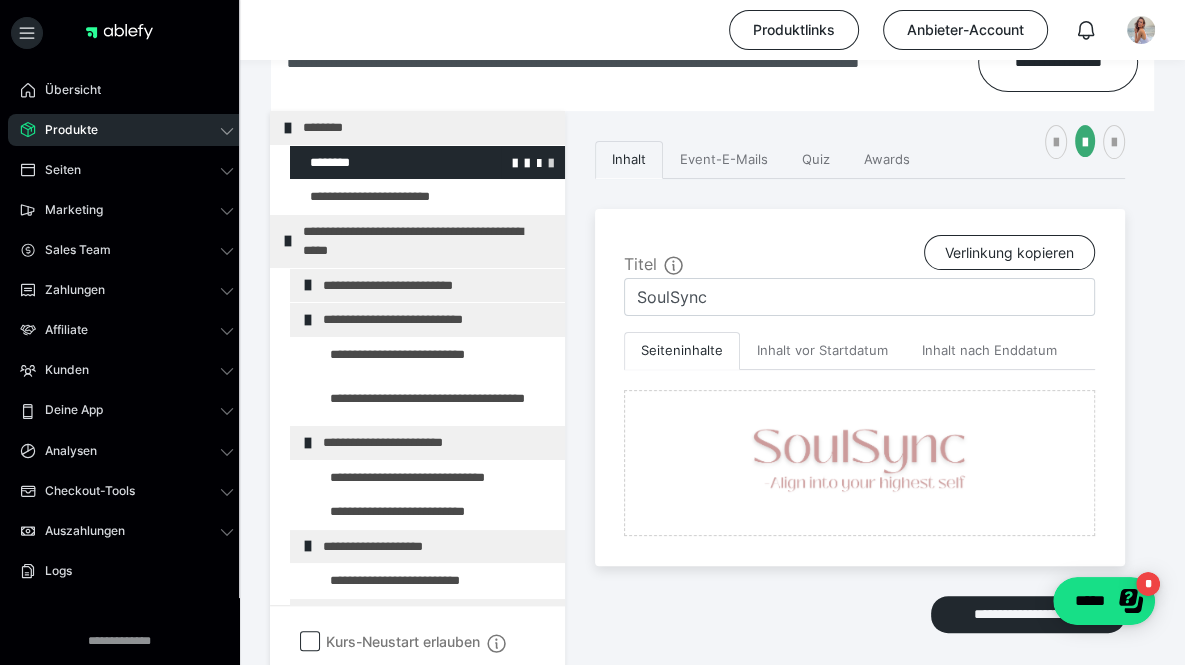 click at bounding box center [551, 162] 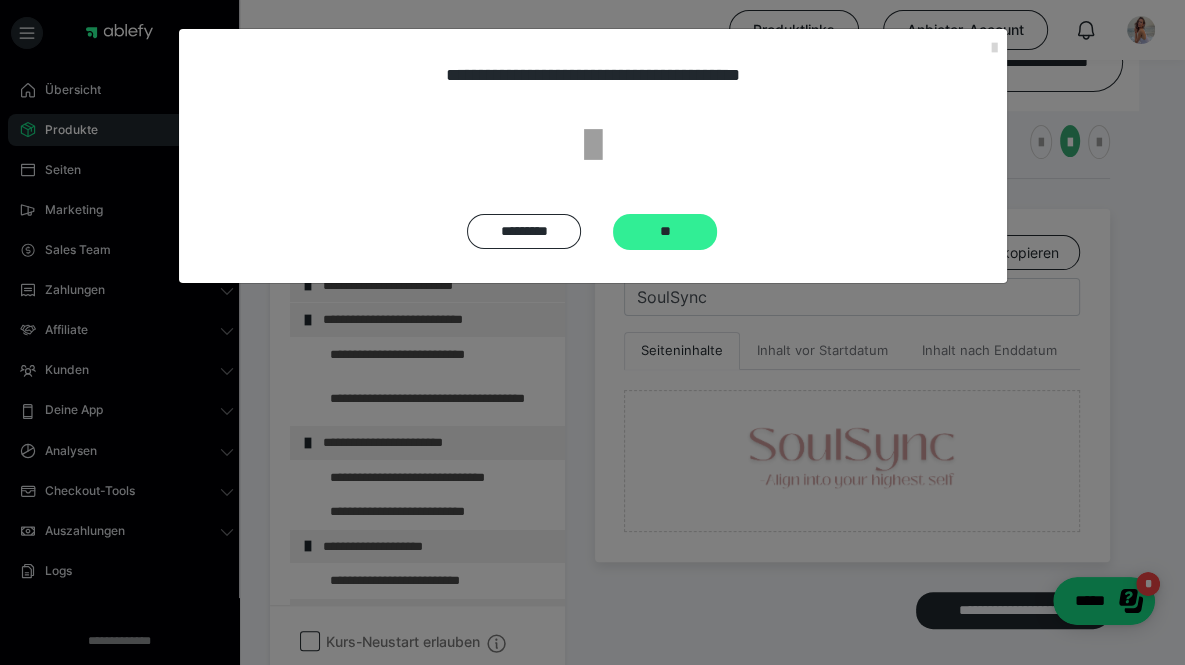 click on "**" at bounding box center [665, 232] 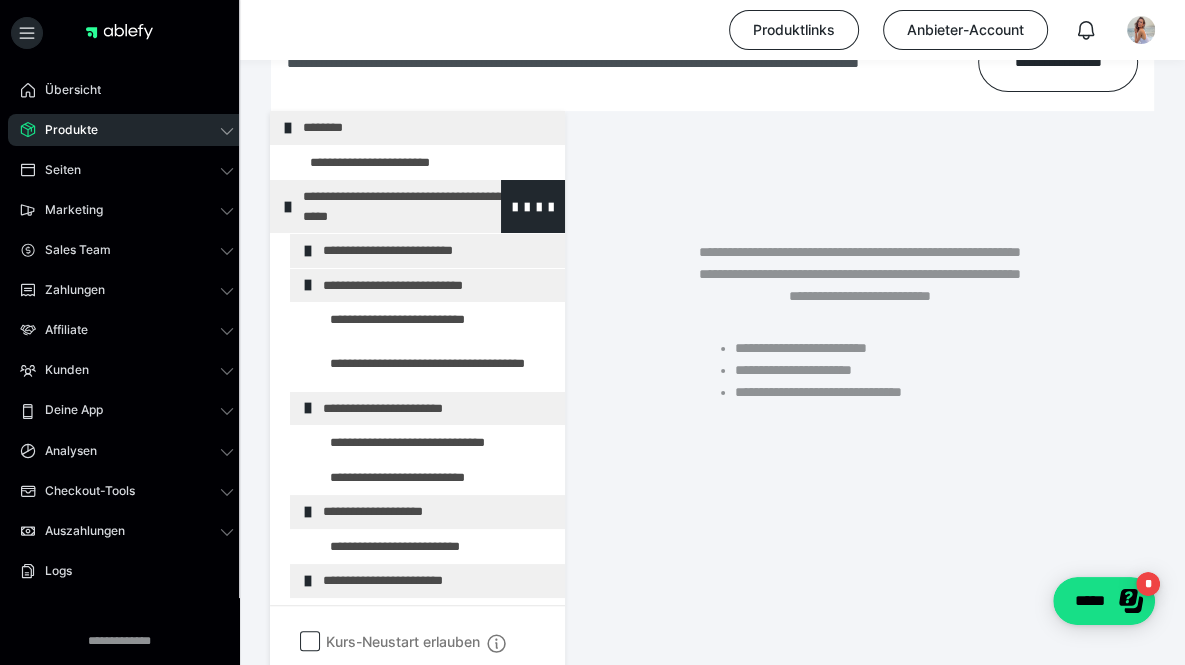 click at bounding box center [288, 207] 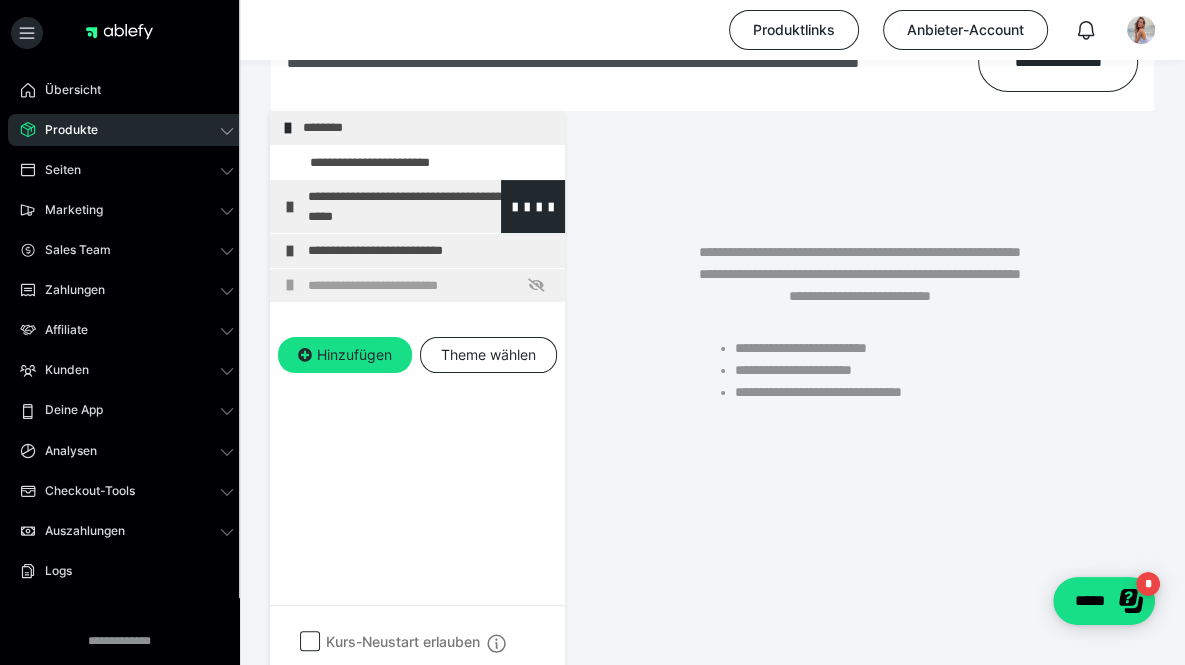 click on "**********" at bounding box center (431, 206) 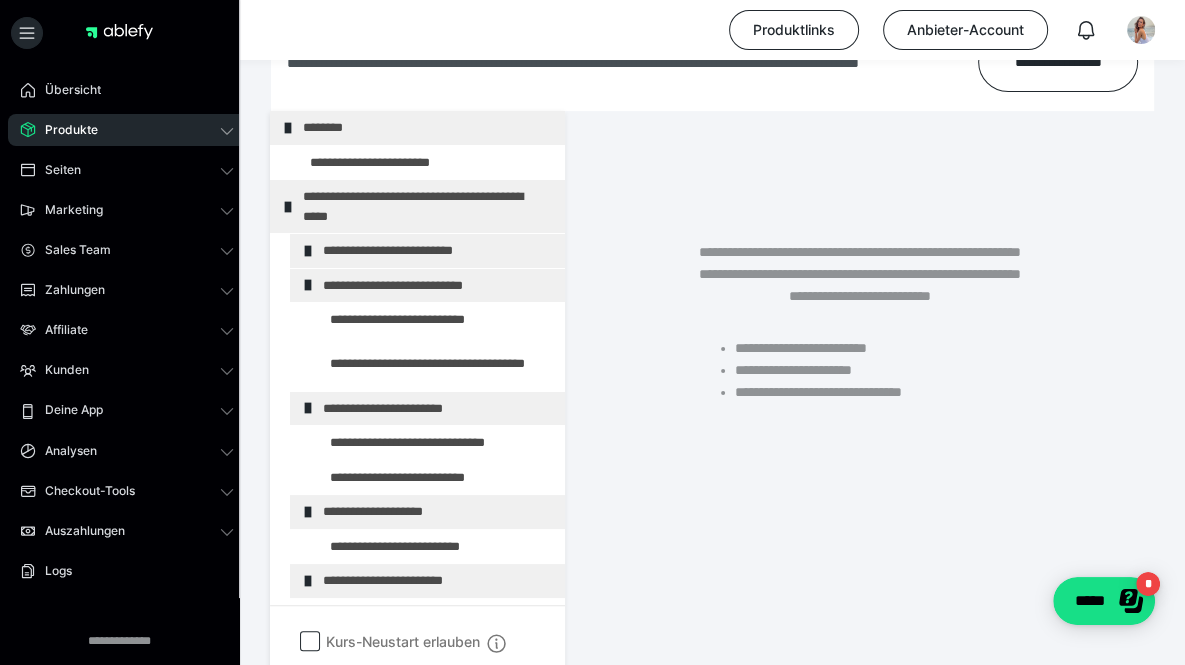 click on "**********" at bounding box center (418, 206) 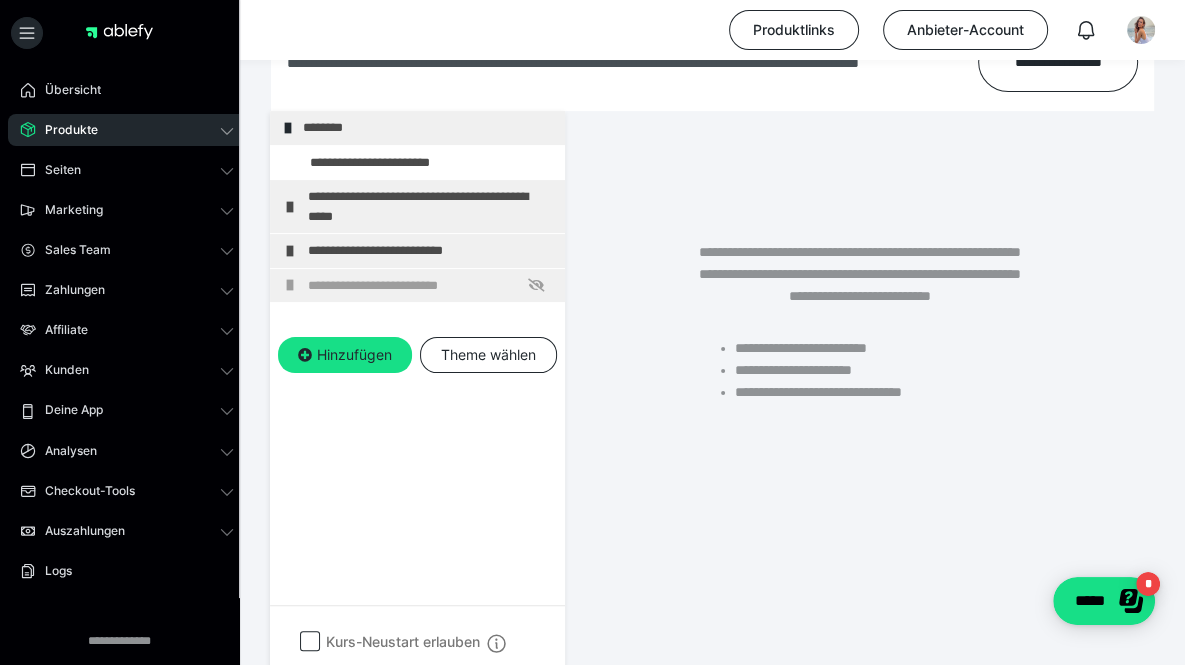 click on "**********" at bounding box center (431, 206) 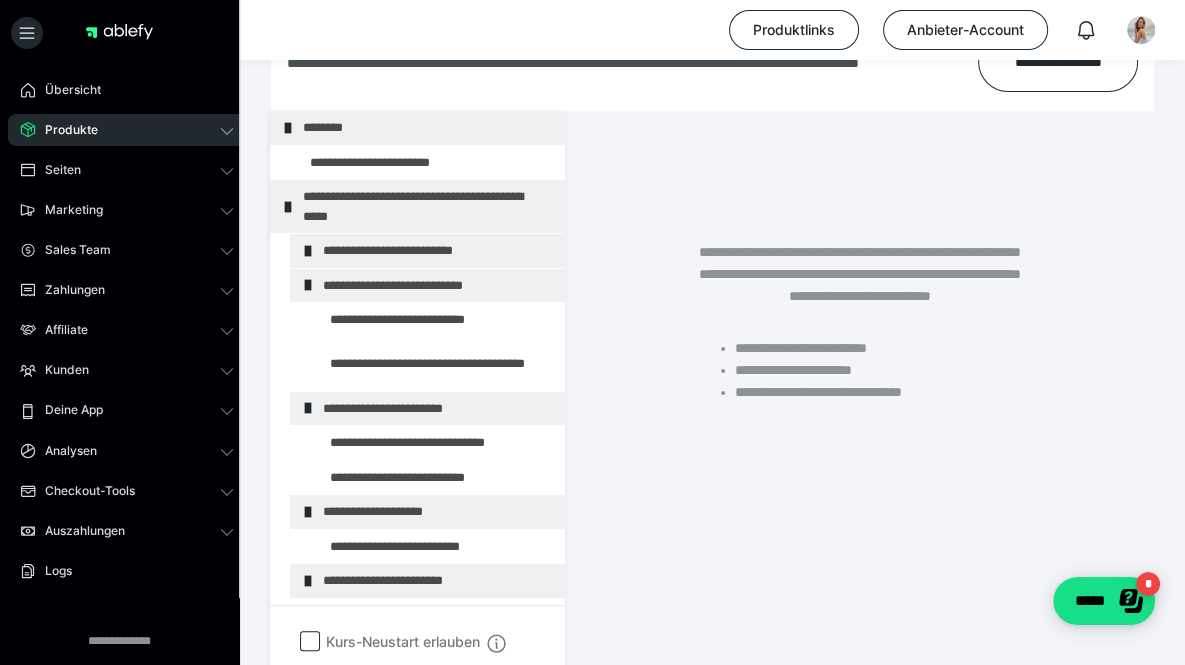 click on "**********" at bounding box center [418, 206] 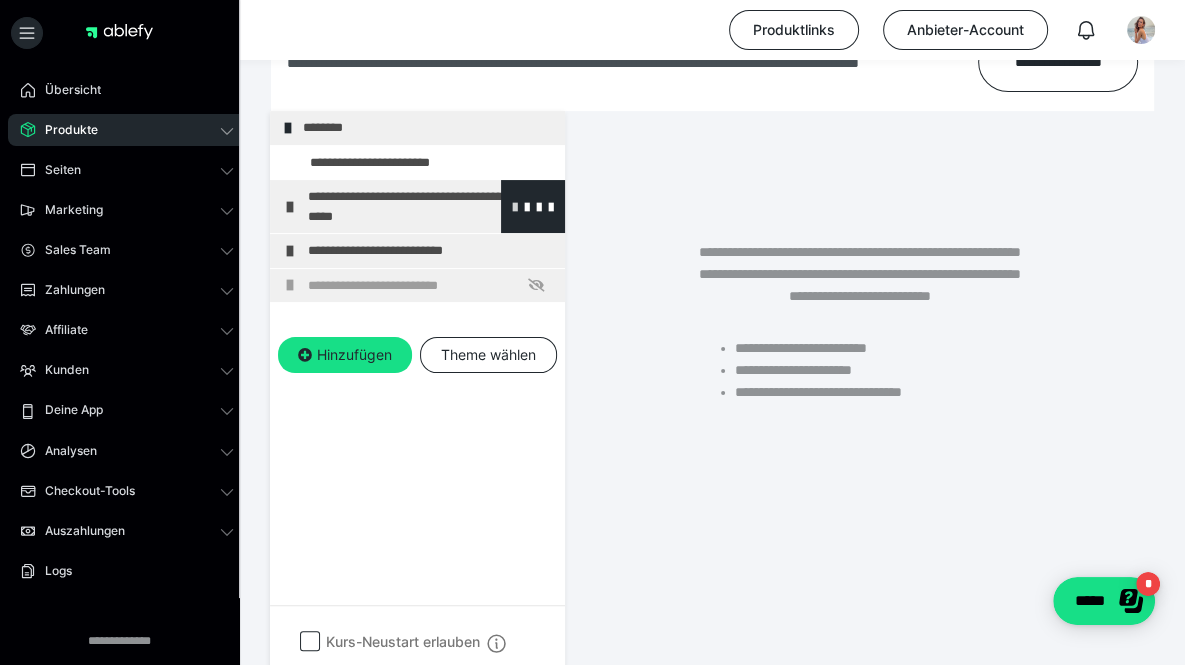 click at bounding box center (515, 206) 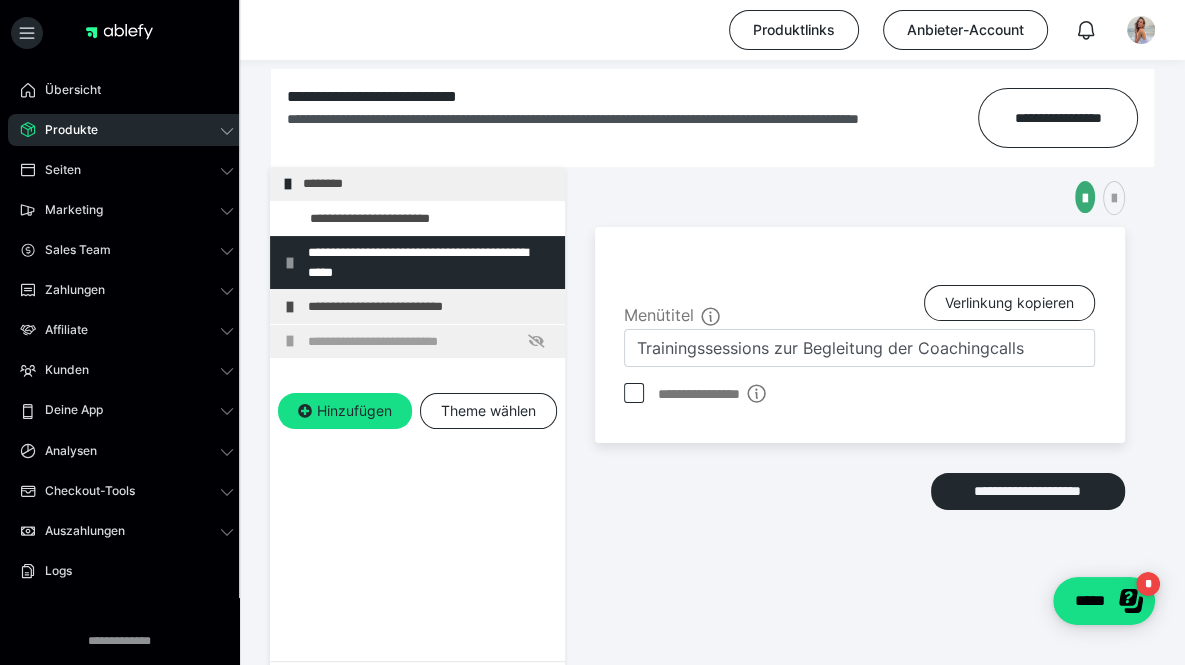 scroll, scrollTop: 198, scrollLeft: 0, axis: vertical 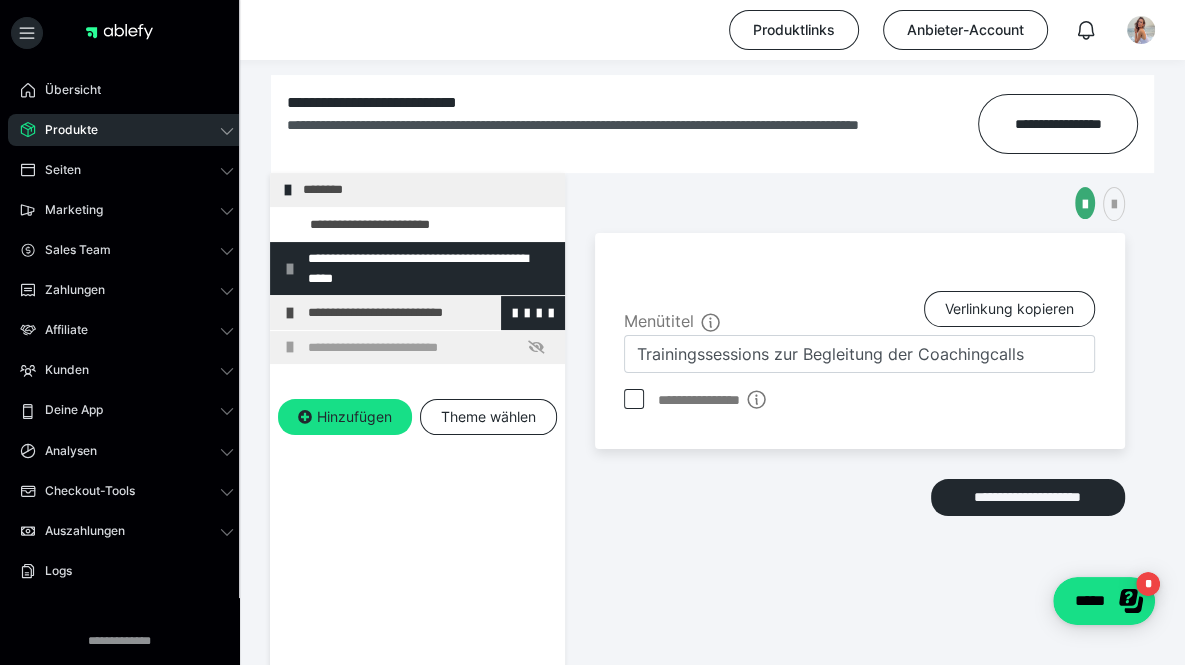 click on "**********" at bounding box center (431, 313) 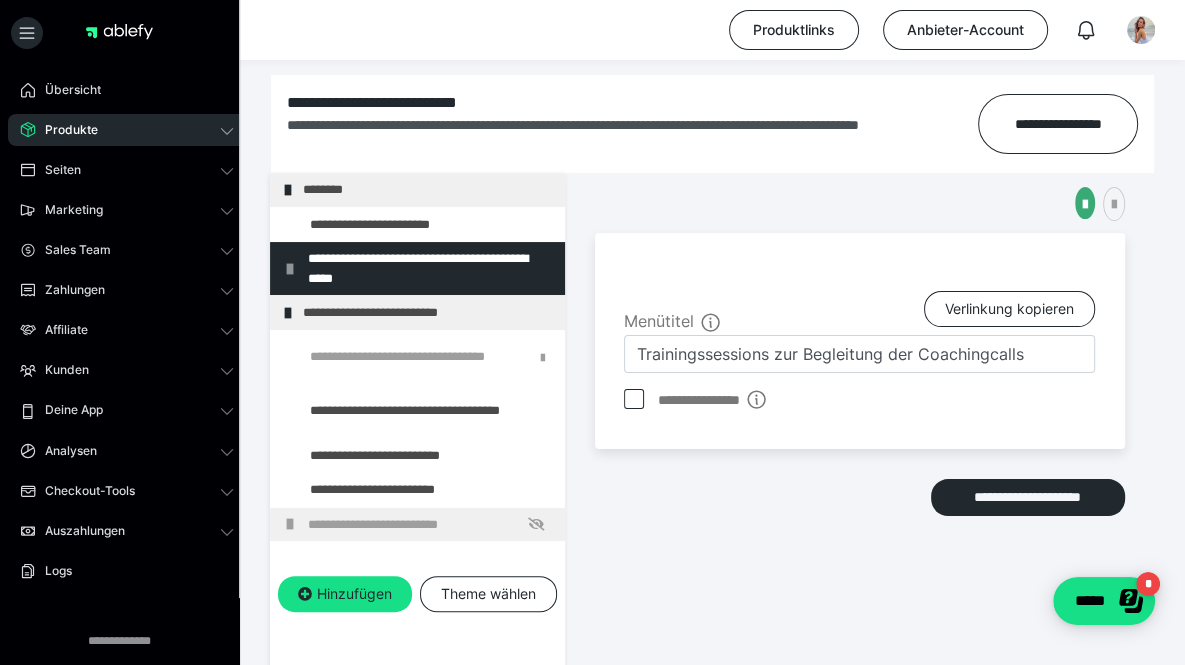 click on "**********" at bounding box center [426, 313] 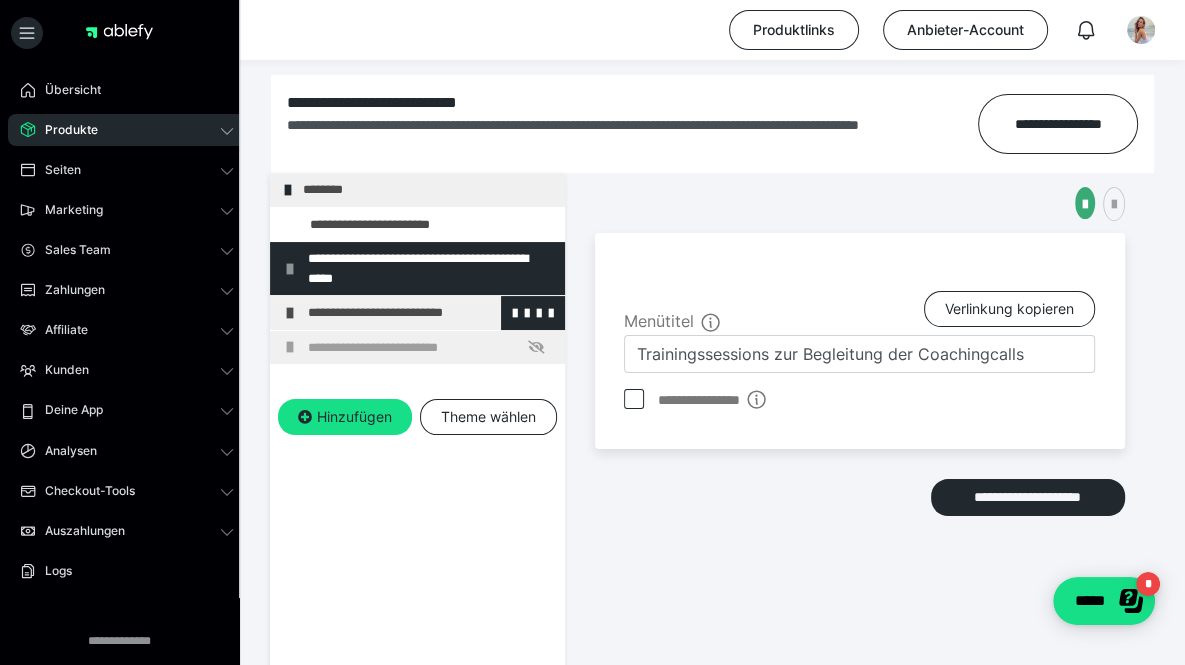 click on "**********" at bounding box center [431, 313] 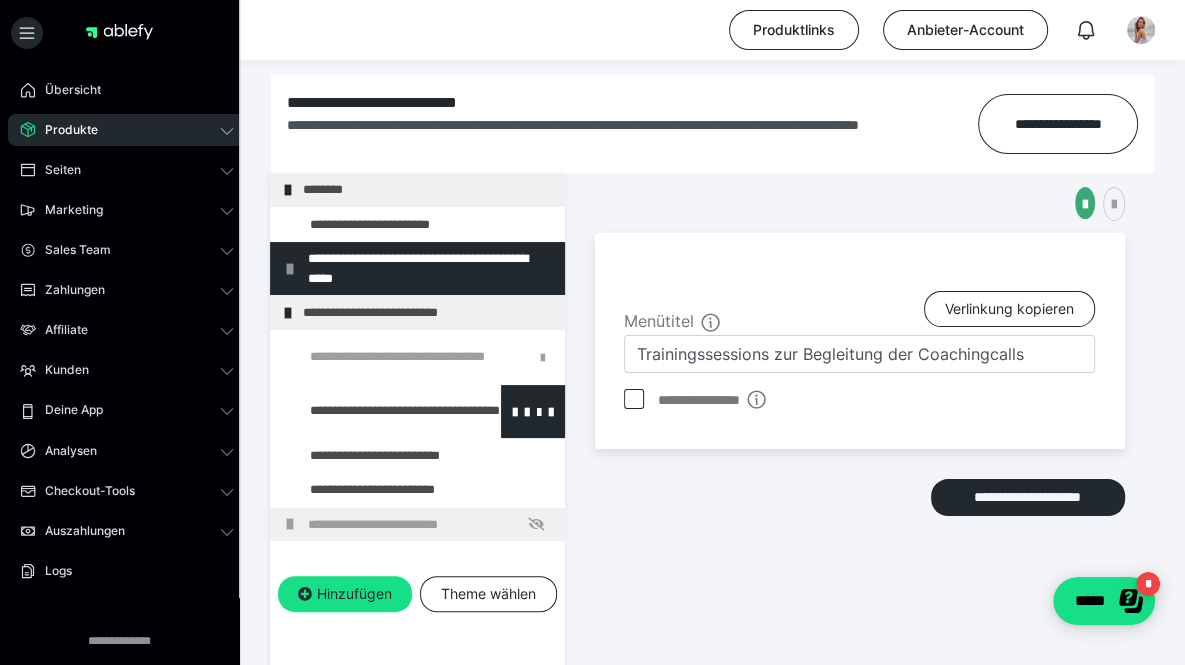 click at bounding box center (375, 411) 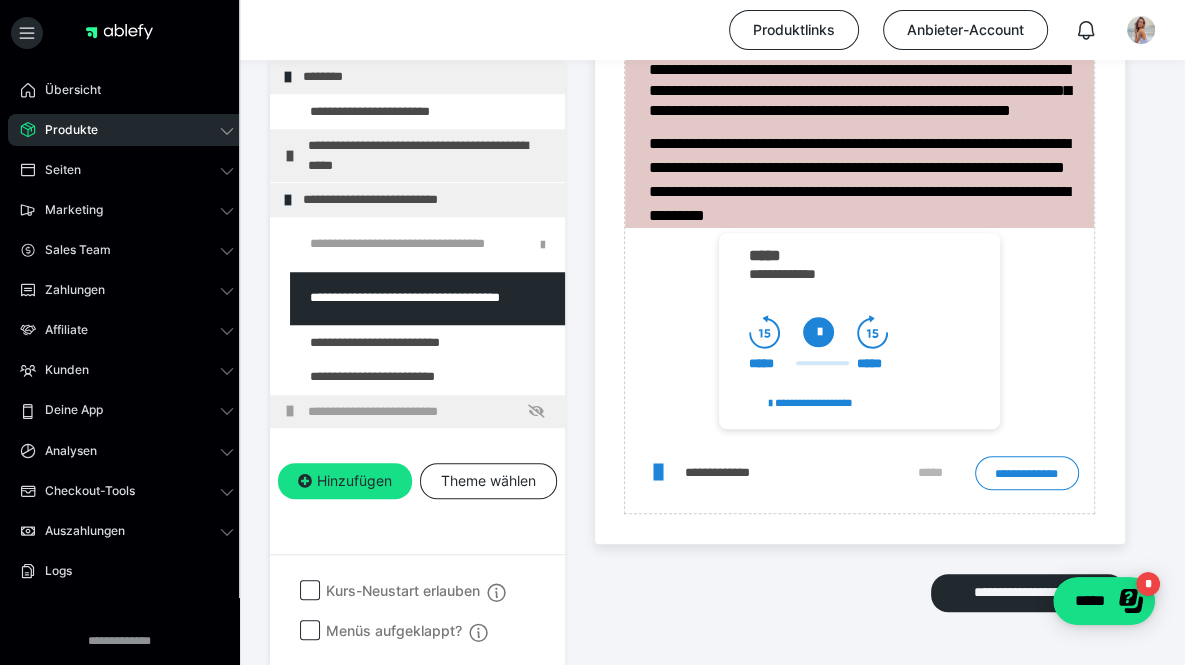 scroll, scrollTop: 1396, scrollLeft: 0, axis: vertical 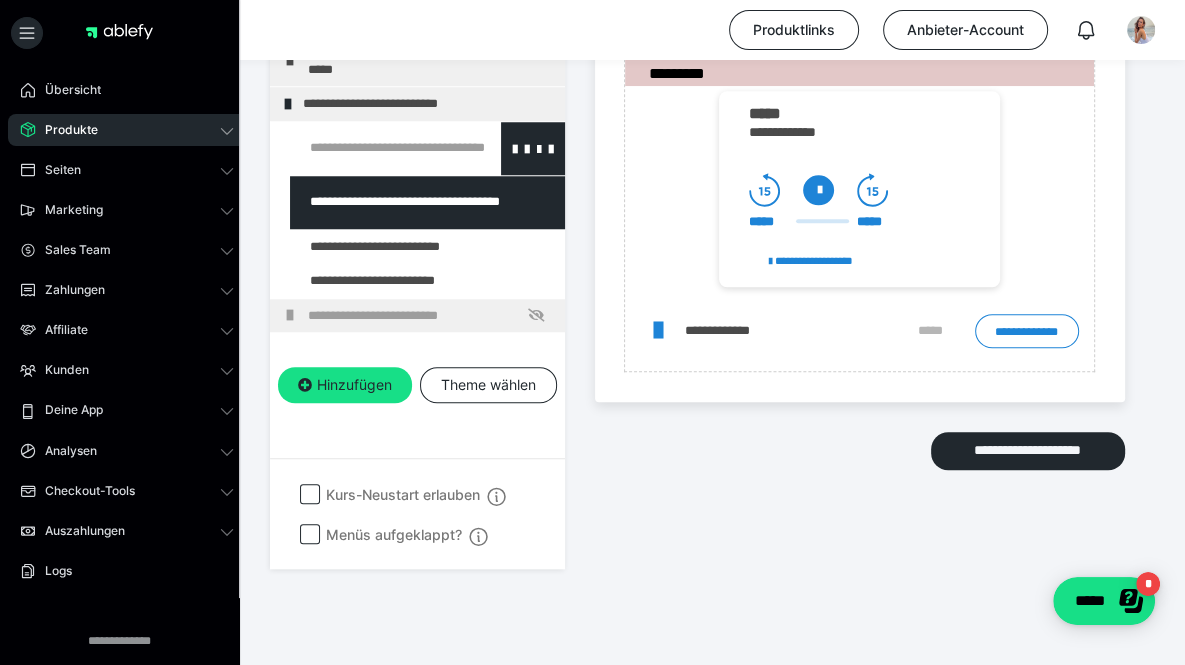 click at bounding box center [375, 148] 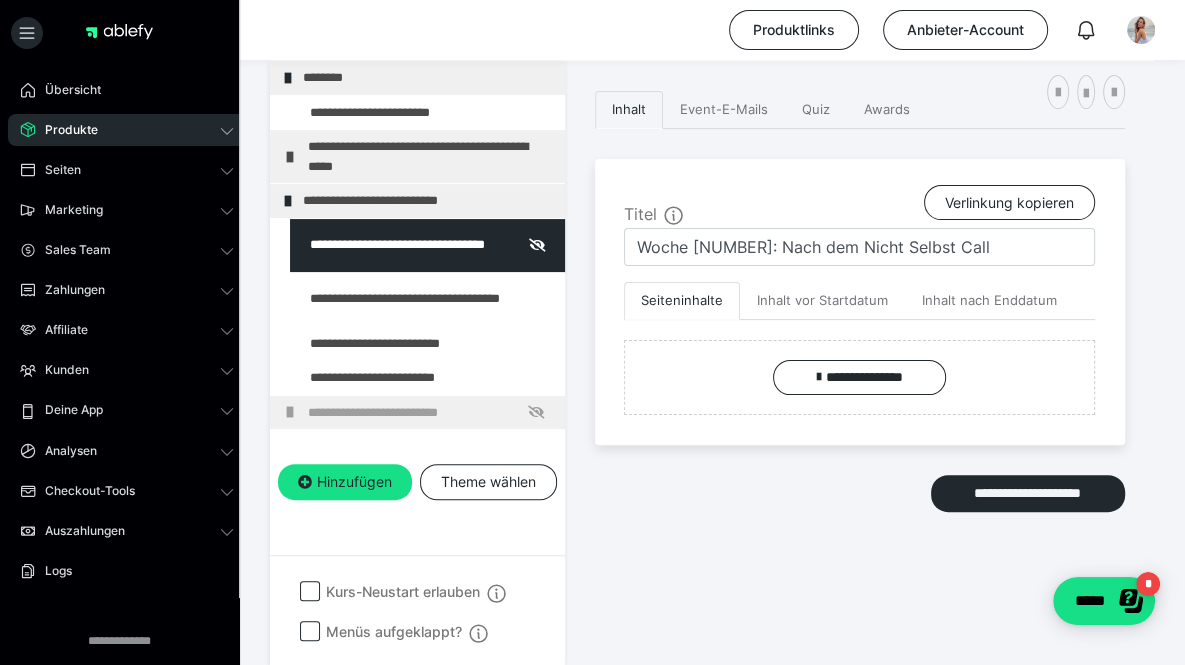 scroll, scrollTop: 284, scrollLeft: 0, axis: vertical 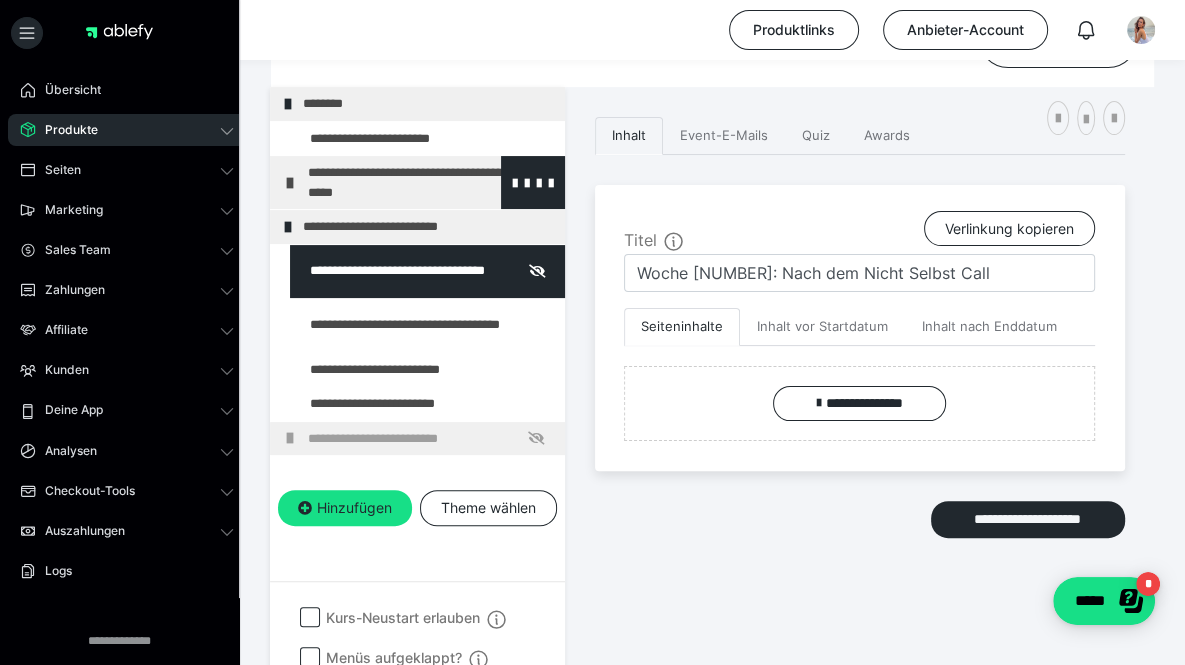 click on "**********" at bounding box center (431, 182) 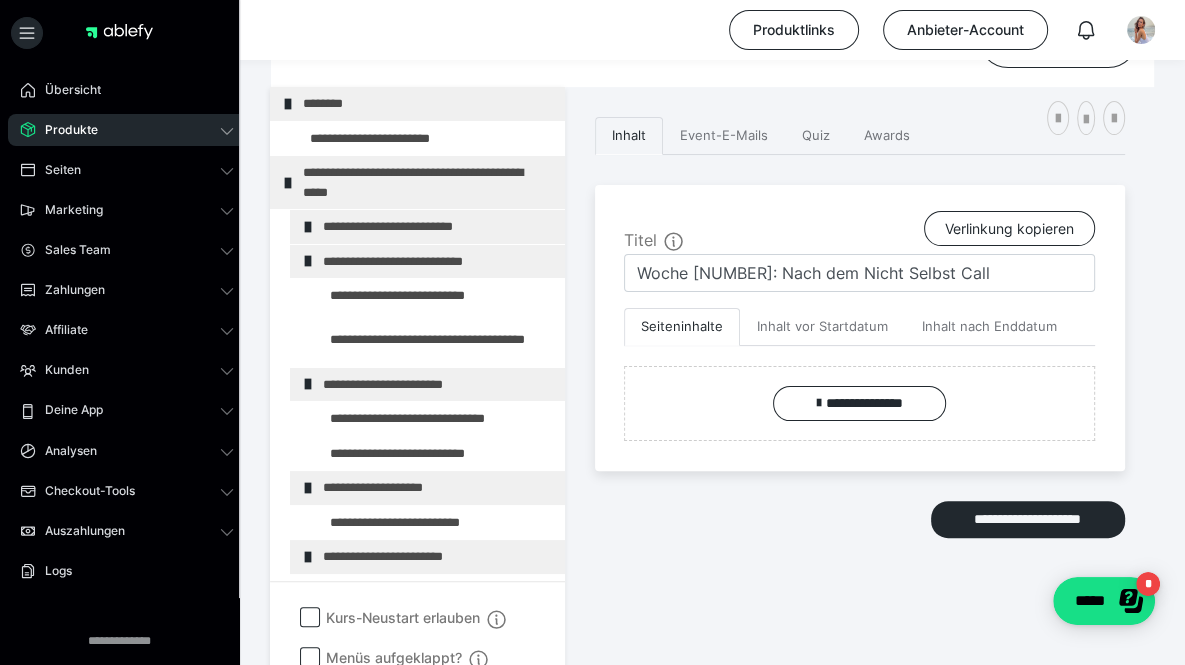 click on "**********" at bounding box center [418, 182] 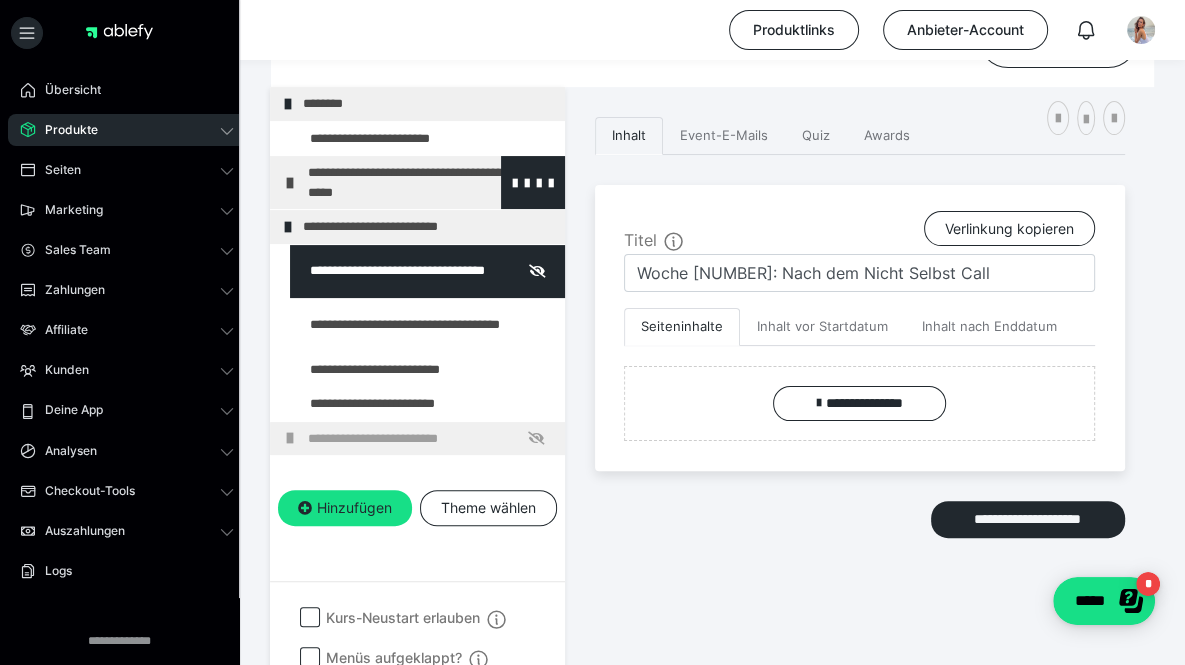 click on "**********" at bounding box center [431, 182] 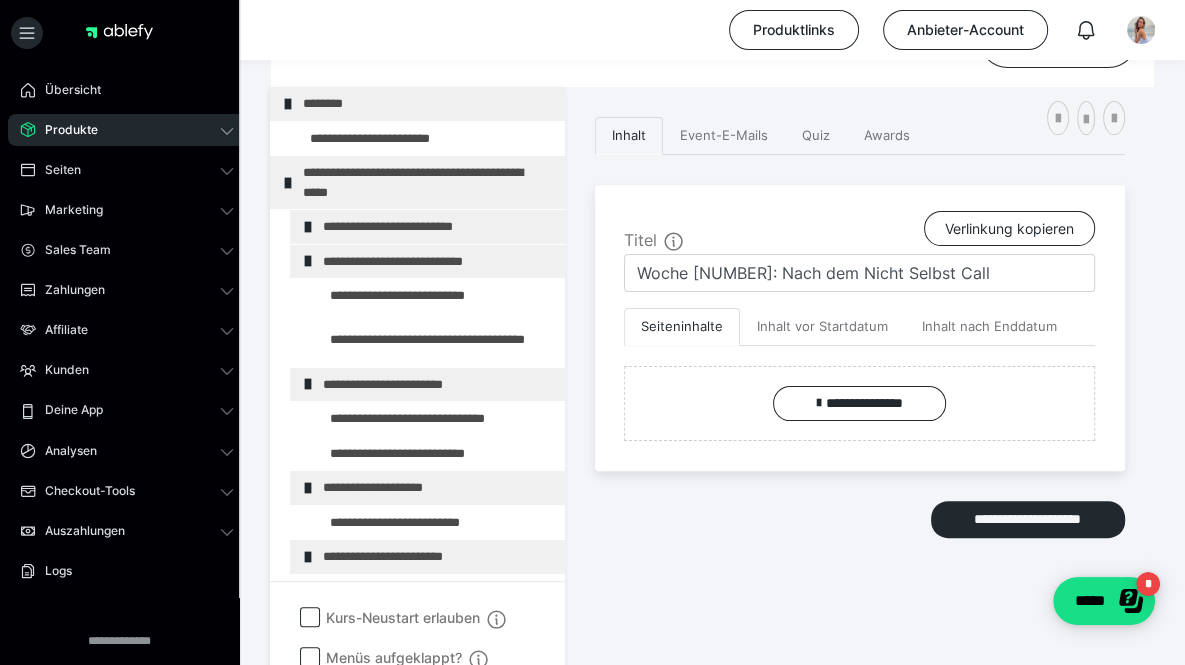 click on "**********" at bounding box center (418, 182) 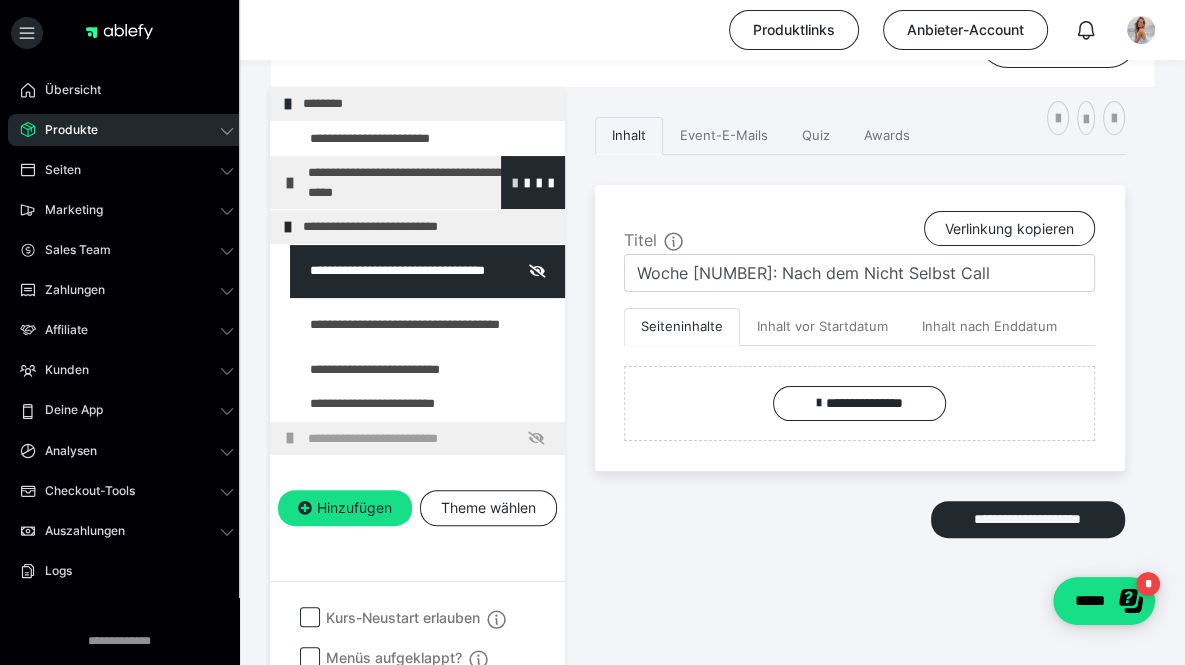 click at bounding box center (515, 182) 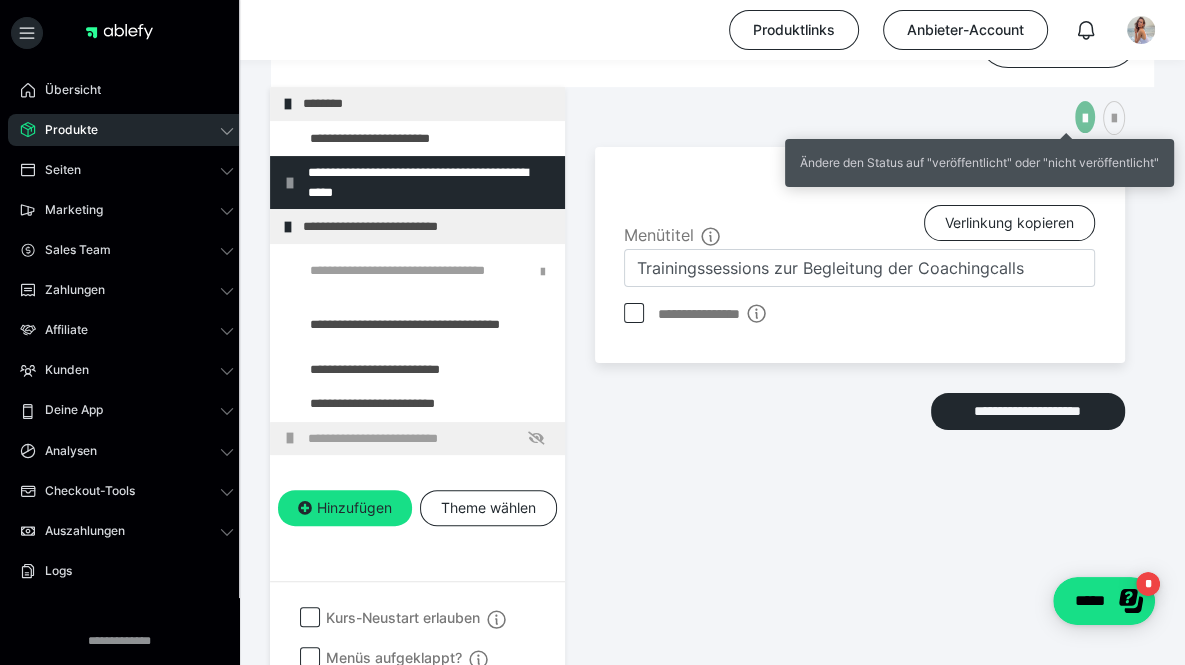 click at bounding box center (1085, 119) 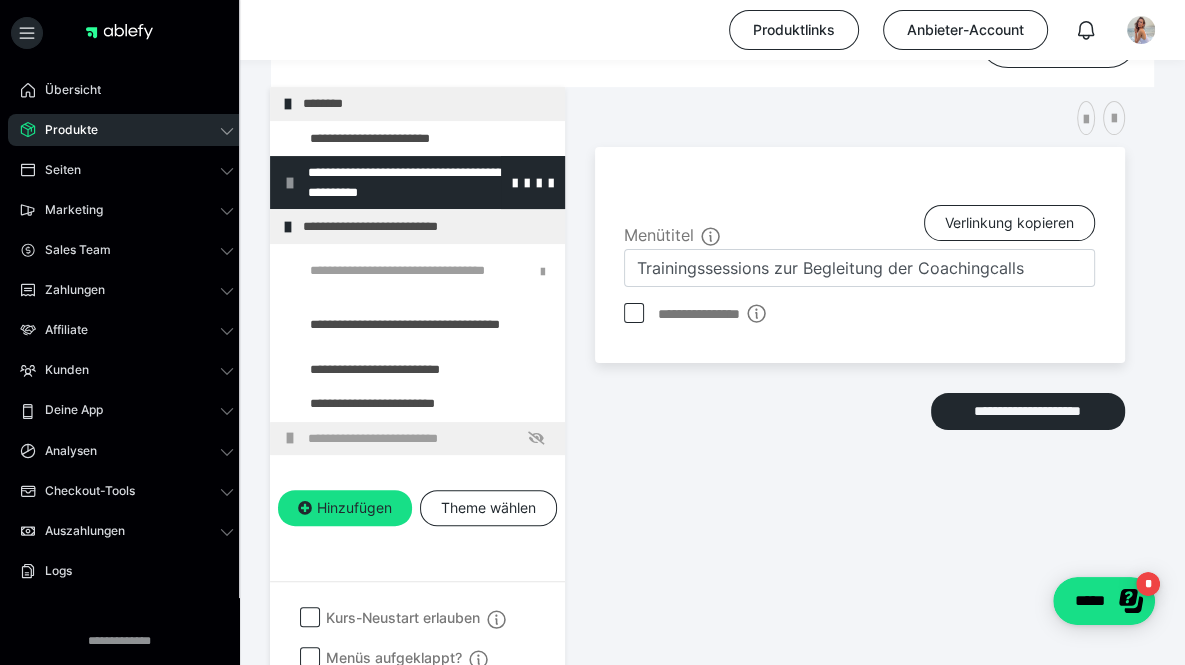 click at bounding box center (290, 183) 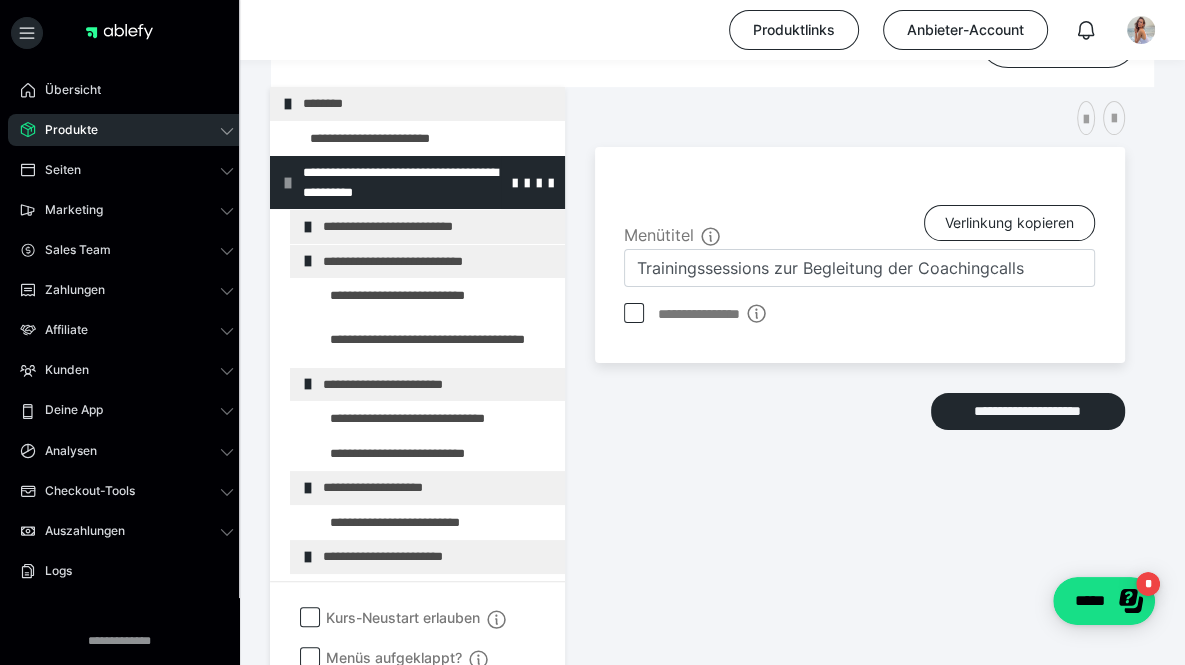 click at bounding box center [288, 183] 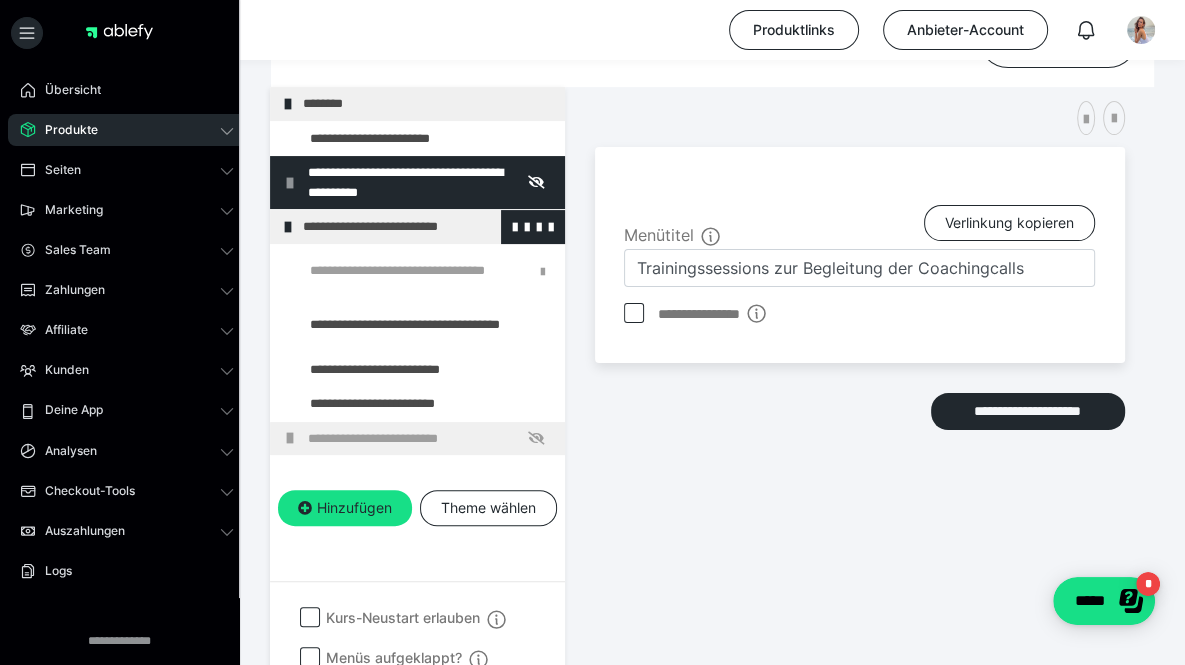 click at bounding box center [288, 227] 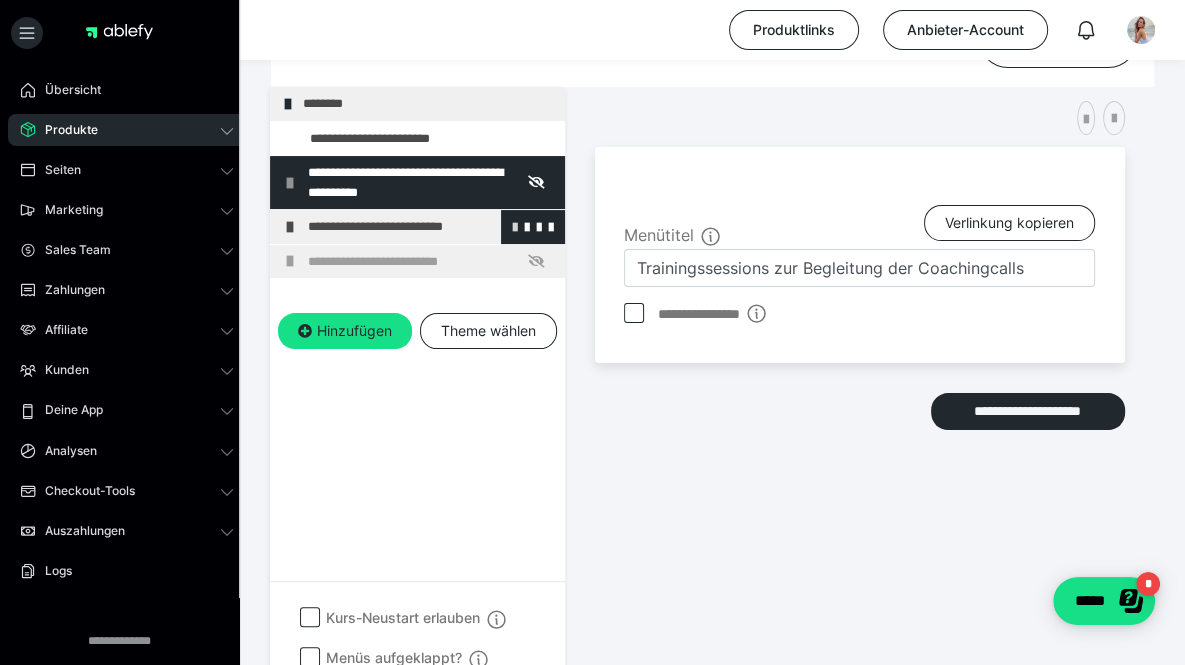 click at bounding box center [515, 226] 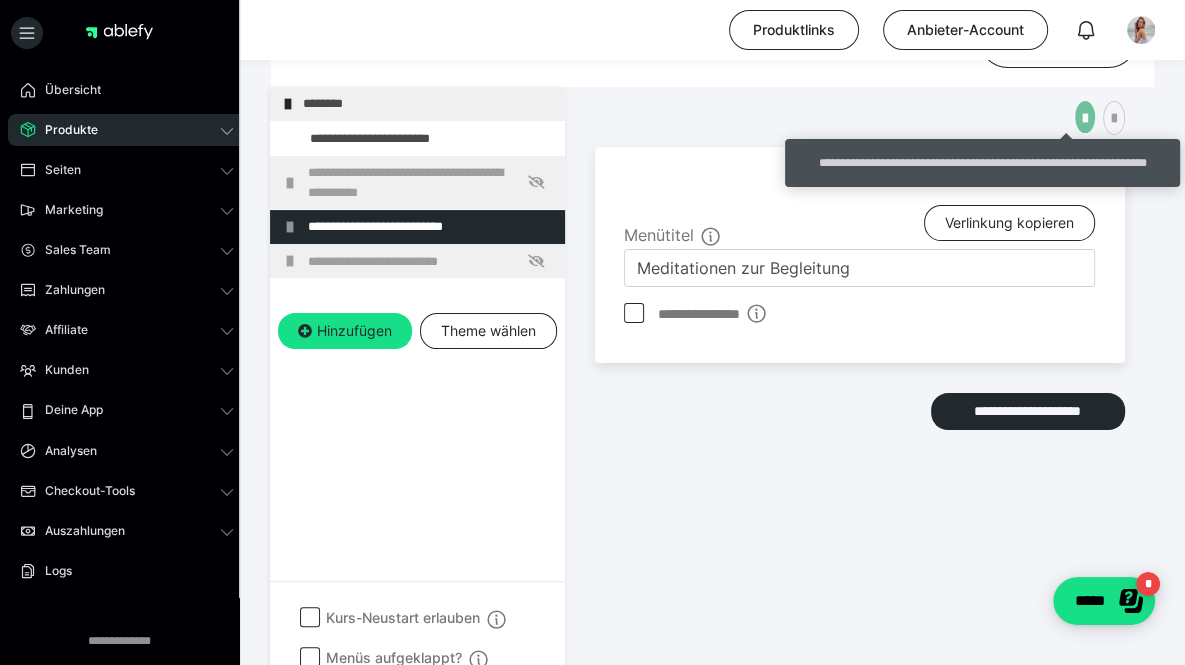 click at bounding box center [1085, 117] 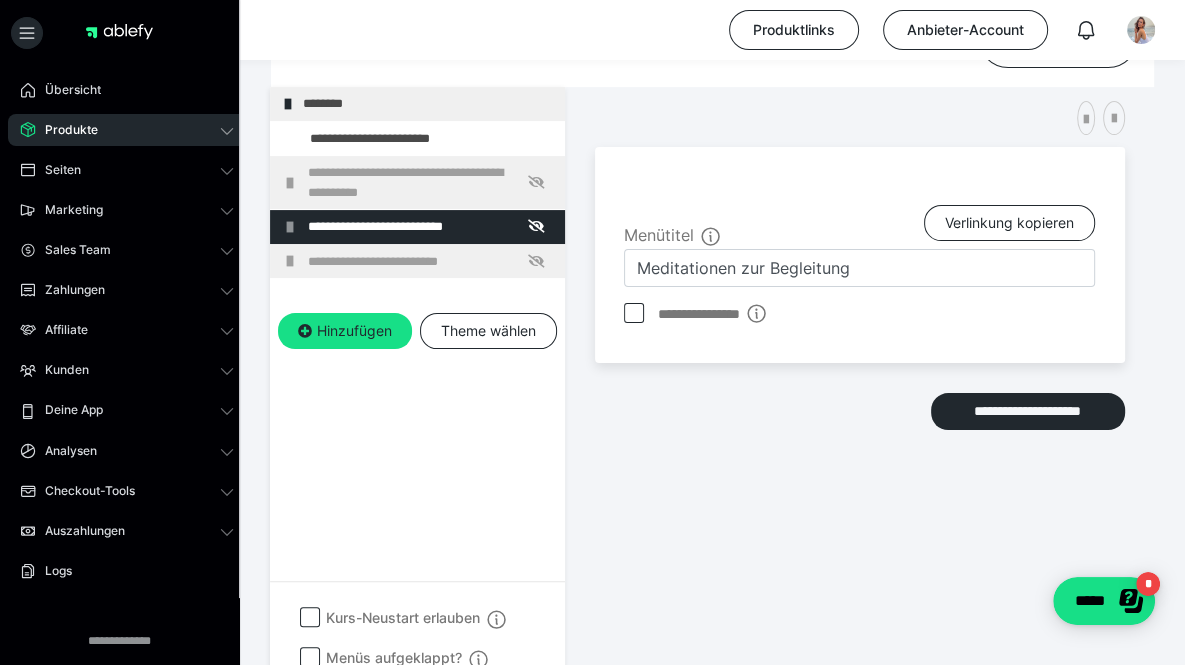 click on "**********" at bounding box center (860, 354) 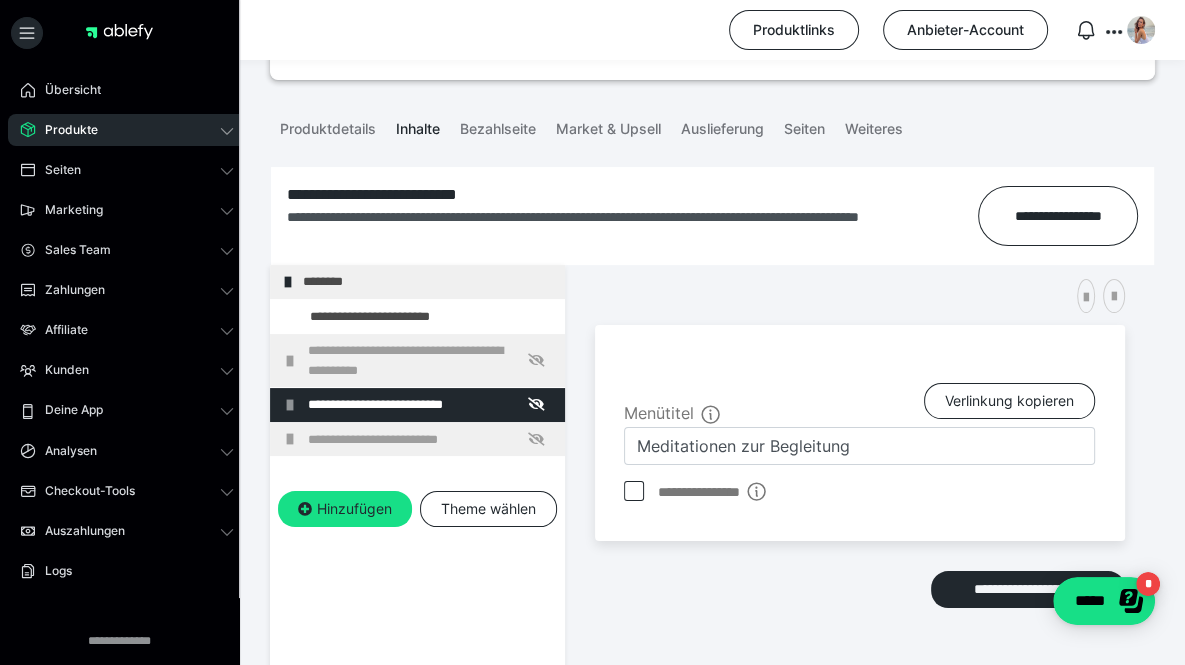 scroll, scrollTop: 84, scrollLeft: 0, axis: vertical 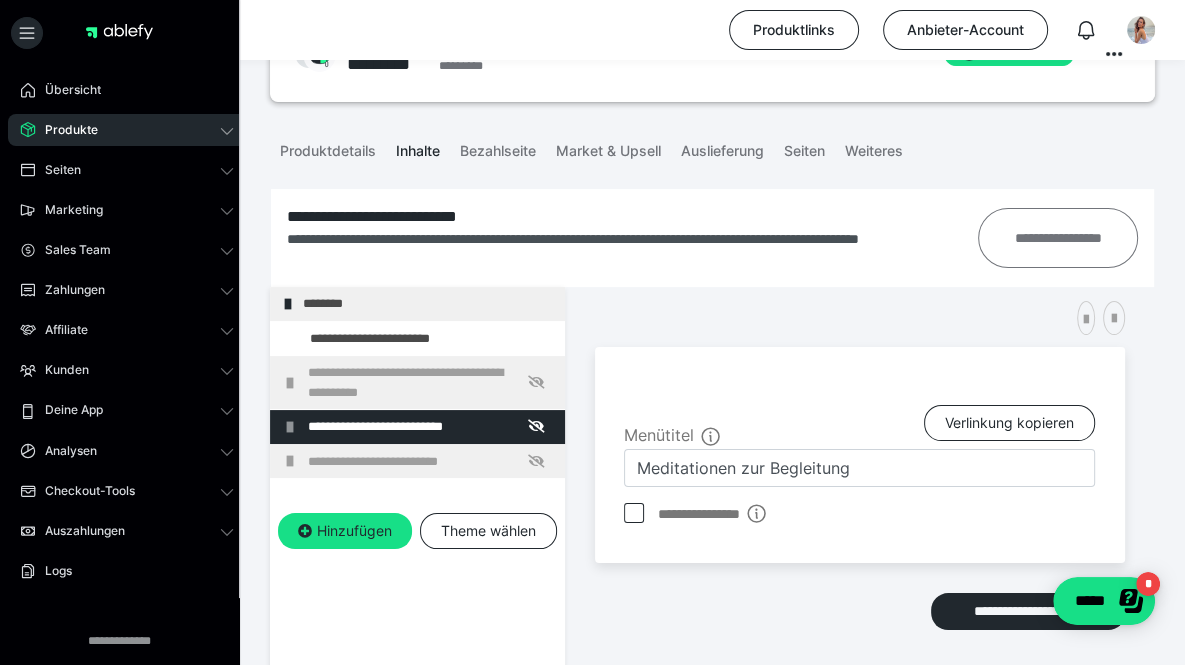 click on "**********" at bounding box center [1057, 238] 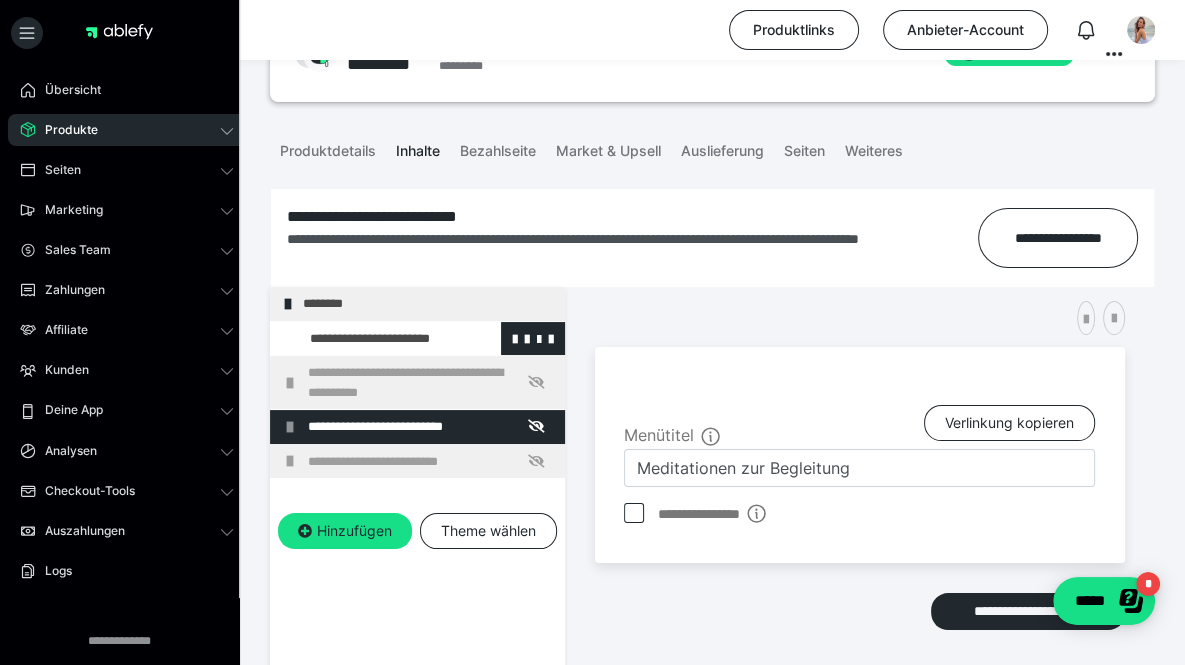 click at bounding box center [375, 339] 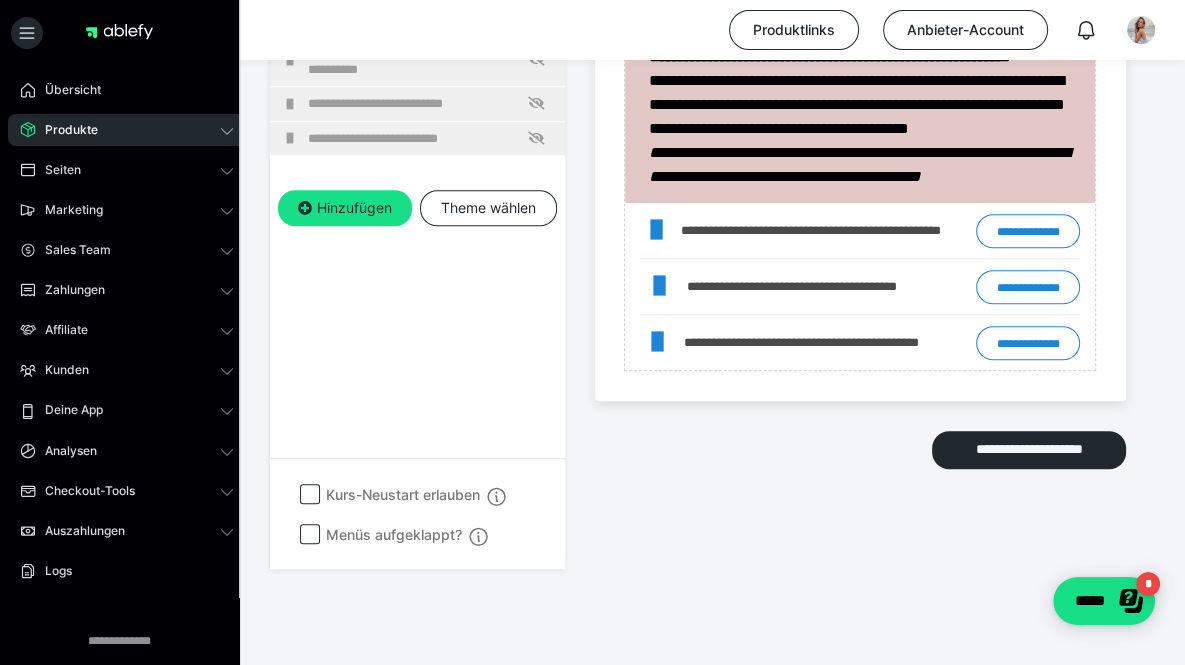 scroll, scrollTop: 1364, scrollLeft: 0, axis: vertical 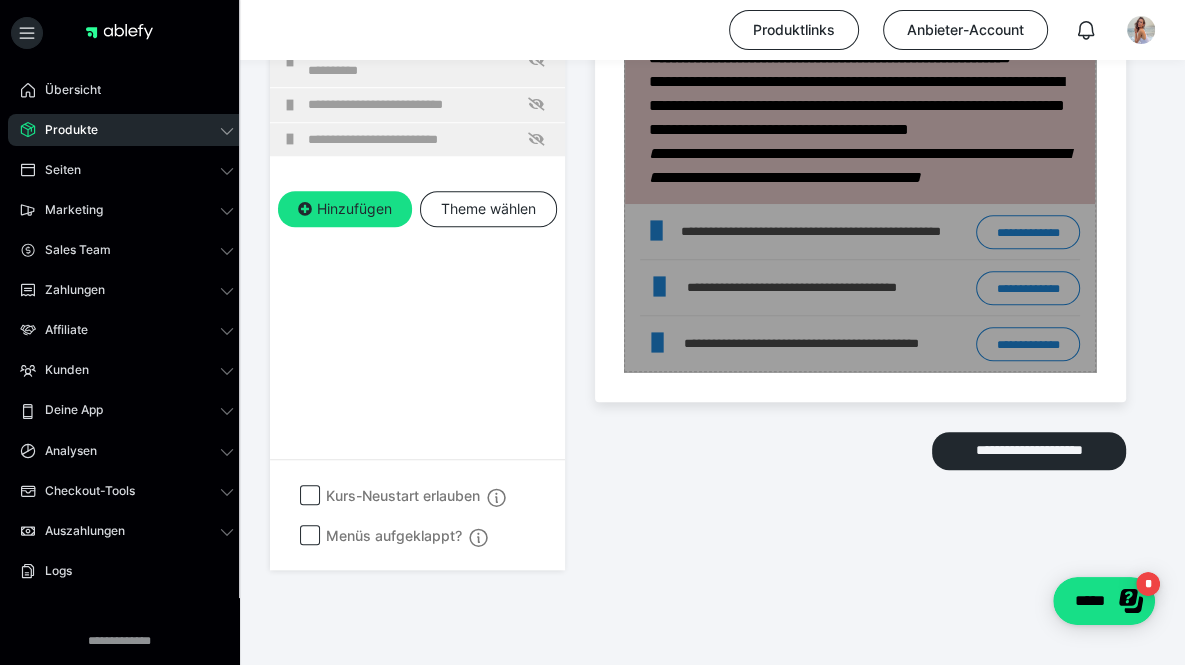 click on "Zum Pagebuilder" at bounding box center (860, -171) 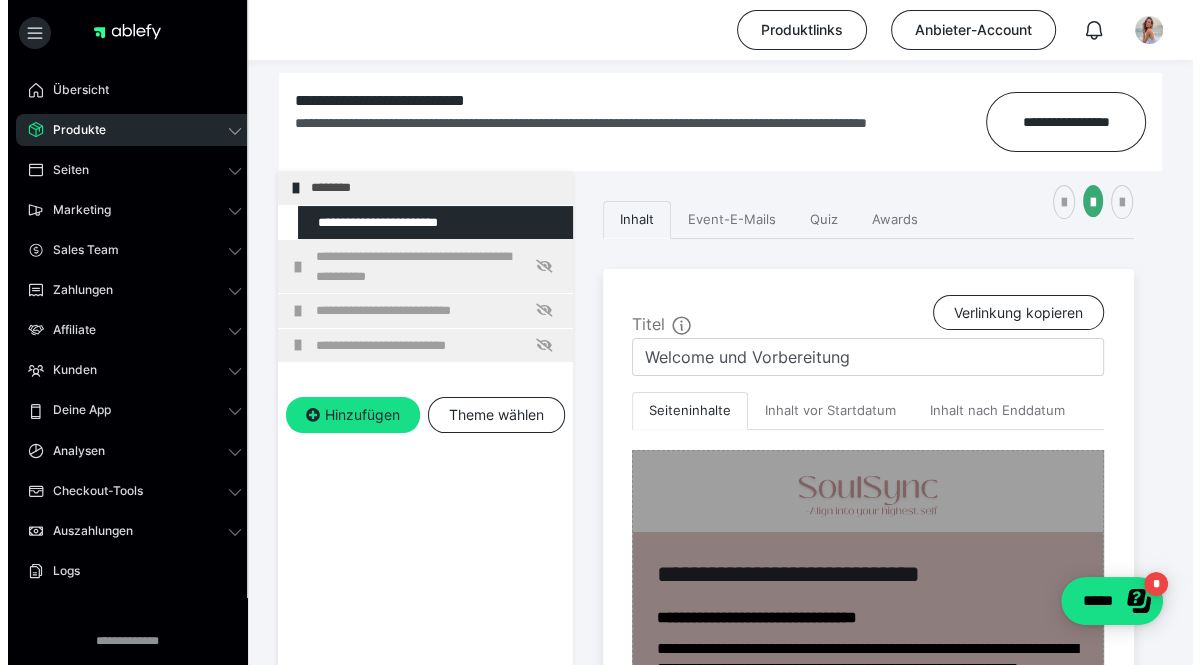 scroll, scrollTop: 202, scrollLeft: 0, axis: vertical 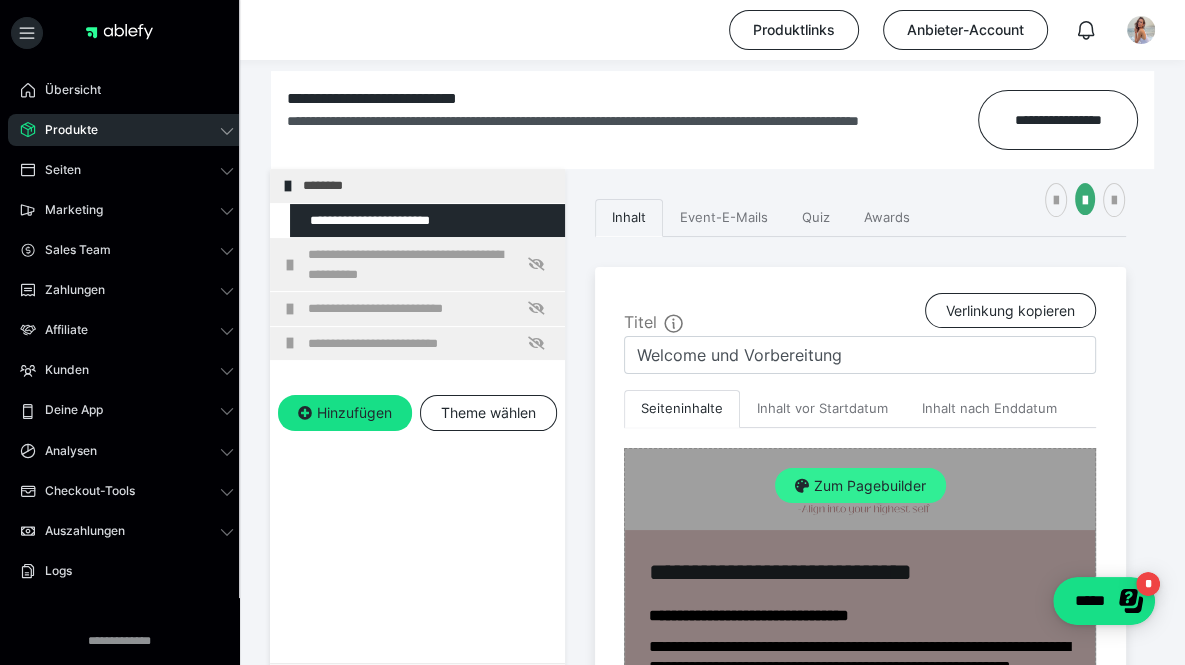 click on "Zum Pagebuilder" at bounding box center (860, 486) 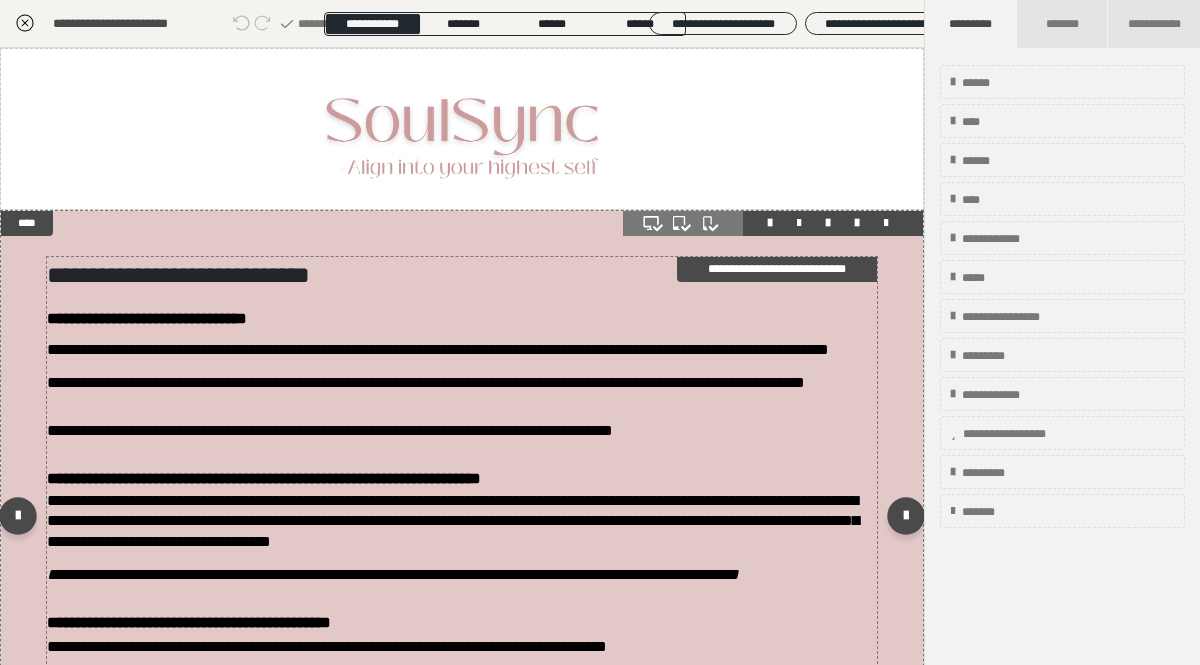 click on "**********" at bounding box center (573, 382) 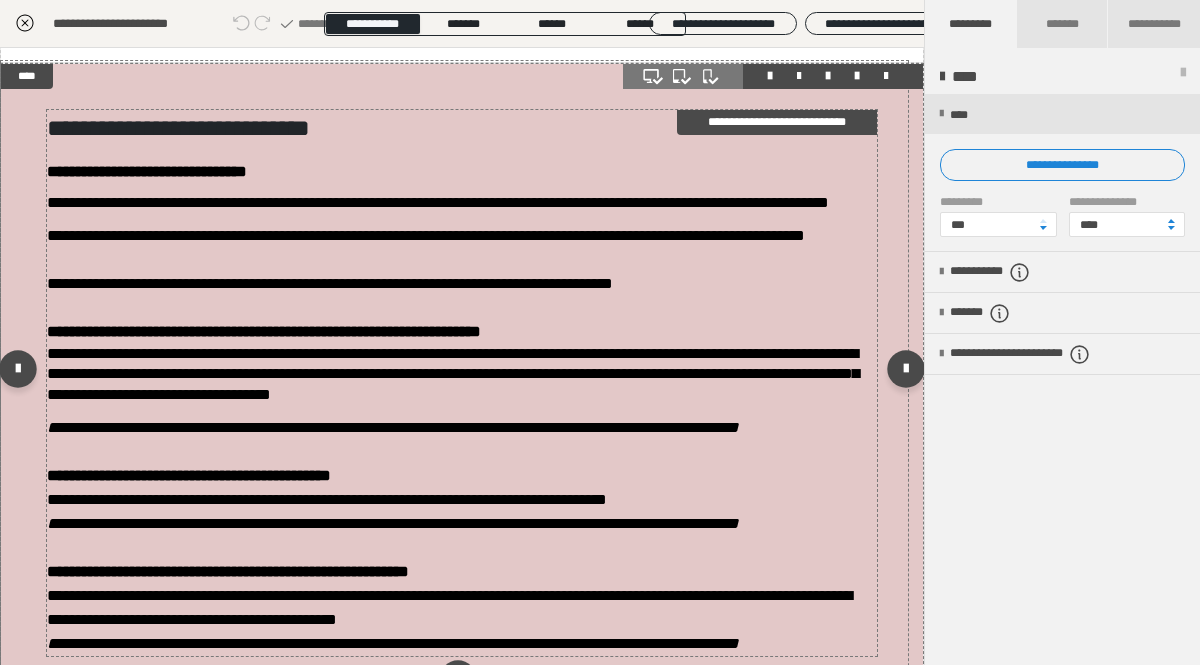 scroll, scrollTop: 148, scrollLeft: 0, axis: vertical 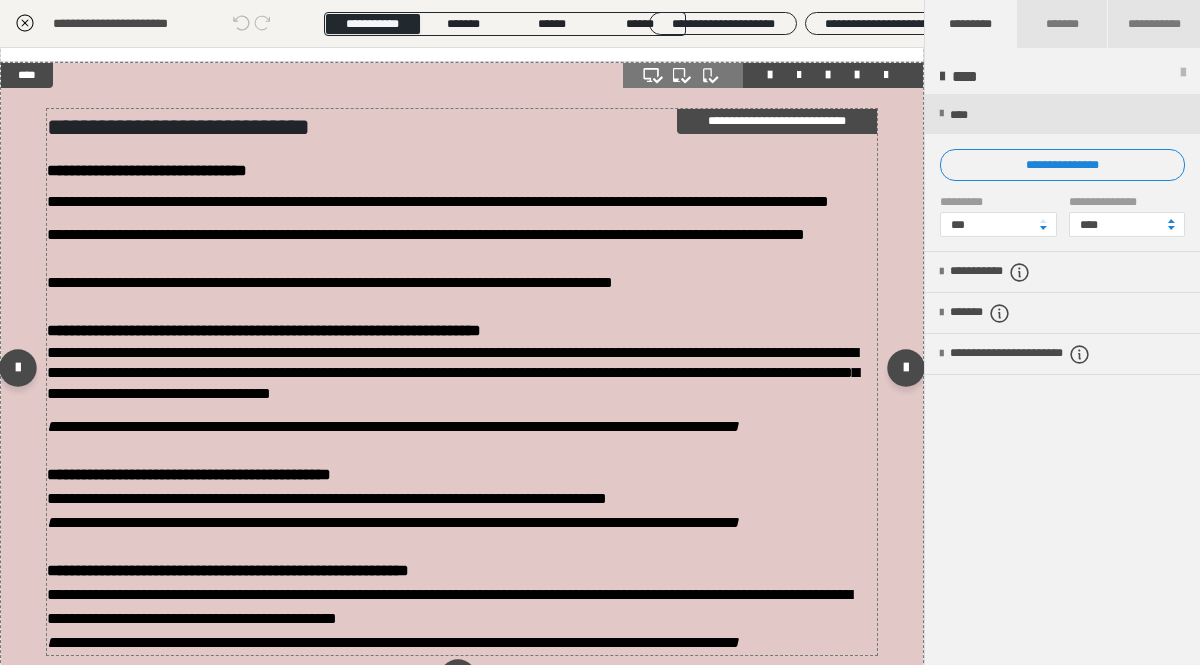 click on "**********" at bounding box center [330, 282] 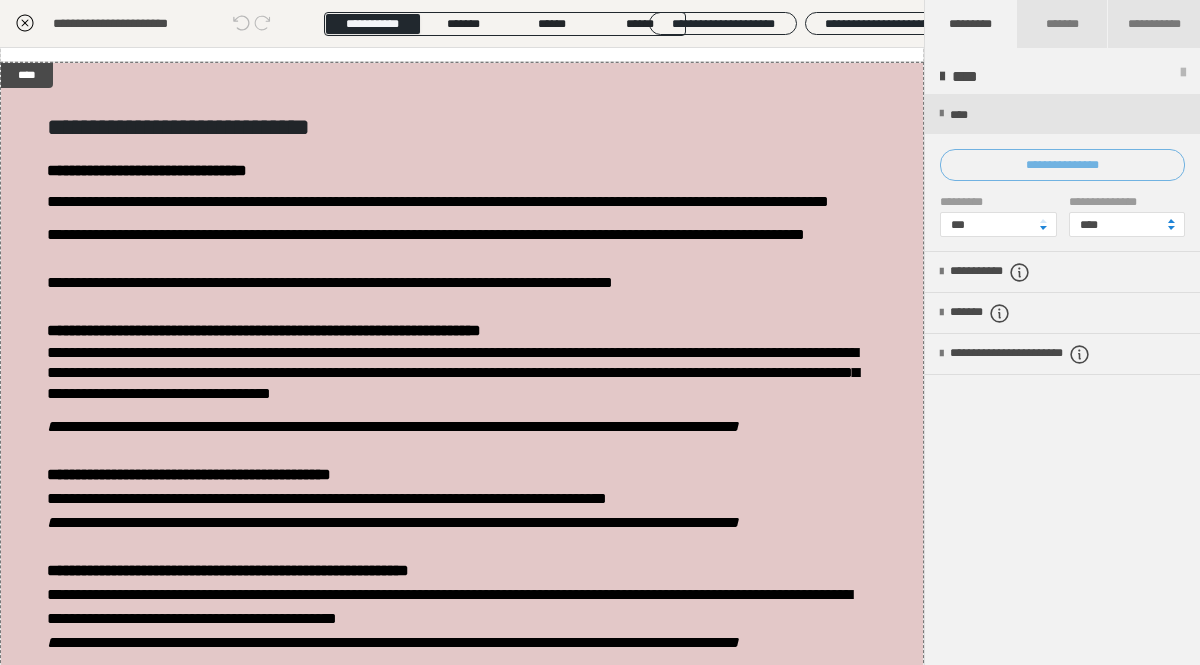 click on "**********" at bounding box center [1062, 165] 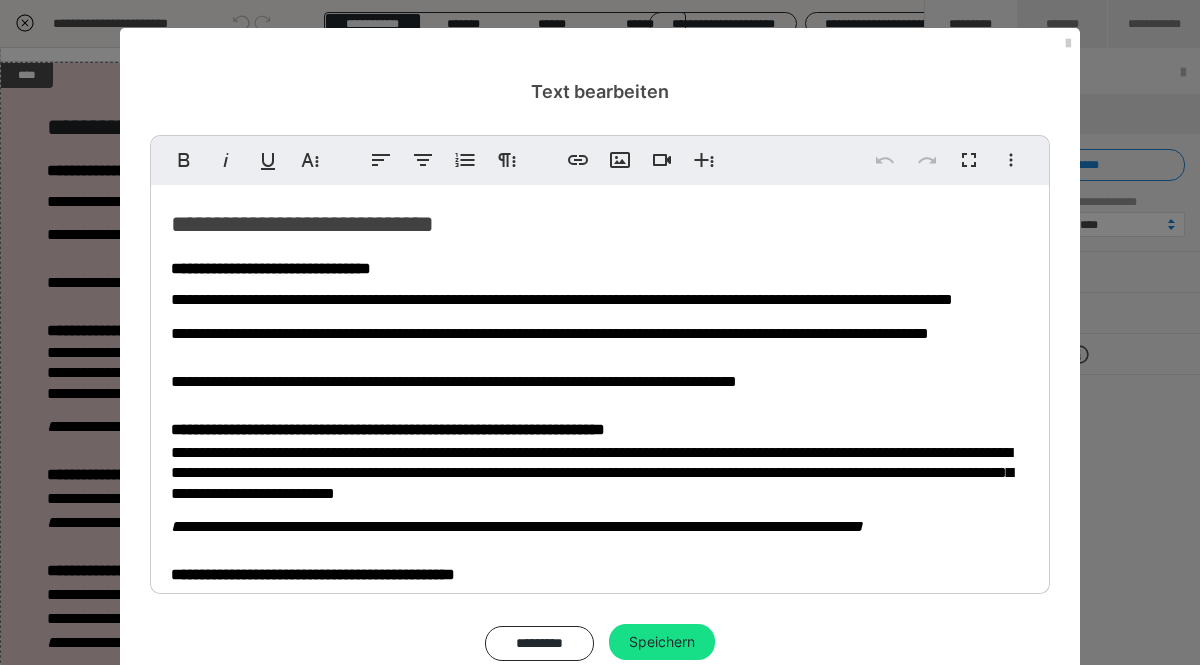 scroll, scrollTop: 214, scrollLeft: 0, axis: vertical 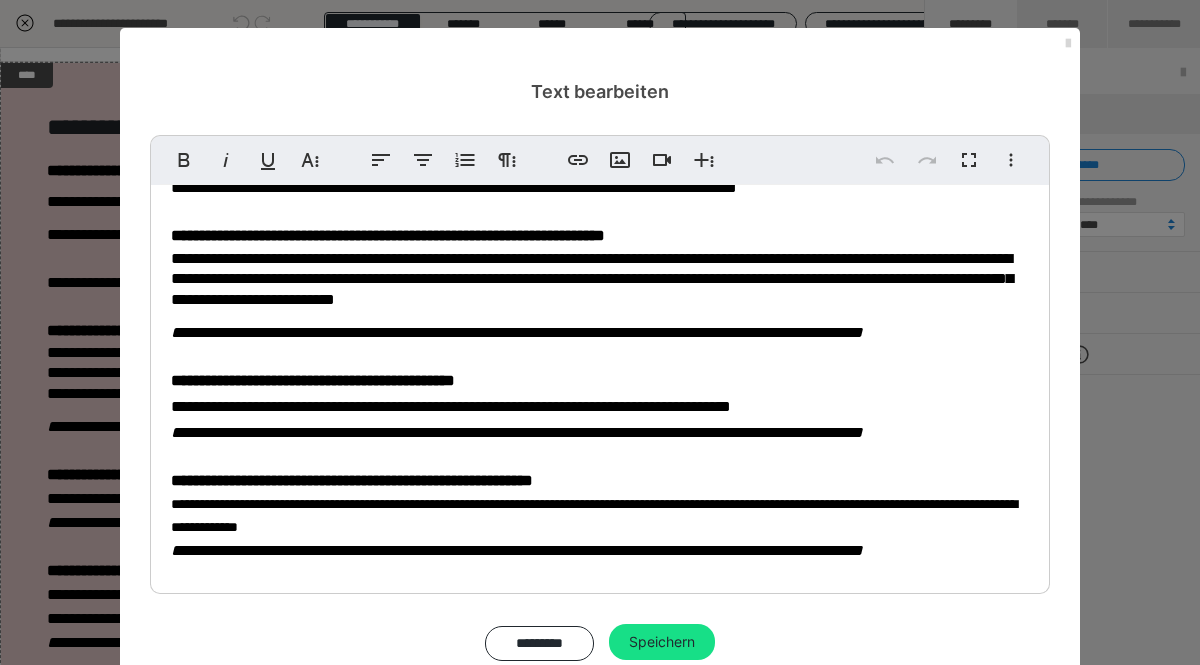click at bounding box center (1068, 44) 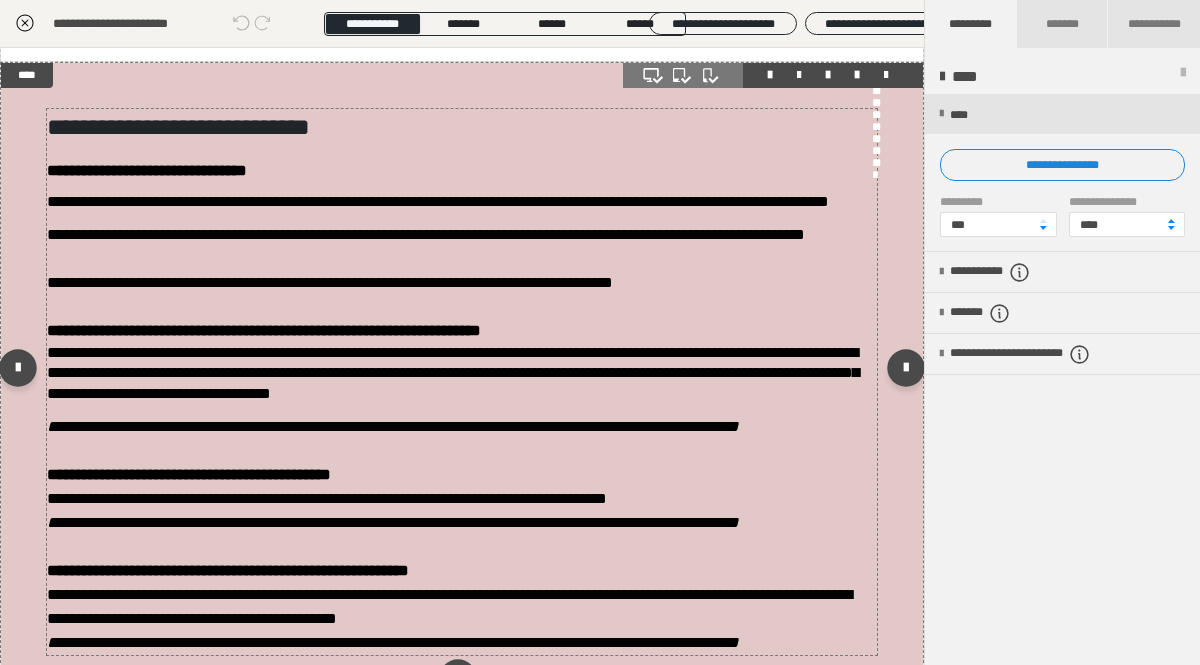 click on "**********" at bounding box center [453, 373] 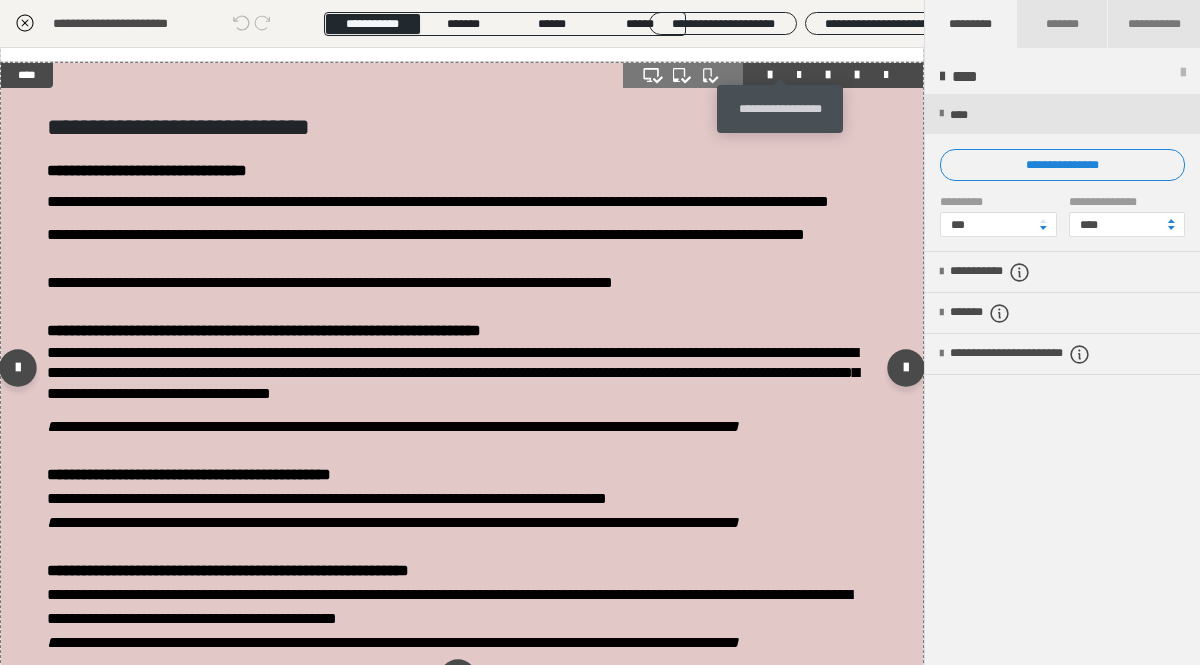 click at bounding box center (799, 75) 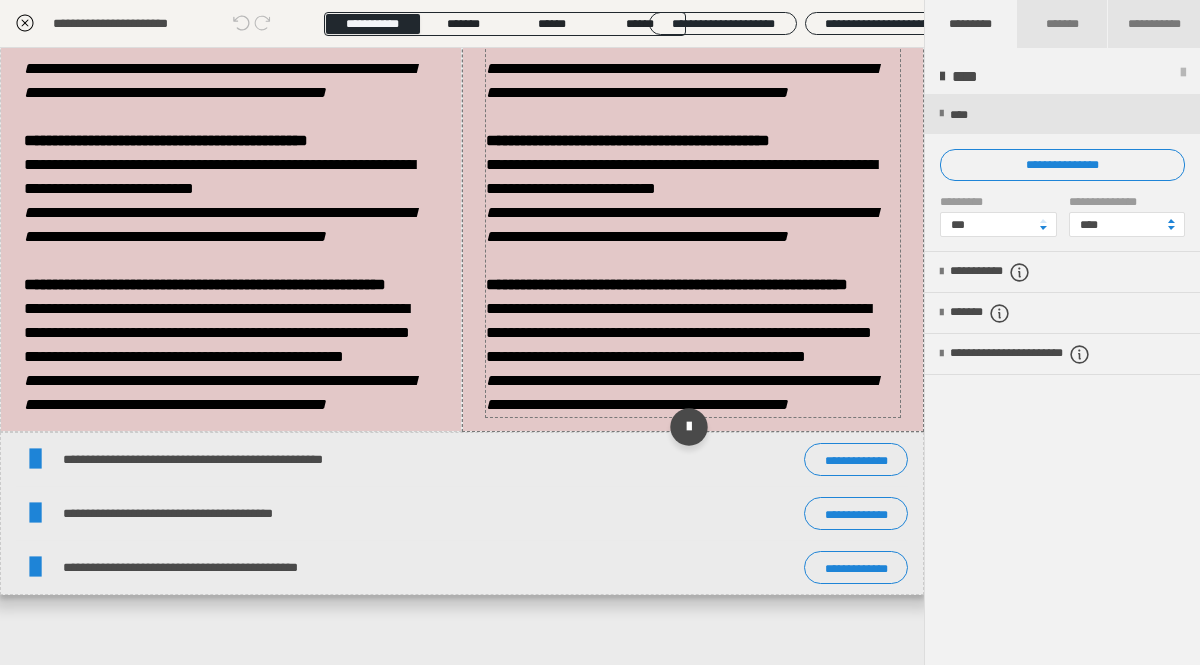 scroll, scrollTop: 721, scrollLeft: 0, axis: vertical 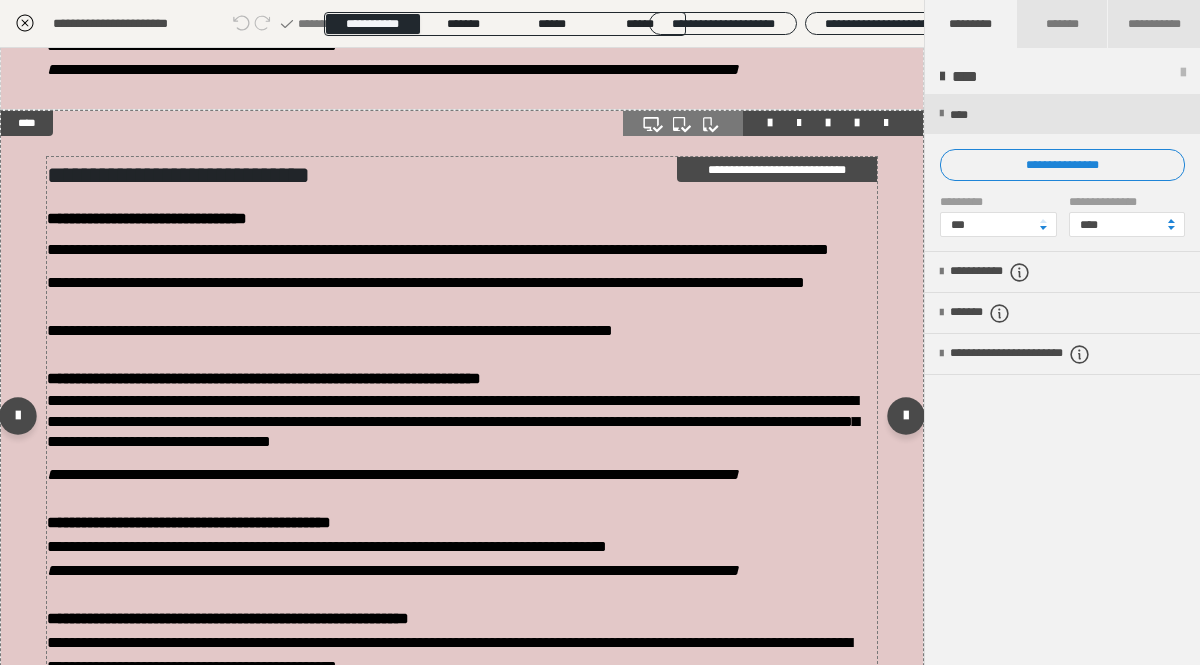 click on "**********" at bounding box center (264, 378) 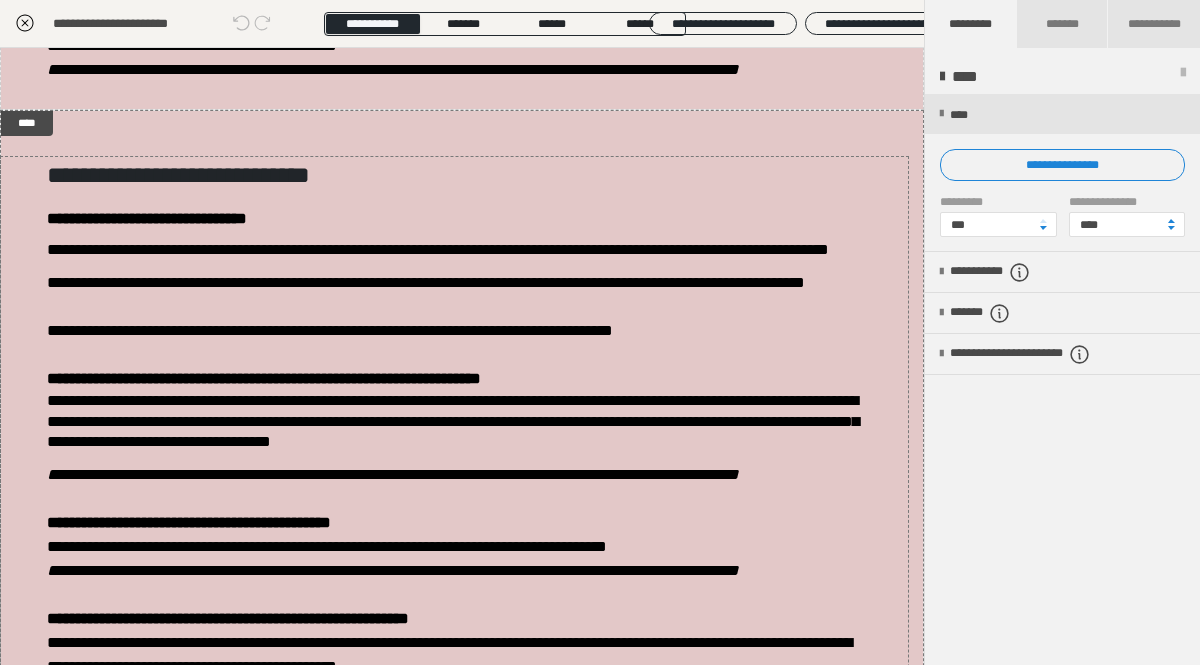click at bounding box center [1062, 172] 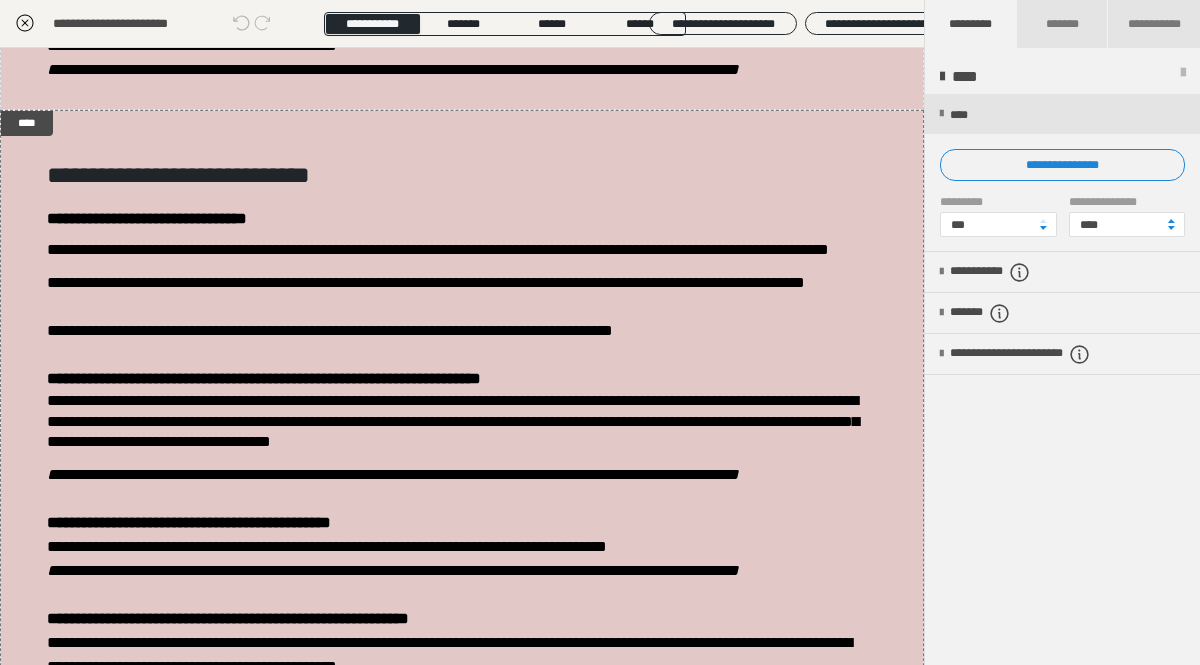 click on "**********" at bounding box center [1062, 165] 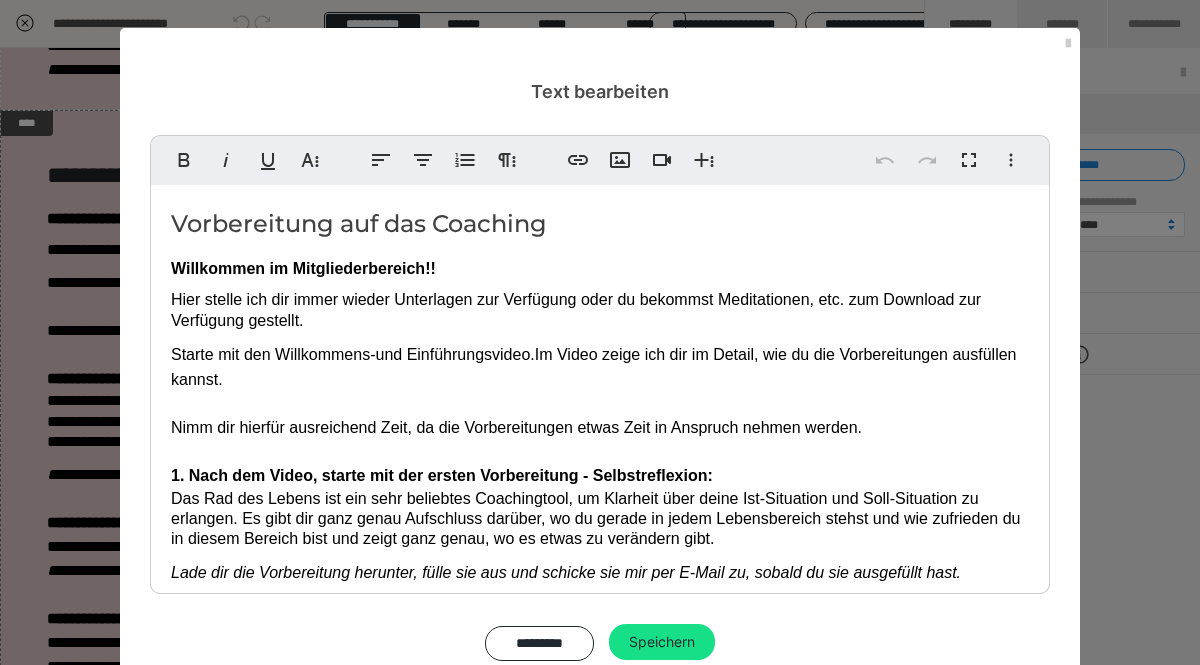 drag, startPoint x: 817, startPoint y: 408, endPoint x: 599, endPoint y: 378, distance: 220.05453 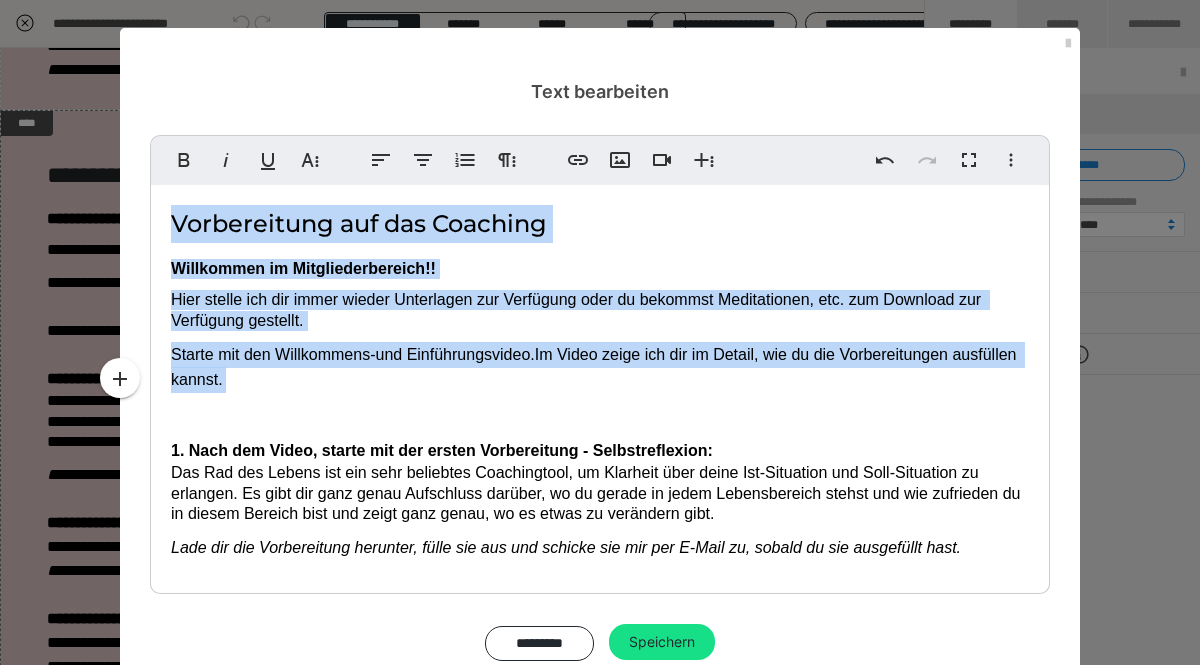 drag, startPoint x: 187, startPoint y: 381, endPoint x: 165, endPoint y: 222, distance: 160.5148 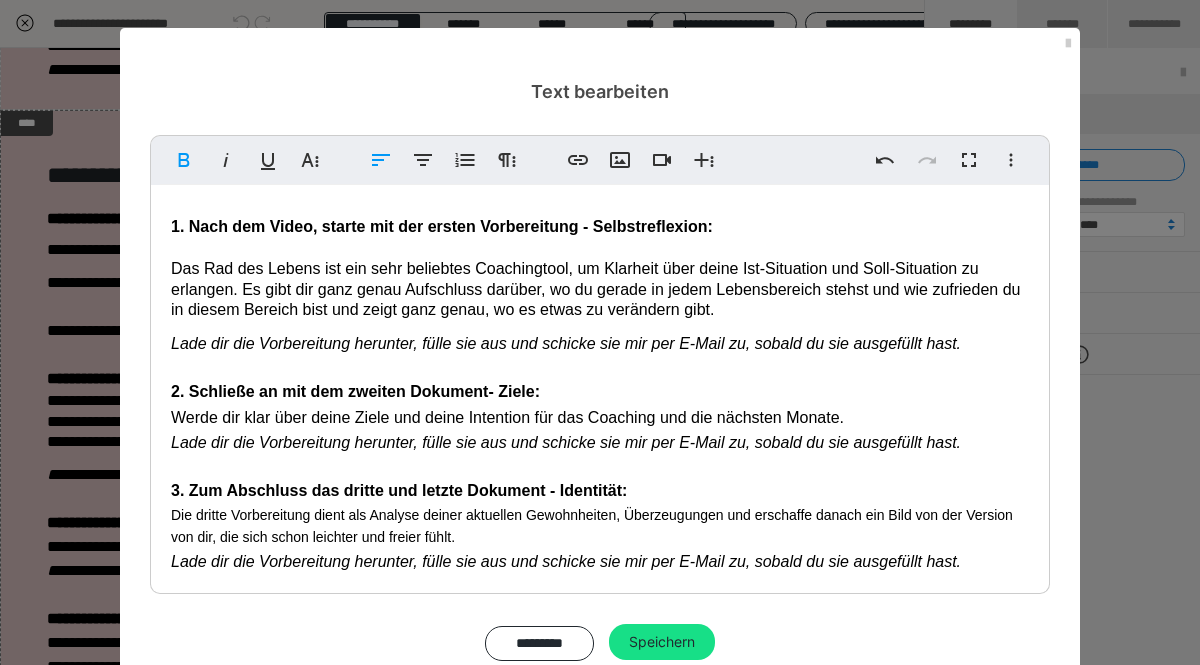 scroll, scrollTop: 10, scrollLeft: 0, axis: vertical 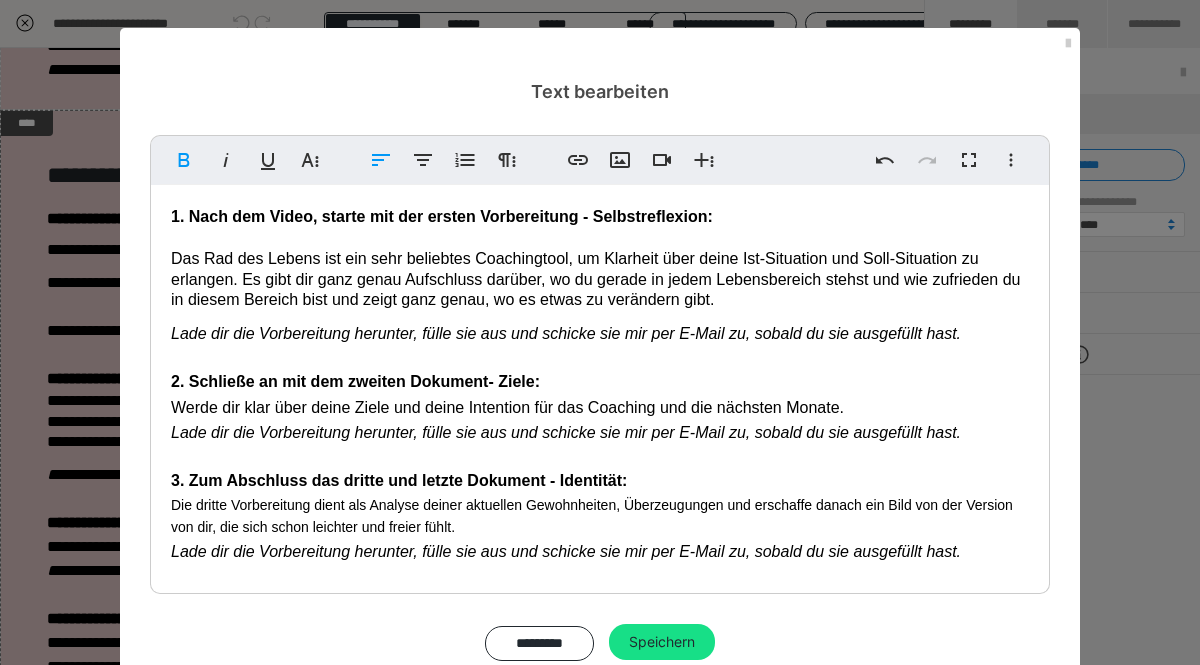 click on "1. Nach dem Video, starte mit der ersten Vorbereitung - Selbstreflexion: Das Rad des Lebens ist ein sehr beliebtes Coachingtool, um Klarheit über deine Ist-Situation und Soll-Situation zu erlangen. Es gibt dir ganz genau Aufschluss darüber, wo du gerade in jedem Lebensbereich stehst und wie zufrieden du in diesem Bereich bist und zeigt ganz genau, wo es etwas zu verändern gibt. Lade dir die Vorbereitung herunter, fülle sie aus und schicke sie mir per [EMAIL] zu, sobald du sie ausgefüllt hast. 2. Schließe an mit dem zweiten Dokument- Ziele: Werde dir klar über deine Ziele und deine Intention für das Coaching und die nächsten Monate. Lade dir die Vorbereitung herunter, fülle sie aus und schicke sie mir per [EMAIL] zu, sobald du sie ausgefüllt hast. 3. Zum Abschluss das dritte und letzte Dokument - Identität: Die dritte Vorbereitung dient als Analyse deiner aktuellen Gewohnheiten, Überzeugungen und erschaffe danach ein Bild von der Version von dir, die sich schon leichter und freier fühlt." at bounding box center (600, 379) 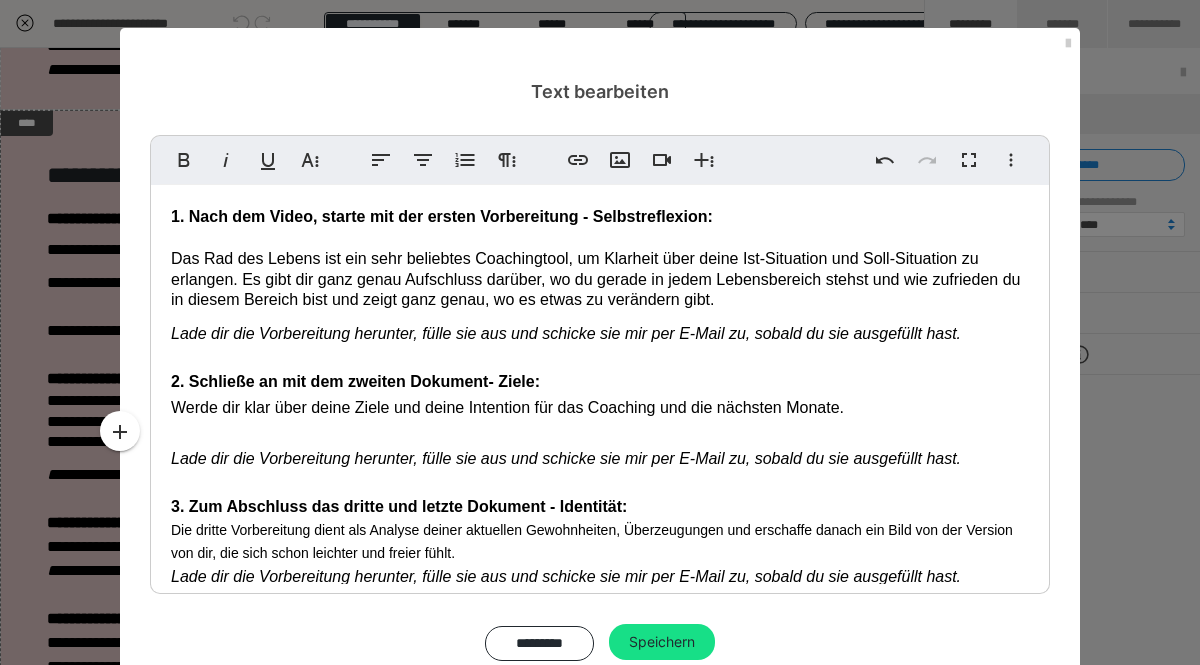 click on "1. Nach dem Video, starte mit der ersten Vorbereitung - Selbstreflexion: Das Rad des Lebens ist ein sehr beliebtes Coachingtool, um Klarheit über deine Ist-Situation und Soll-Situation zu erlangen. Es gibt dir ganz genau Aufschluss darüber, wo du gerade in jedem Lebensbereich stehst und wie zufrieden du in diesem Bereich bist und zeigt ganz genau, wo es etwas zu verändern gibt. Lade dir die Vorbereitung herunter, fülle sie aus und schicke sie mir per E-Mail zu, sobald du sie ausgefüllt hast. 2. Schließe an mit dem zweiten Dokument- Ziele: Werde dir klar über deine Ziele und deine Intention für das Coaching und die nächsten Monate. ​ Lade dir die Vorbereitung herunter, fülle sie aus und schicke sie mir per E-Mail zu, sobald du sie ausgefüllt hast. 3. Zum Abschluss das dritte und letzte Dokument - Identität: Die dritte Vorbereitung dient als Analyse deiner aktuellen Gewohnheiten, Überzeugungen und erschaffe danach ein Bild von der Version von dir, die sich schon leichter und freier fühlt." at bounding box center (600, 392) 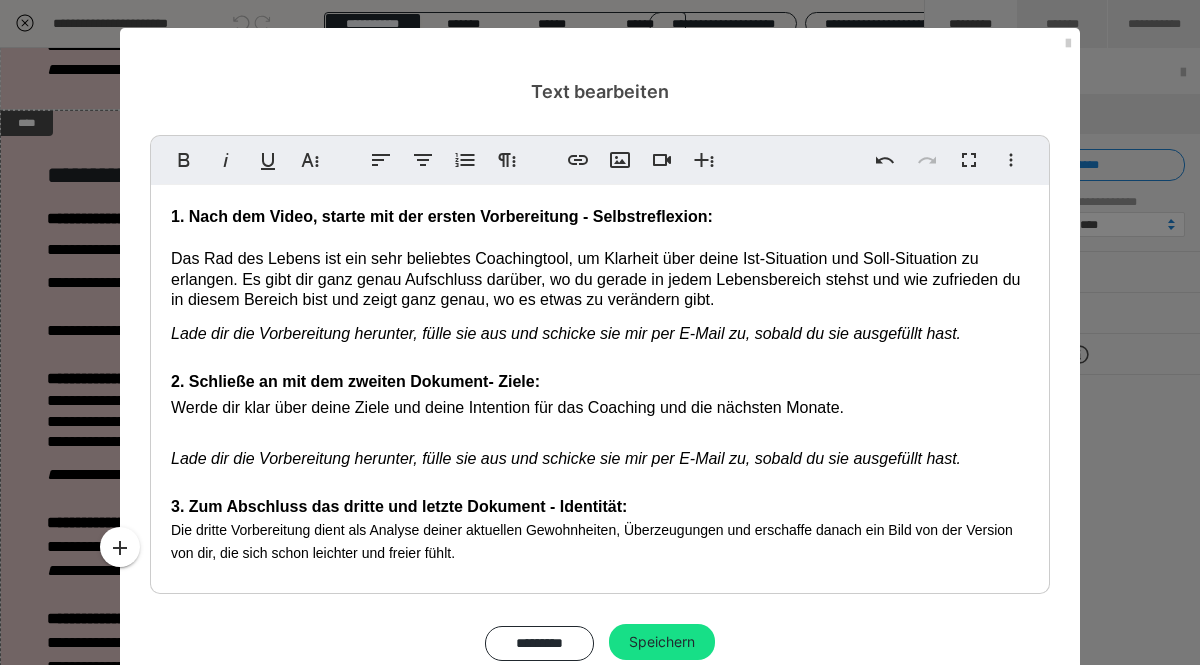 scroll, scrollTop: 38, scrollLeft: 0, axis: vertical 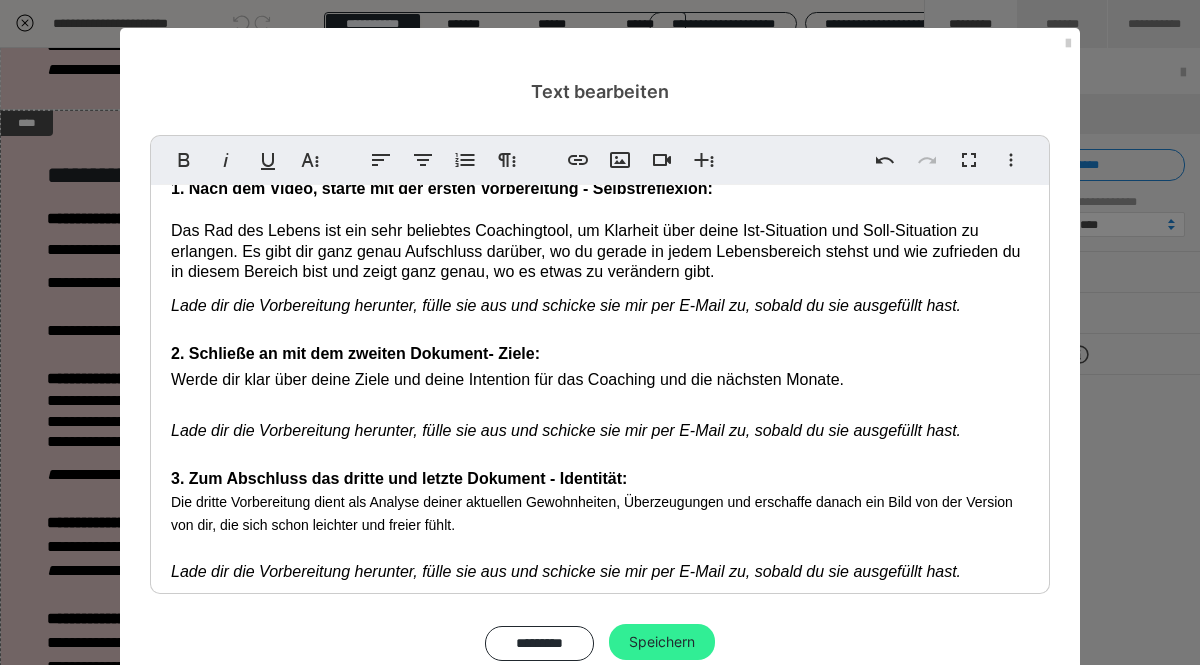 click on "Speichern" at bounding box center (662, 642) 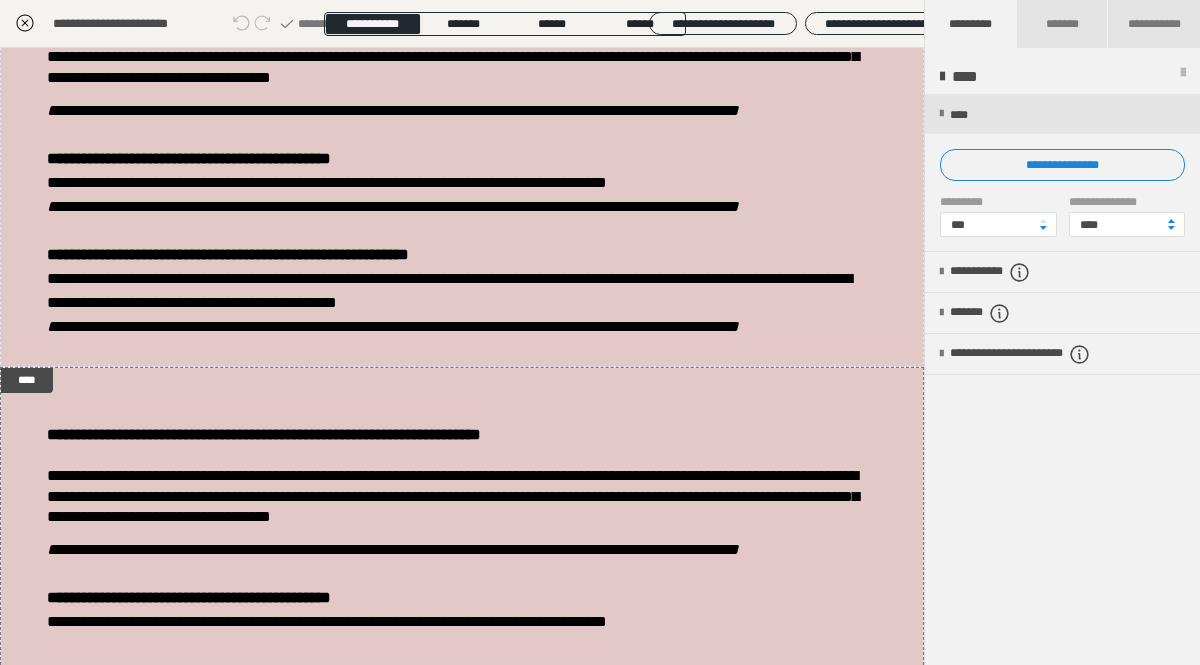 scroll, scrollTop: 409, scrollLeft: 0, axis: vertical 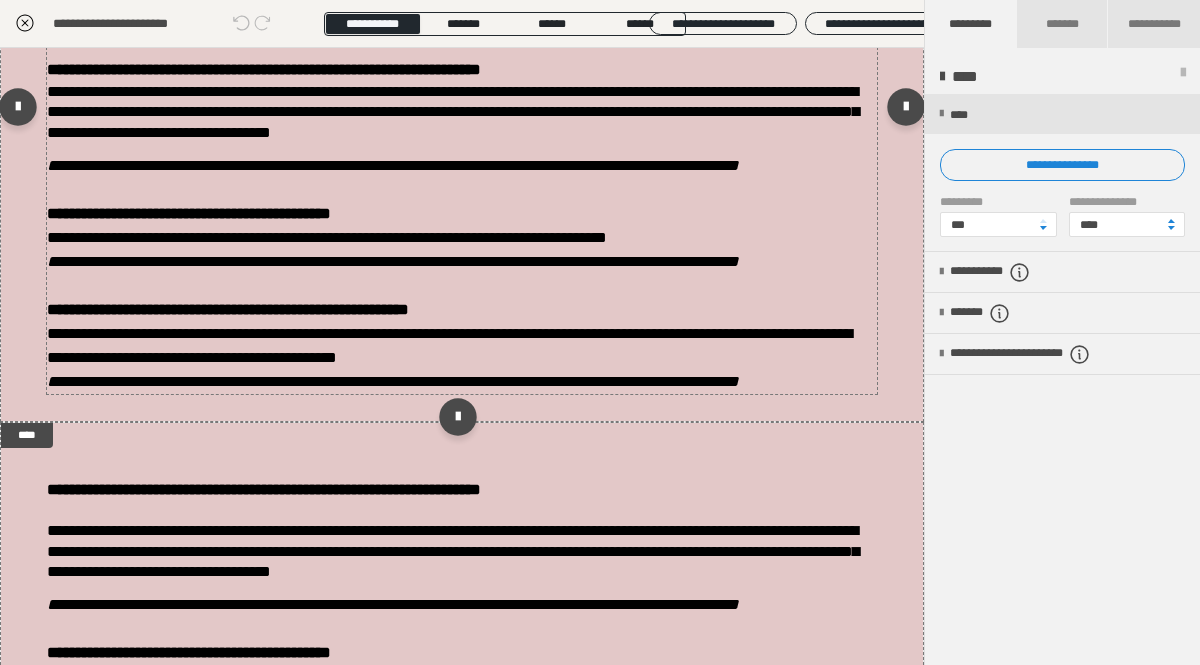 click on "**********" at bounding box center [462, 121] 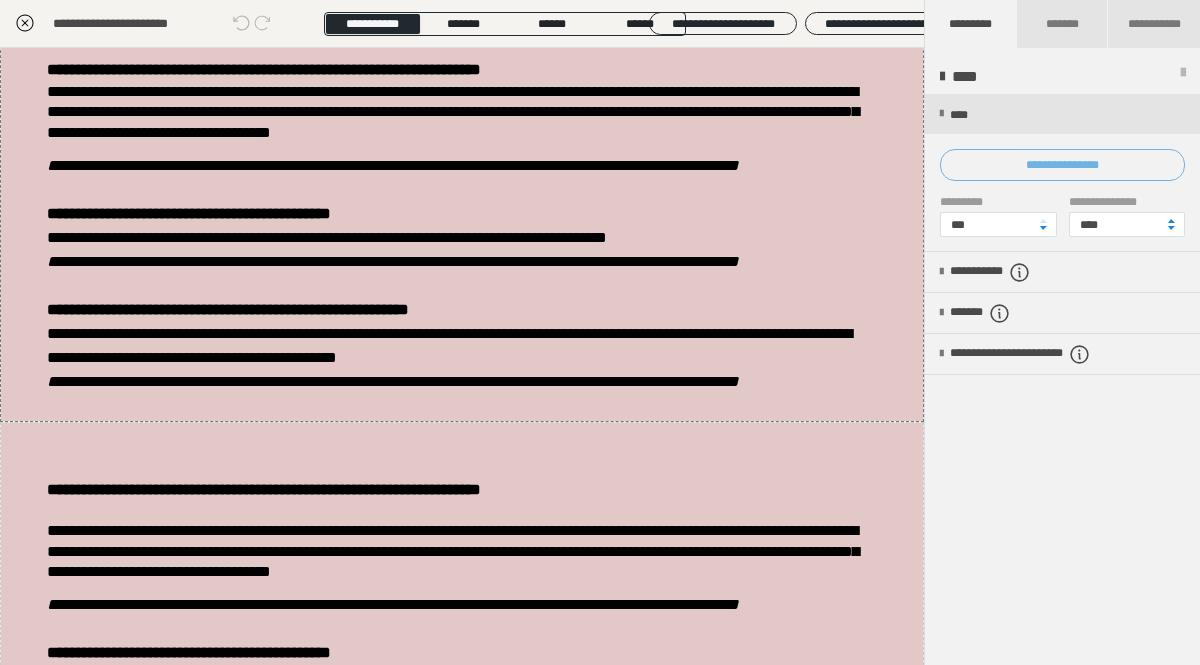 click on "**********" at bounding box center (1062, 165) 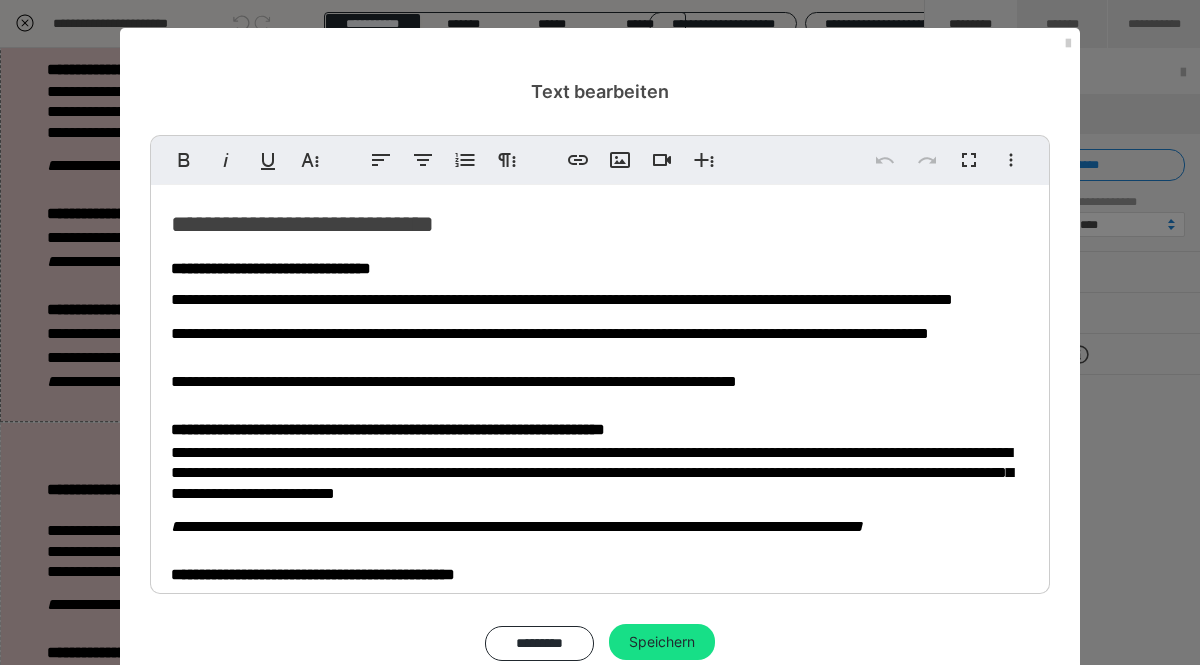 scroll, scrollTop: 214, scrollLeft: 0, axis: vertical 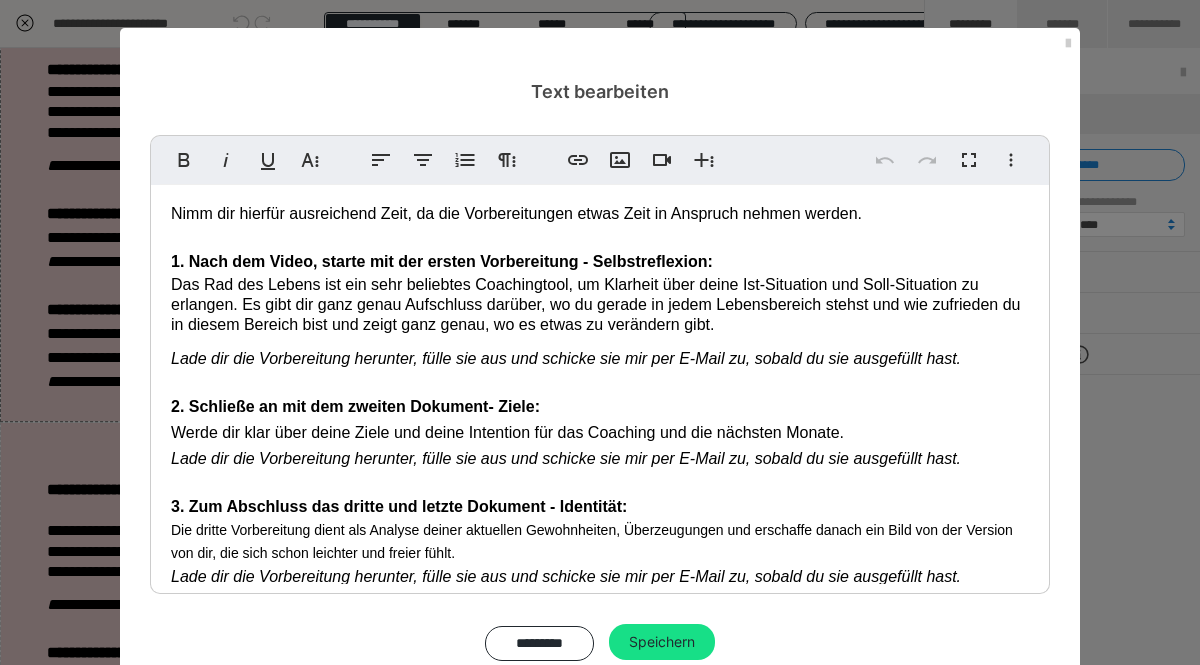 drag, startPoint x: 904, startPoint y: 553, endPoint x: 672, endPoint y: 493, distance: 239.63306 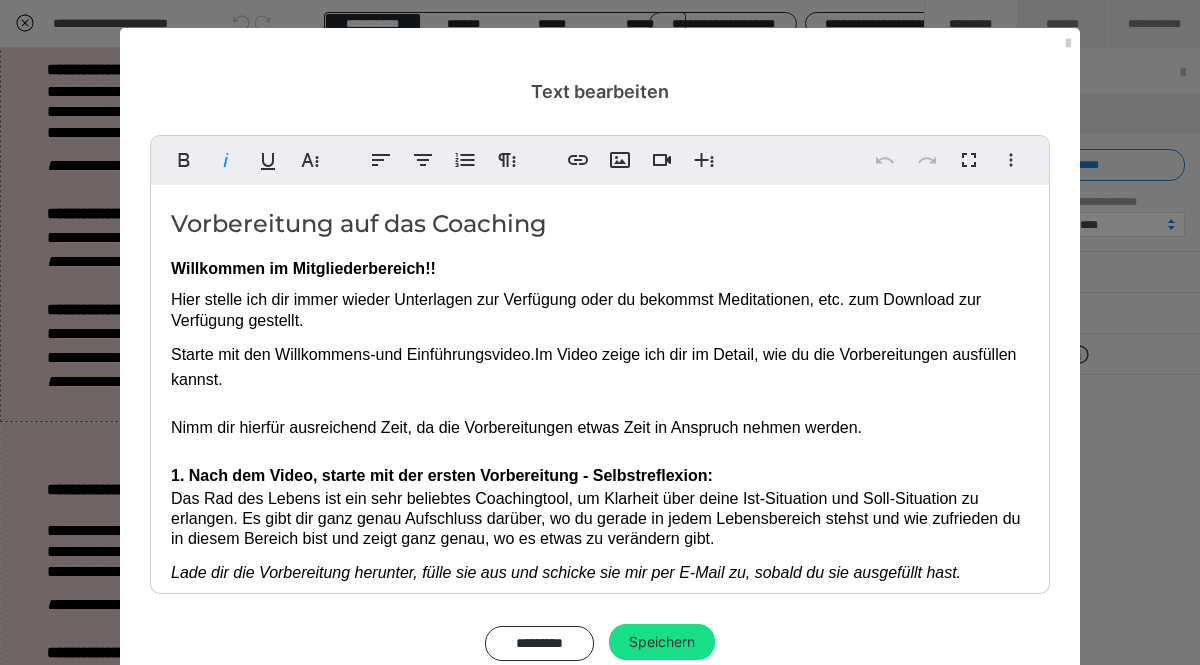click on "Vorbereitung auf das Coaching  Willkommen im Mitgliederbereich!! Hier stelle ich dir immer wieder Unterlagen zur Verfügung oder du bekommst Meditationen, etc. zum Download zur Verfügung gestellt. Starte mit den Willkommens-und Einführungsvideo.  Im Video zeige ich dir im Detail, wie du die Vorbereitungen ausfüllen kannst. Nimm dir hierfür ausreichend Zeit, da die Vorbereitungen etwas Zeit in Anspruch nehmen werden. 1. Nach dem Video, starte mit der ersten Vorbereitung - Selbstreflexion: Das Rad des Lebens ist ein sehr beliebtes Coachingtool, um Klarheit über deine Ist-Situation und Soll-Situation zu erlangen. Es gibt dir ganz genau Aufschluss darüber, wo du gerade in jedem Lebensbereich stehst und wie zufrieden du in diesem Bereich bist und zeigt ganz genau, wo es etwas zu verändern gibt. Lade dir die Vorbereitung herunter, fülle sie aus und schicke sie mir per E-Mail zu, sobald du sie ausgefüllt hast. 2. Schließe an mit dem zweiten Dokument- Ziele:" at bounding box center [600, 504] 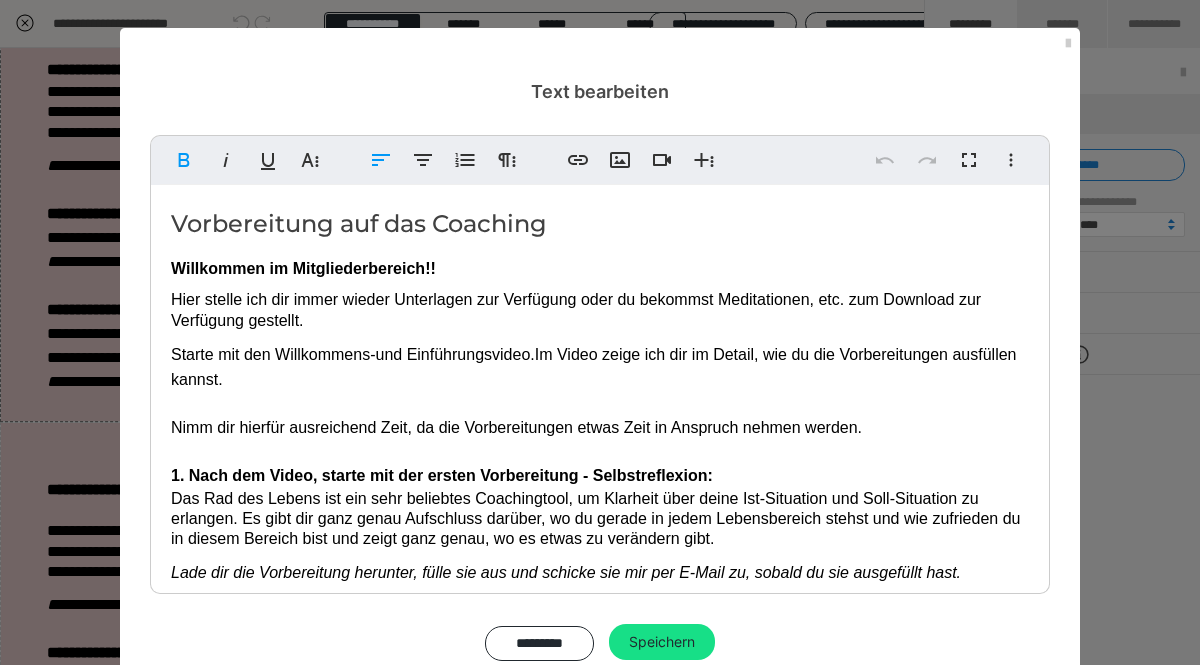 scroll, scrollTop: 0, scrollLeft: 0, axis: both 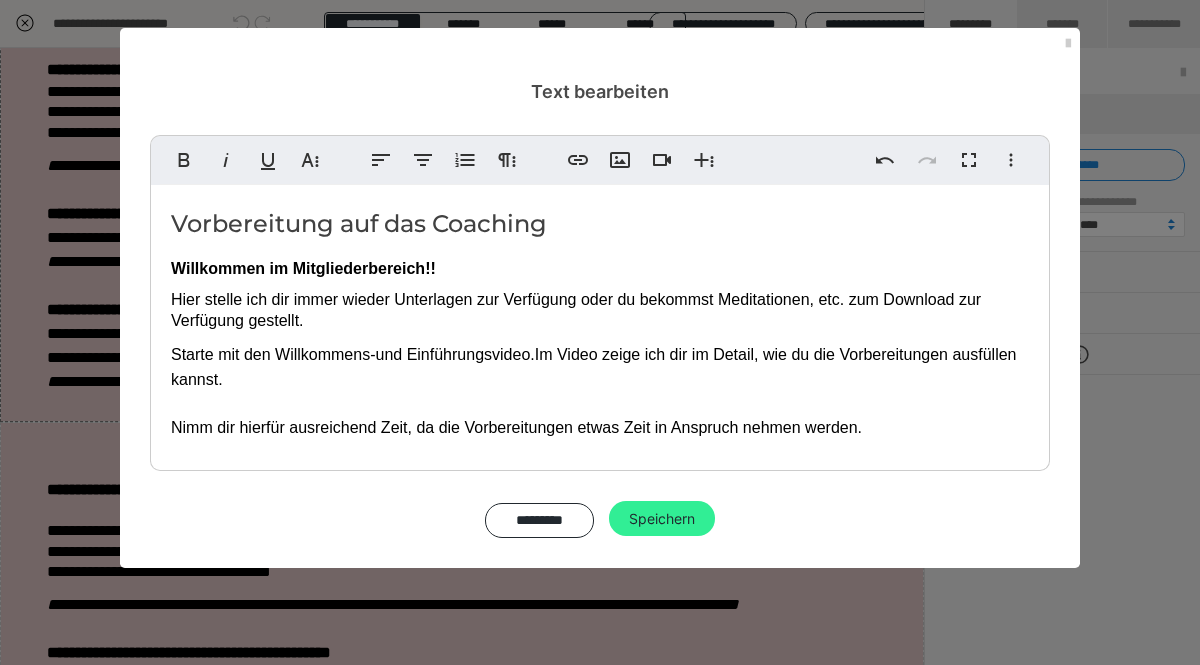 click on "Speichern" at bounding box center (662, 519) 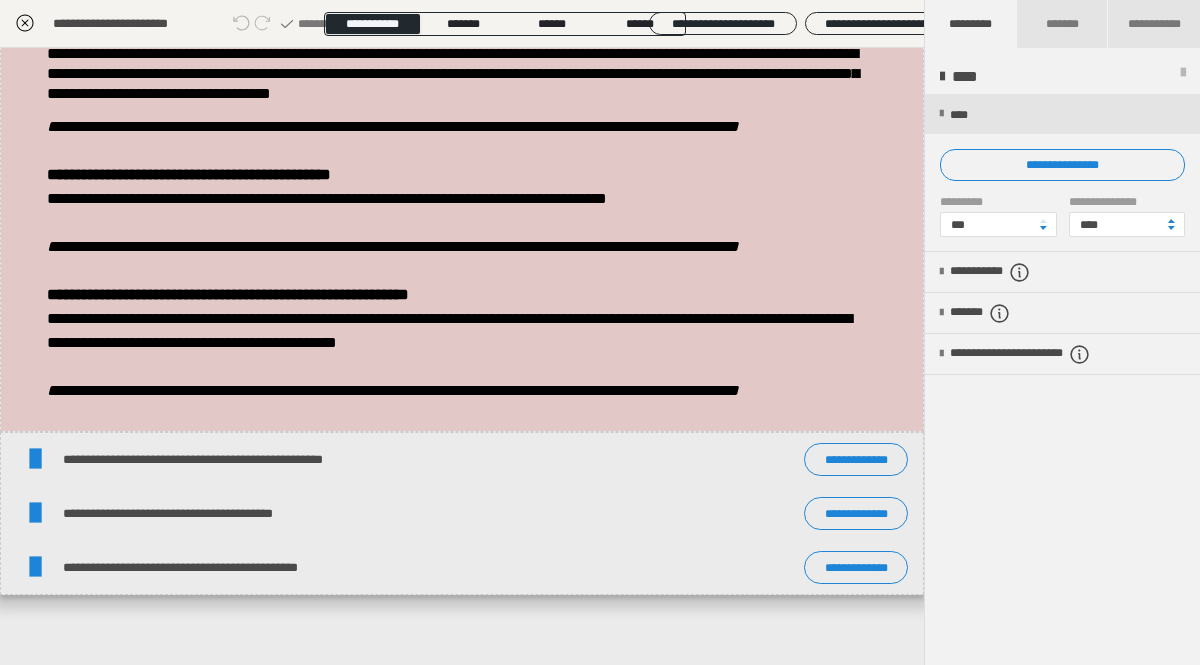 scroll, scrollTop: 556, scrollLeft: 0, axis: vertical 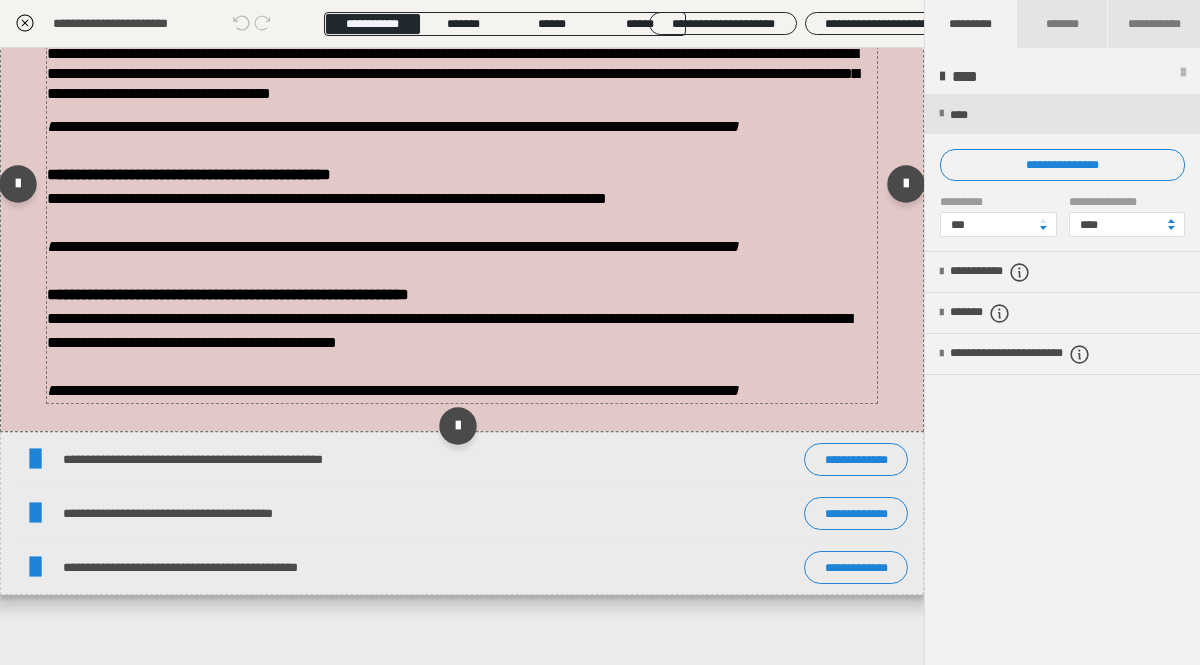 click on "**********" at bounding box center (449, 330) 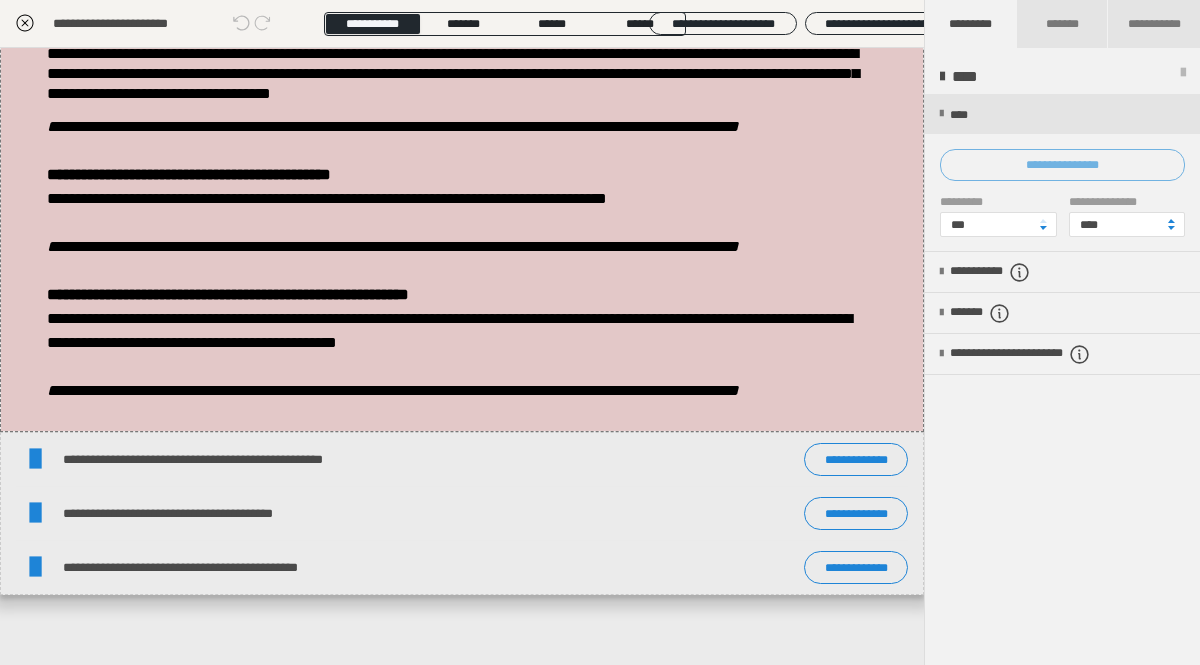click on "**********" at bounding box center [1062, 165] 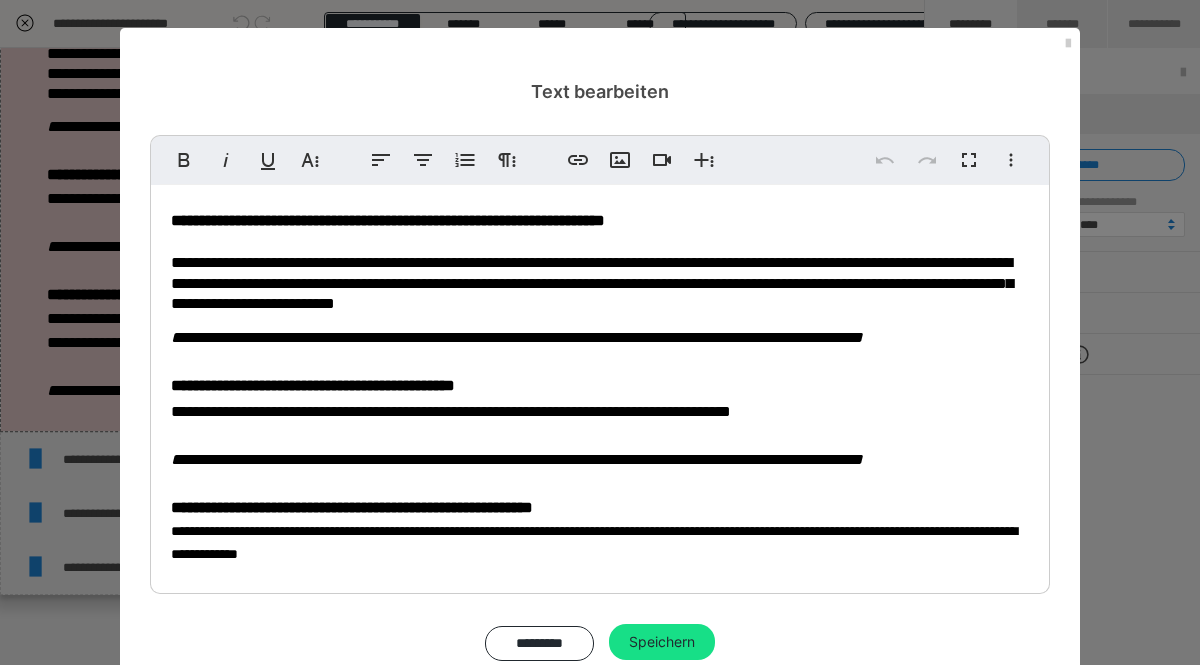 scroll, scrollTop: 0, scrollLeft: 0, axis: both 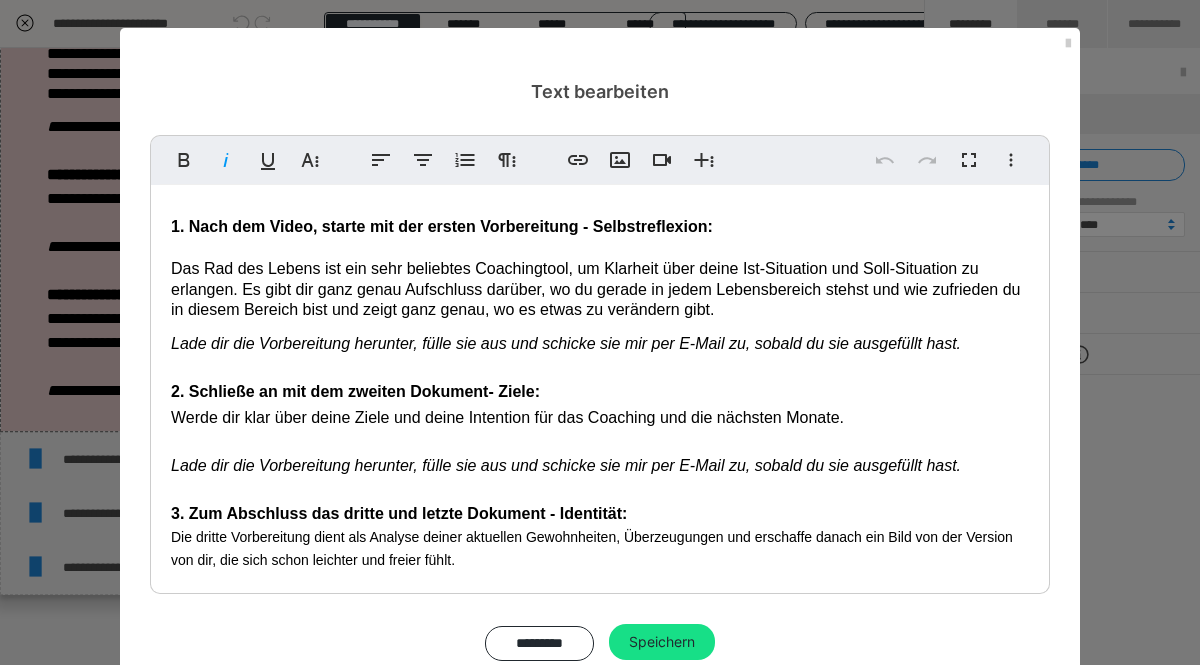 drag, startPoint x: 893, startPoint y: 342, endPoint x: 557, endPoint y: 391, distance: 339.5541 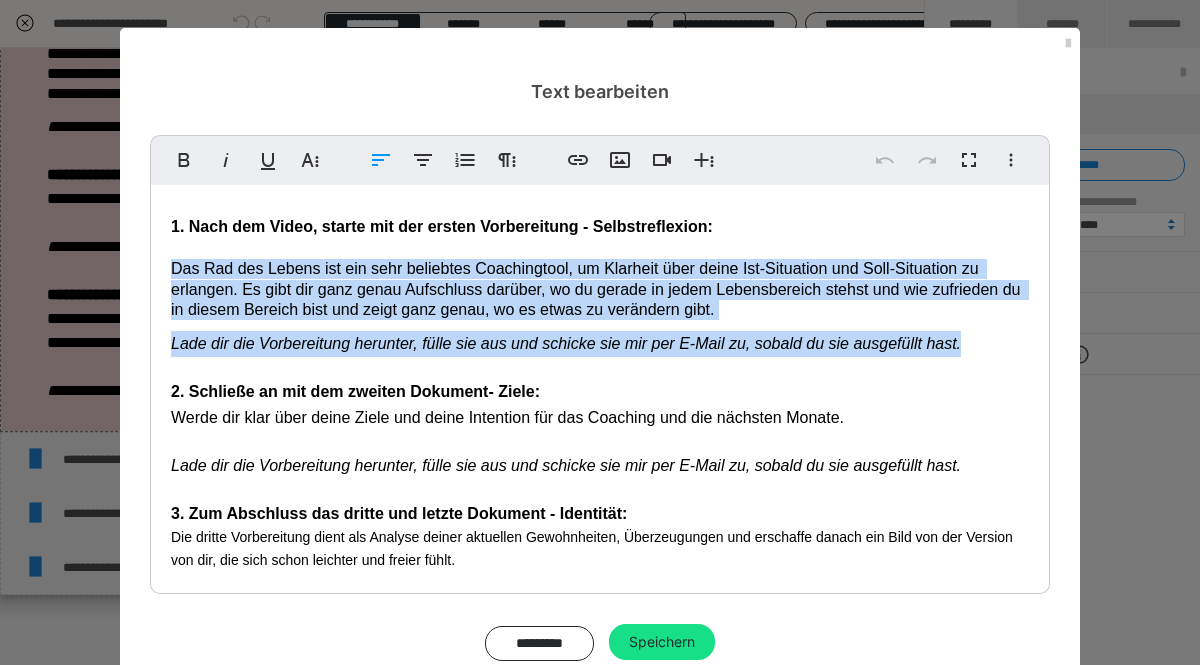 scroll, scrollTop: 54, scrollLeft: 0, axis: vertical 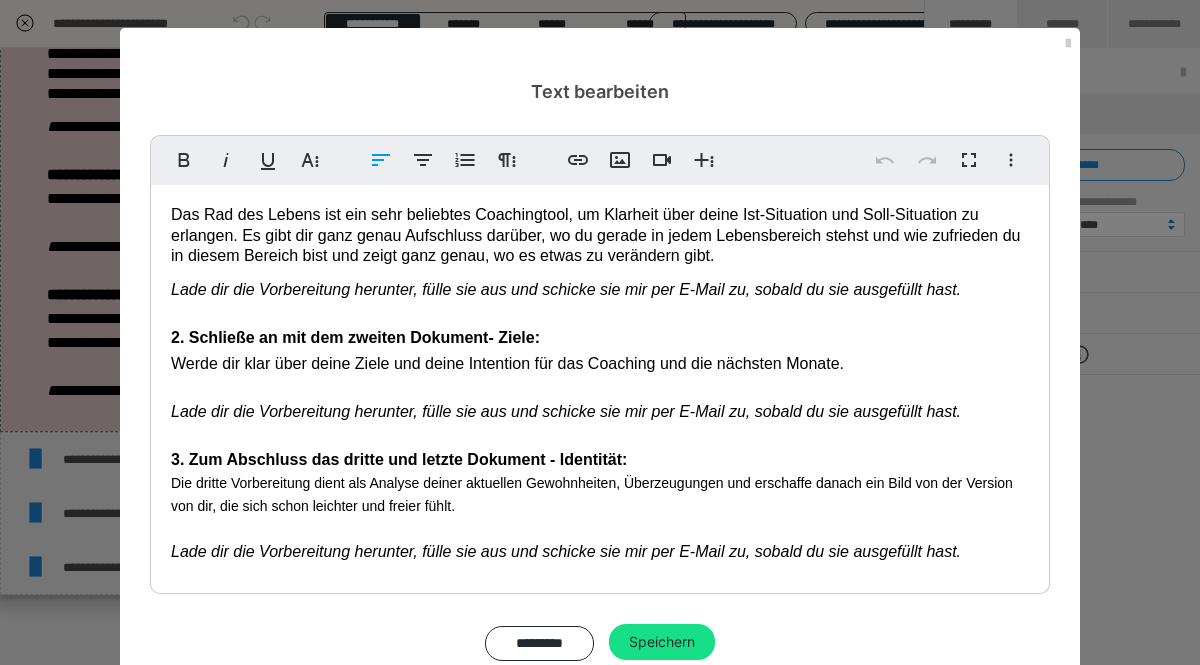 click on "1. Nach dem Video, starte mit der ersten Vorbereitung - Selbstreflexion: Das Rad des Lebens ist ein sehr beliebtes Coachingtool, um Klarheit über deine Ist-Situation und Soll-Situation zu erlangen. Es gibt dir ganz genau Aufschluss darüber, wo du gerade in jedem Lebensbereich stehst und wie zufrieden du in diesem Bereich bist und zeigt ganz genau, wo es etwas zu verändern gibt. Lade dir die Vorbereitung herunter, fülle sie aus und schicke sie mir per [EMAIL] zu, sobald du sie ausgefüllt hast. 2. Schließe an mit dem zweiten Dokument- Ziele: Werde dir klar über deine Ziele und deine Intention für das Coaching und die nächsten Monate. Lade dir die Vorbereitung herunter, fülle sie aus und schicke sie mir per [EMAIL] zu, sobald du sie ausgefüllt hast. 3. Zum Abschluss das dritte und letzte Dokument - Identität: Die dritte Vorbereitung dient als Analyse deiner aktuellen Gewohnheiten, Überzeugungen und erschaffe danach ein Bild von der Version von dir, die sich schon leichter und freier fühlt." at bounding box center (600, 358) 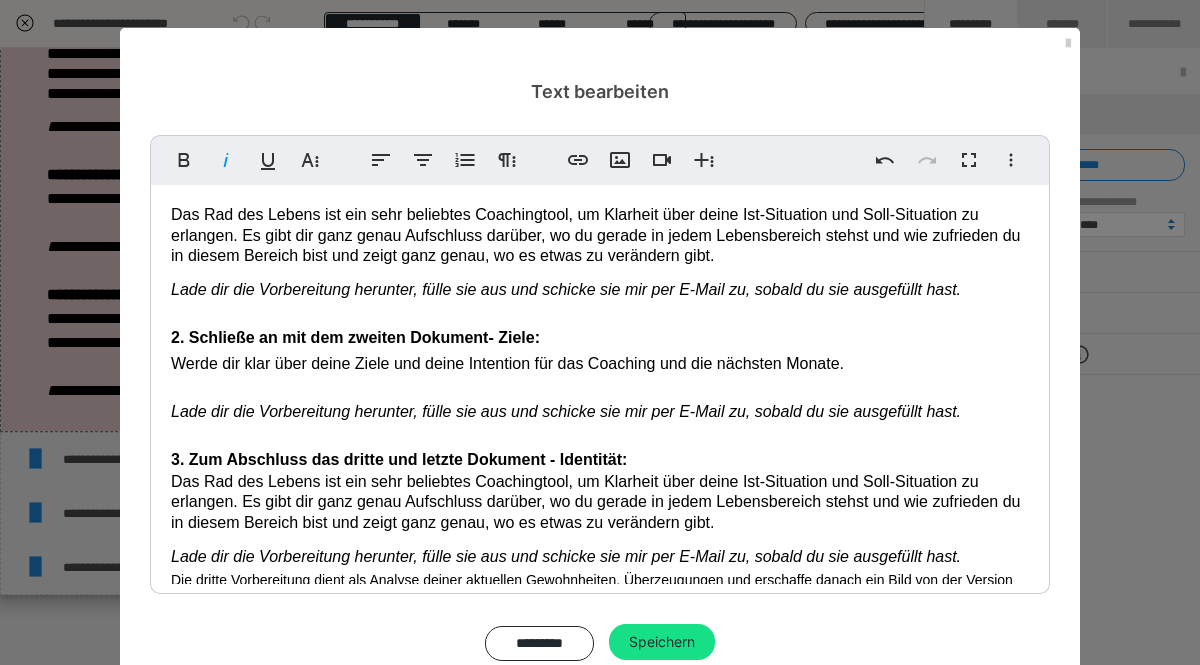 scroll, scrollTop: 152, scrollLeft: 0, axis: vertical 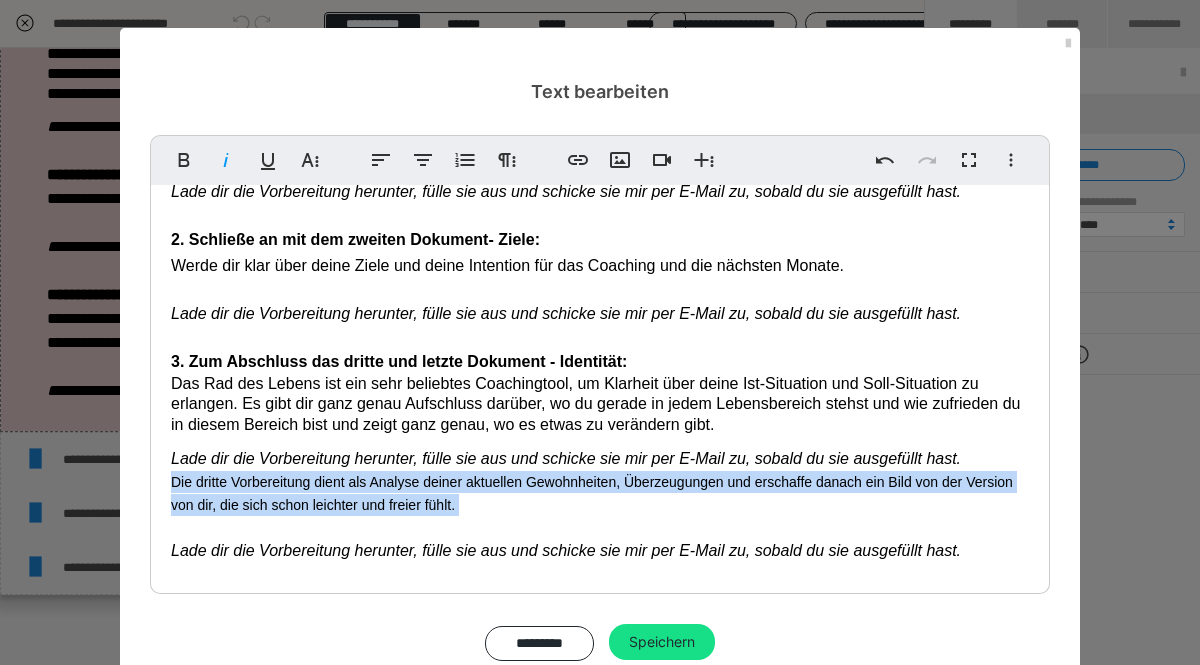 drag, startPoint x: 164, startPoint y: 477, endPoint x: 525, endPoint y: 518, distance: 363.3208 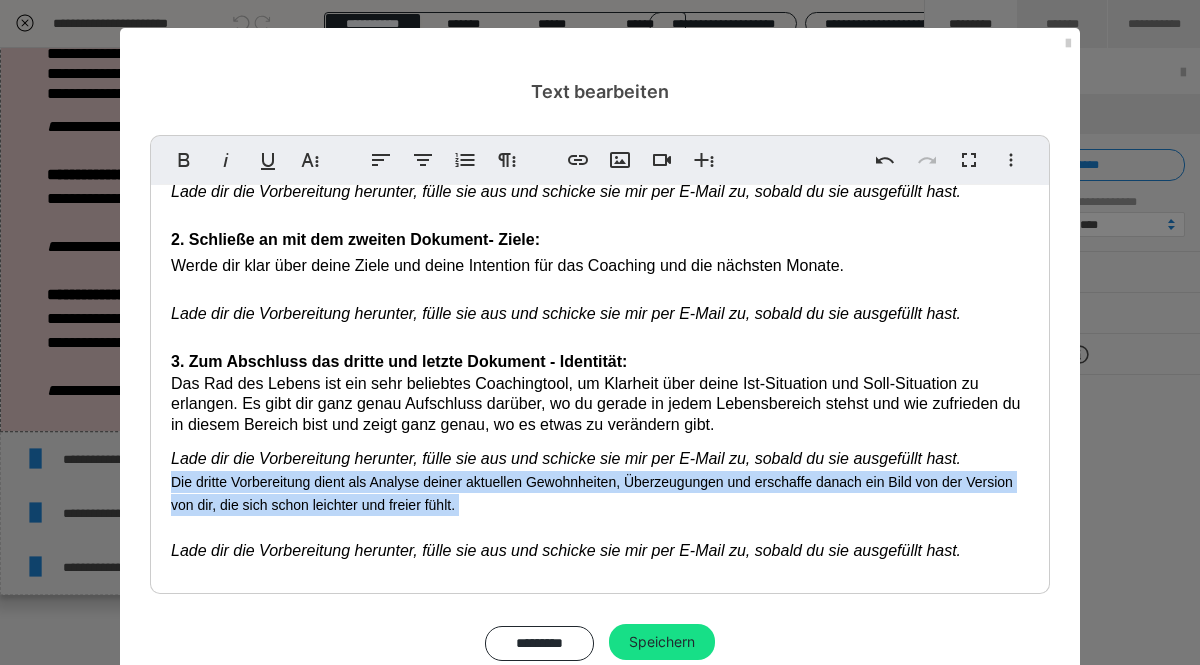 copy on "Die dritte Vorbereitung dient als Analyse deiner aktuellen Gewohnheiten, Überzeugungen und erschaffe danach ein Bild von der Version von dir, die sich schon leichter und freier fühlt." 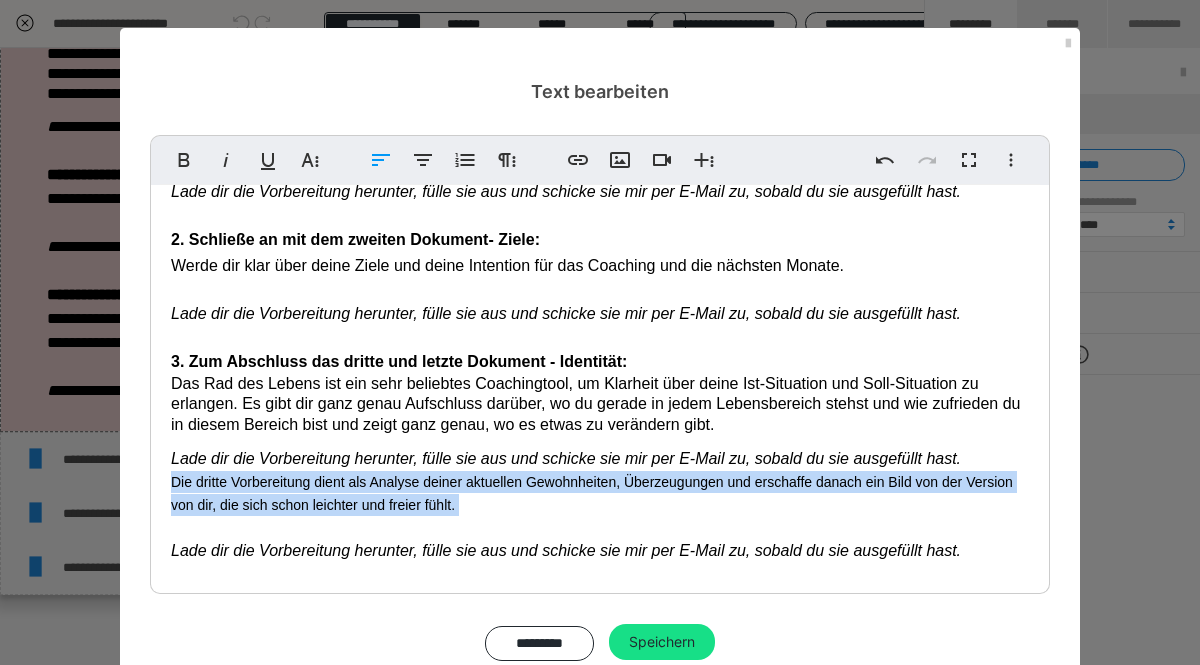 click on "Das Rad des Lebens ist ein sehr beliebtes Coachingtool, um Klarheit über deine Ist-Situation und Soll-Situation zu erlangen. Es gibt dir ganz genau Aufschluss darüber, wo du gerade in jedem Lebensbereich stehst und wie zufrieden du in diesem Bereich bist und zeigt ganz genau, wo es etwas zu verändern gibt." at bounding box center (598, 404) 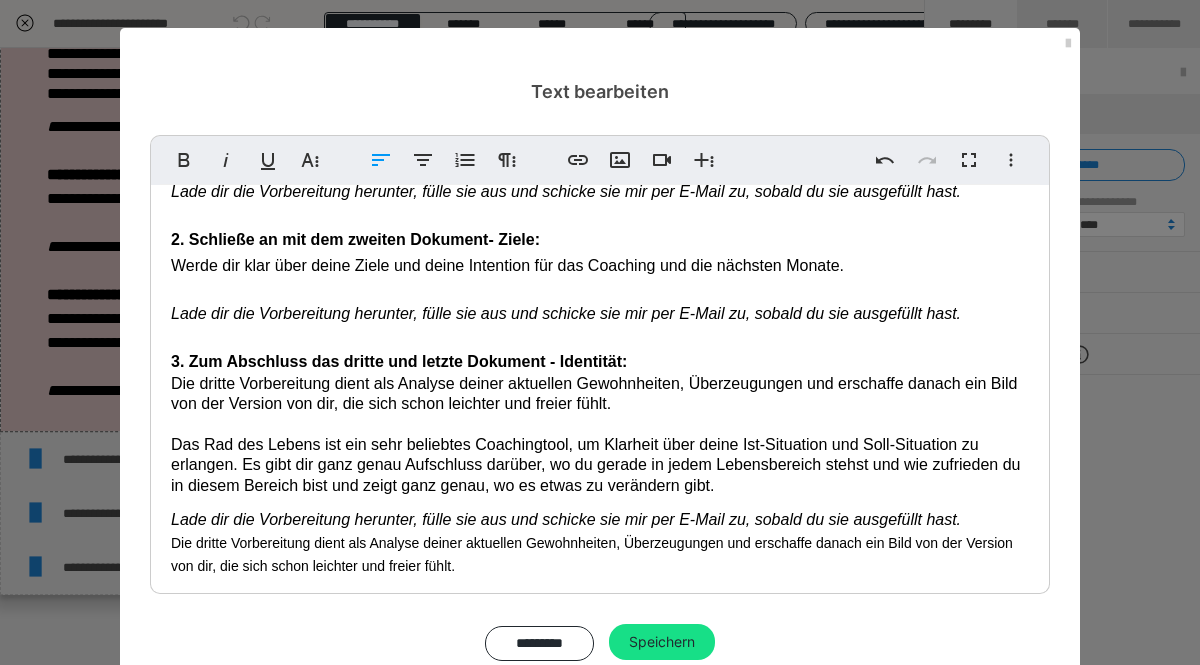 scroll, scrollTop: 2430, scrollLeft: 0, axis: vertical 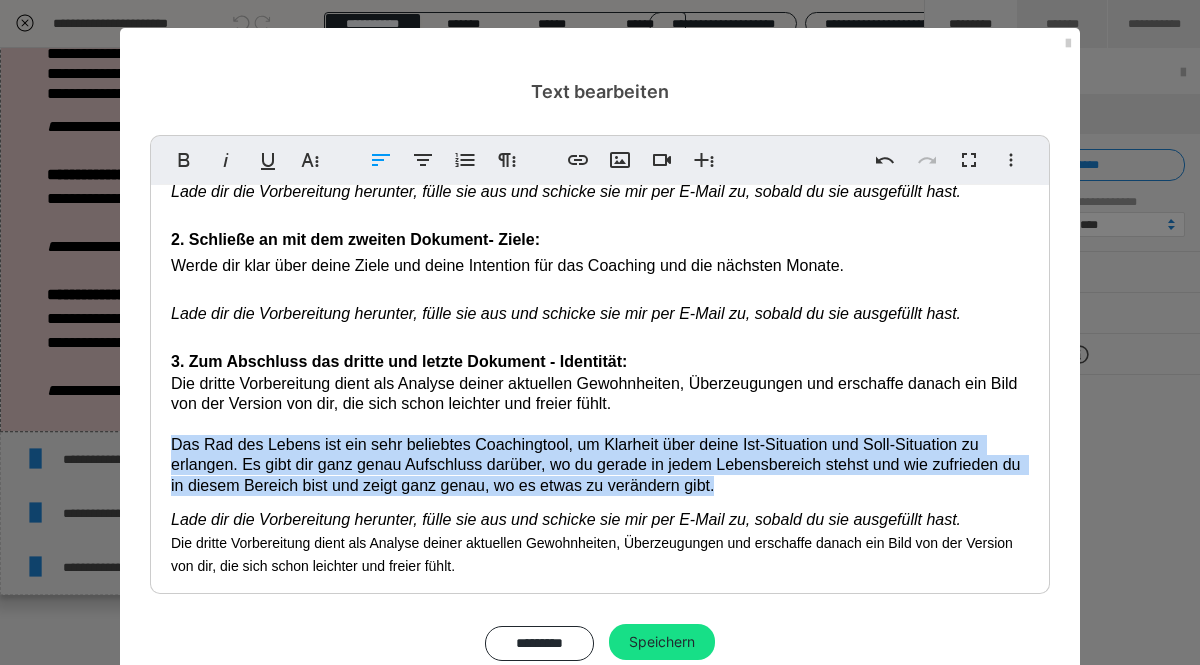 drag, startPoint x: 504, startPoint y: 492, endPoint x: 151, endPoint y: 448, distance: 355.73163 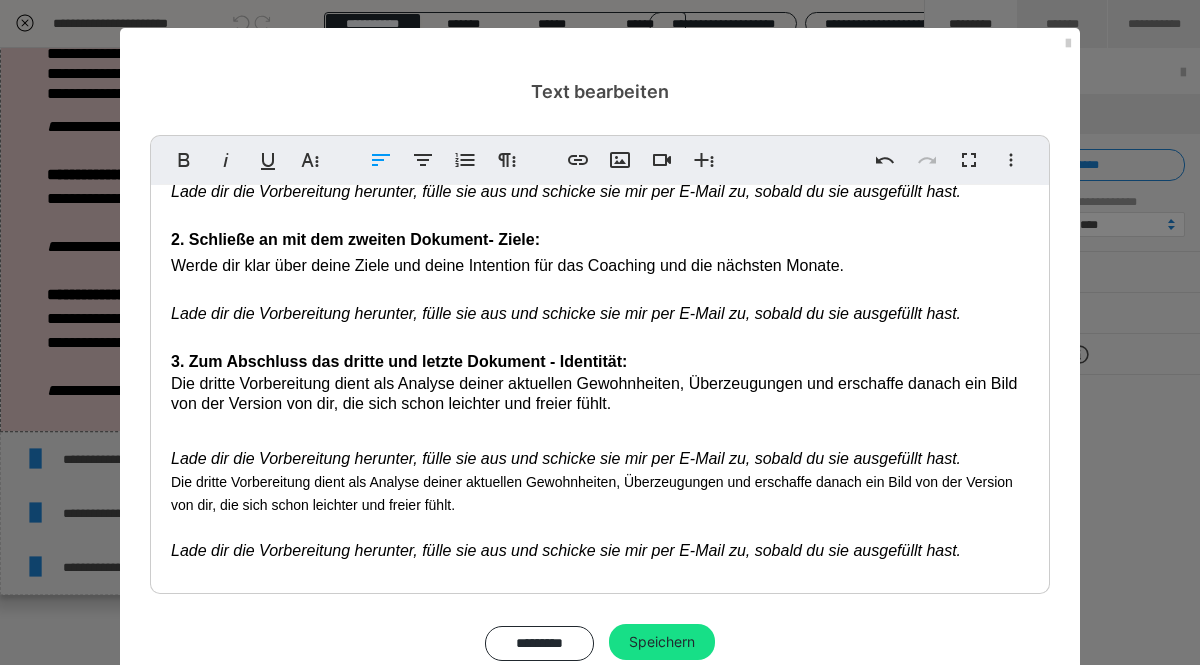 scroll, scrollTop: 131, scrollLeft: 0, axis: vertical 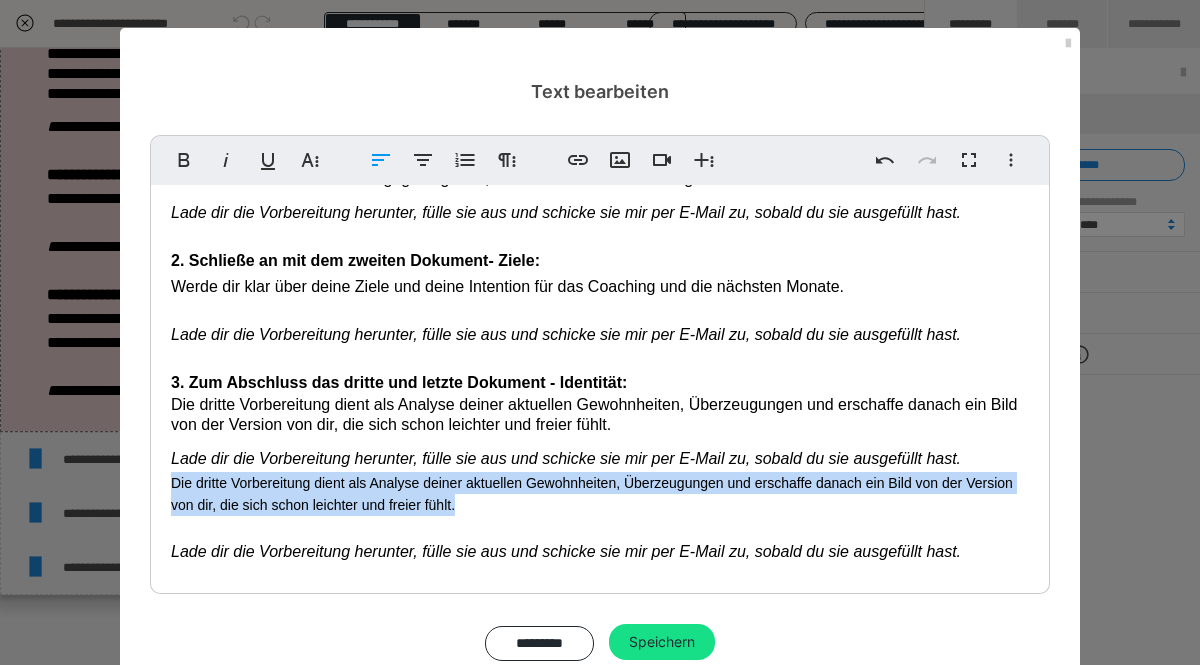 drag, startPoint x: 482, startPoint y: 502, endPoint x: 148, endPoint y: 484, distance: 334.48468 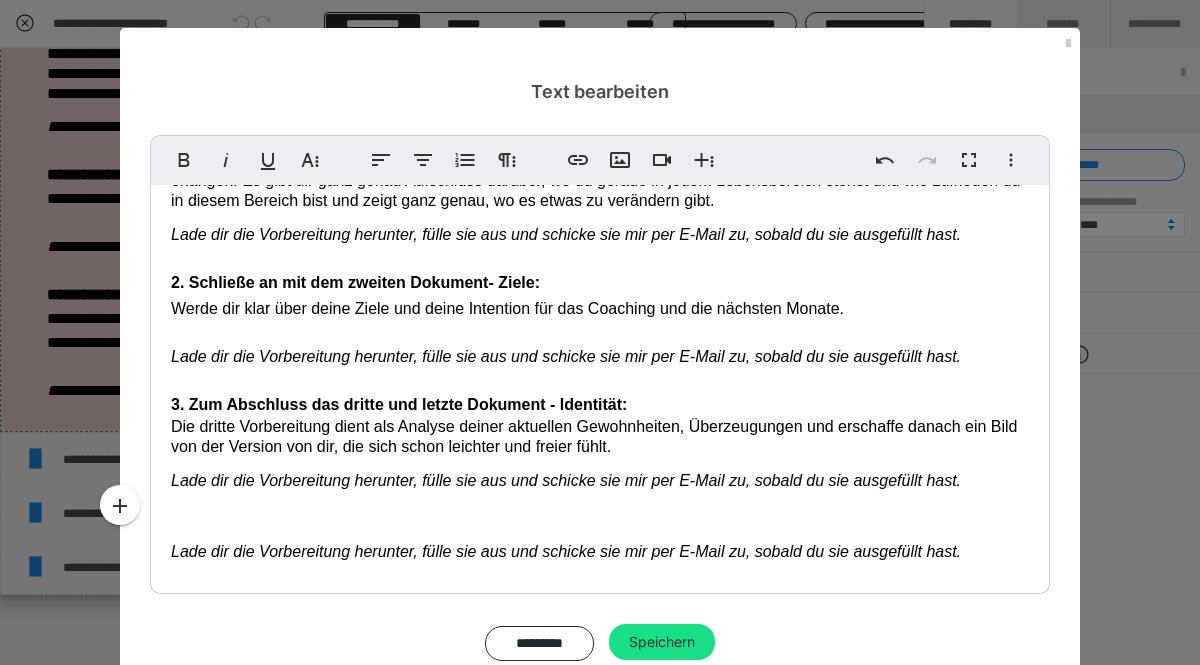 scroll, scrollTop: 109, scrollLeft: 0, axis: vertical 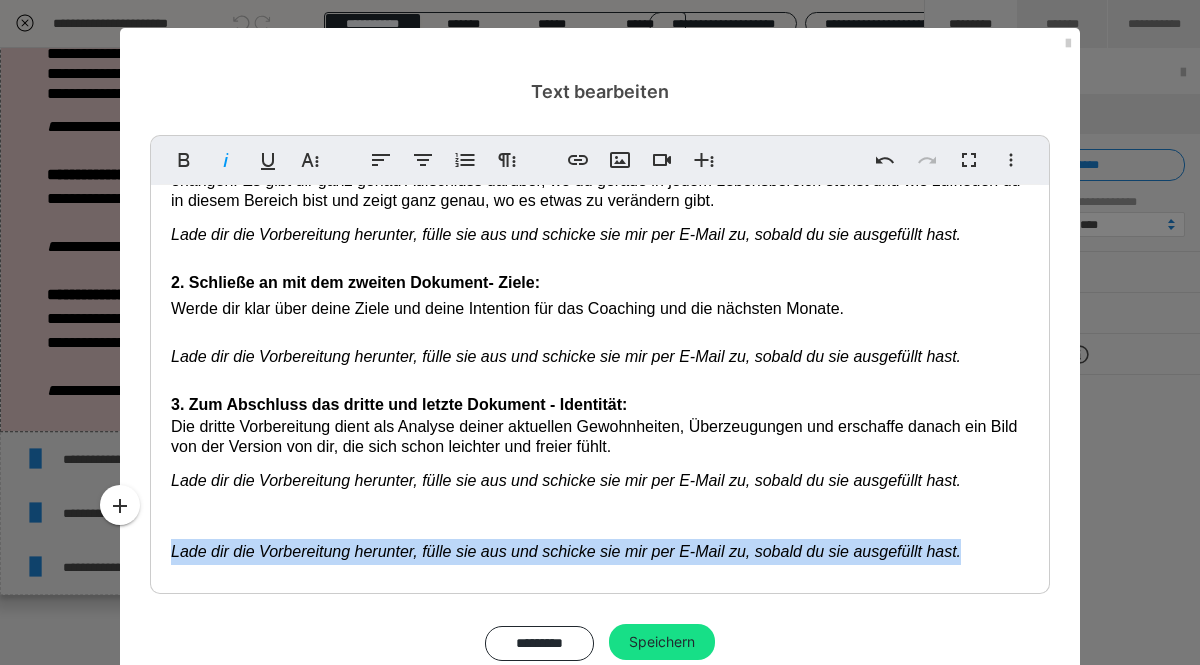 drag, startPoint x: 904, startPoint y: 567, endPoint x: 115, endPoint y: 593, distance: 789.4283 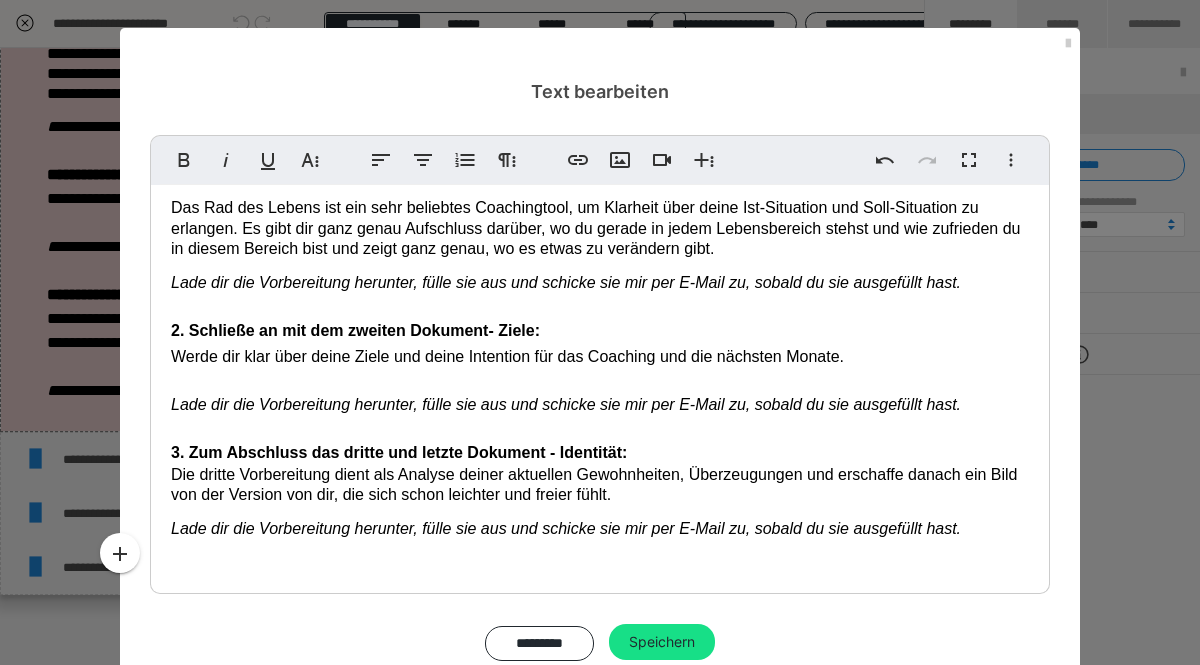 scroll, scrollTop: 83, scrollLeft: 0, axis: vertical 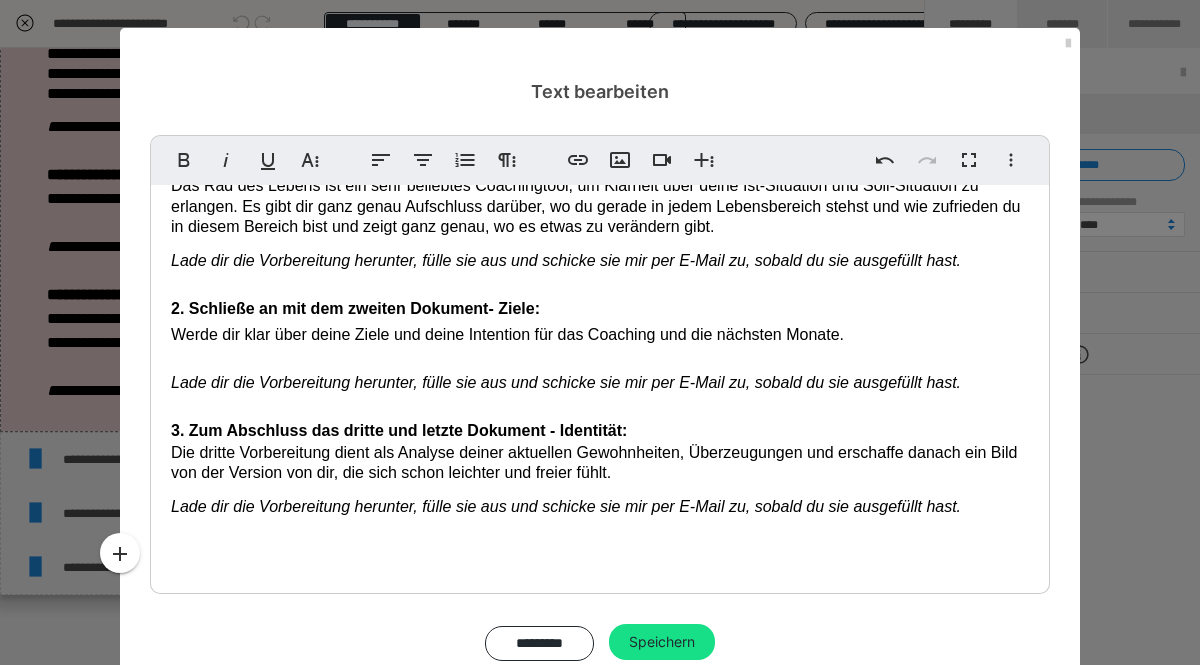 type 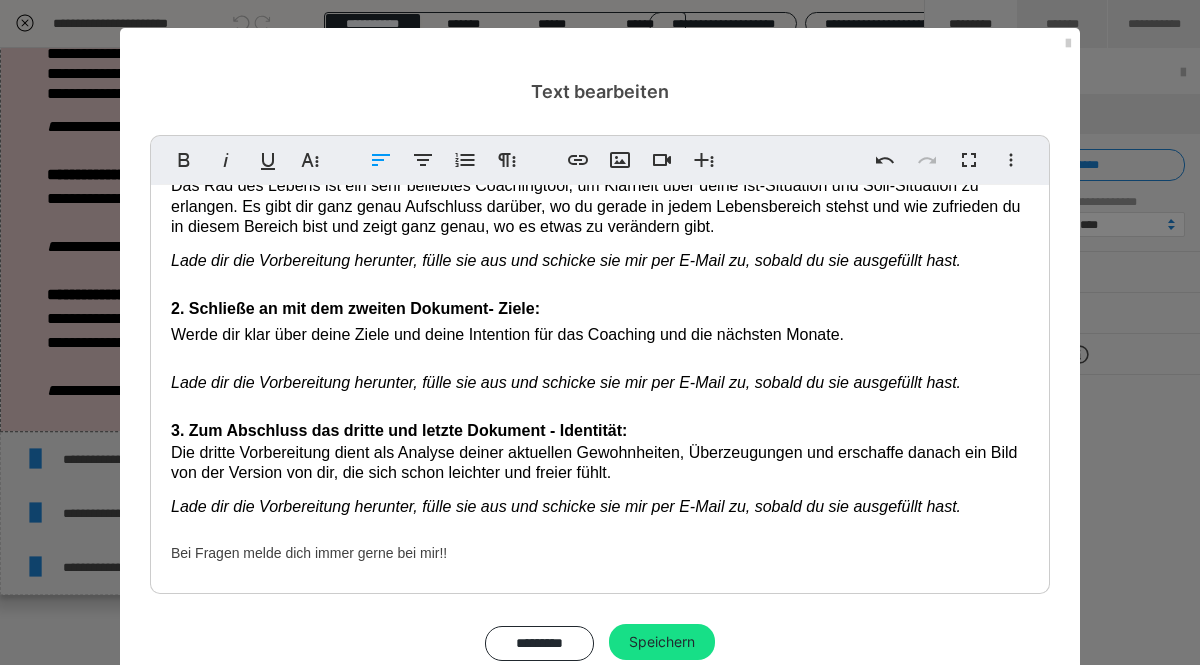 click on "Die dritte Vorbereitung dient als Analyse deiner aktuellen Gewohnheiten, Überzeugungen und erschaffe danach ein Bild von der Version von dir, die sich schon leichter und freier fühlt." at bounding box center [596, 462] 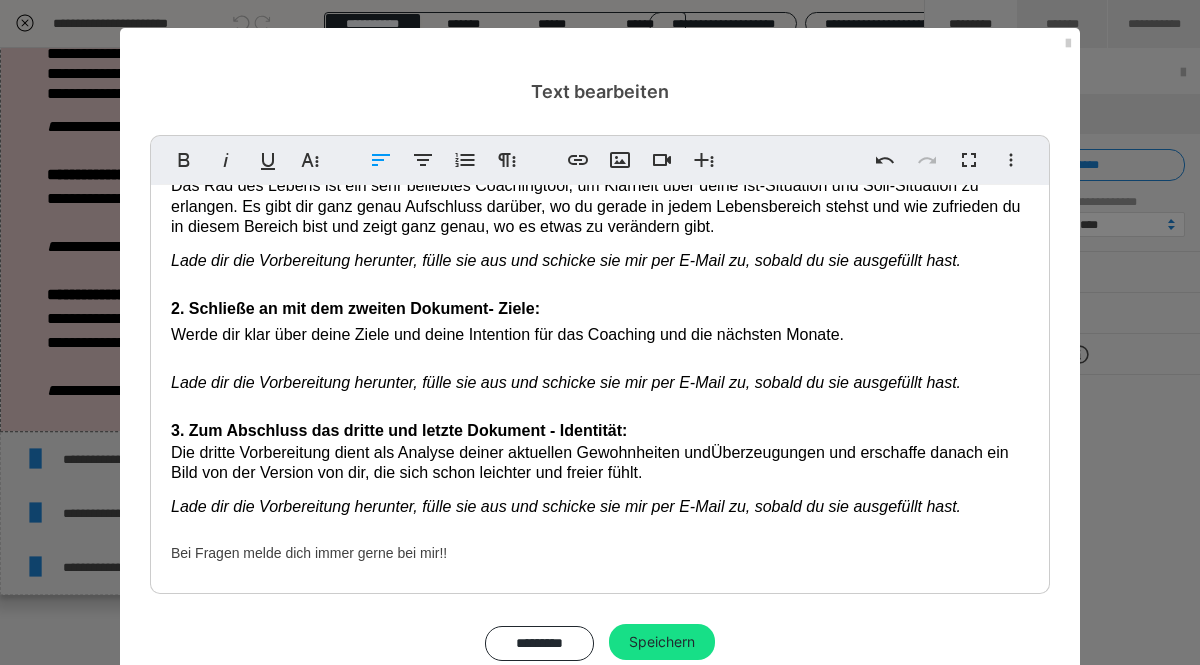 click on "Die dritte Vorbereitung dient als Analyse deiner aktuellen Gewohnheiten und  Überzeugungen und erschaffe danach ein Bild von der Version von dir, die sich schon leichter und freier fühlt." at bounding box center [592, 462] 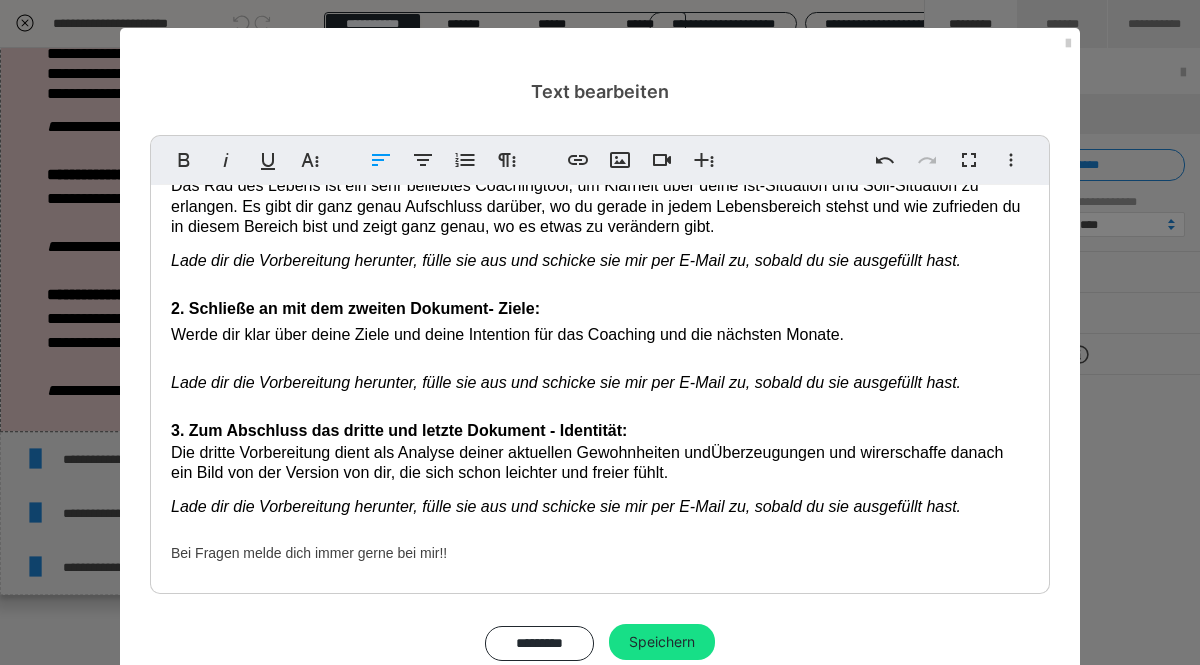 click on "Die dritte Vorbereitung dient als Analyse deiner aktuellen Gewohnheiten und  Überzeugungen und wir  erschaffe danach ein Bild von der Version von dir, die sich schon leichter und freier fühlt." at bounding box center [589, 462] 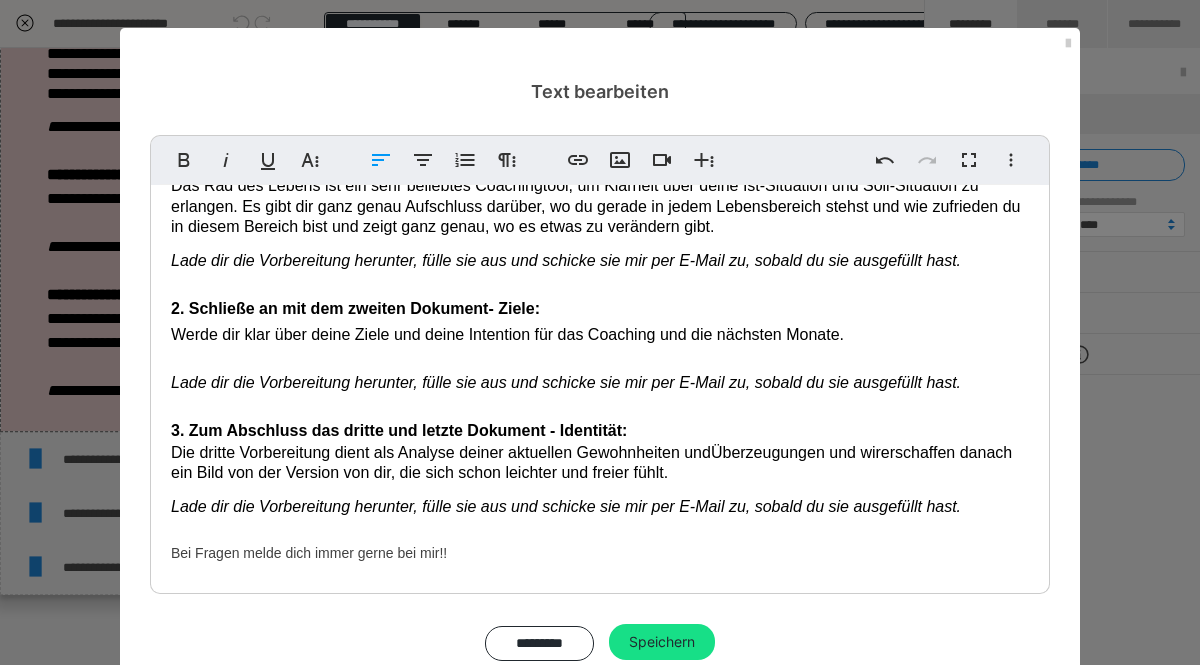 scroll, scrollTop: 52, scrollLeft: 0, axis: vertical 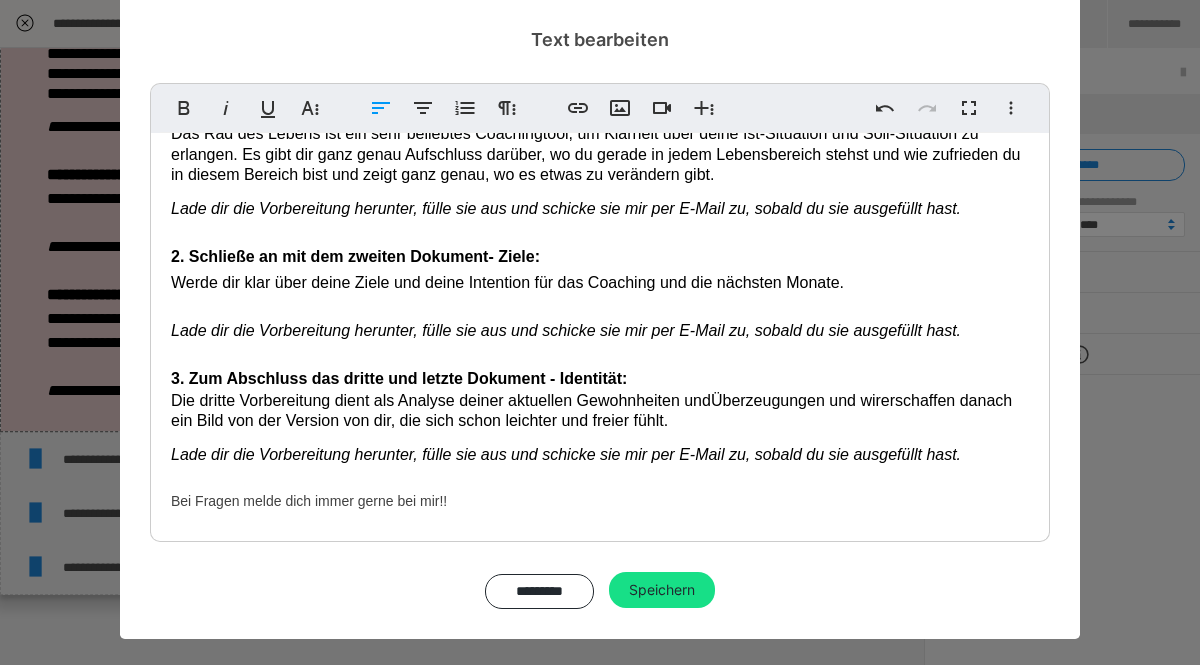 click on "1. Nach dem Video, starte mit der ersten Vorbereitung - Selbstreflexion: Das Rad des Lebens ist ein sehr beliebtes Coachingtool, um Klarheit über deine Ist-Situation und Soll-Situation zu erlangen. Es gibt dir ganz genau Aufschluss darüber, wo du gerade in jedem Lebensbereich stehst und wie zufrieden du in diesem Bereich bist und zeigt ganz genau, wo es etwas zu verändern gibt. Lade dir die Vorbereitung herunter, fülle sie aus und schicke sie mir per E-Mail zu, sobald du sie ausgefüllt hast. 2. Schließe an mit dem zweiten Dokument- Ziele: Werde dir klar über deine Ziele und deine Intention für das Coaching und die nächsten Monate. Lade dir die Vorbereitung herunter, fülle sie aus und schicke sie mir per E-Mail zu, sobald du sie ausgefüllt hast. 3. Zum Abschluss das dritte und letzte Dokument - Identität: Die dritte Vorbereitung dient als Analyse deiner aktuellen Gewohnheiten, Überzeugungen und wir erschaffen danach ein Bild von der Version von dir, die sich schon leichter und freier fühlt." at bounding box center [600, 291] 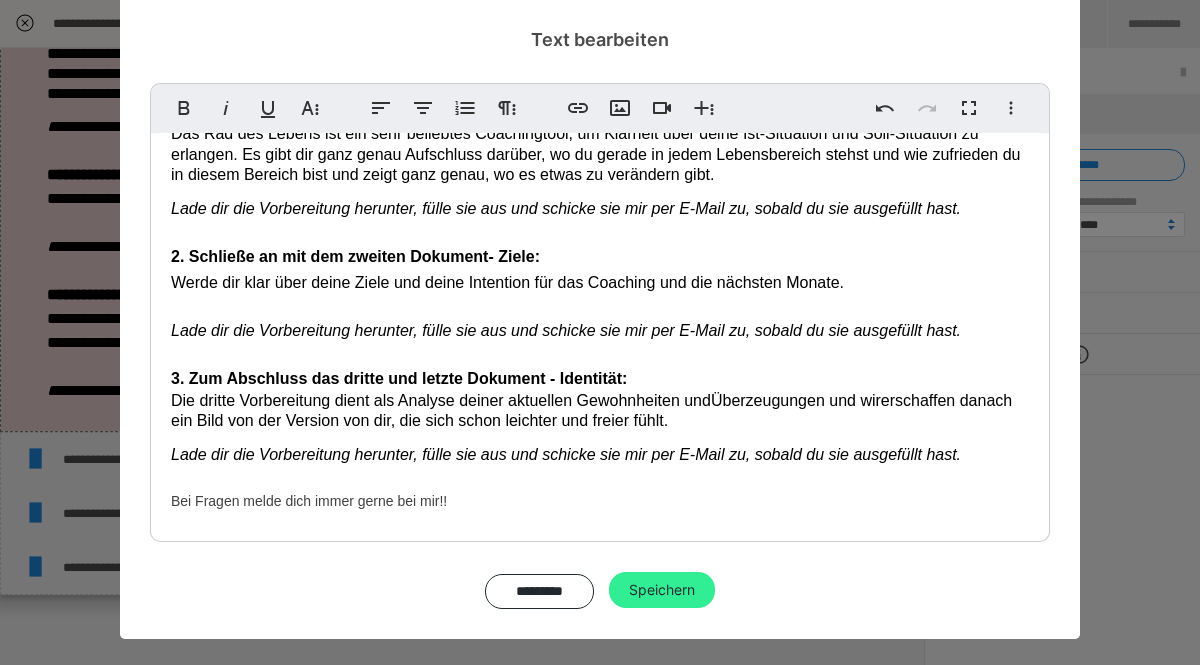 click on "Speichern" at bounding box center [662, 590] 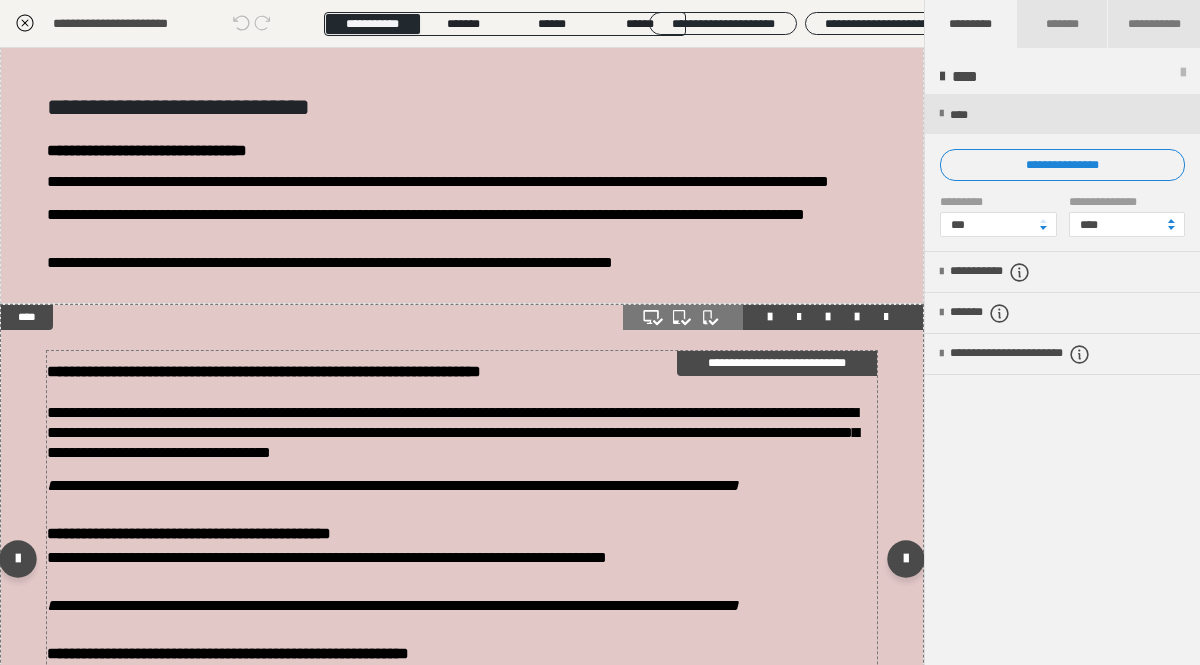 scroll, scrollTop: 167, scrollLeft: 0, axis: vertical 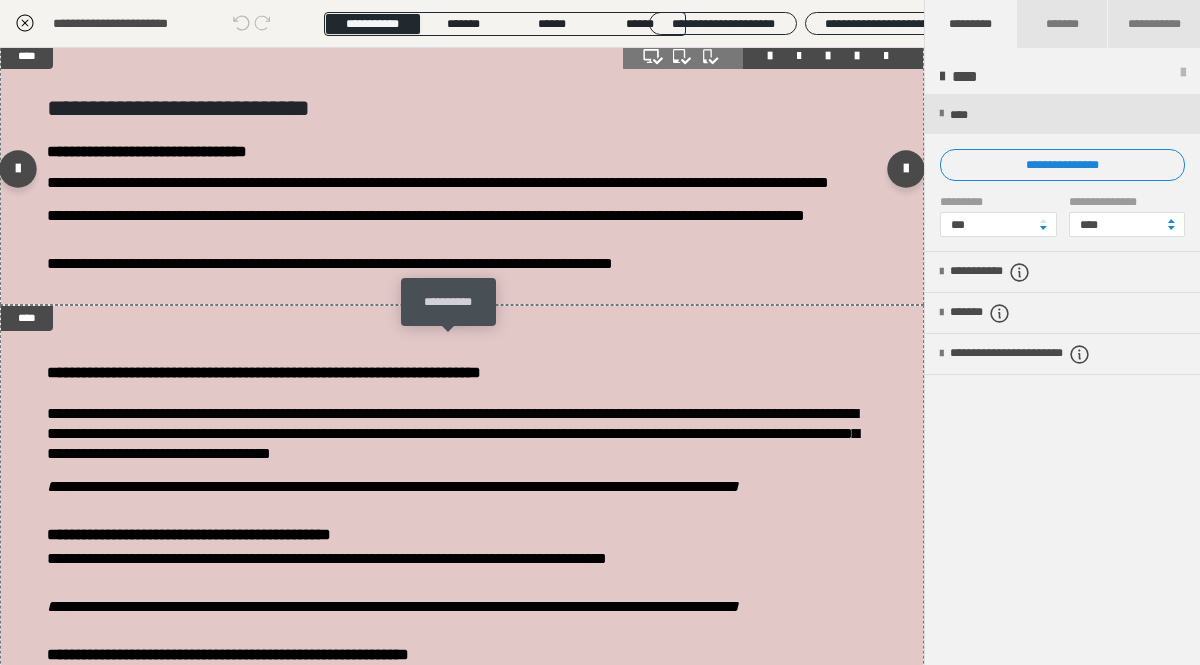 click at bounding box center [457, 299] 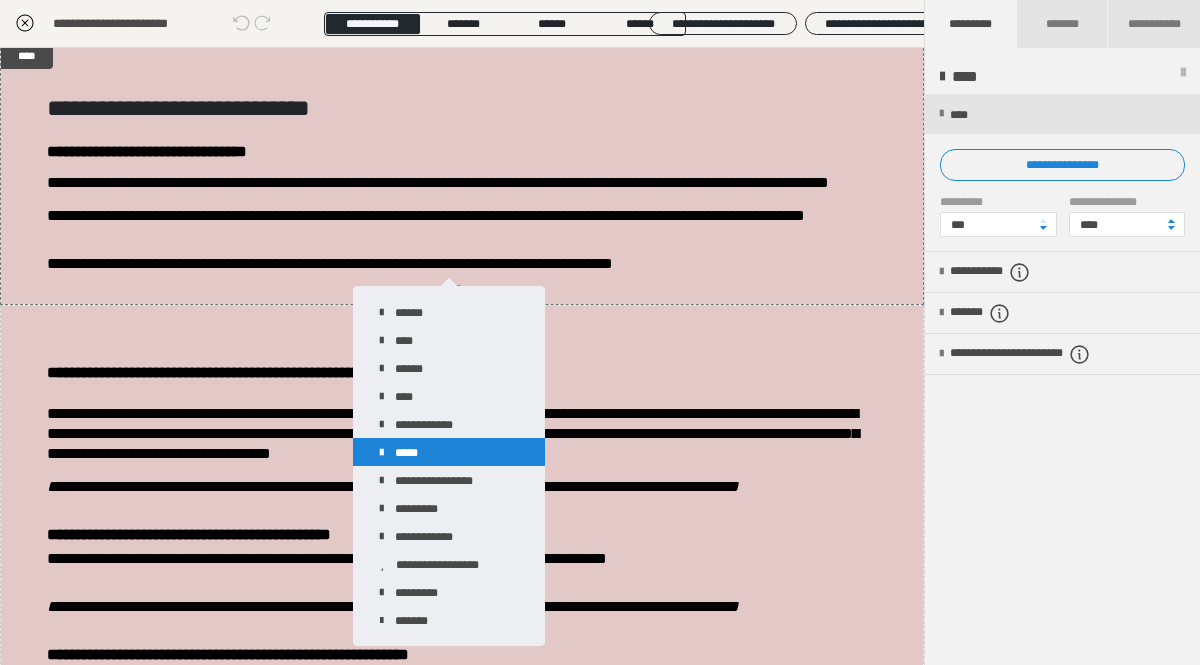 click on "*****" at bounding box center (449, 452) 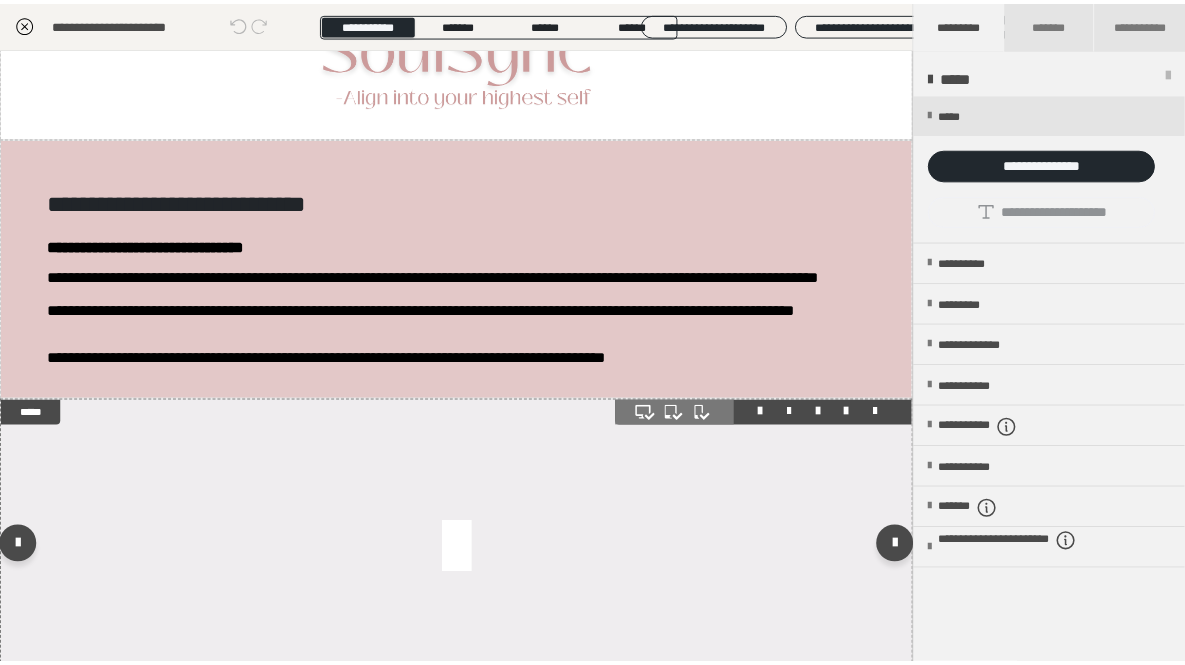 scroll, scrollTop: 0, scrollLeft: 0, axis: both 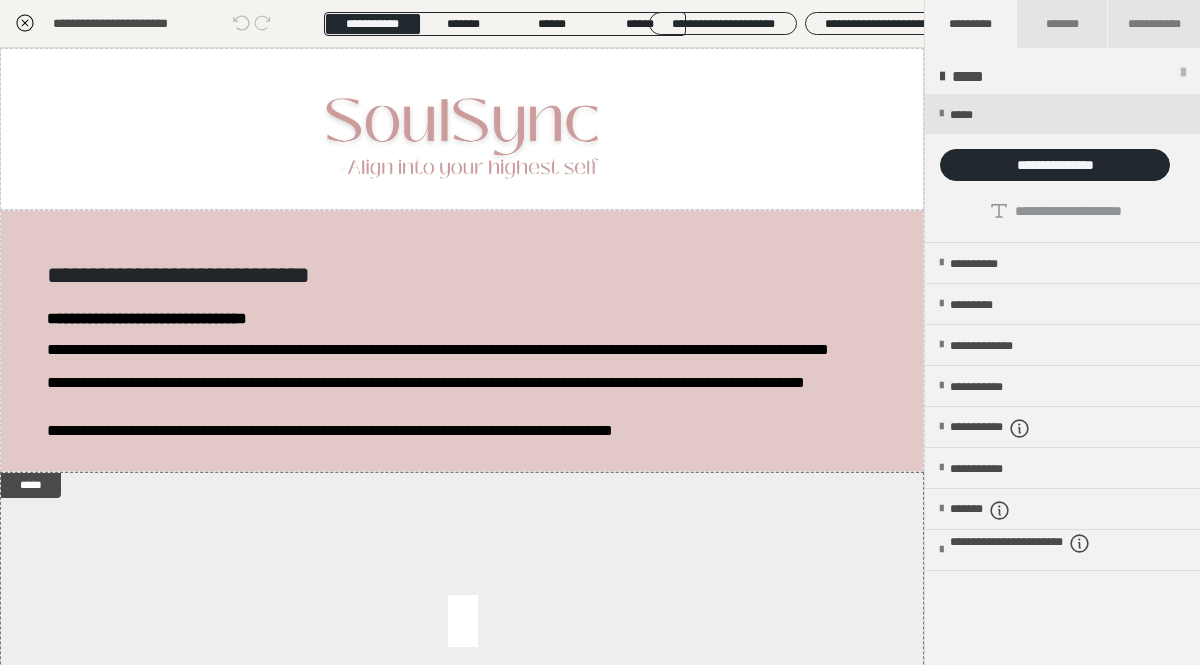 click 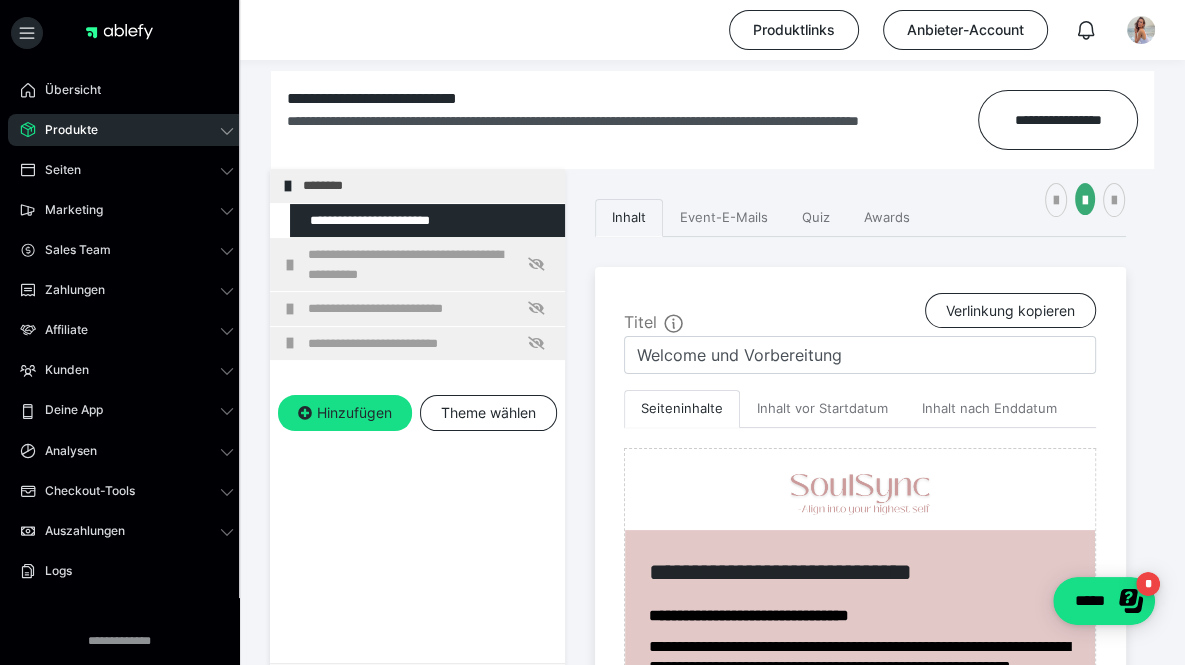 click on "Produkte" at bounding box center [127, 130] 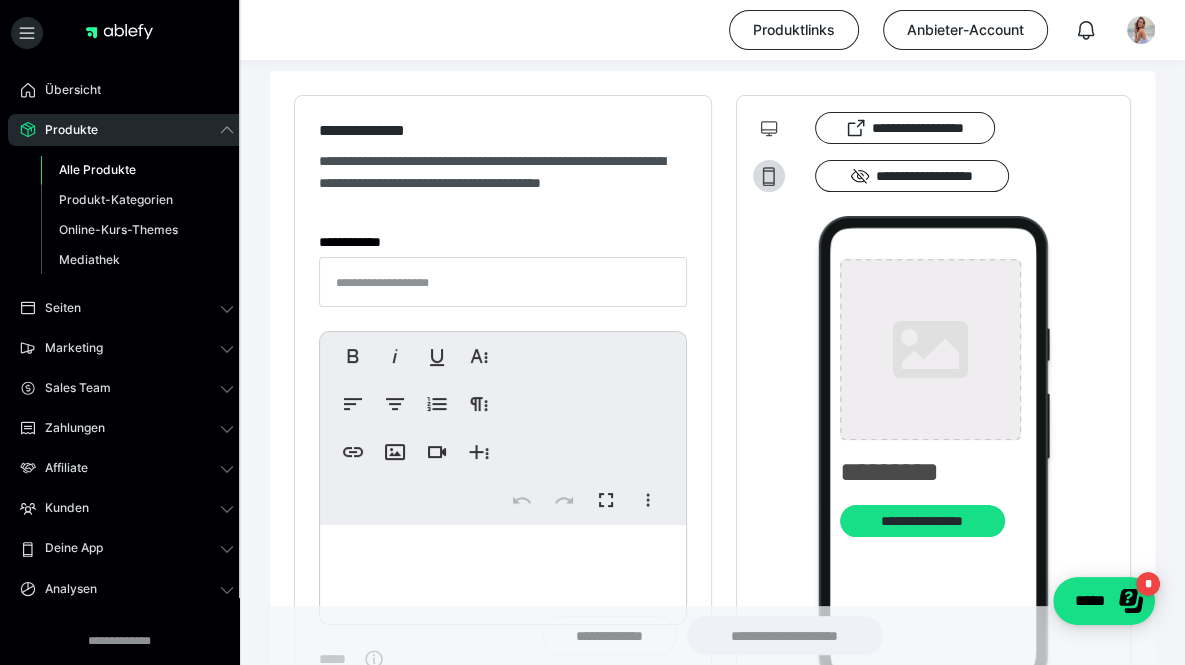 type on "**********" 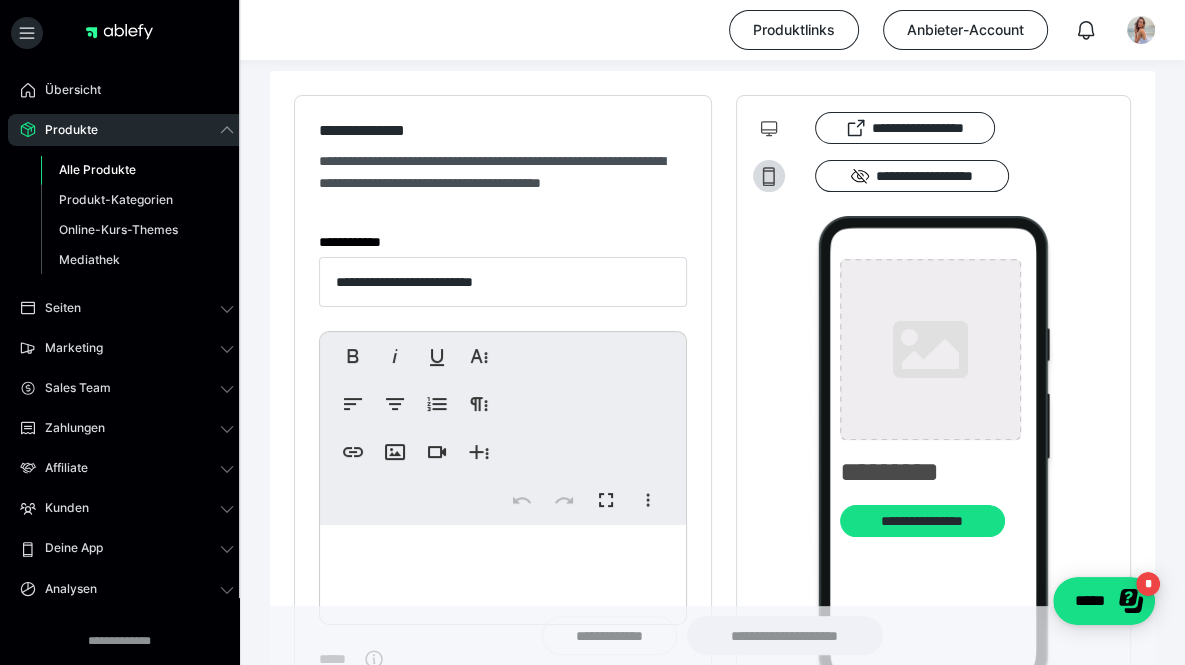type on "**********" 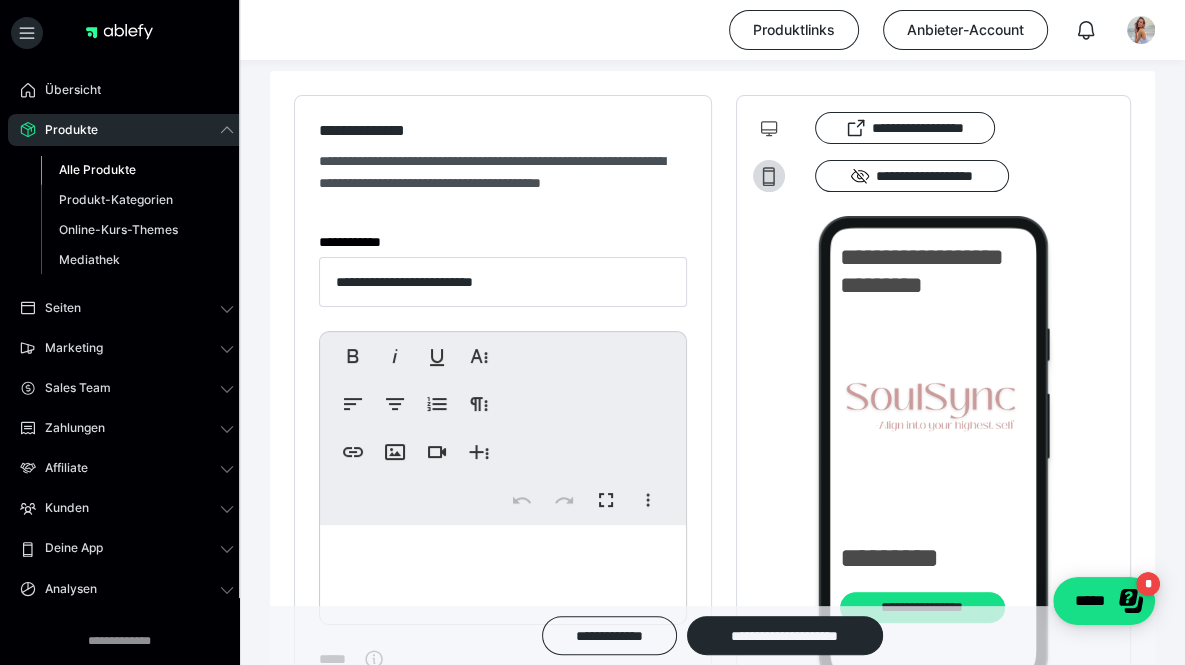 click on "Alle Produkte" at bounding box center [137, 170] 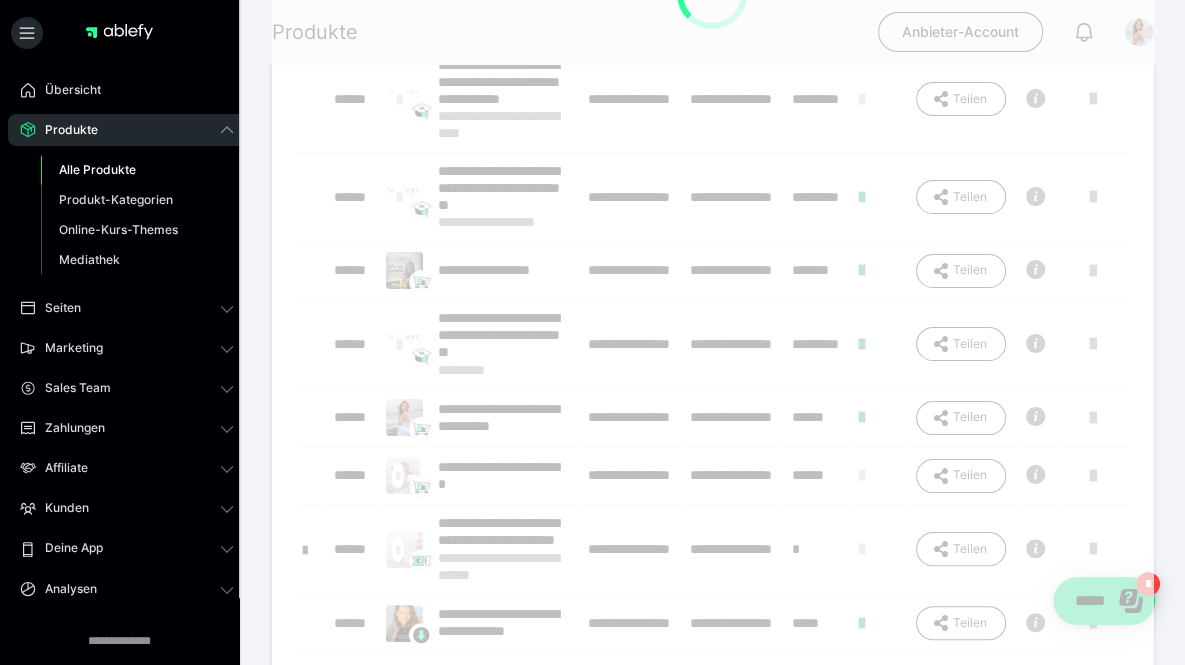 scroll, scrollTop: 0, scrollLeft: 0, axis: both 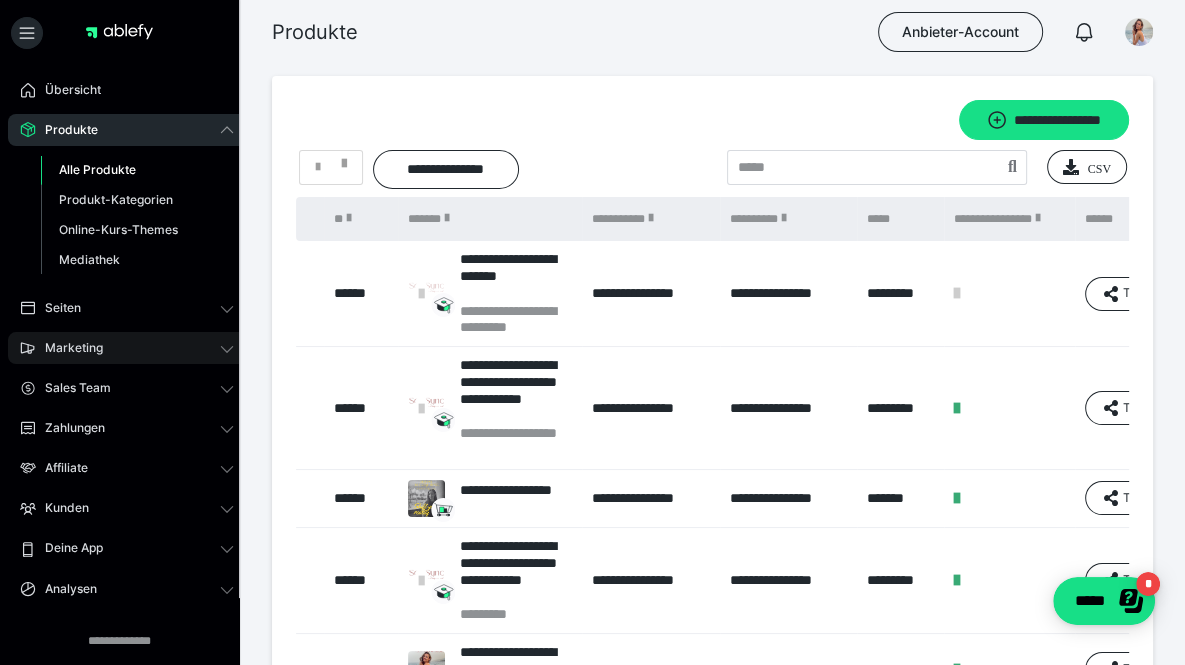 click on "Marketing" at bounding box center (127, 348) 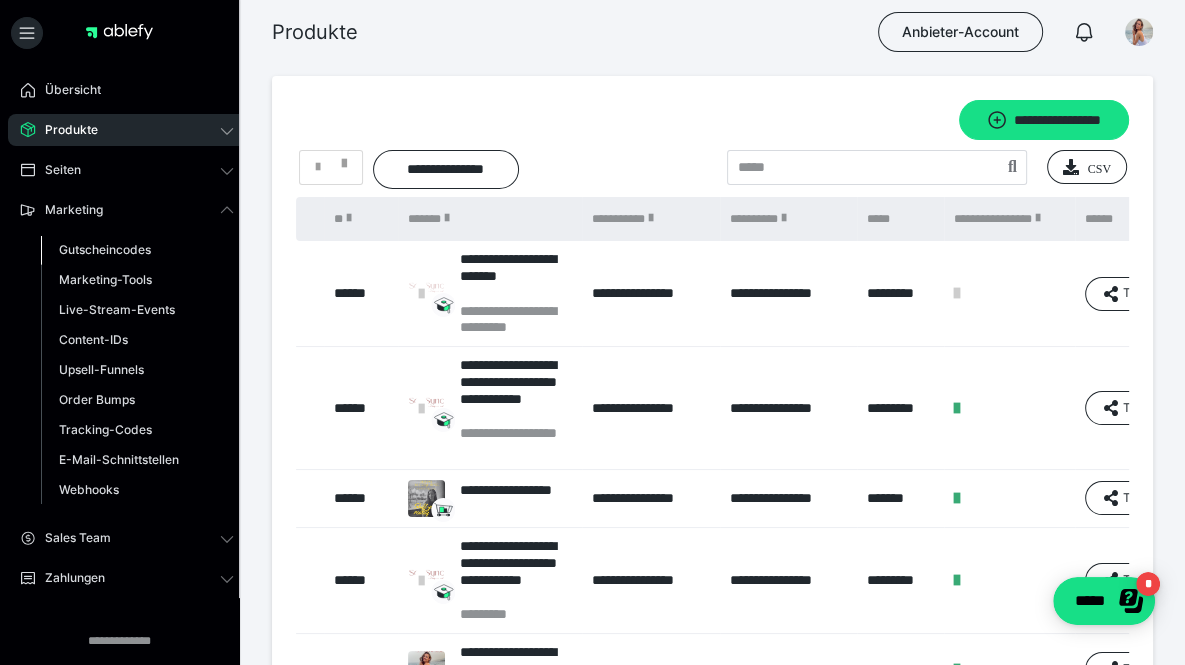 click on "Gutscheincodes" at bounding box center [105, 249] 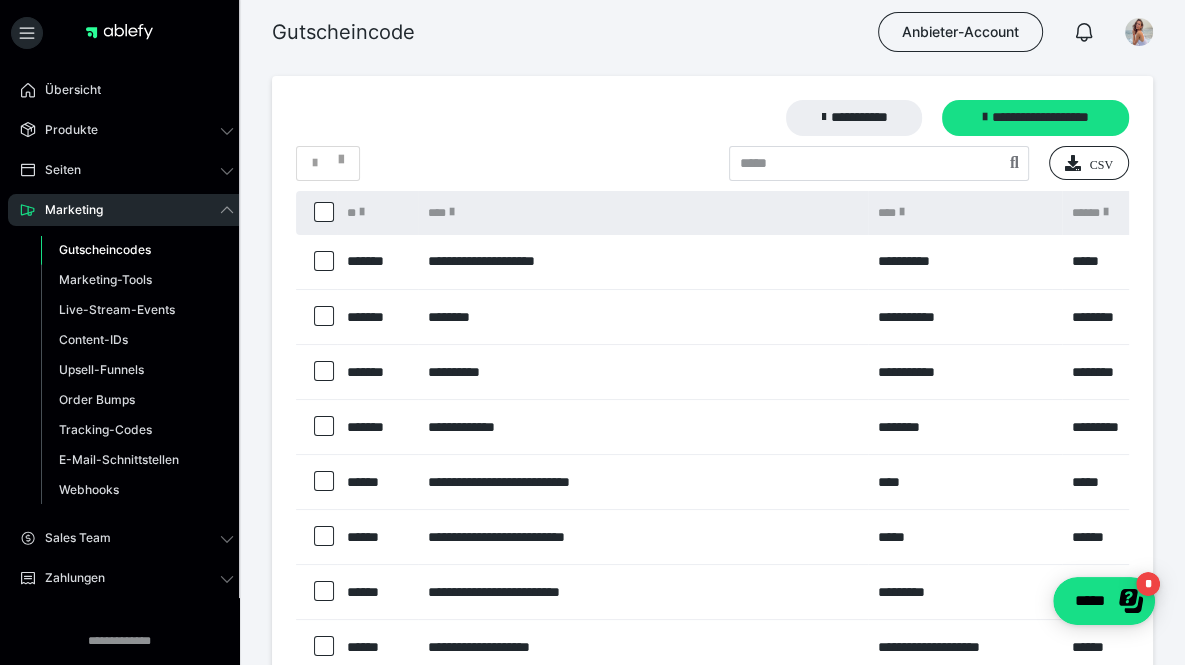 scroll, scrollTop: 0, scrollLeft: 0, axis: both 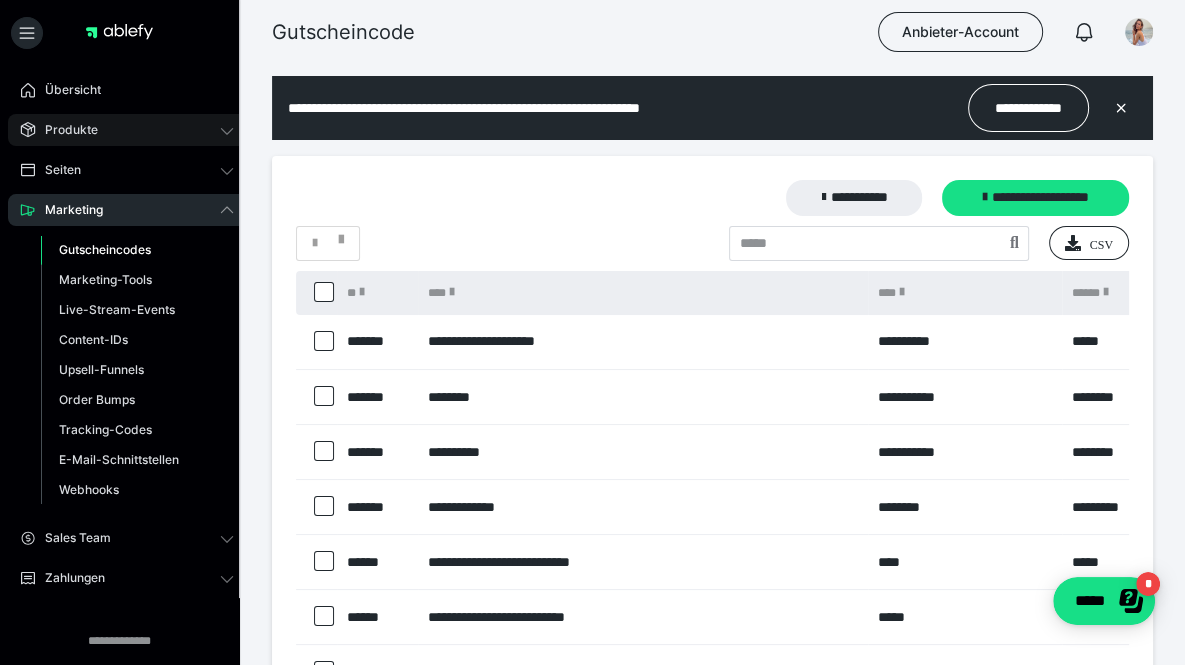 click on "Produkte" at bounding box center (127, 130) 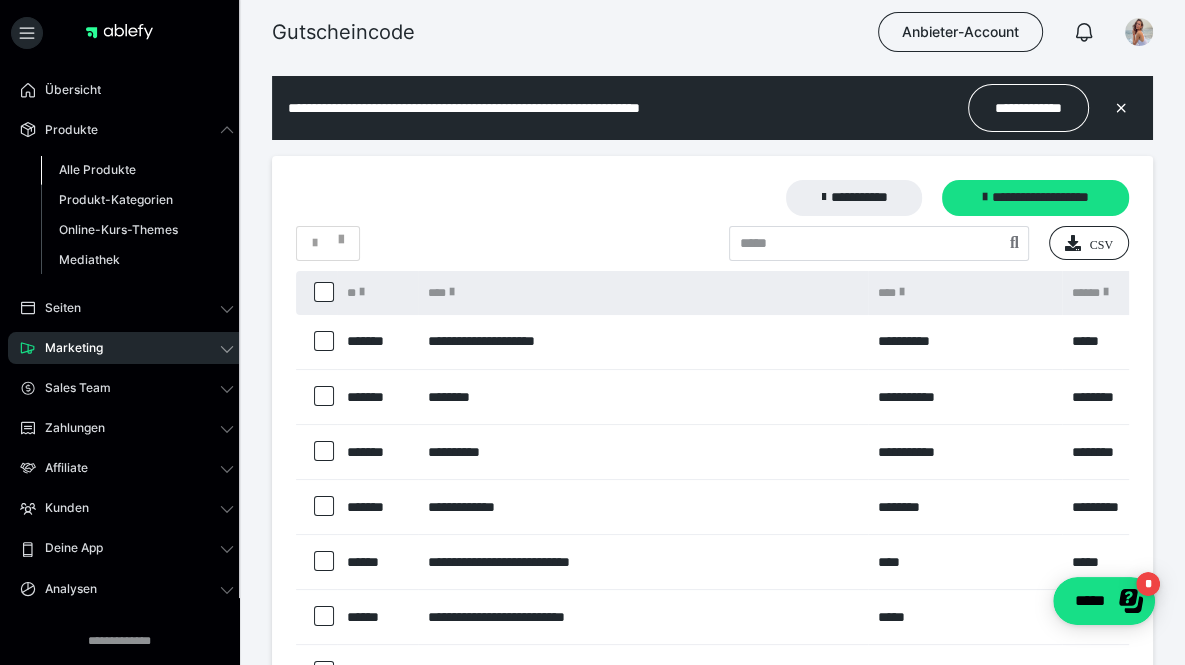 click on "Alle Produkte" at bounding box center (97, 169) 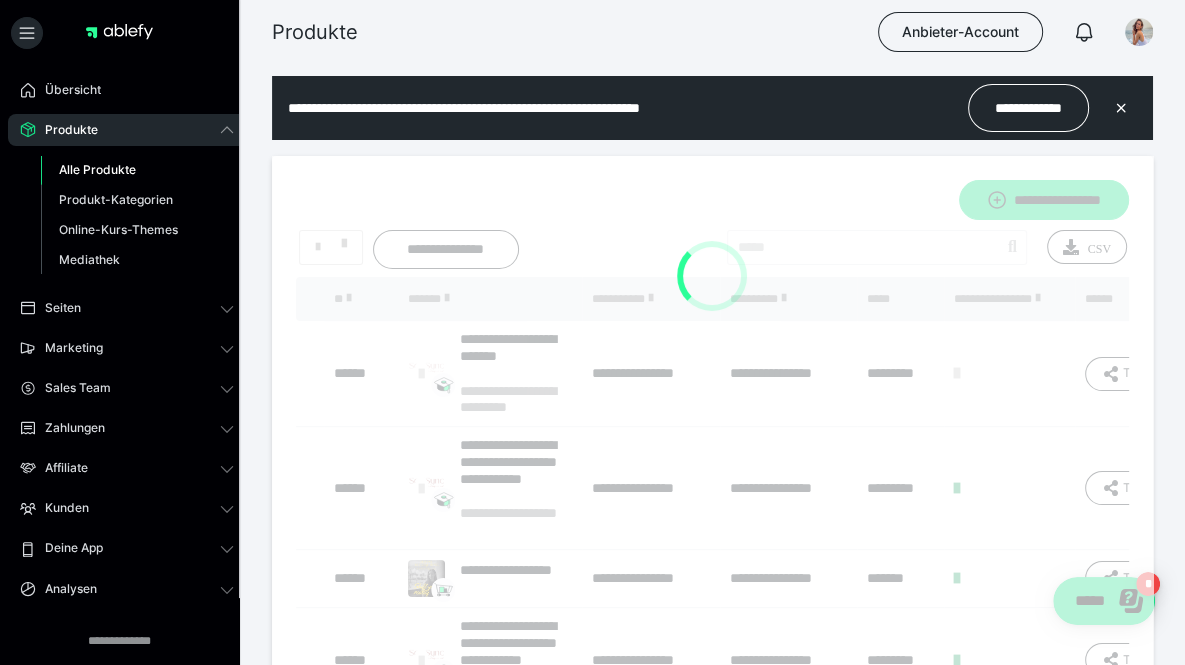 scroll, scrollTop: 0, scrollLeft: 0, axis: both 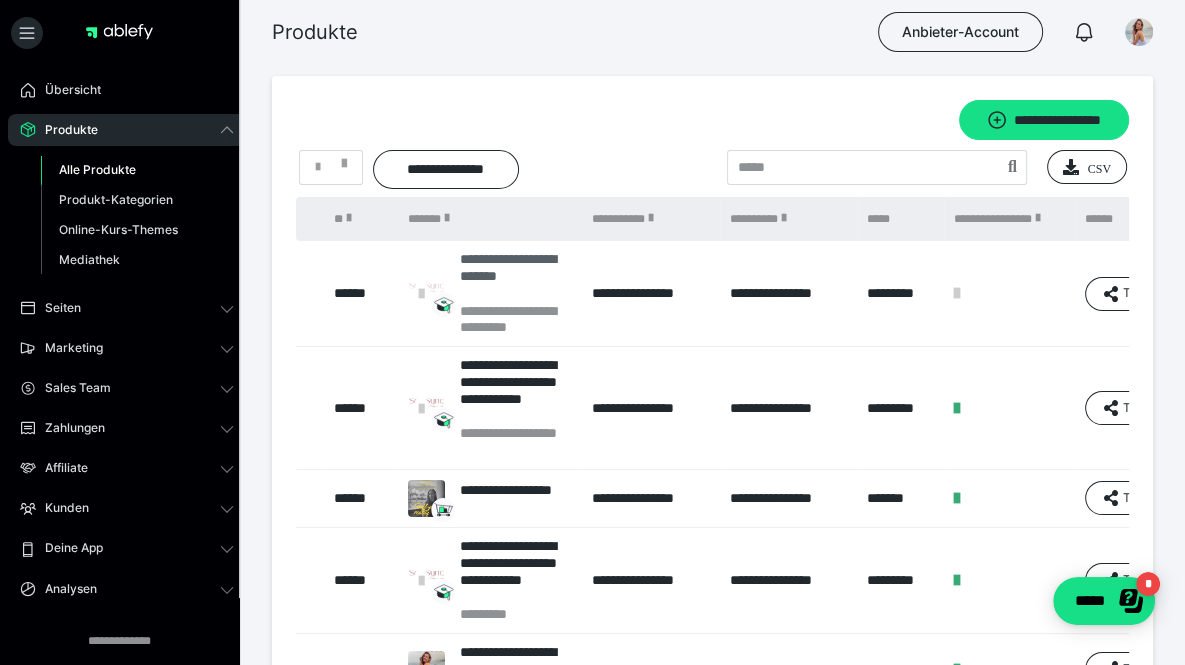 click on "**********" at bounding box center [516, 276] 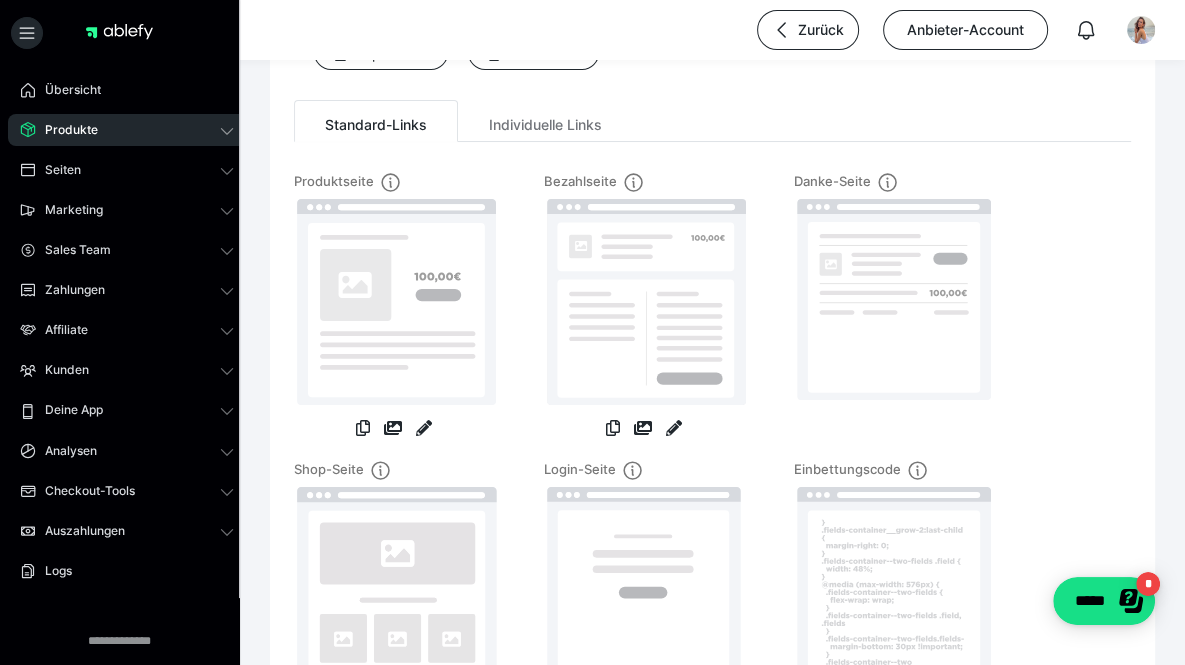 scroll, scrollTop: 176, scrollLeft: 0, axis: vertical 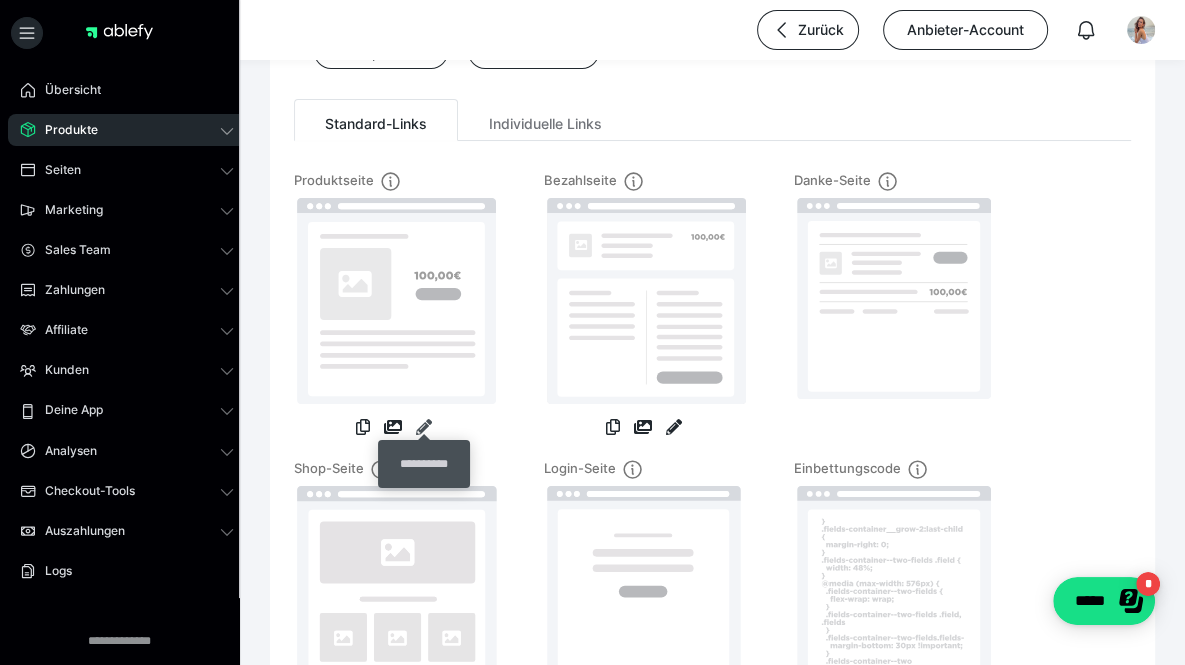 click at bounding box center (424, 427) 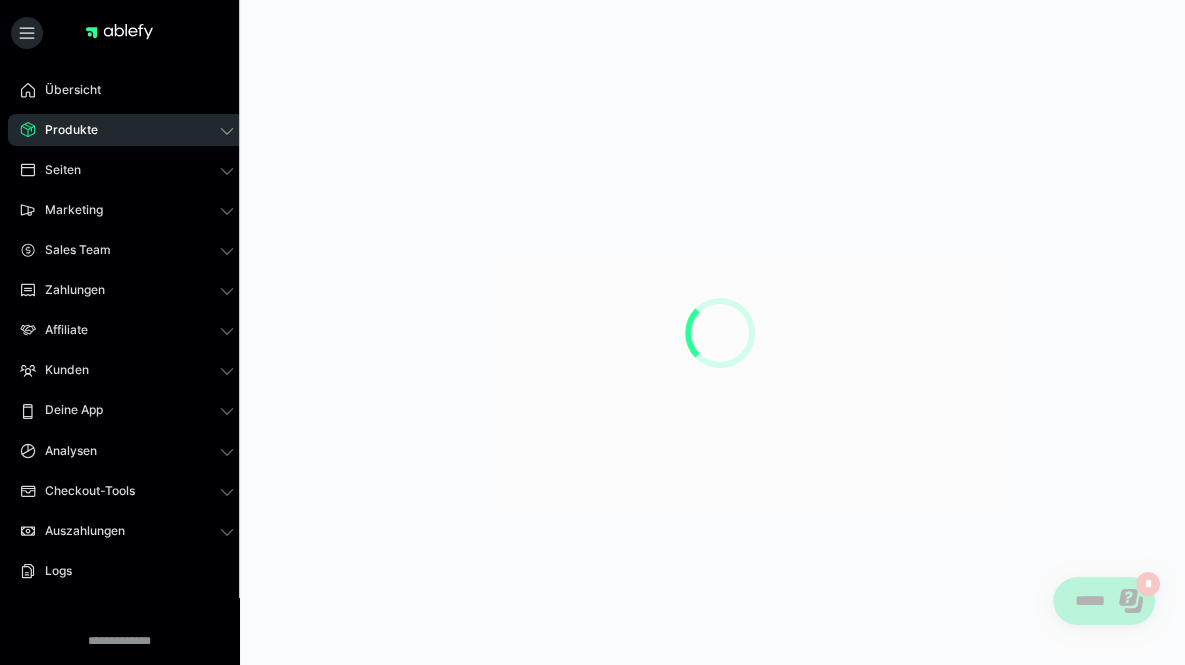 scroll, scrollTop: 0, scrollLeft: 0, axis: both 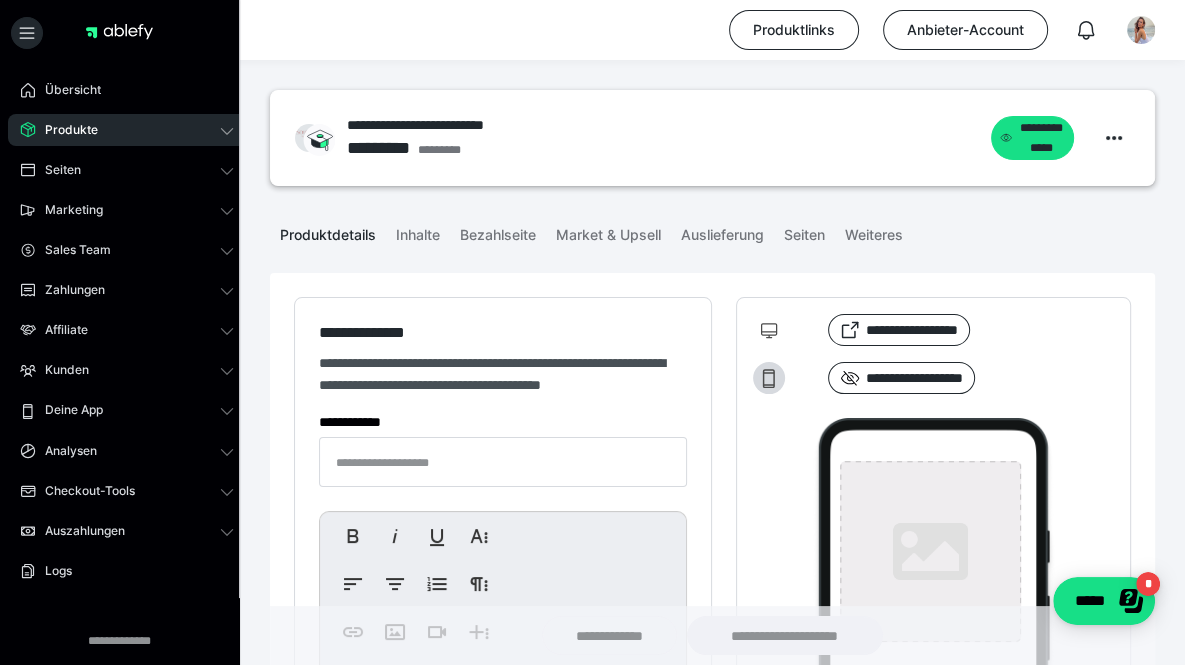 type on "**********" 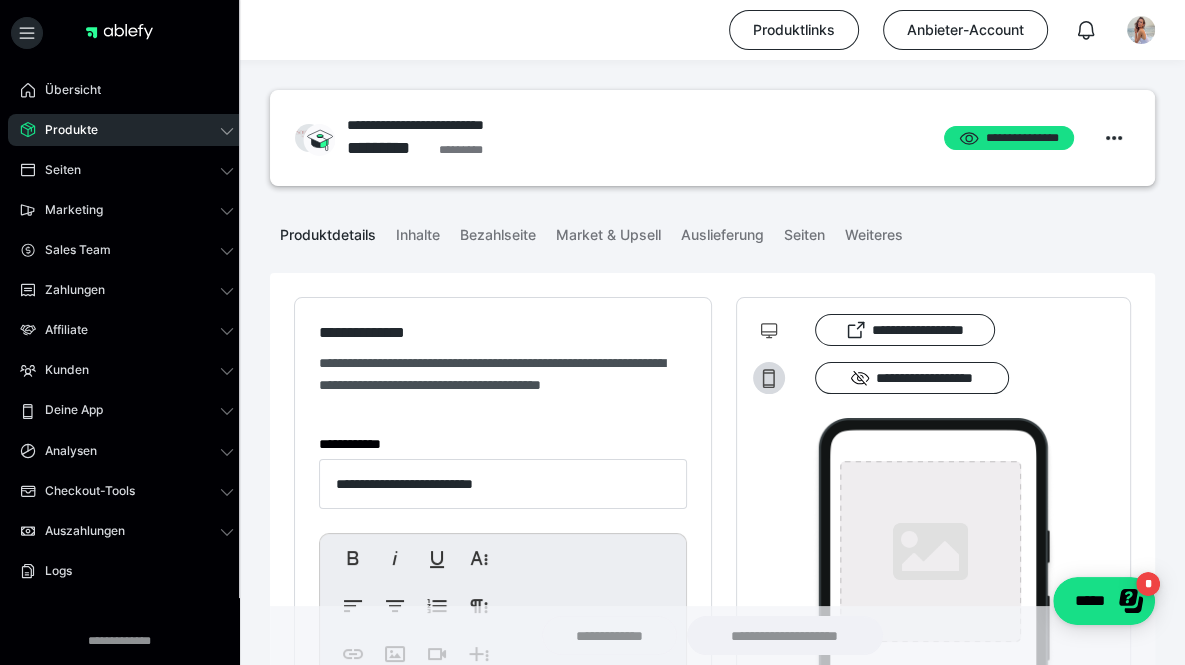 type on "**********" 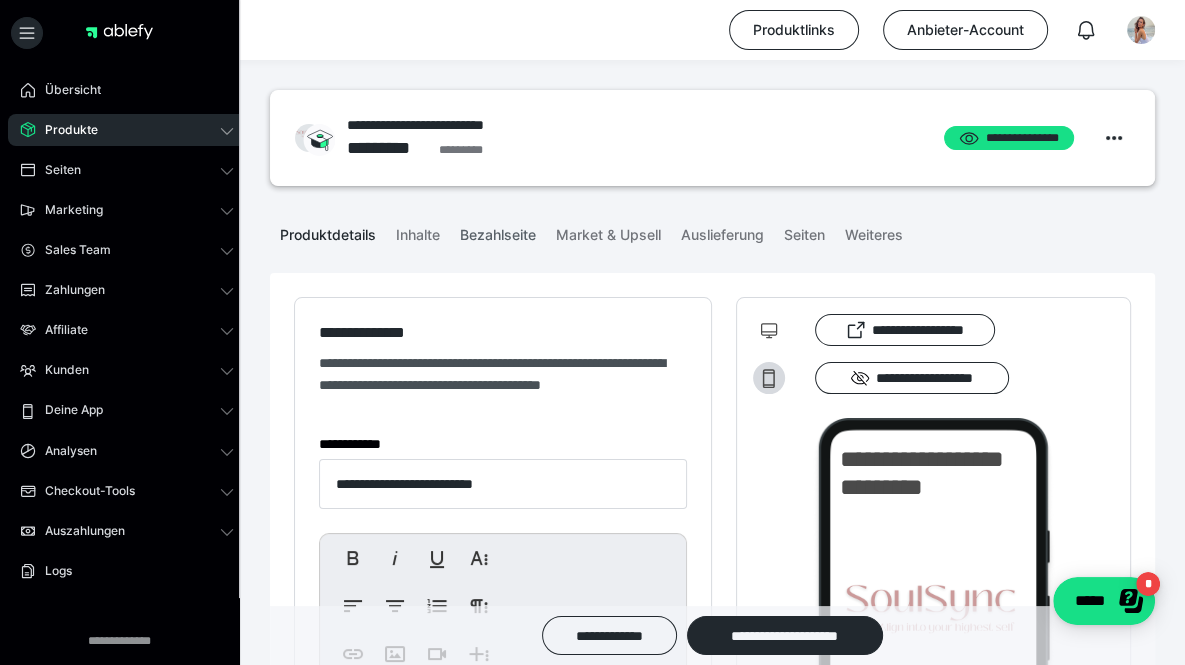 click on "Bezahlseite" at bounding box center (498, 231) 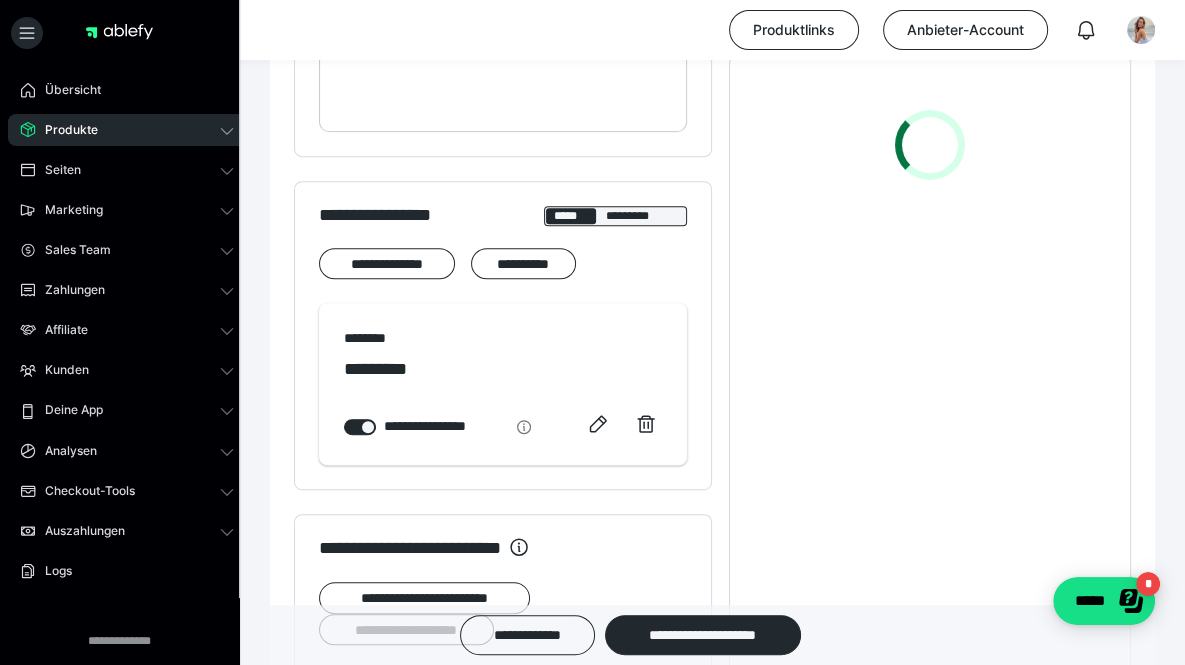 scroll, scrollTop: 745, scrollLeft: 0, axis: vertical 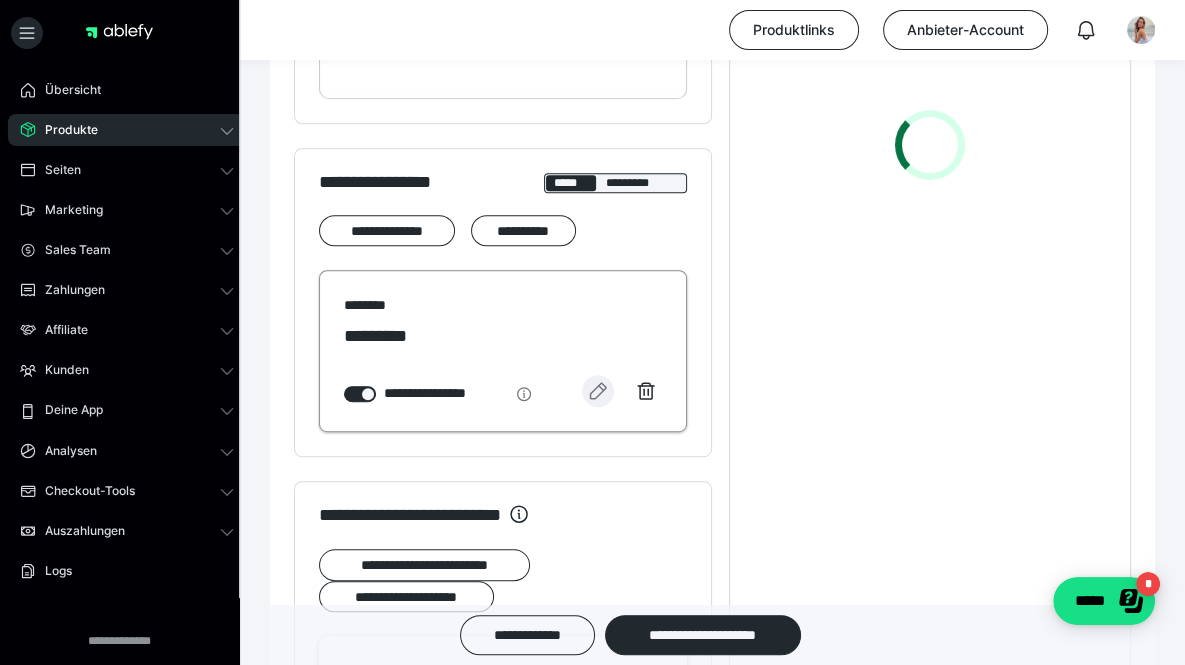 click at bounding box center [598, 391] 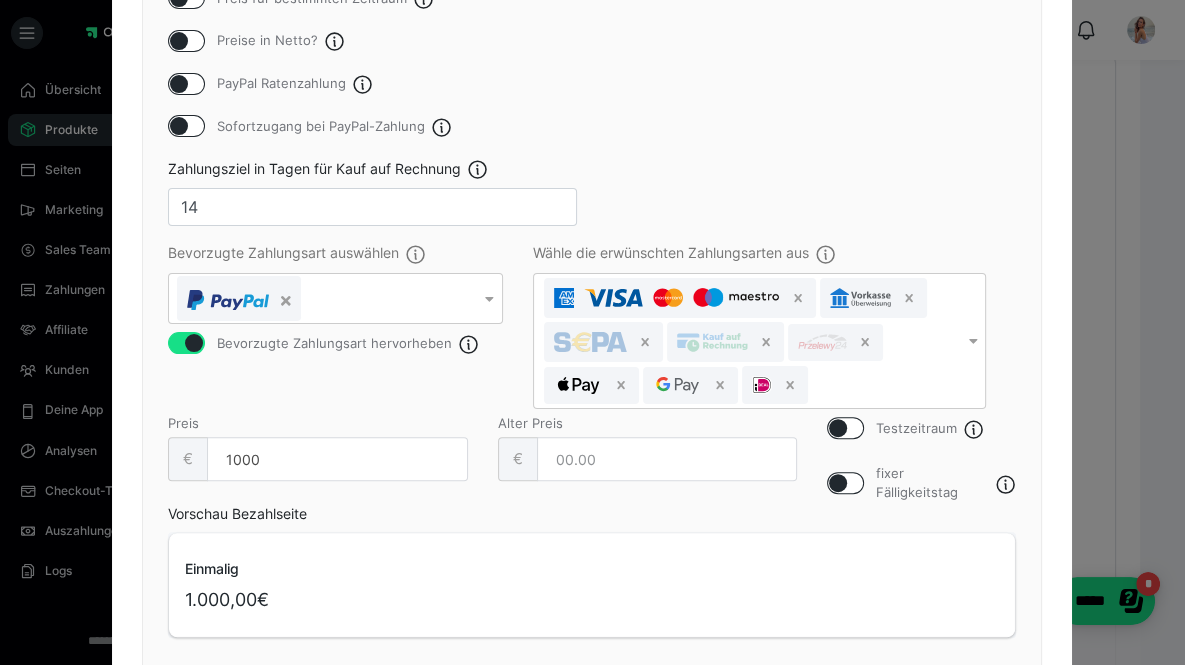 scroll, scrollTop: 441, scrollLeft: 0, axis: vertical 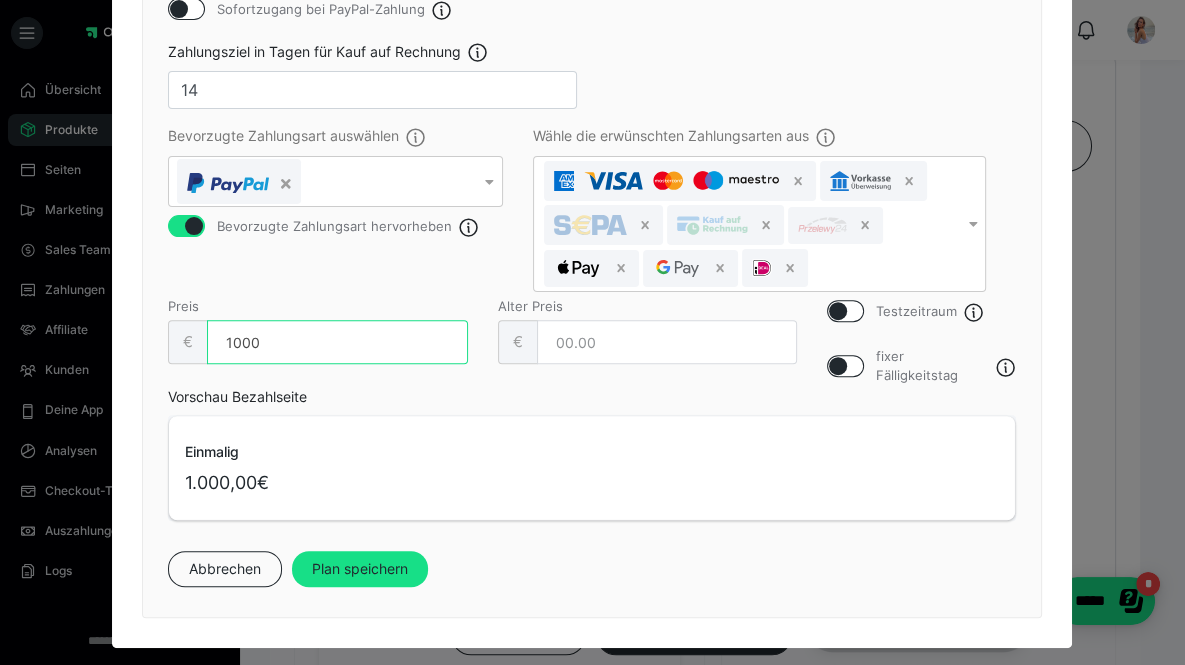 drag, startPoint x: 259, startPoint y: 342, endPoint x: 226, endPoint y: 342, distance: 33 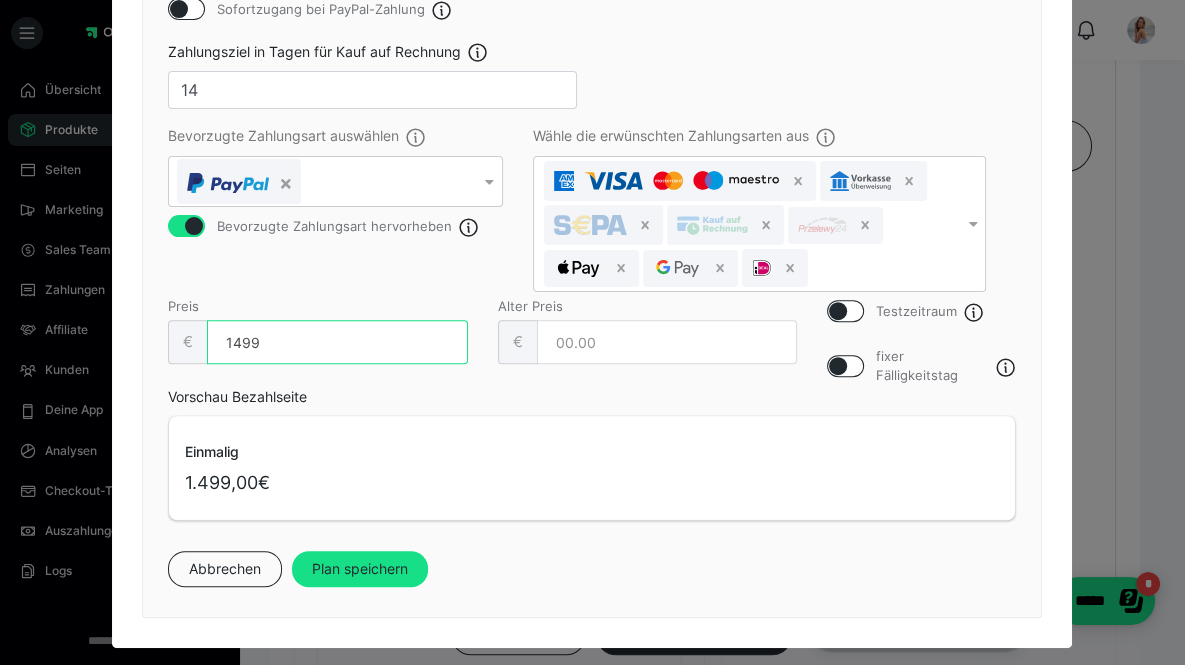 type on "1499" 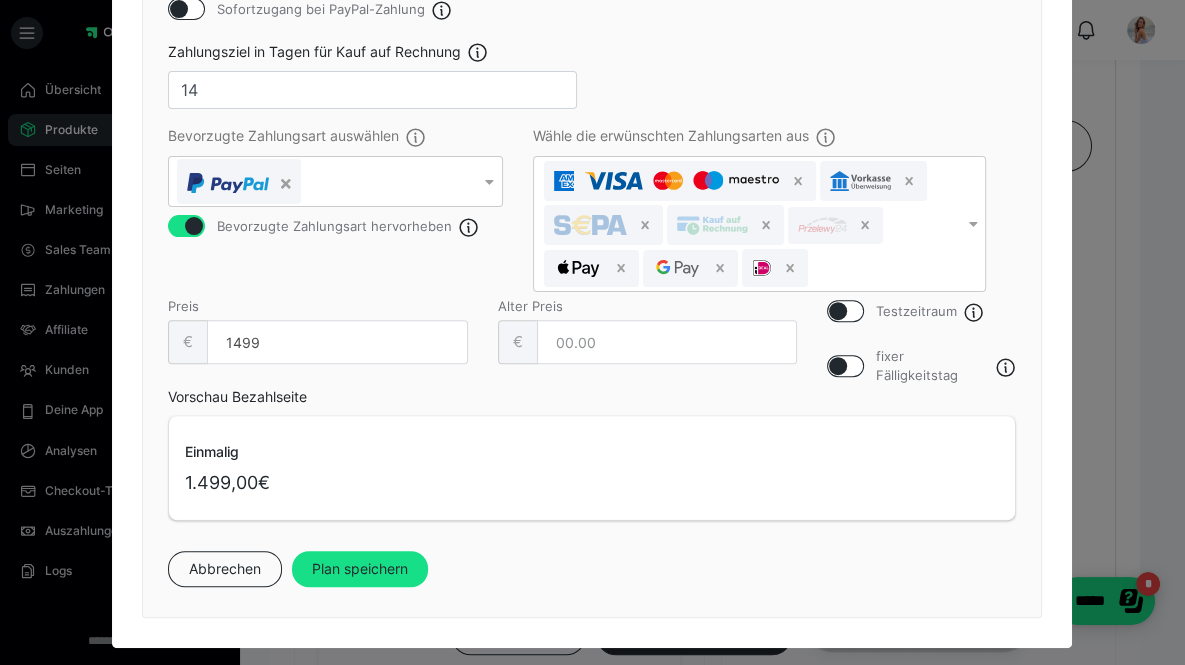 click on "Bevorzugte Zahlungsart auswählen Bevorzugte Zahlungsart hervorheben" at bounding box center (350, 197) 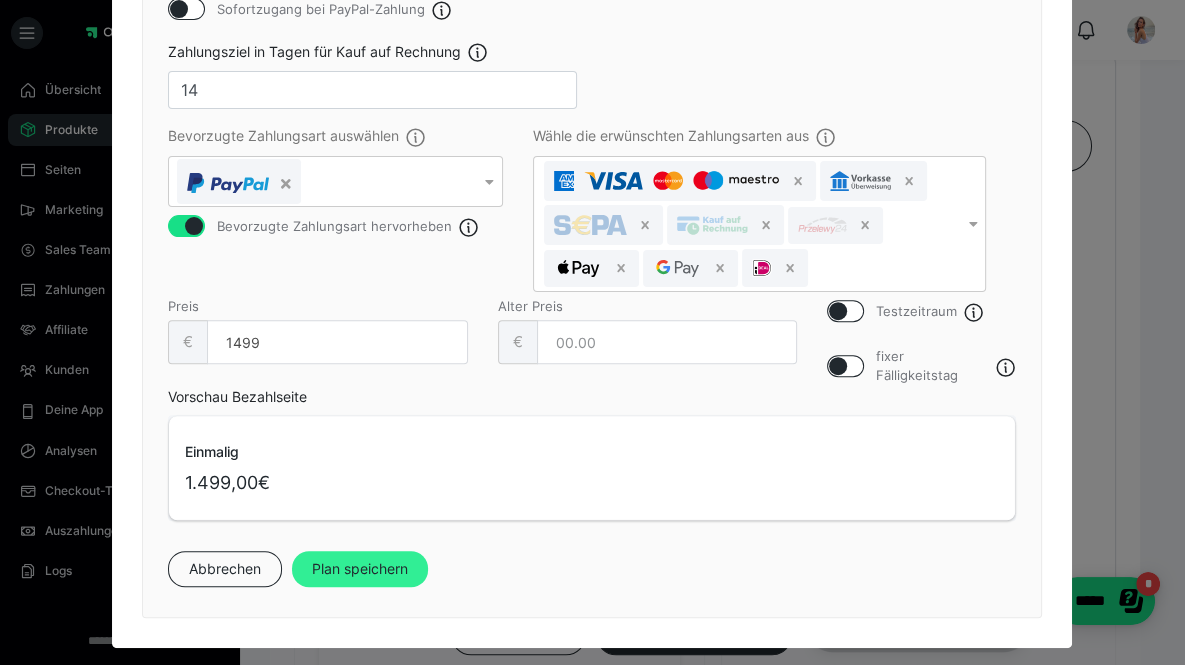 click on "Plan speichern" at bounding box center [360, 569] 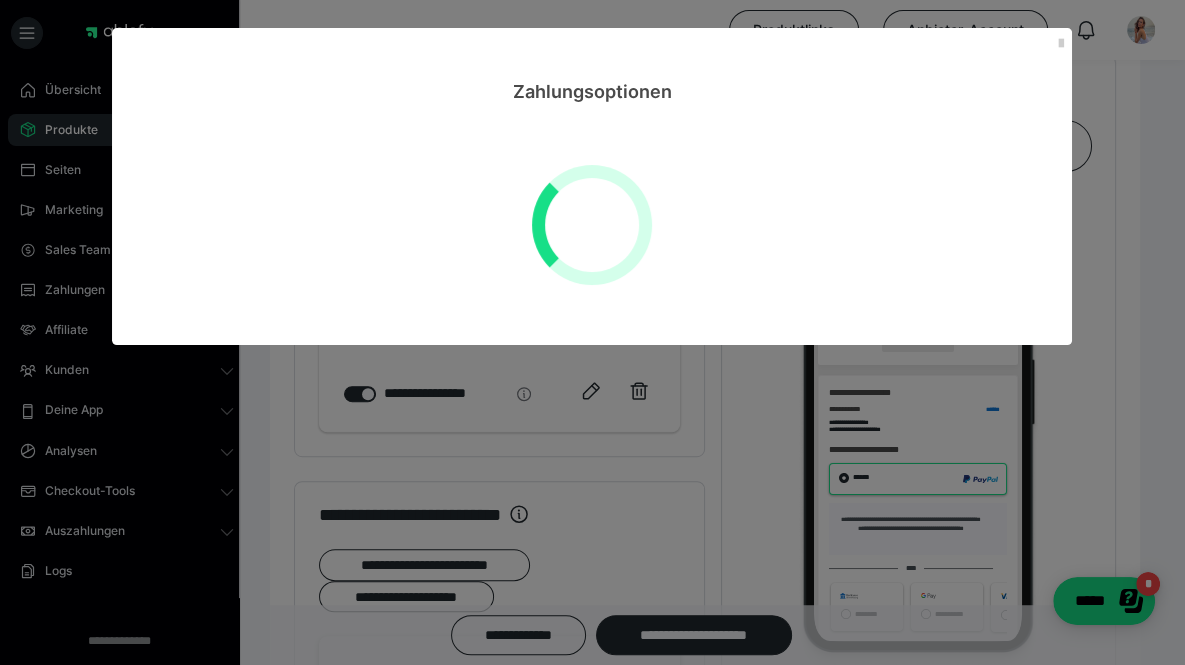 scroll, scrollTop: 0, scrollLeft: 0, axis: both 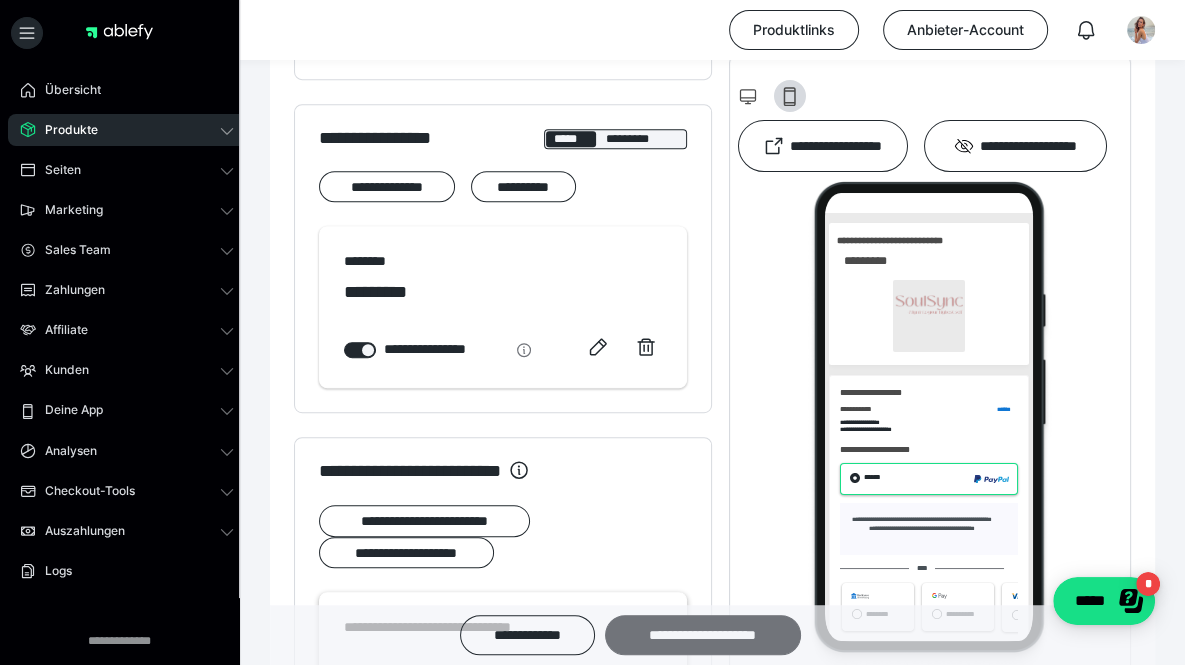 click on "**********" at bounding box center (703, 635) 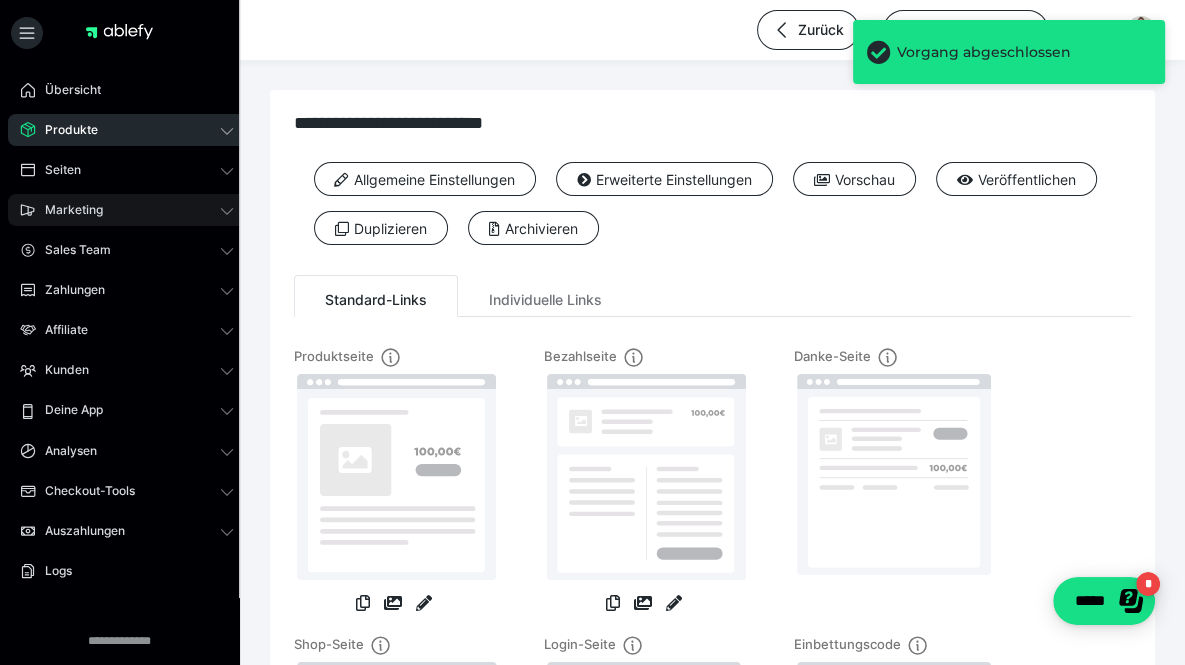 click on "Marketing" at bounding box center [127, 210] 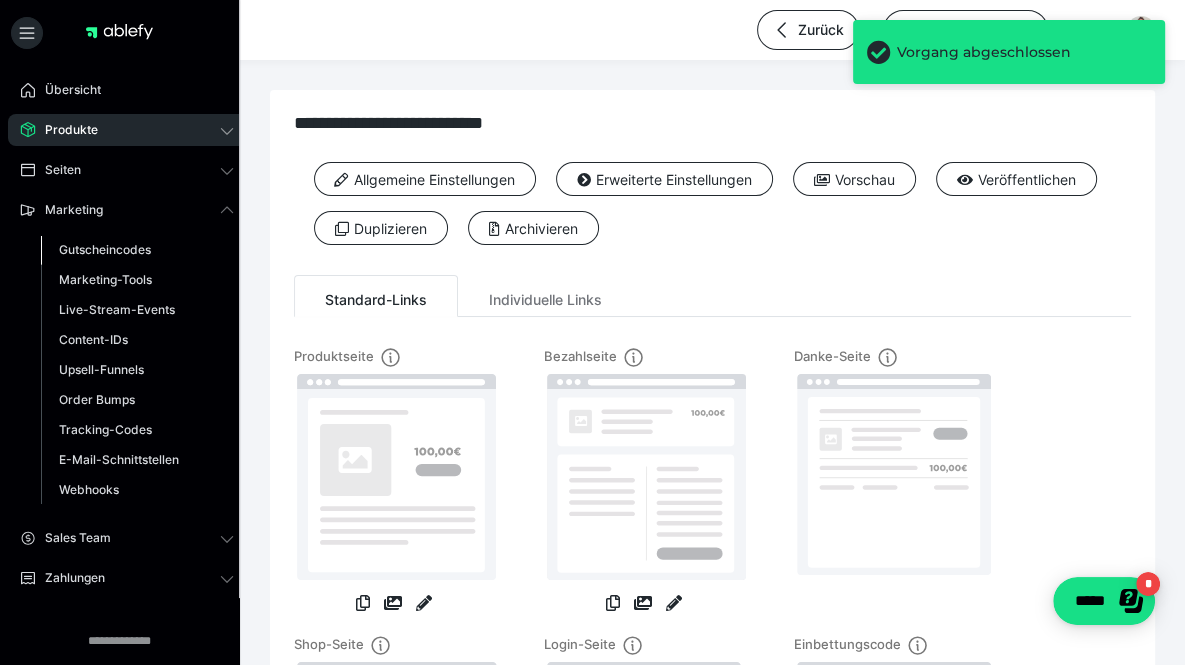 click on "Gutscheincodes" at bounding box center (105, 249) 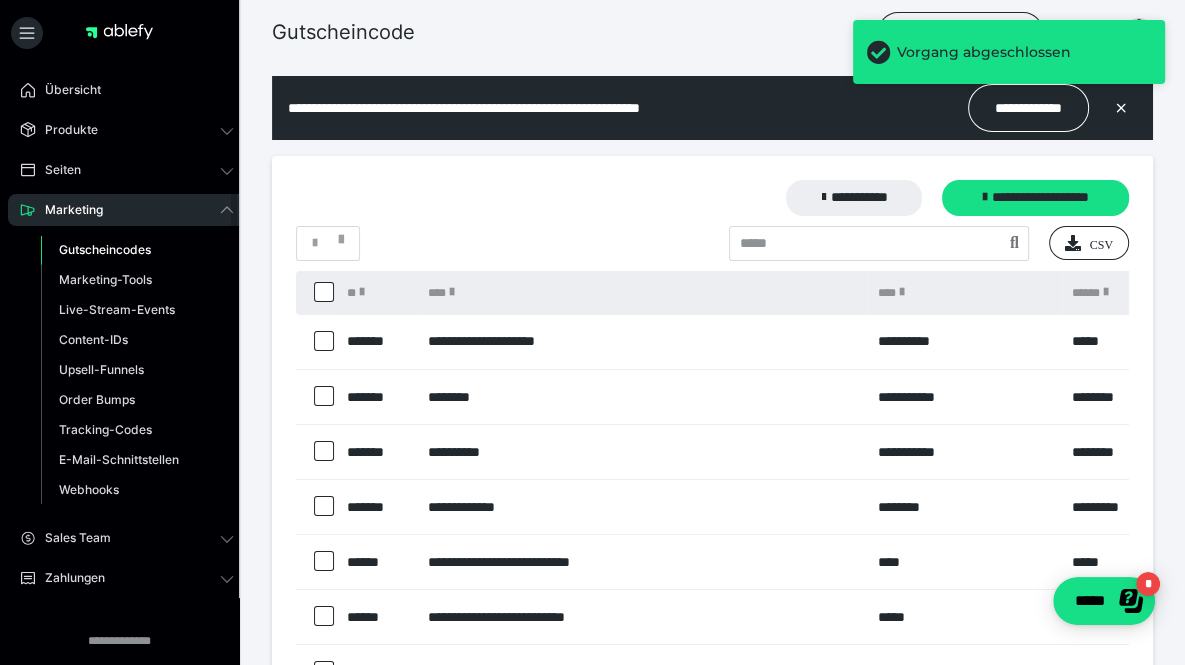 scroll, scrollTop: 0, scrollLeft: 0, axis: both 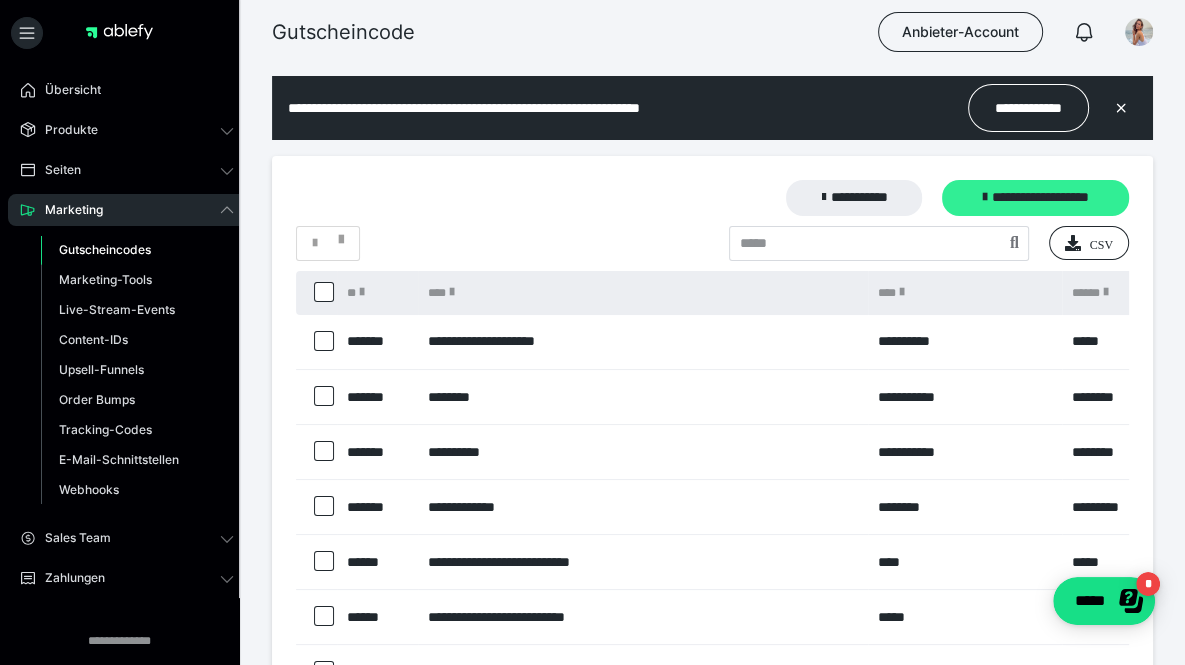 click on "**********" at bounding box center [1035, 198] 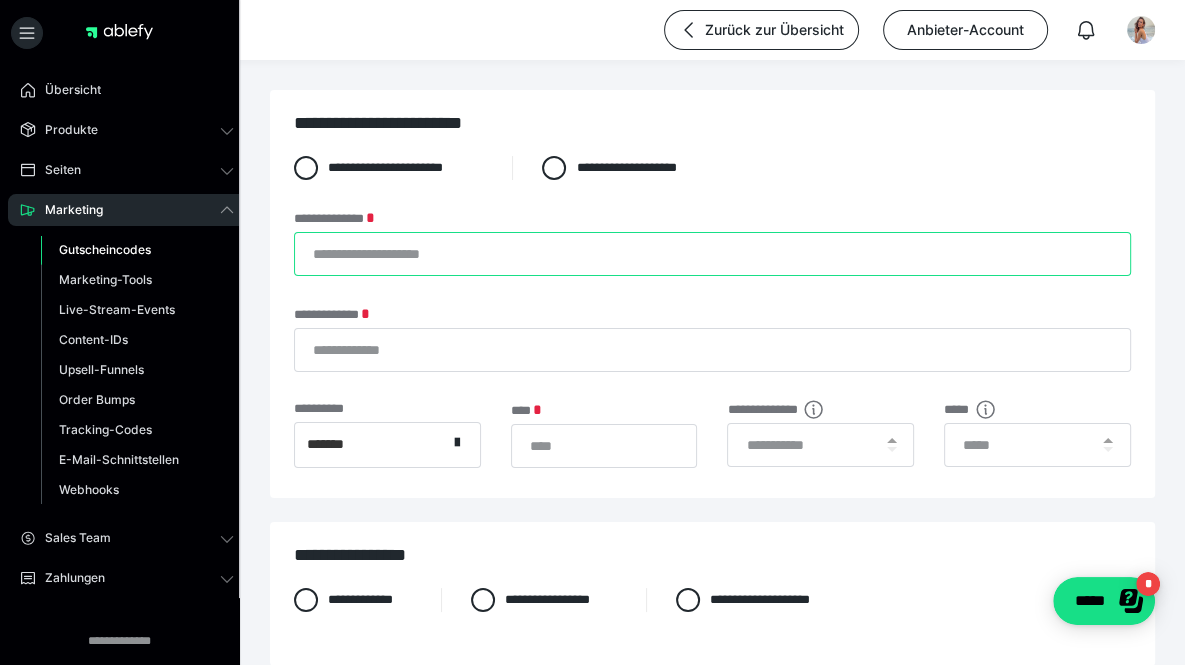 click on "**********" at bounding box center (712, 254) 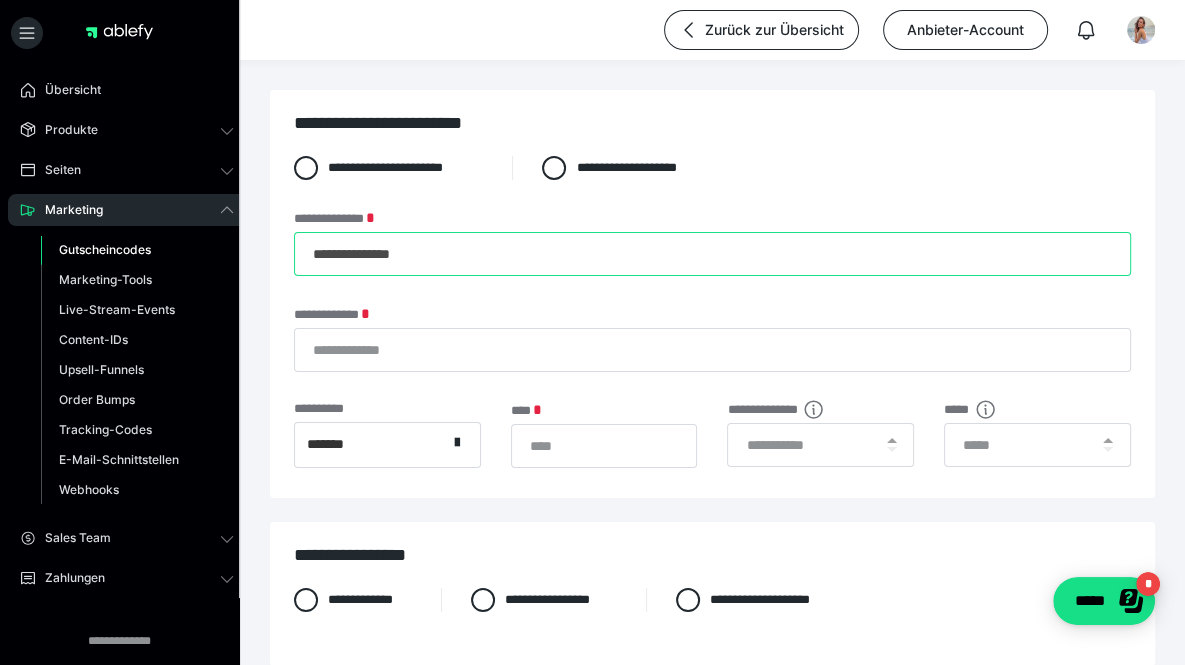 type on "**********" 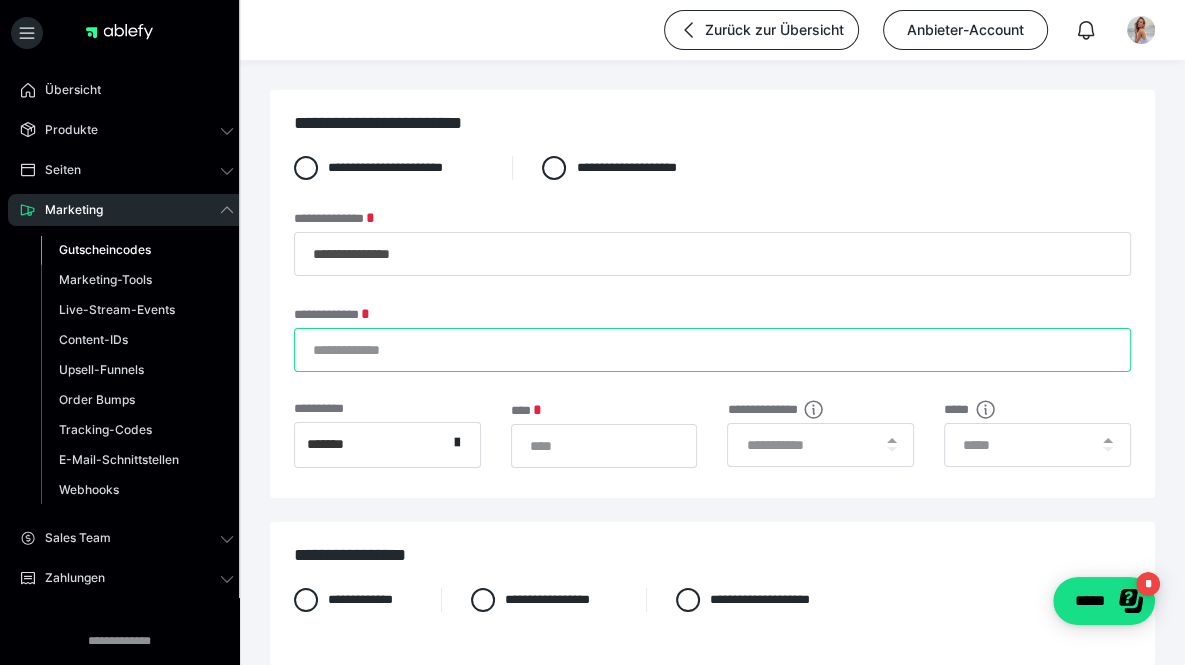 click on "**********" at bounding box center (712, 350) 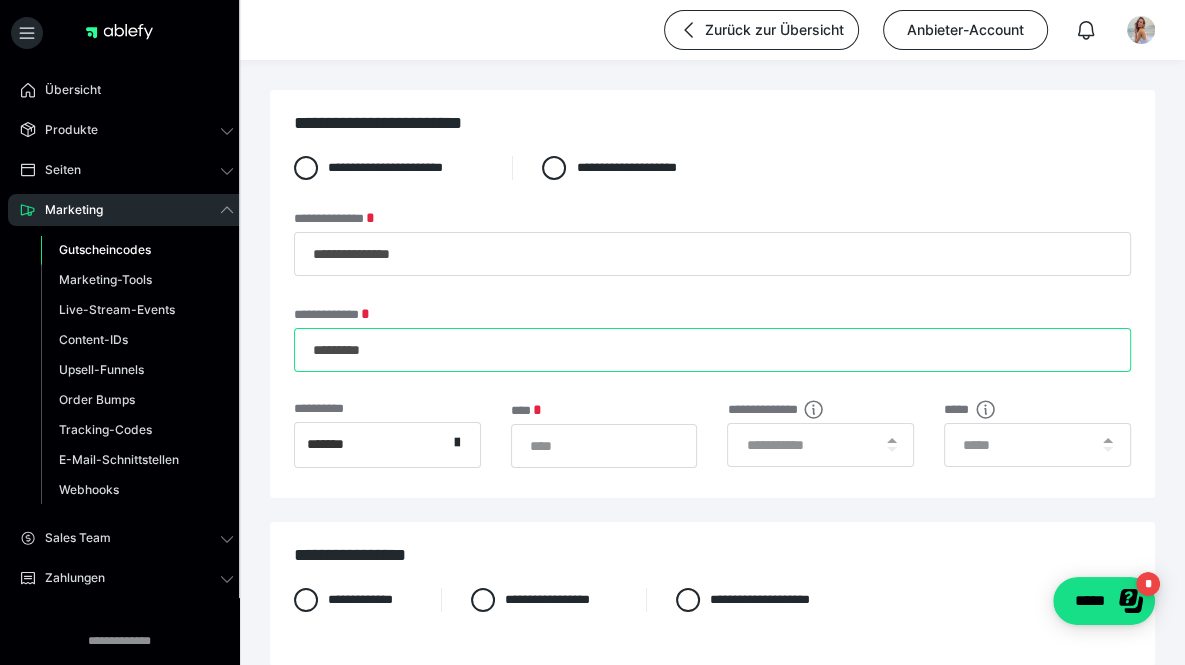 scroll, scrollTop: 0, scrollLeft: 0, axis: both 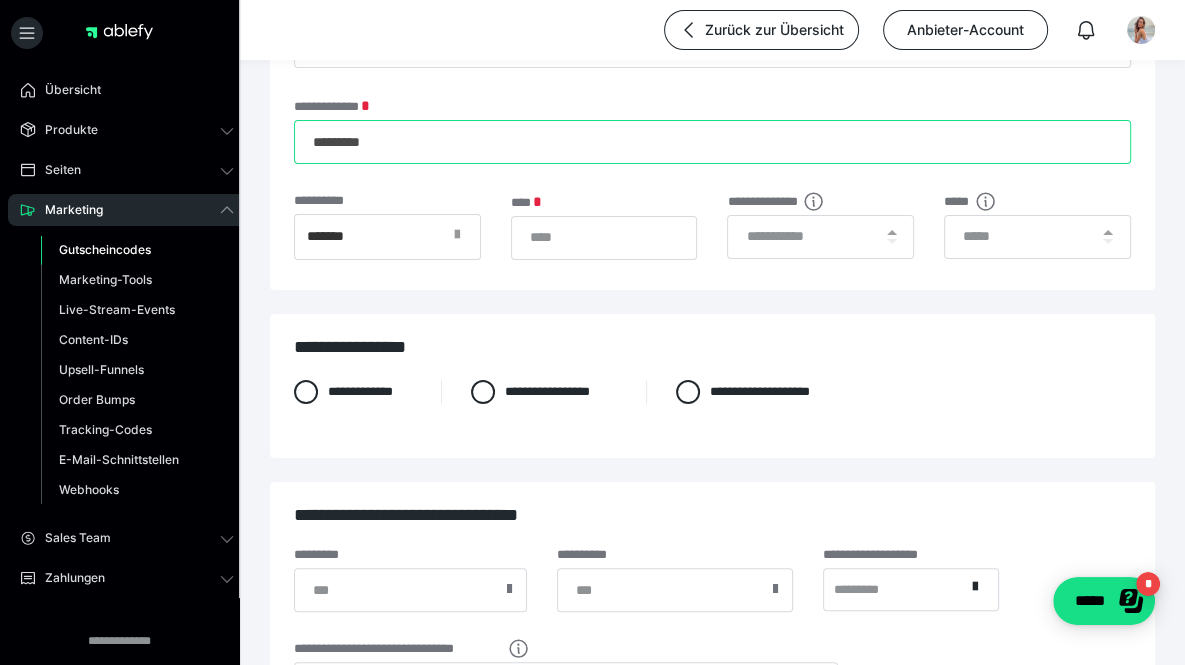 type on "*********" 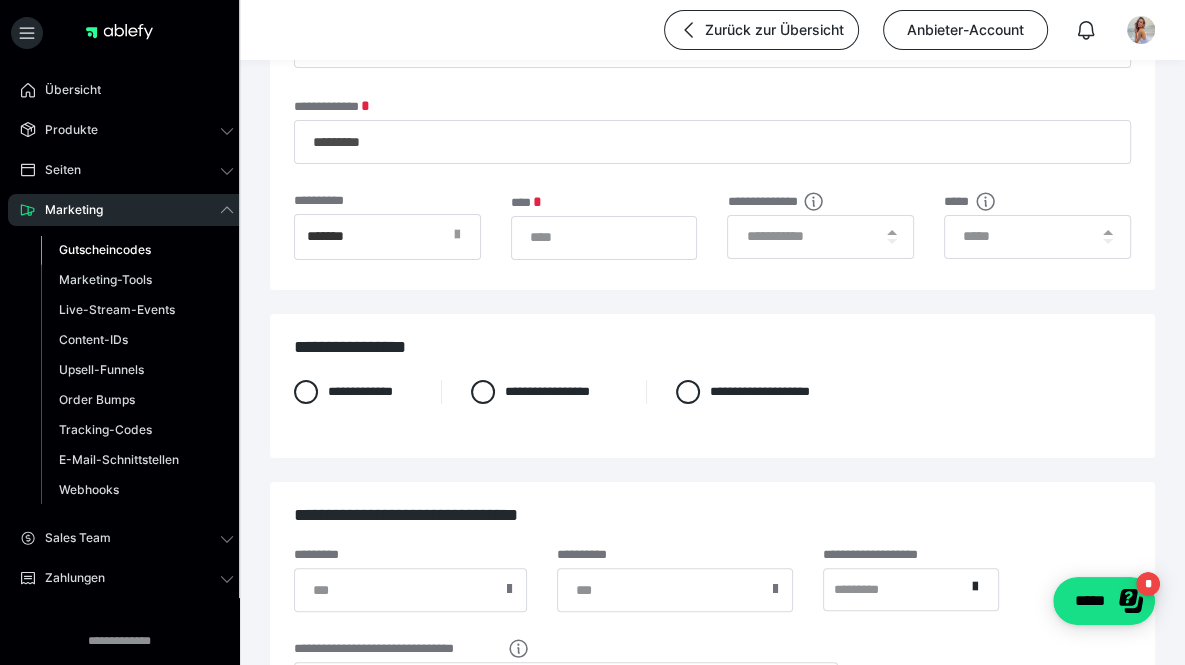 click at bounding box center (457, 235) 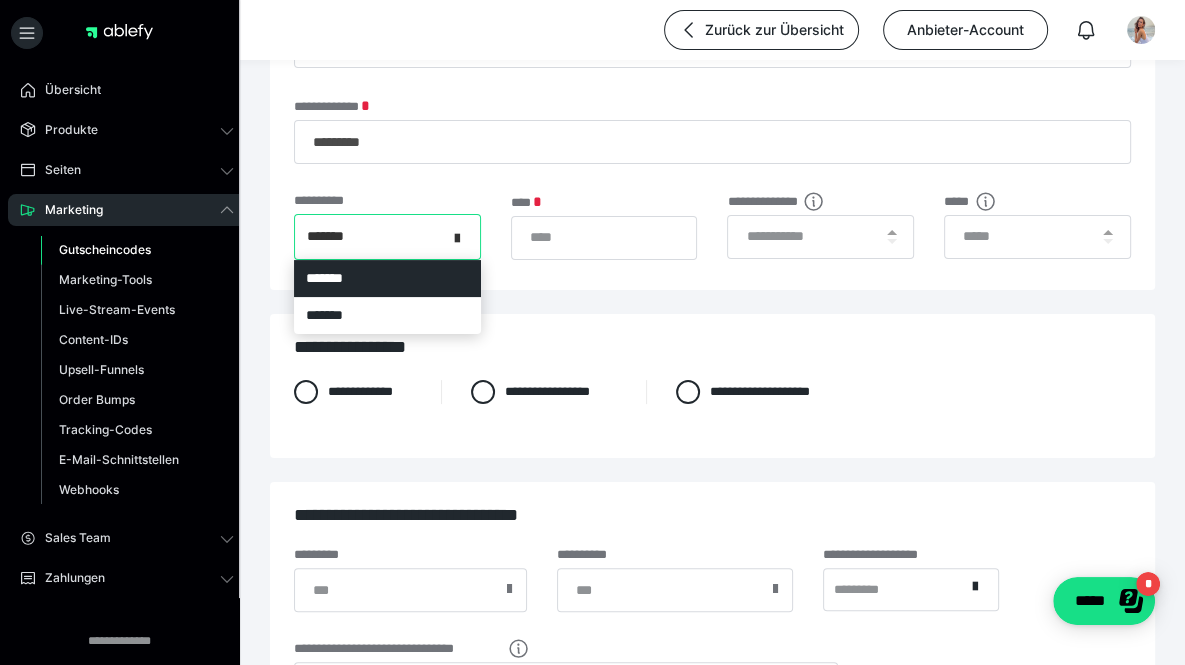 scroll, scrollTop: 0, scrollLeft: 0, axis: both 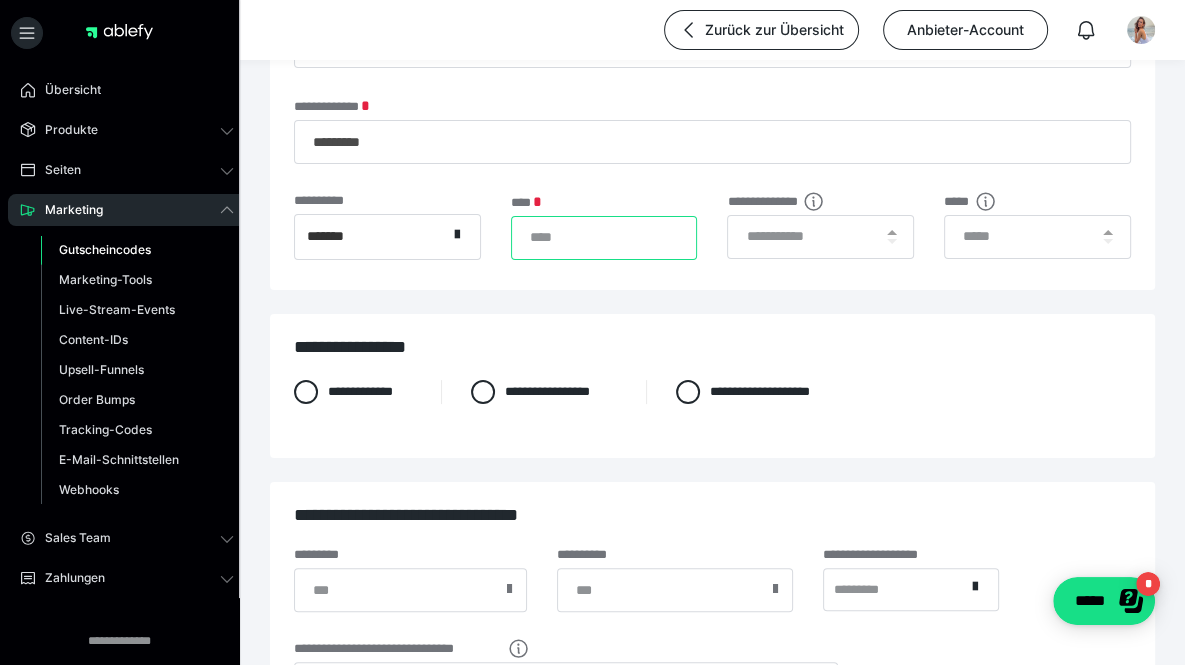 drag, startPoint x: 576, startPoint y: 240, endPoint x: 492, endPoint y: 242, distance: 84.0238 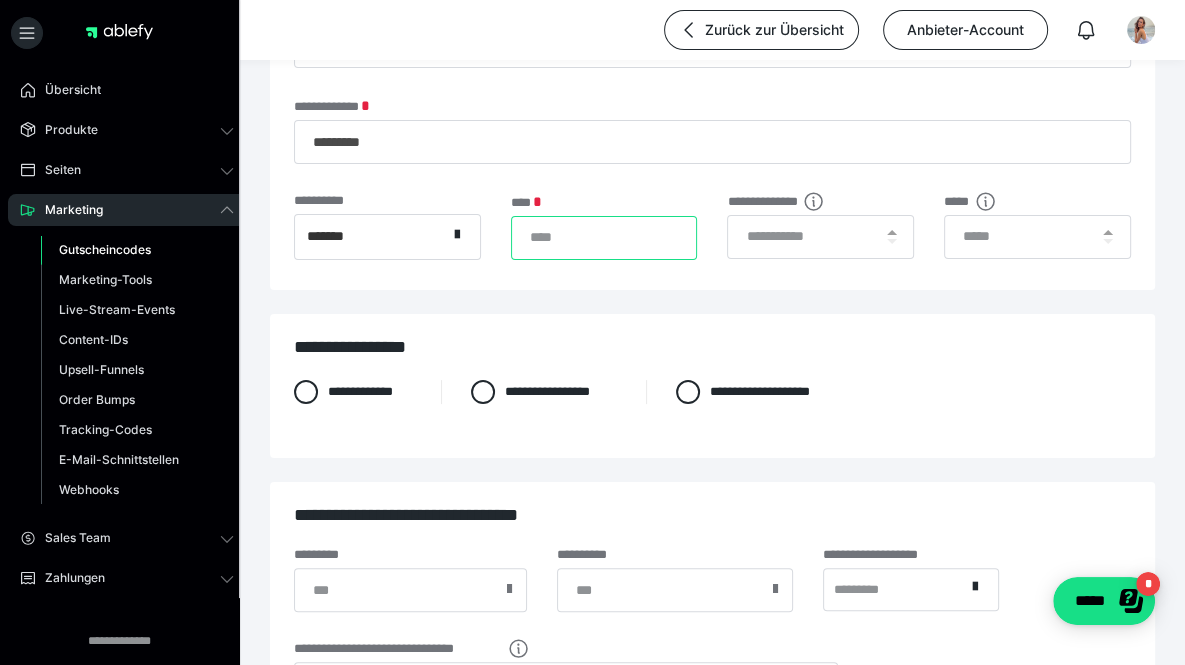 type on "****" 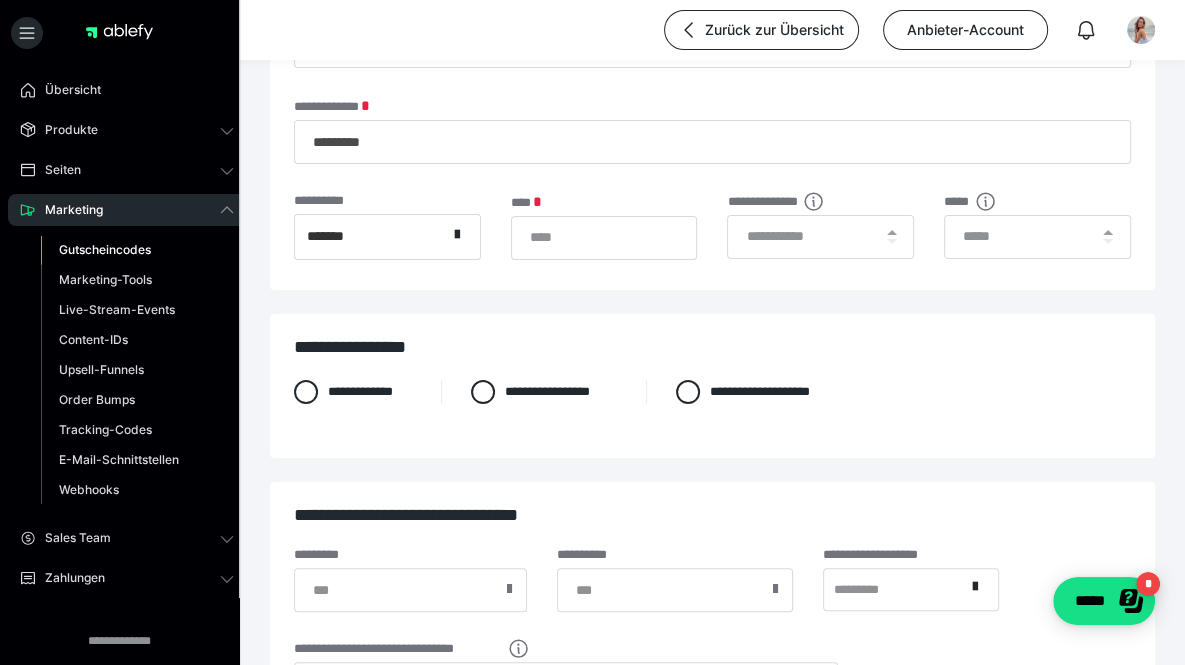 click on "**********" at bounding box center (712, 86) 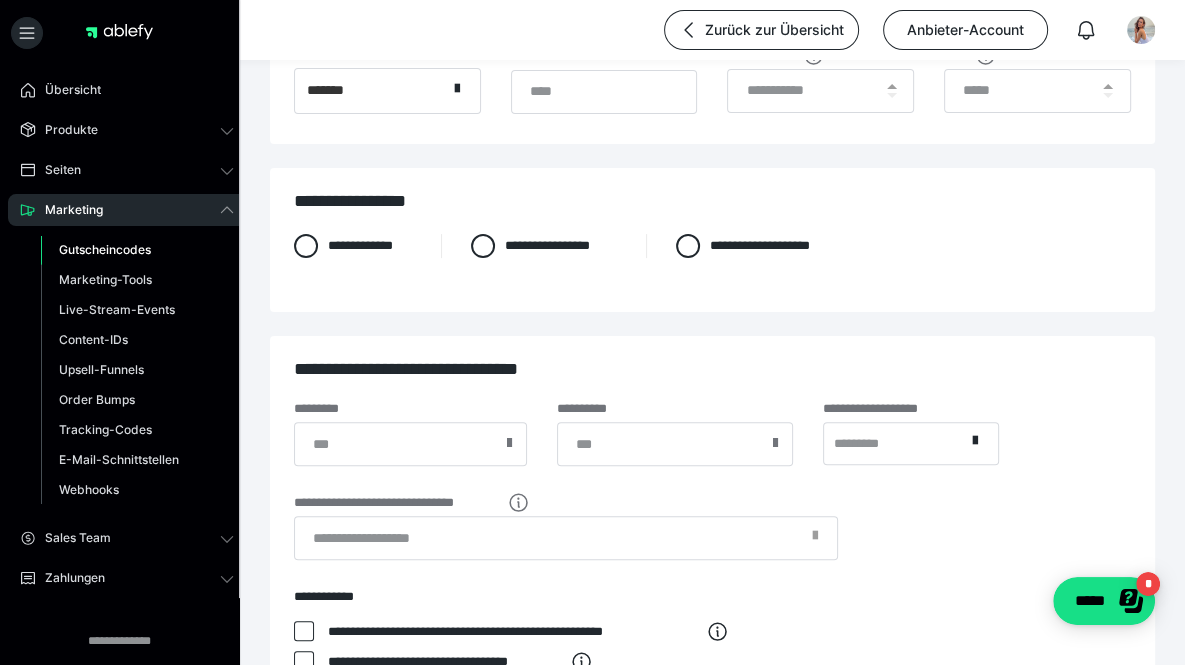 scroll, scrollTop: 355, scrollLeft: 0, axis: vertical 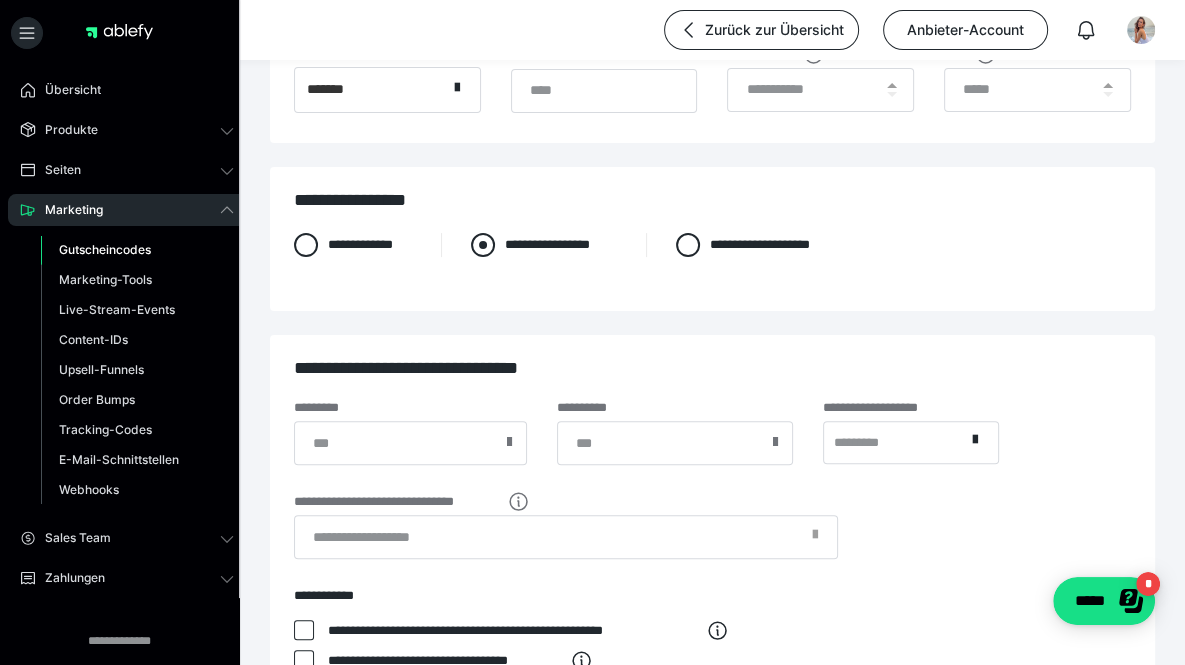 click at bounding box center (483, 245) 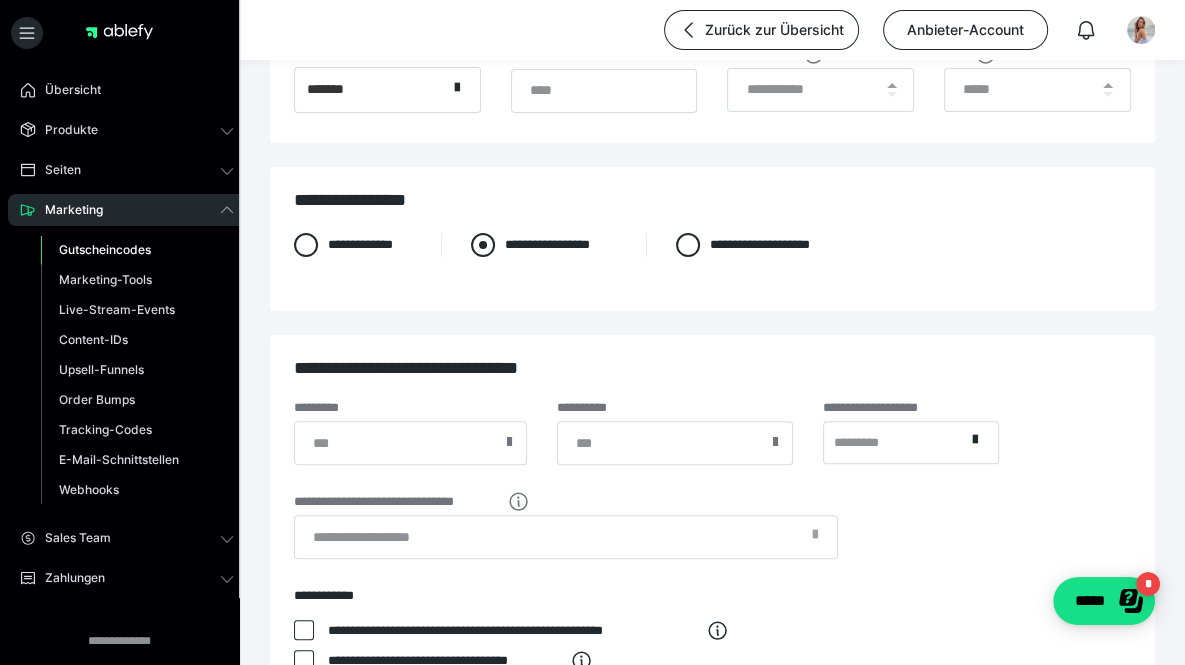 click on "**********" at bounding box center [511, 239] 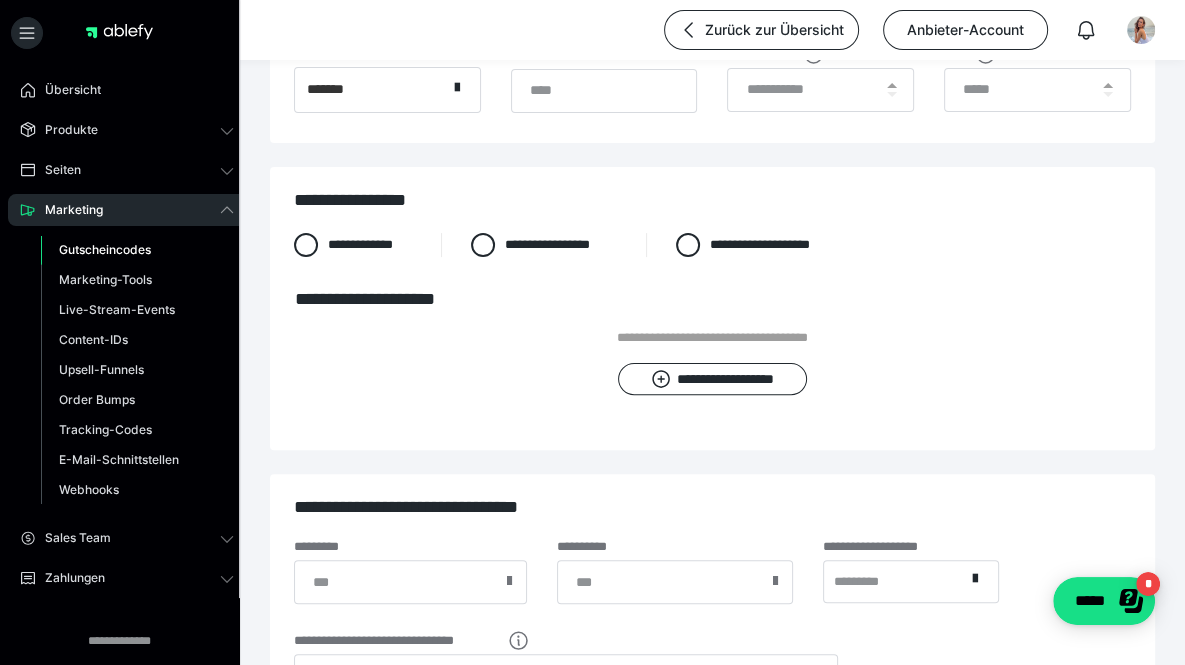 scroll, scrollTop: 404, scrollLeft: 0, axis: vertical 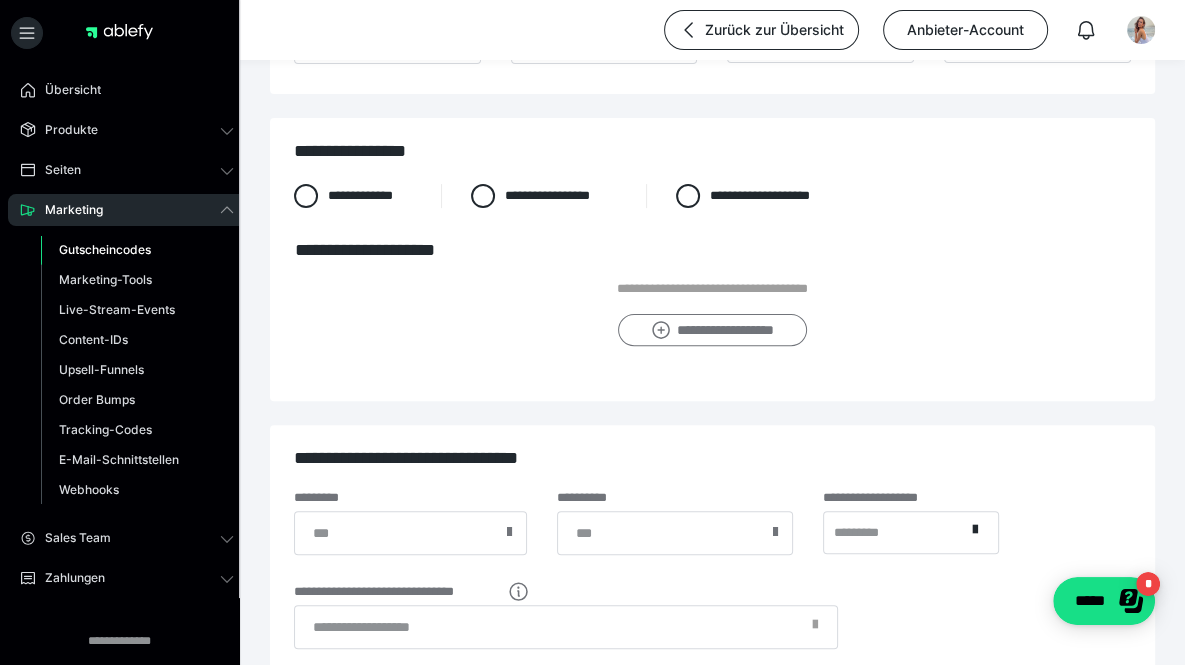 click on "**********" at bounding box center (712, 330) 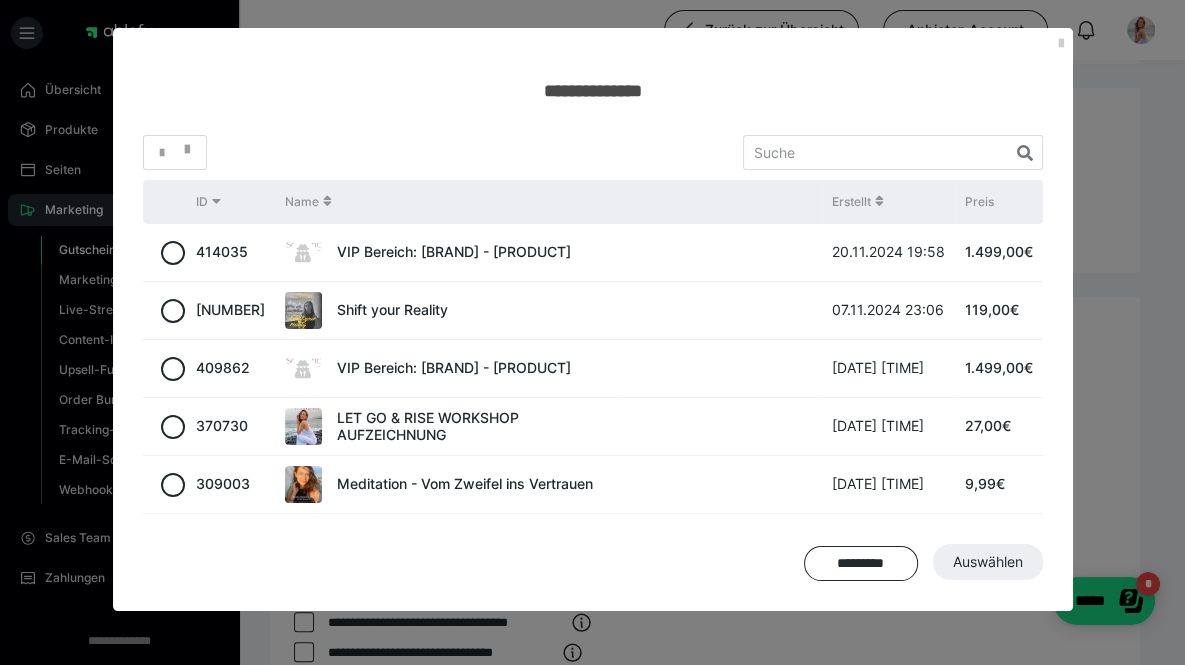 scroll, scrollTop: 439, scrollLeft: 0, axis: vertical 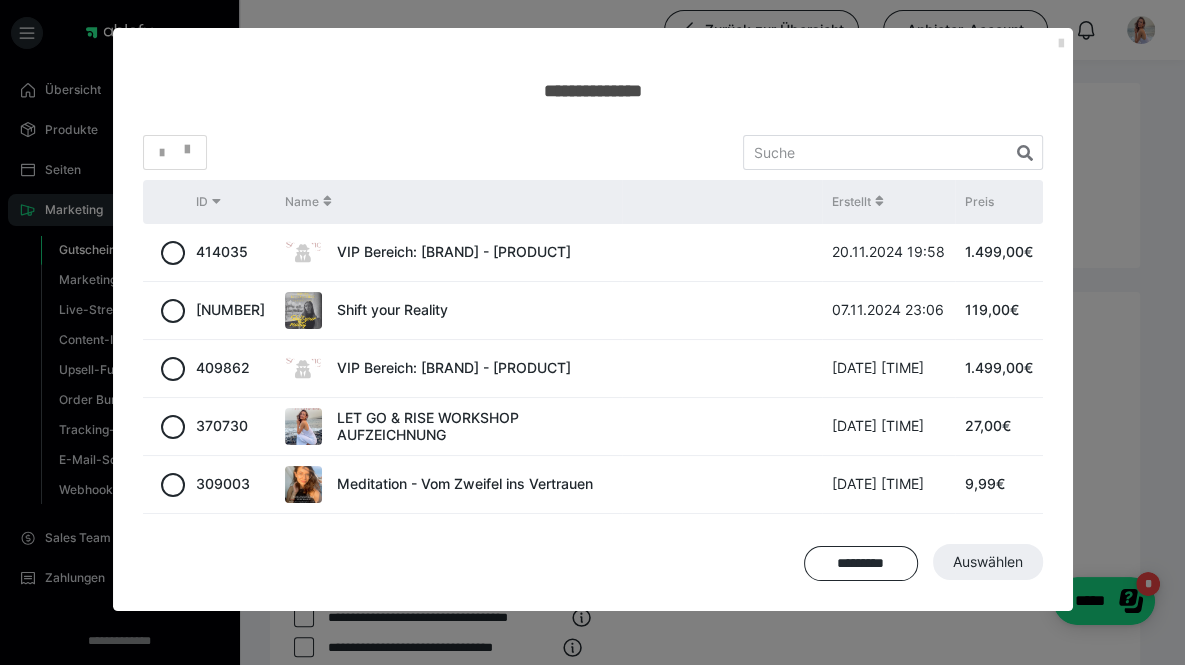 click at bounding box center (1061, 44) 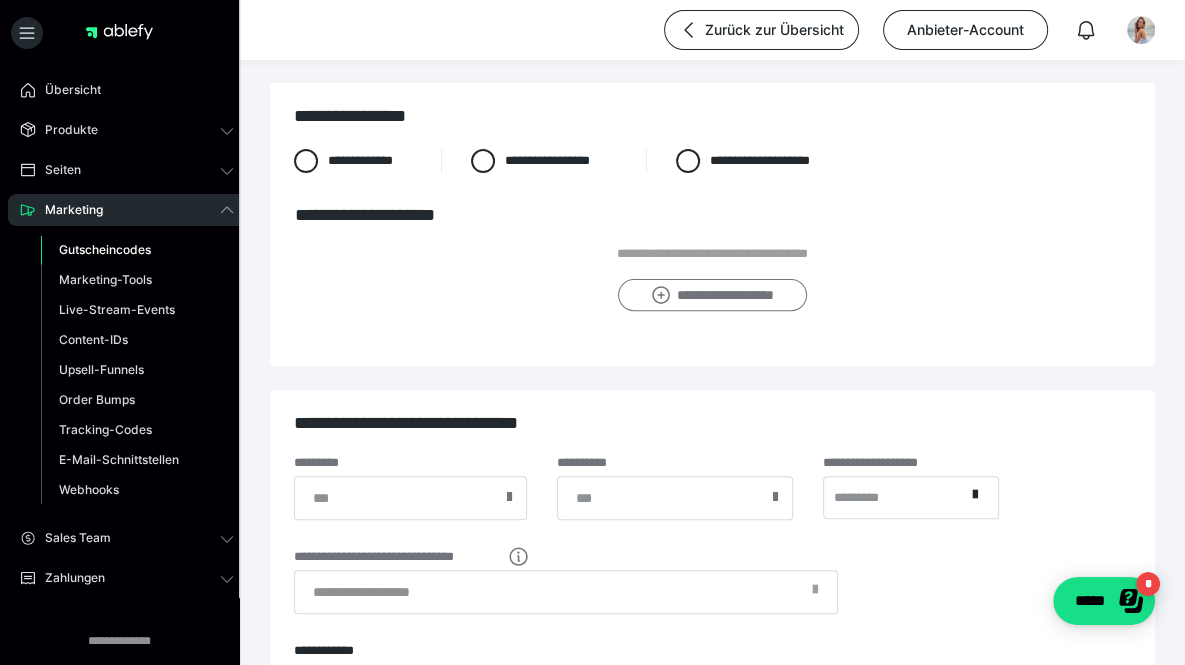 click on "**********" at bounding box center [712, 295] 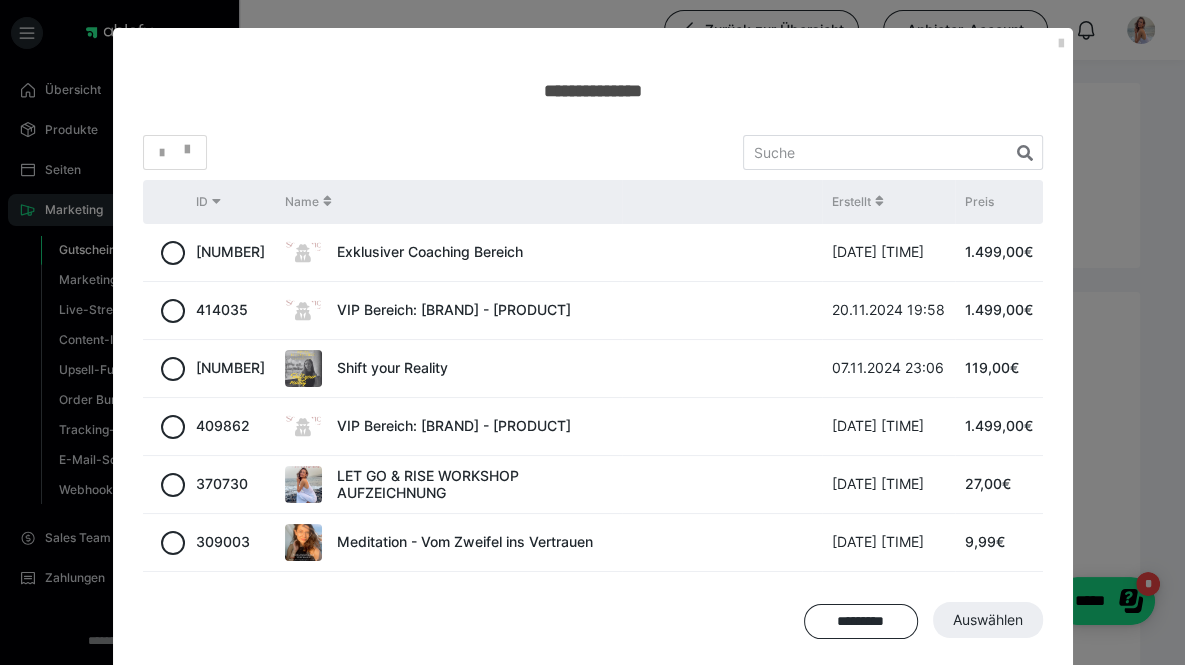 click on "Exklusiver Coaching Bereich" at bounding box center (430, 252) 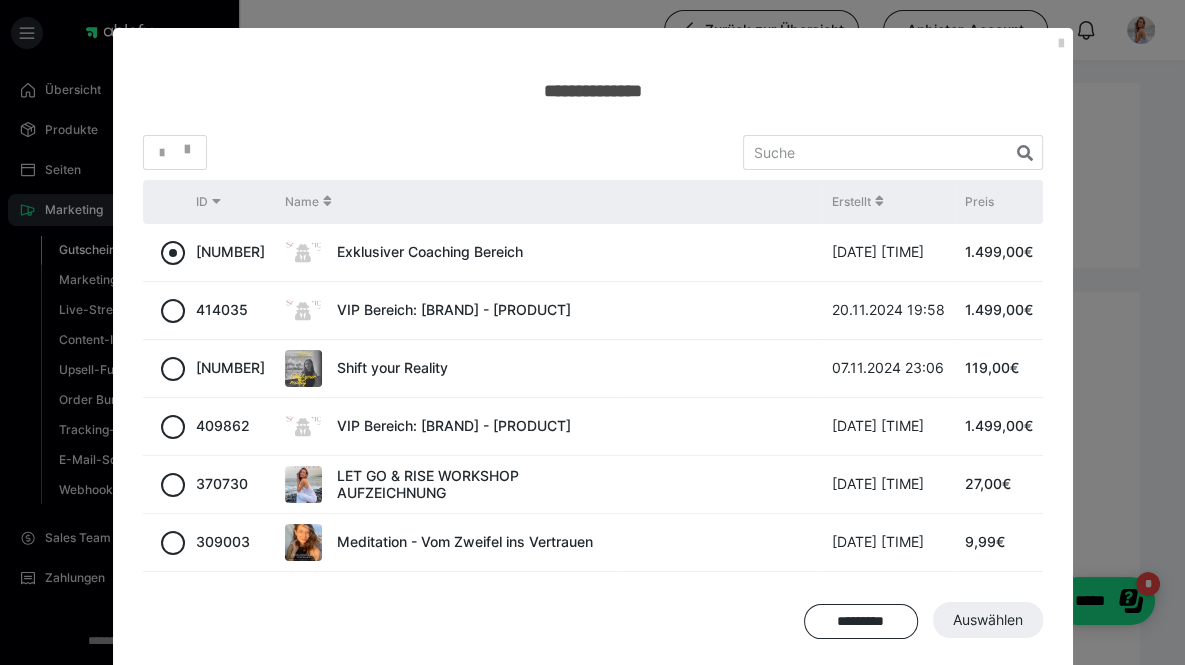 click at bounding box center [173, 253] 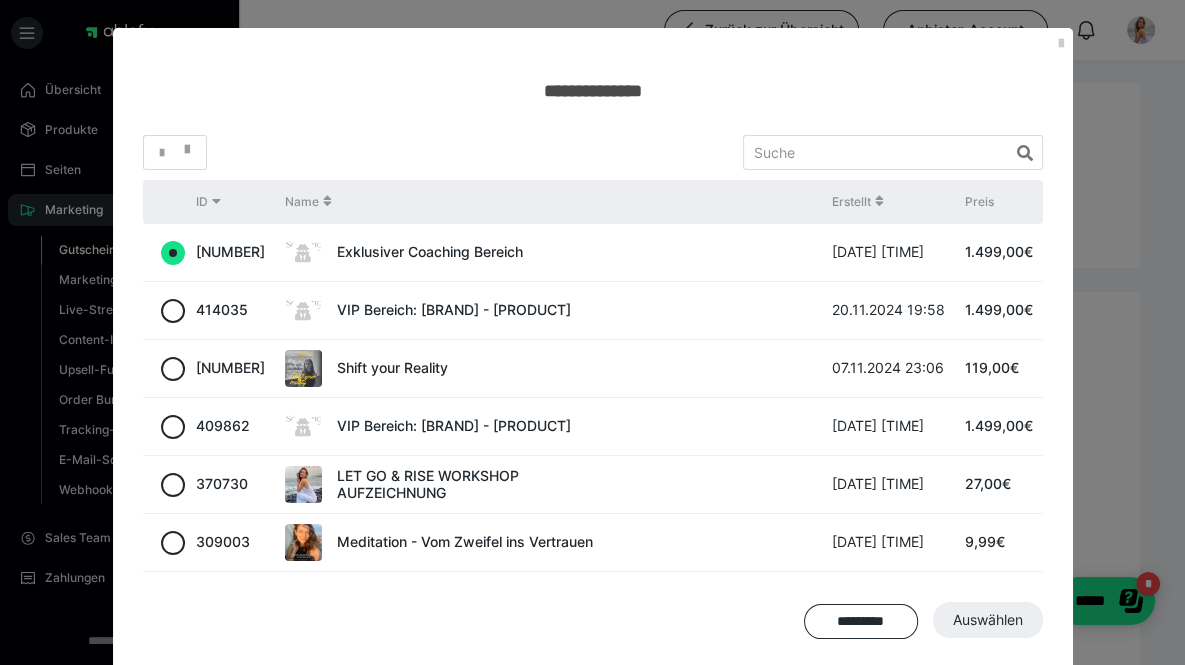 radio on "true" 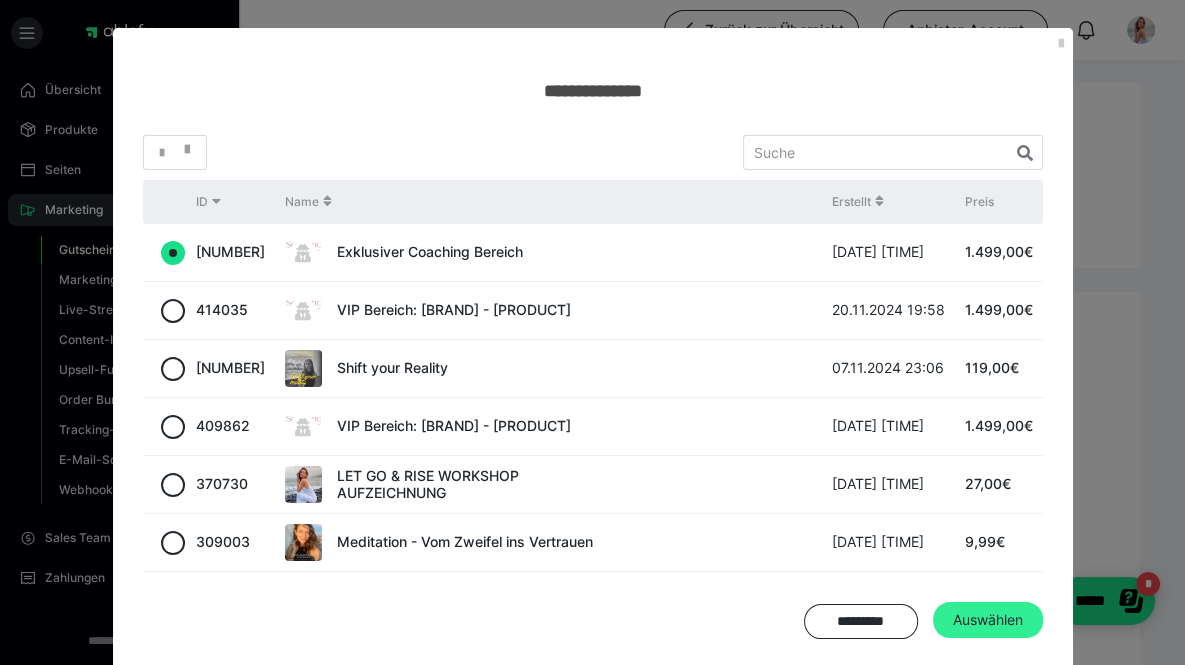 click on "Auswählen" at bounding box center (988, 620) 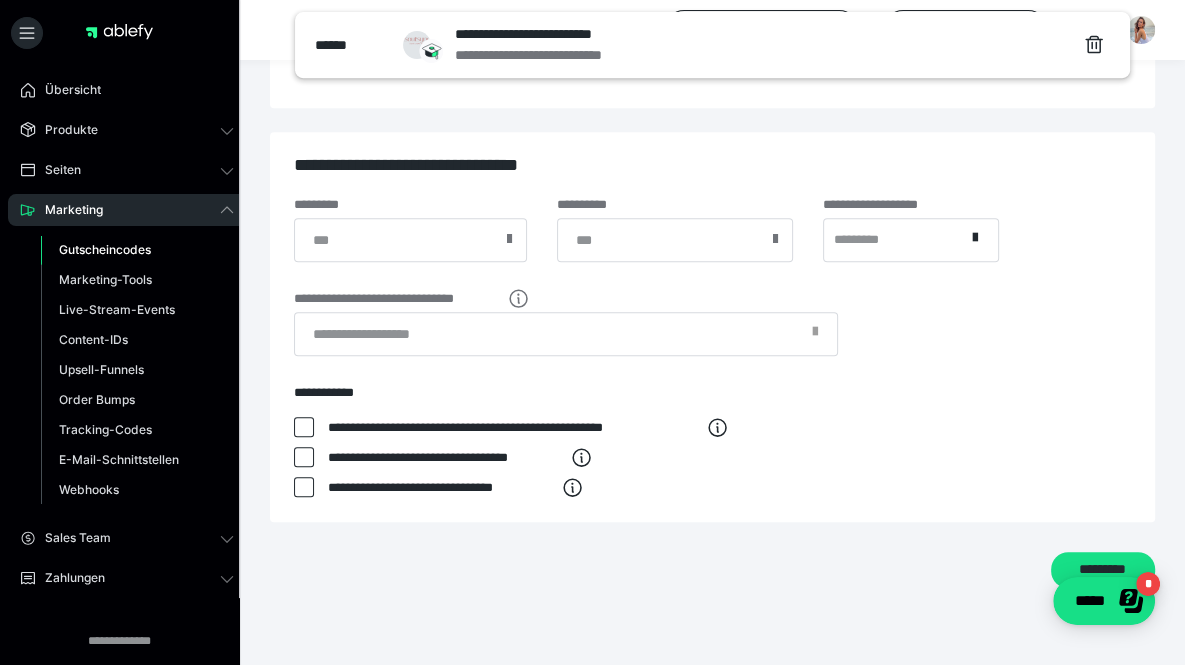 scroll, scrollTop: 698, scrollLeft: 0, axis: vertical 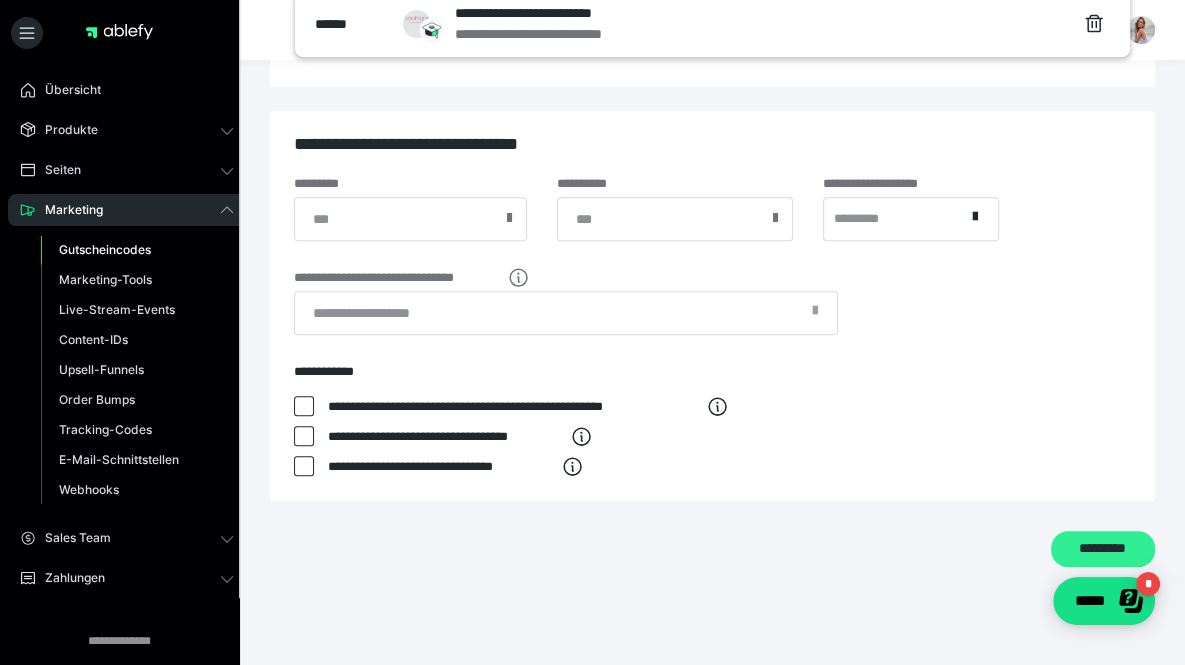 click on "*********" at bounding box center [1103, 549] 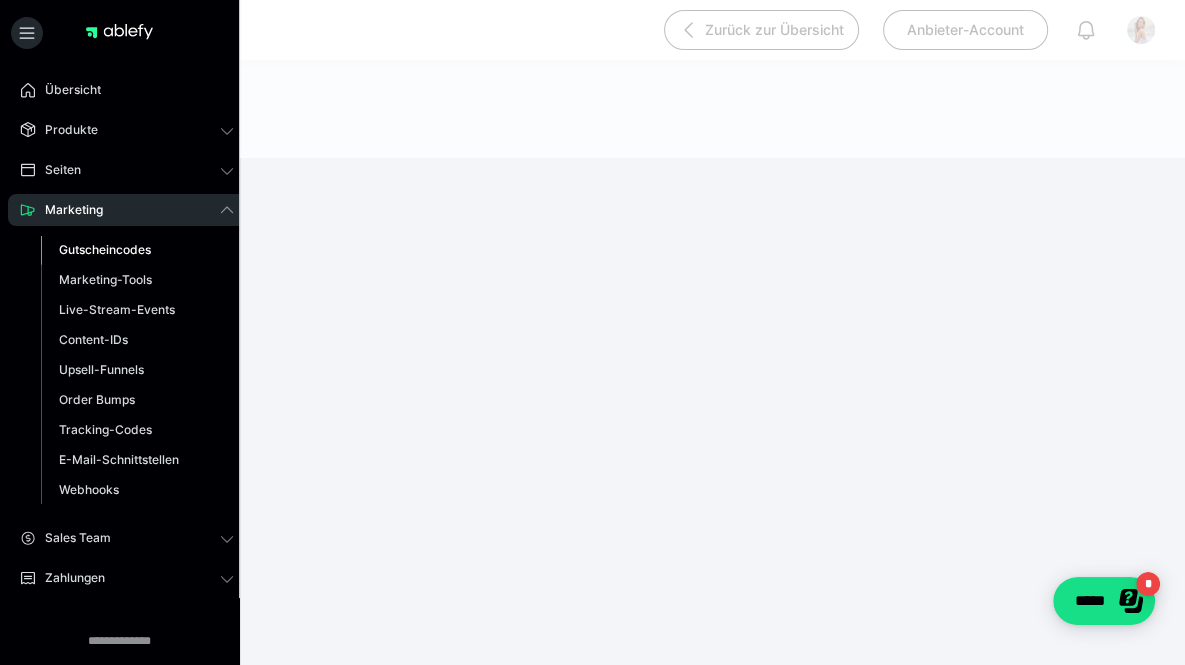 scroll, scrollTop: 190, scrollLeft: 0, axis: vertical 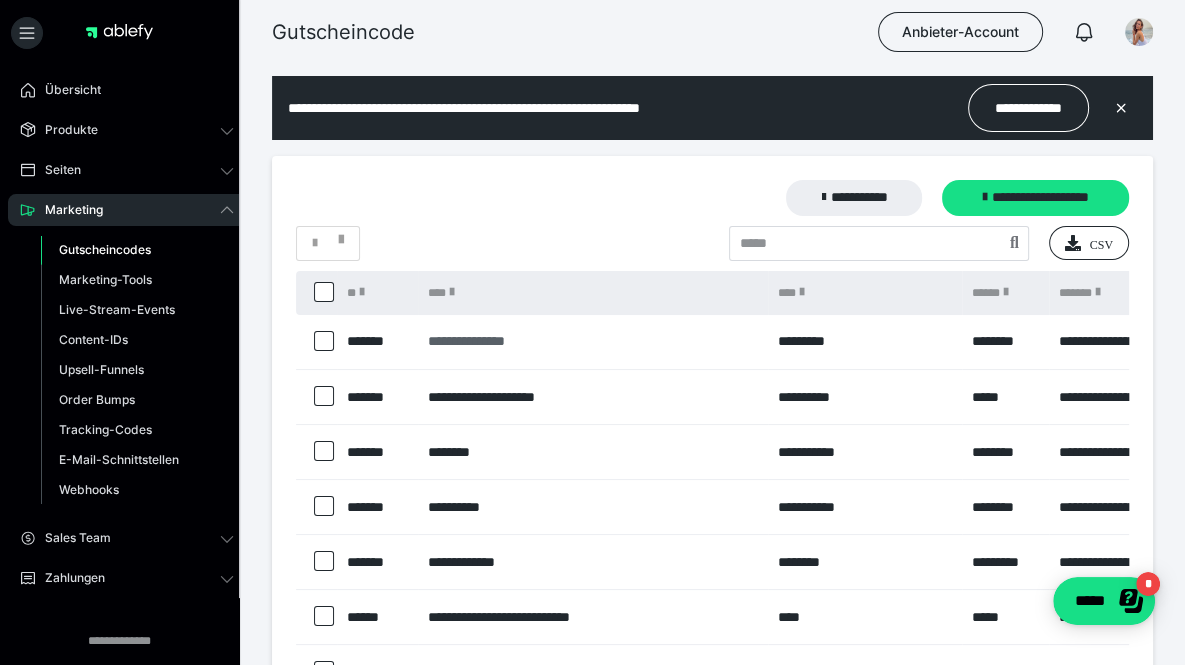 click on "**********" at bounding box center [593, 341] 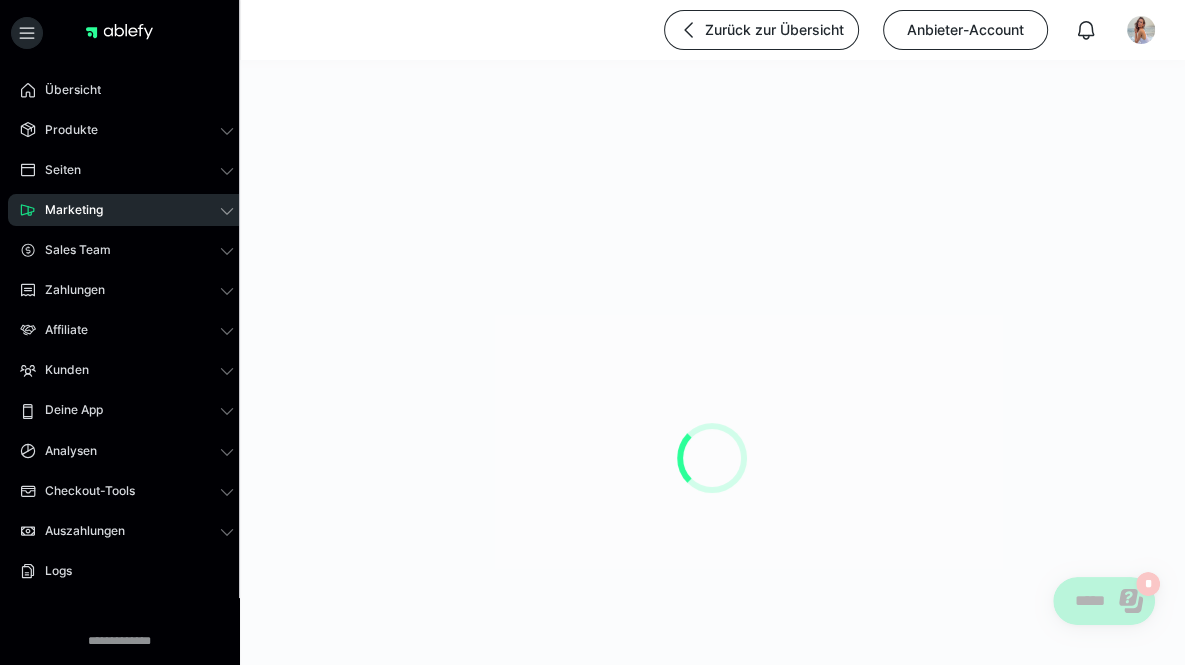 scroll, scrollTop: 0, scrollLeft: 0, axis: both 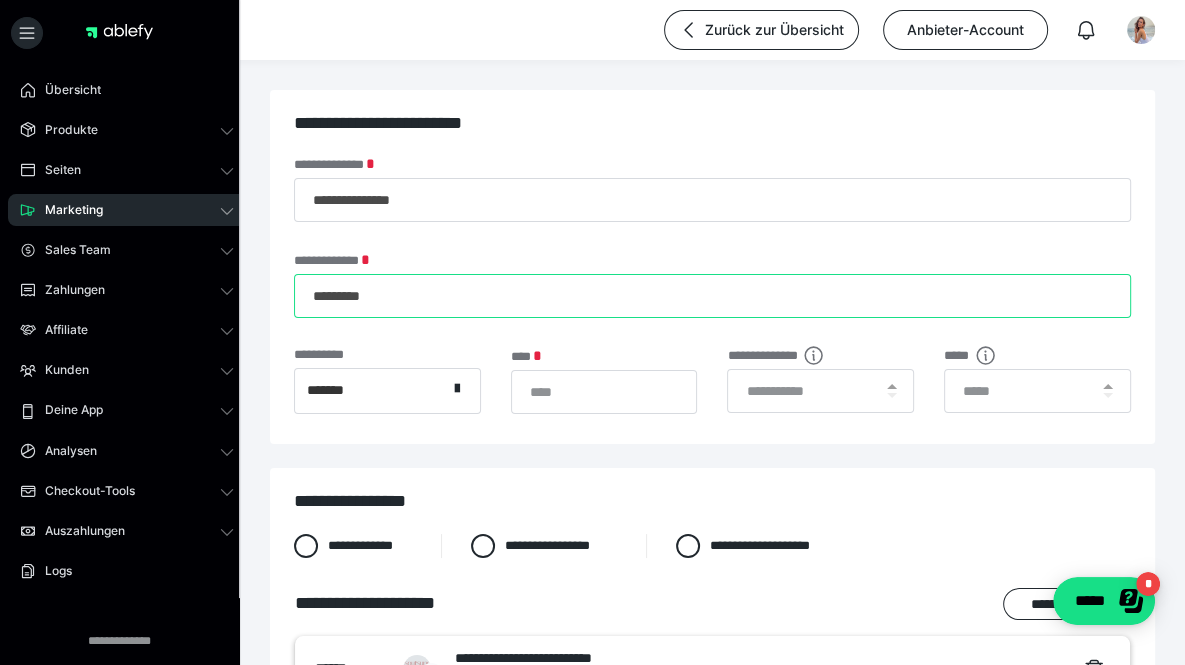 drag, startPoint x: 416, startPoint y: 296, endPoint x: 304, endPoint y: 282, distance: 112.871605 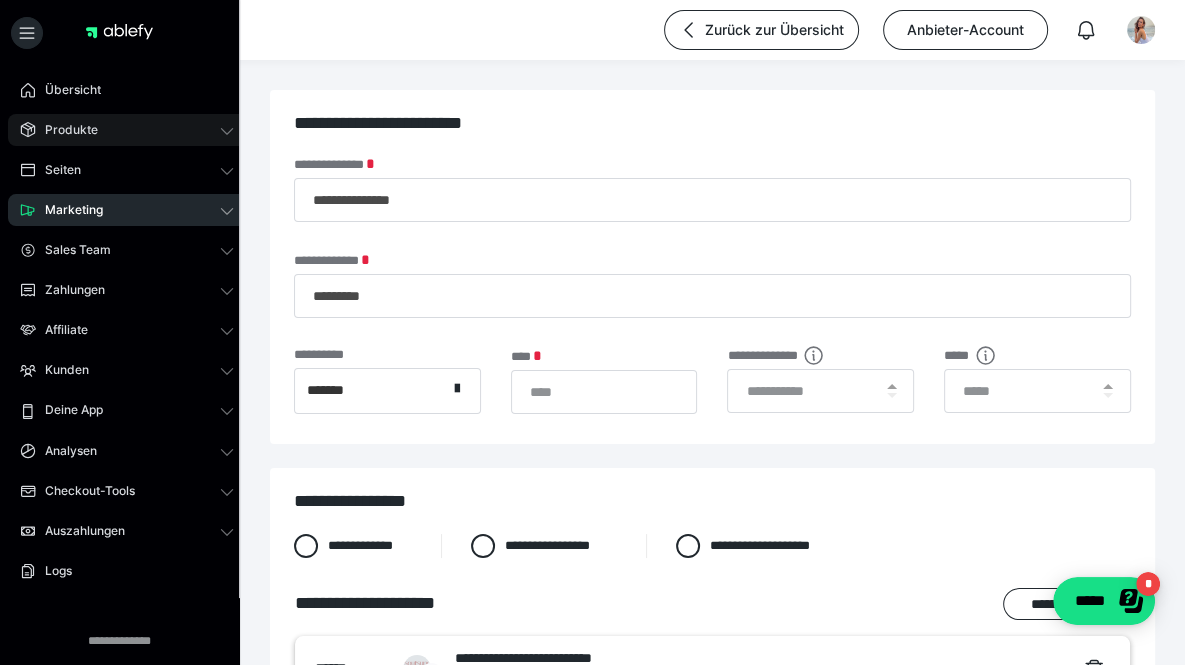 click on "Produkte" at bounding box center [127, 130] 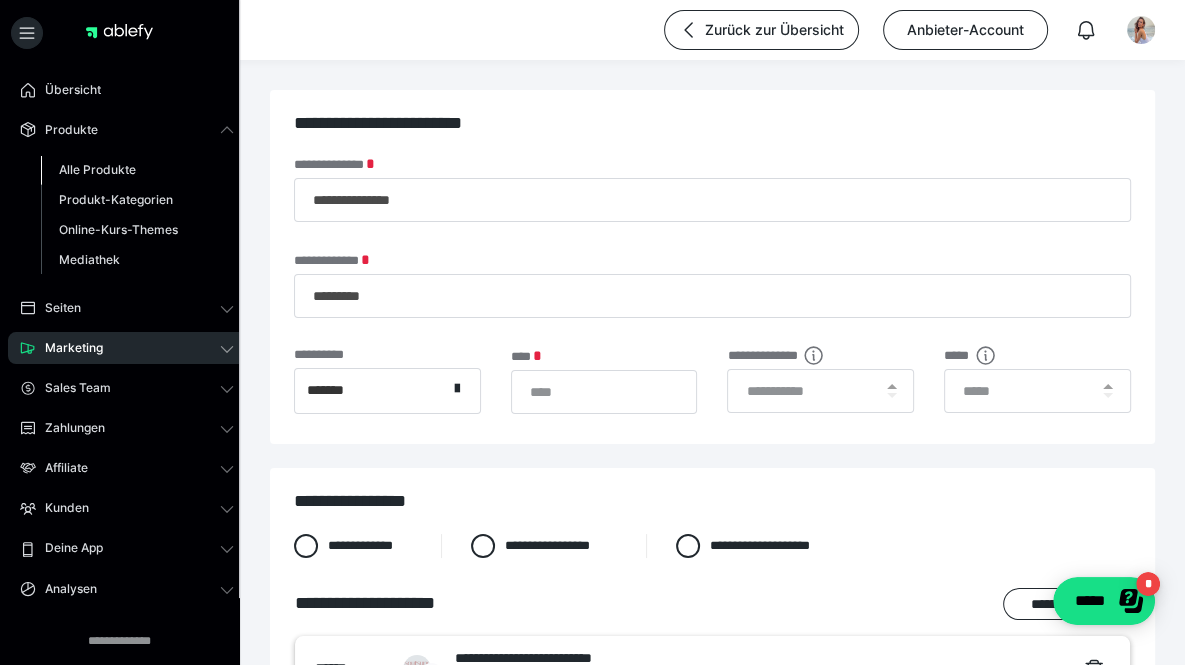 click on "Alle Produkte" at bounding box center [137, 170] 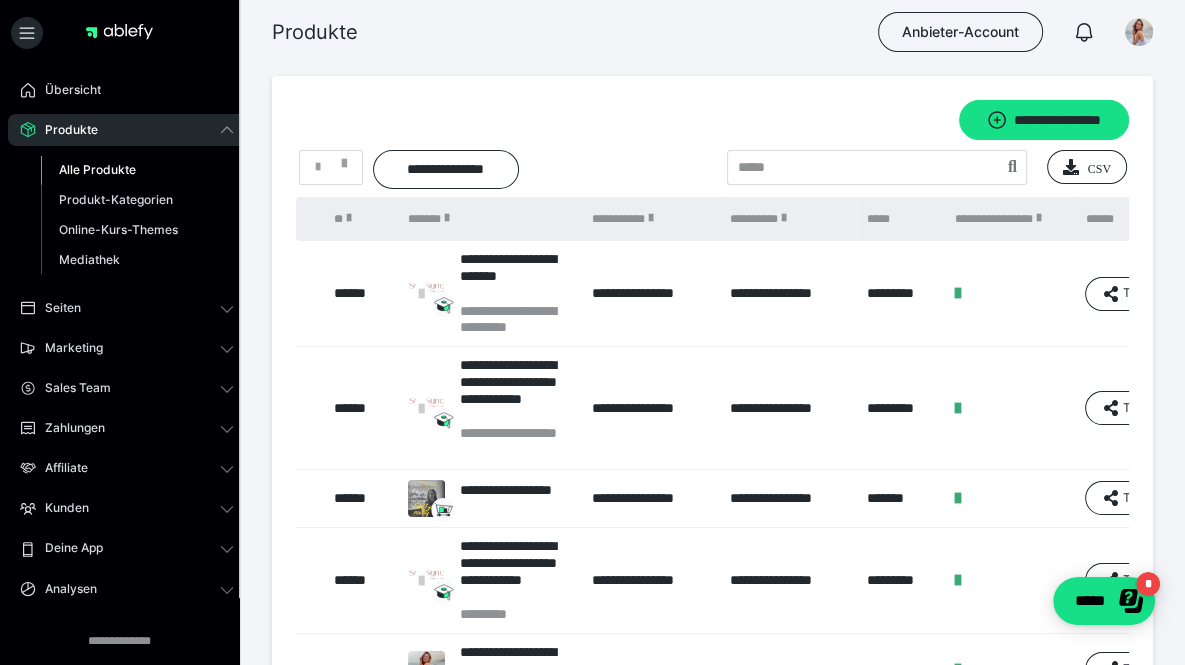 scroll, scrollTop: 0, scrollLeft: 178, axis: horizontal 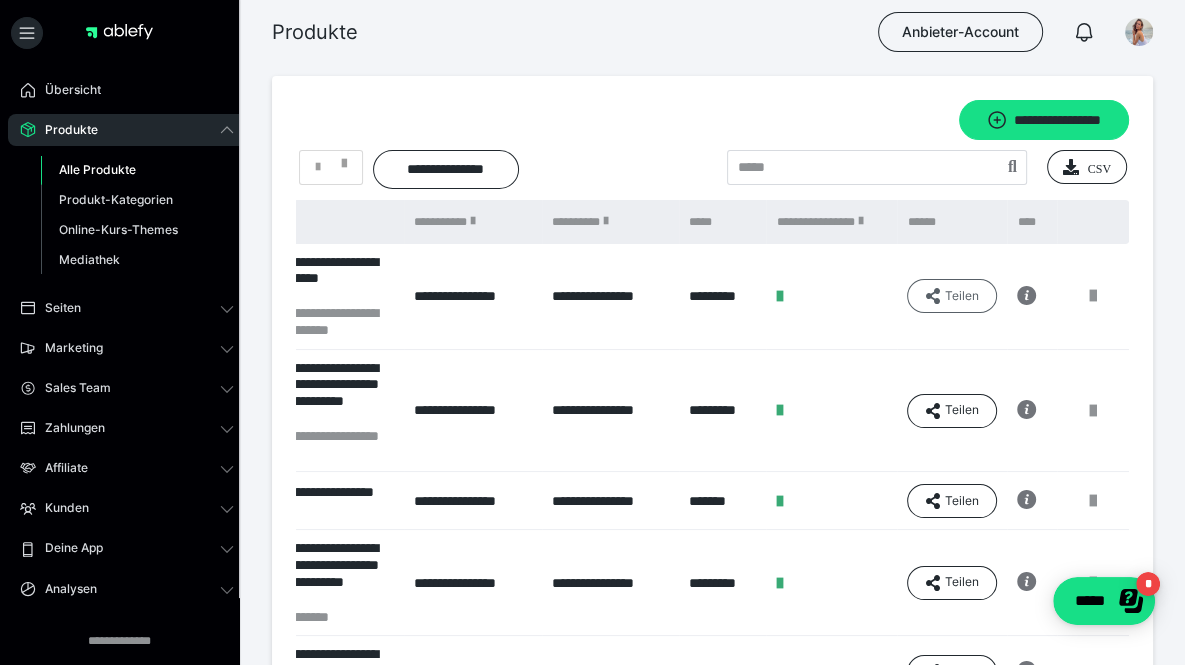 click on "Teilen" at bounding box center [952, 296] 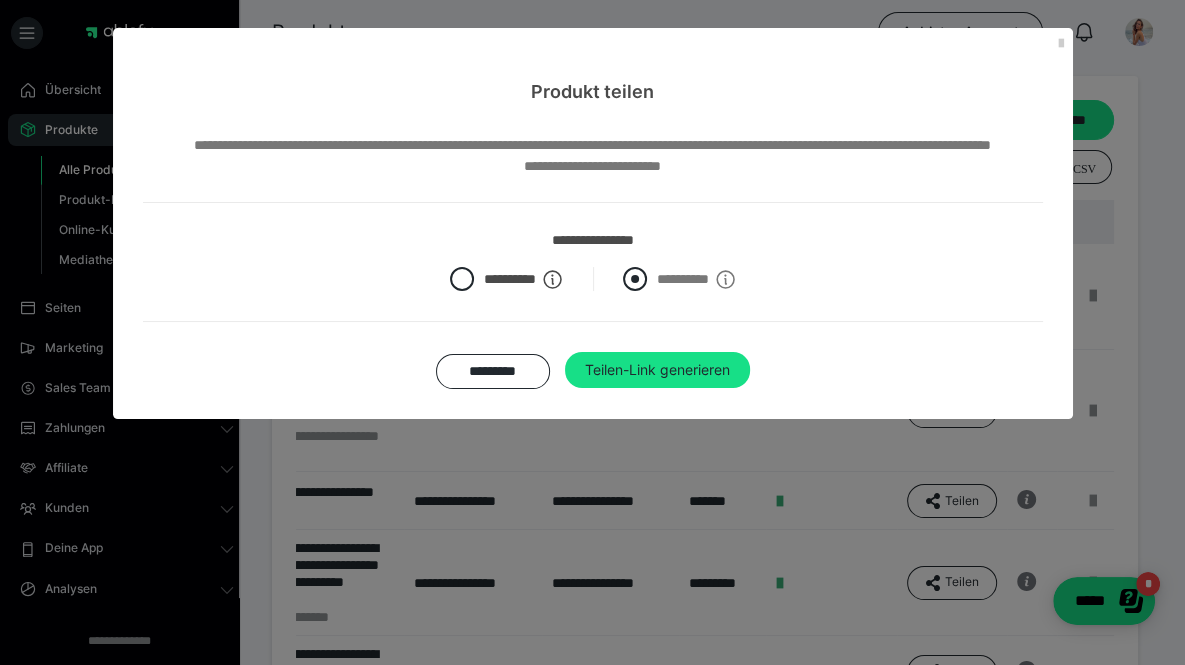 click at bounding box center (635, 279) 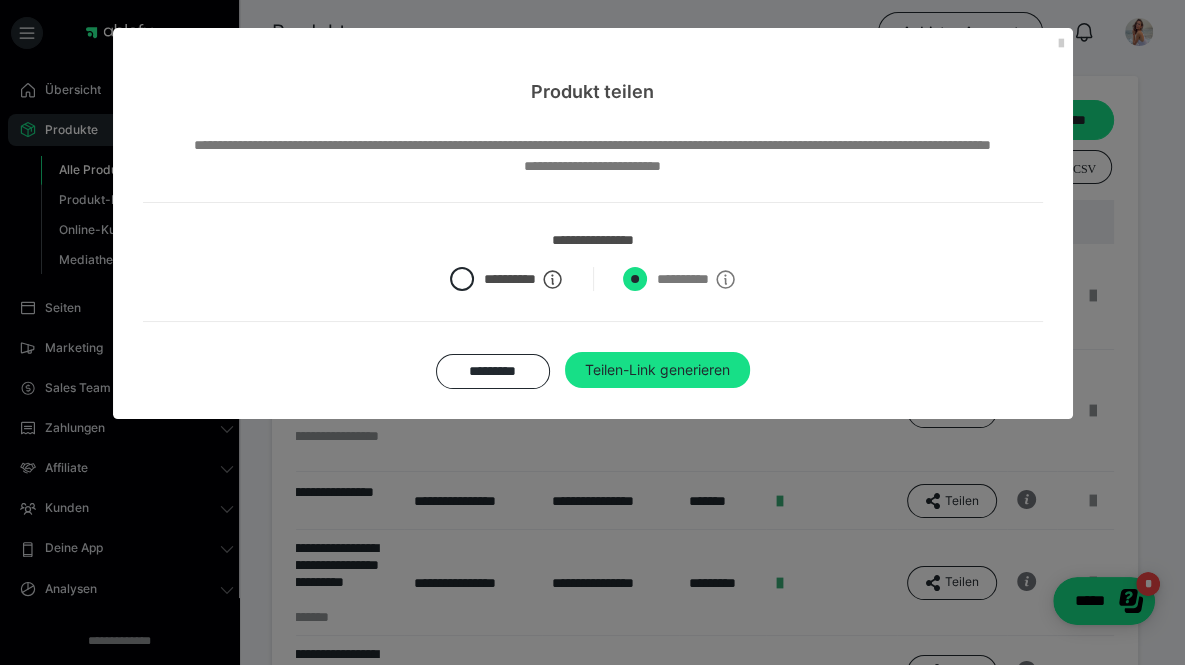 radio on "****" 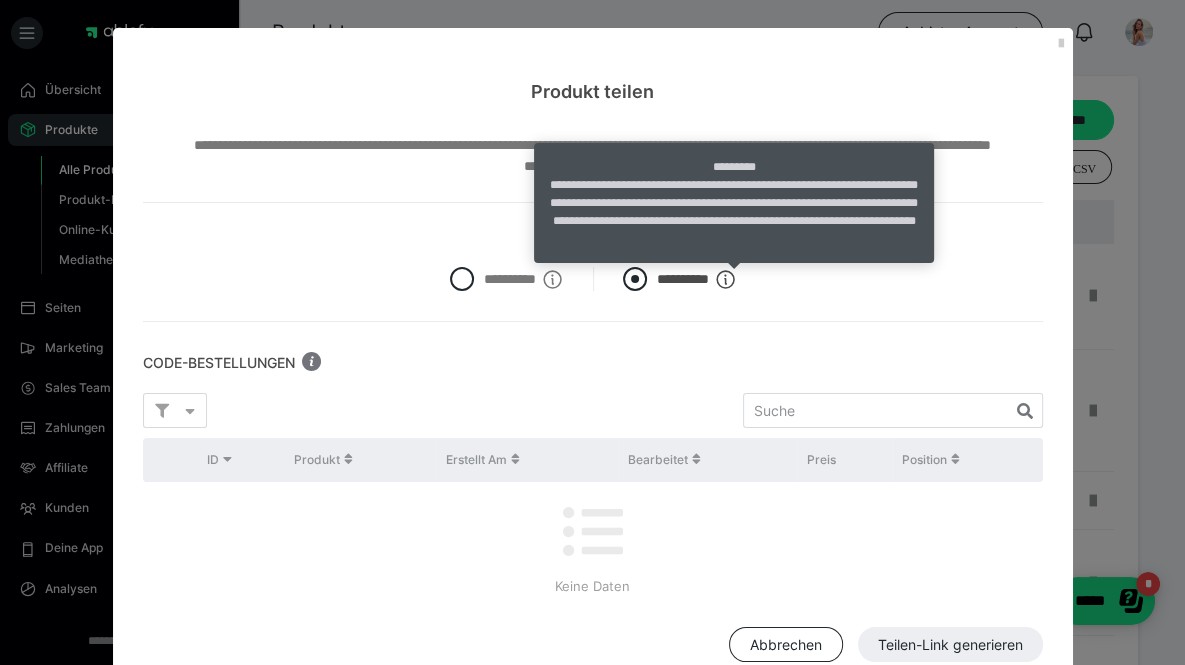 scroll, scrollTop: 54, scrollLeft: 0, axis: vertical 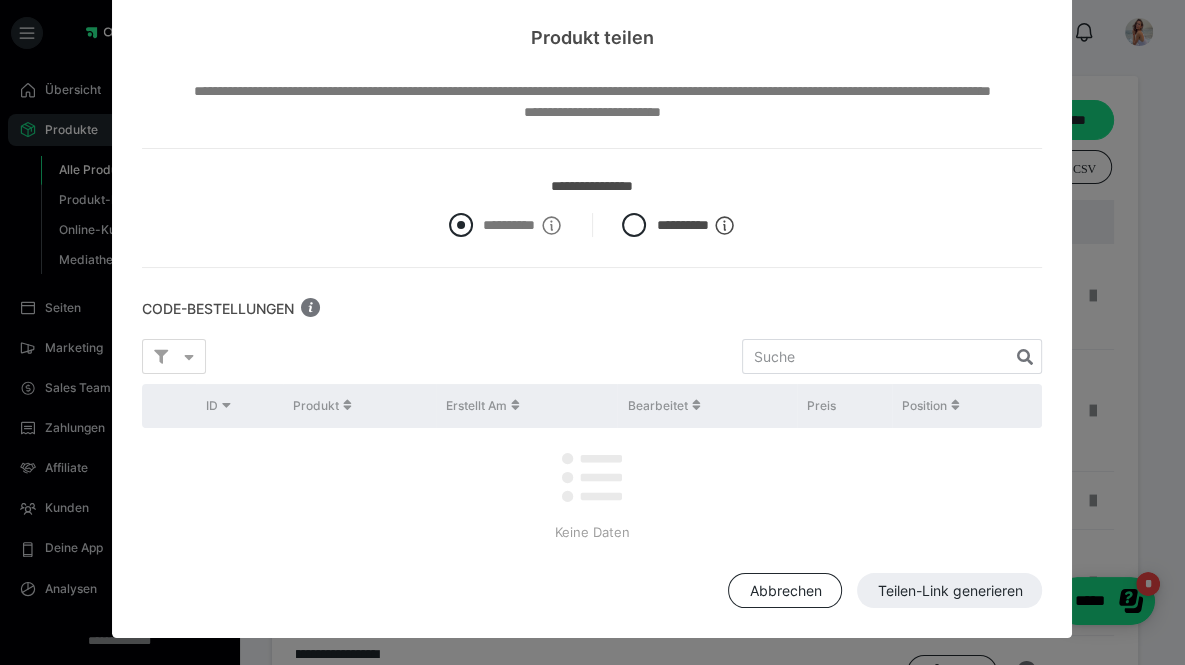click at bounding box center (461, 225) 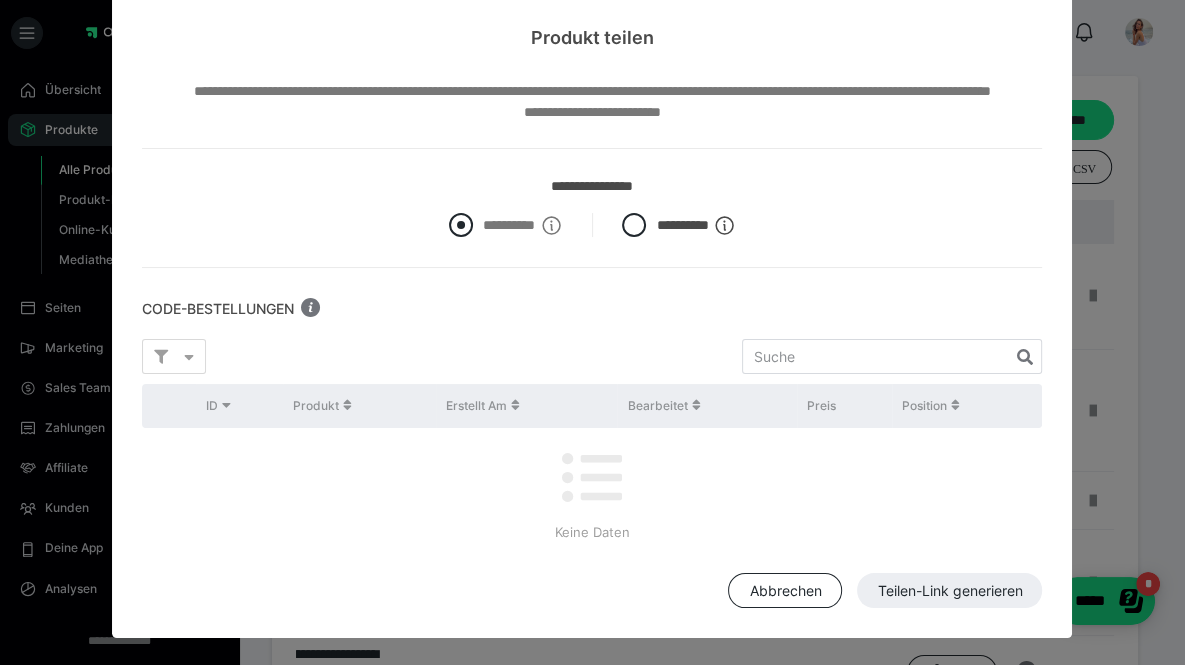 radio on "****" 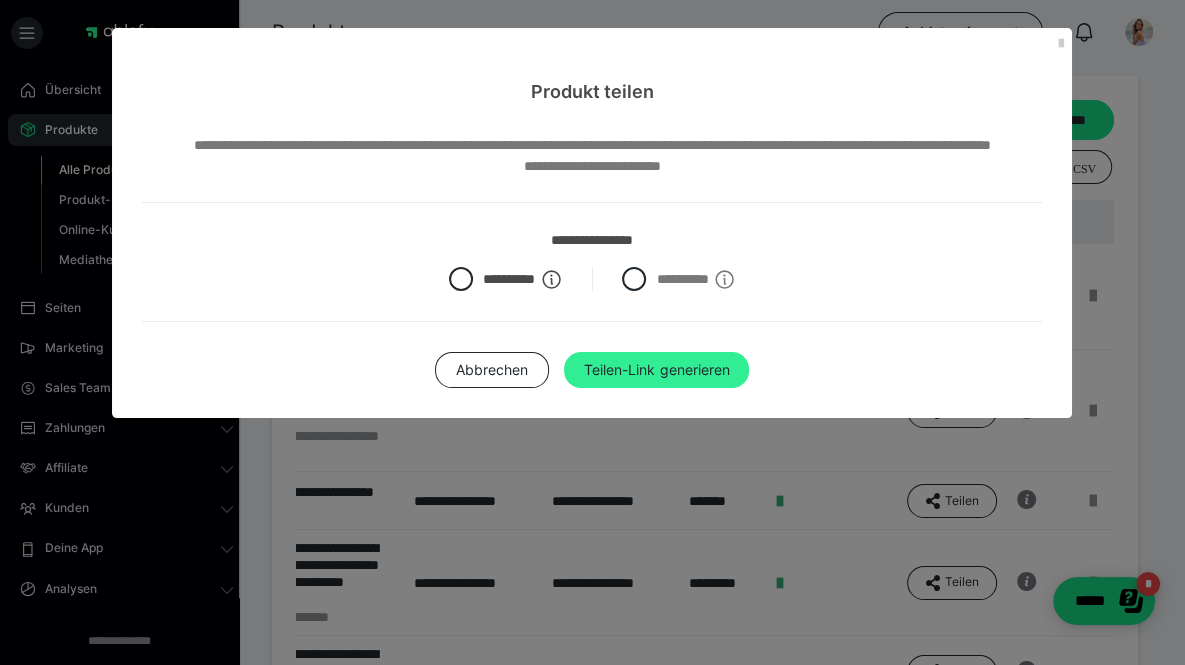 click on "Teilen-Link generieren" at bounding box center [656, 370] 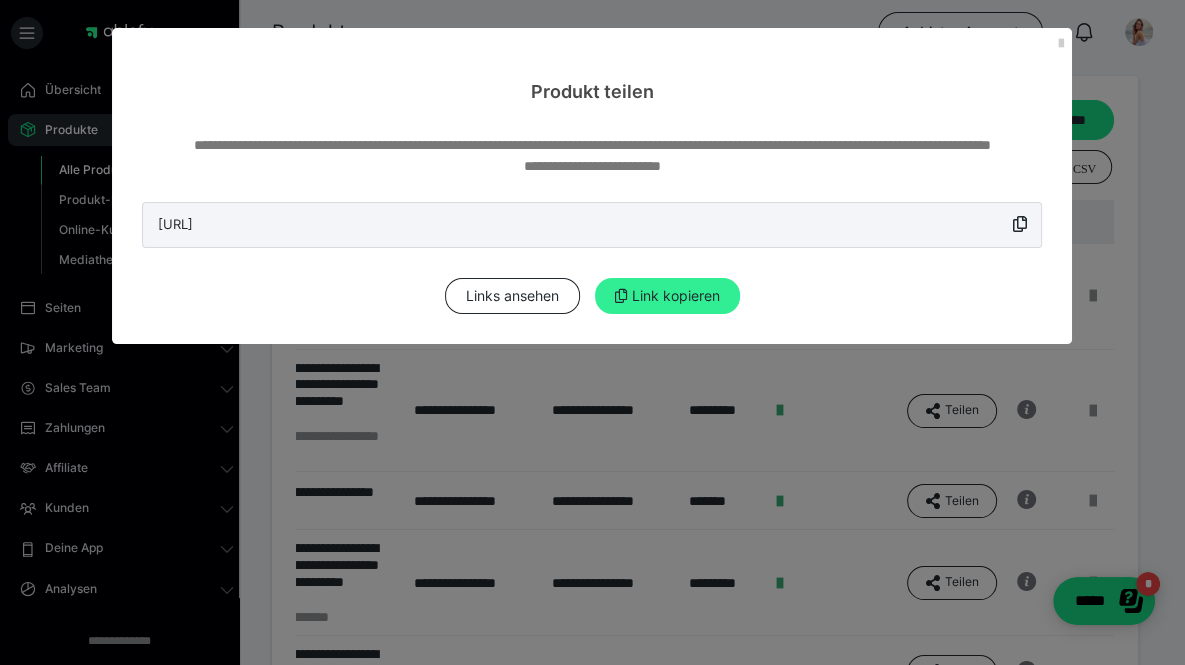 click on "Link kopieren" at bounding box center [667, 296] 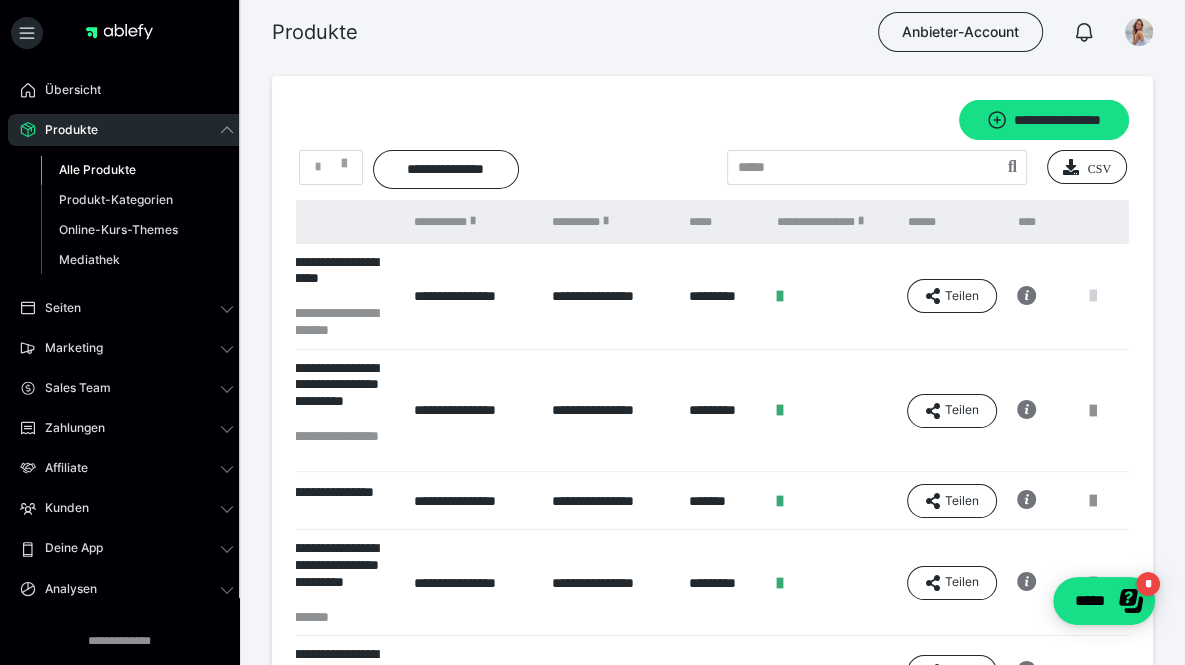 click at bounding box center (1093, 296) 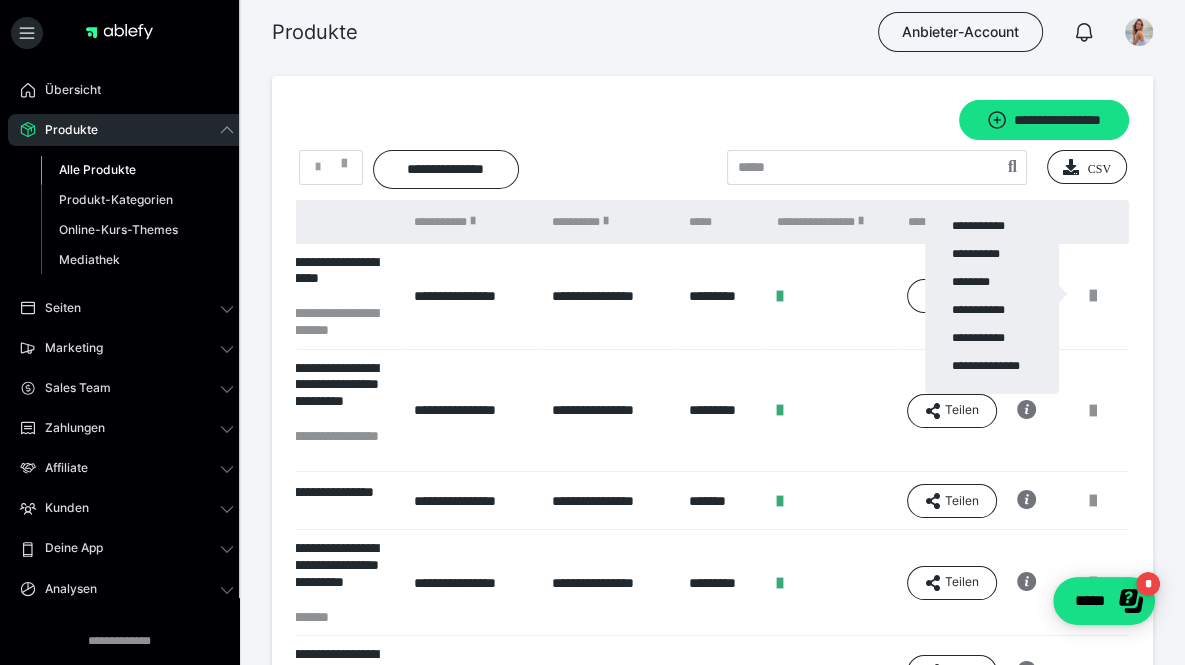click at bounding box center [592, 332] 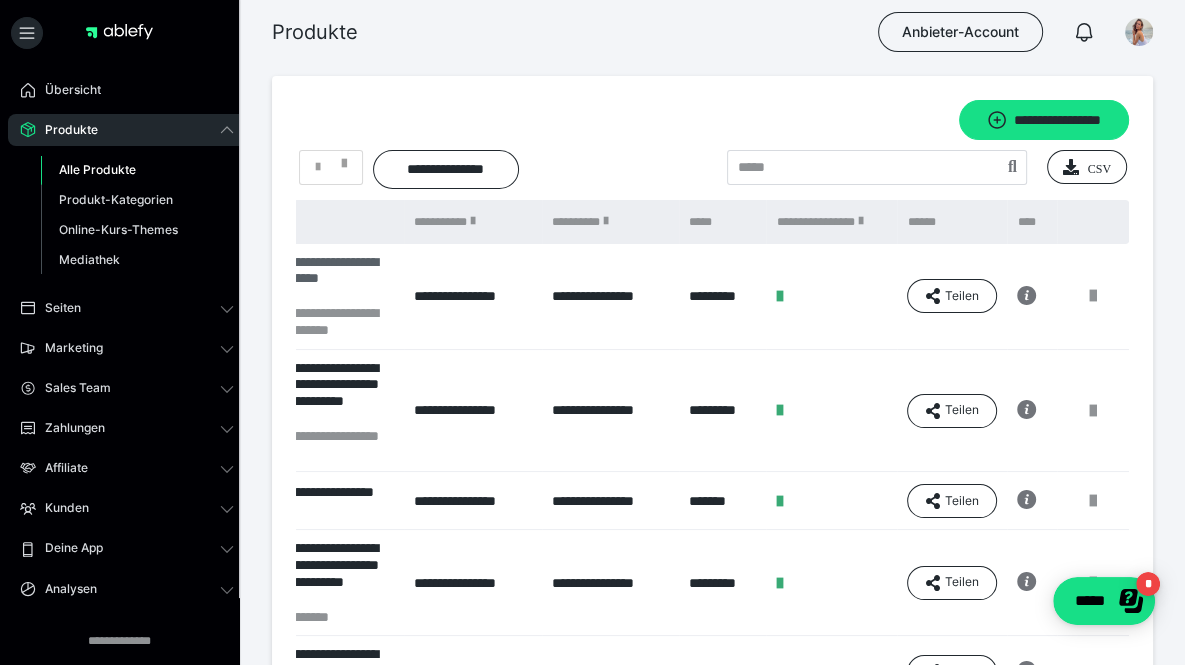 click on "**********" at bounding box center [338, 279] 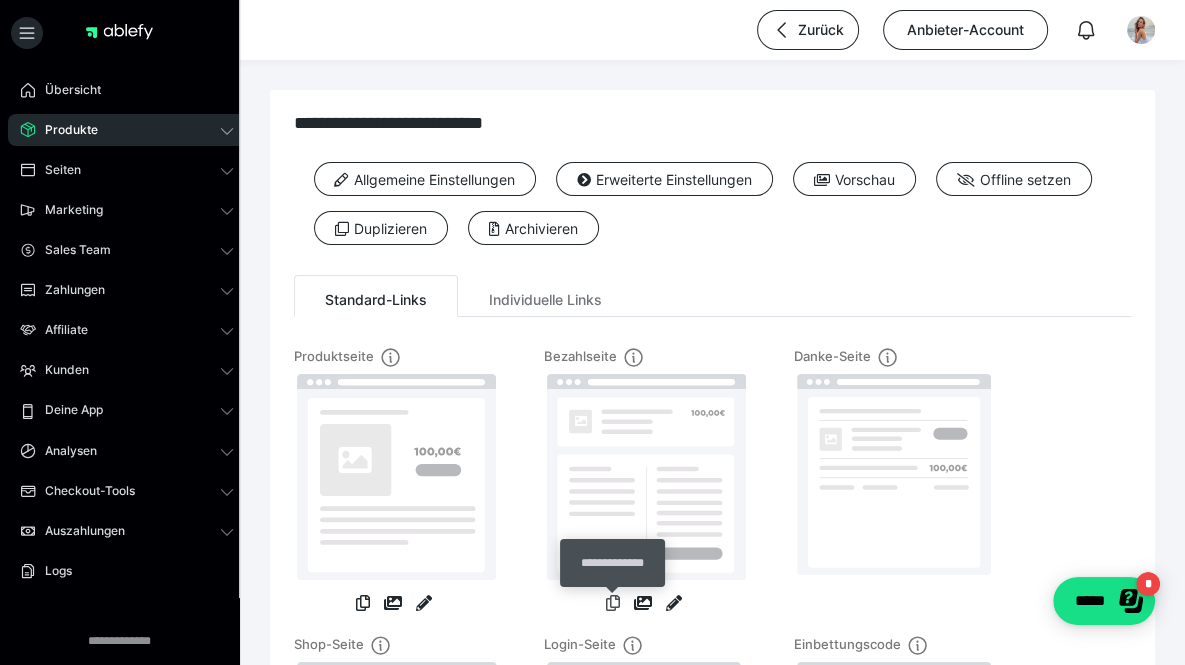 click at bounding box center [613, 603] 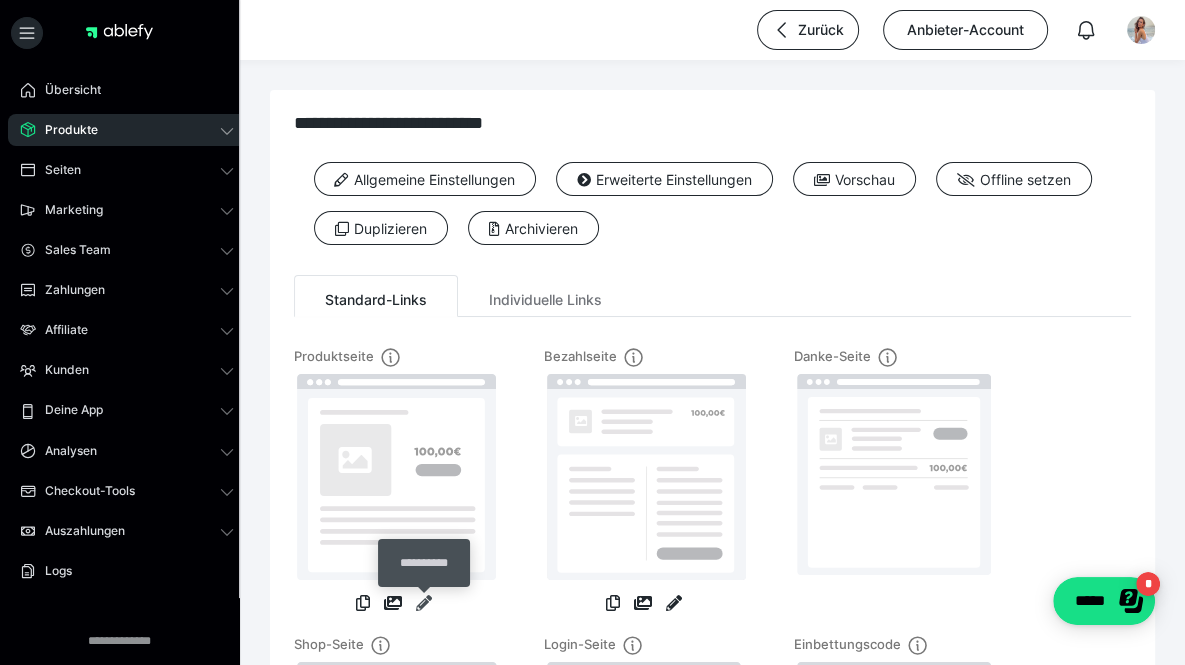 click at bounding box center [424, 603] 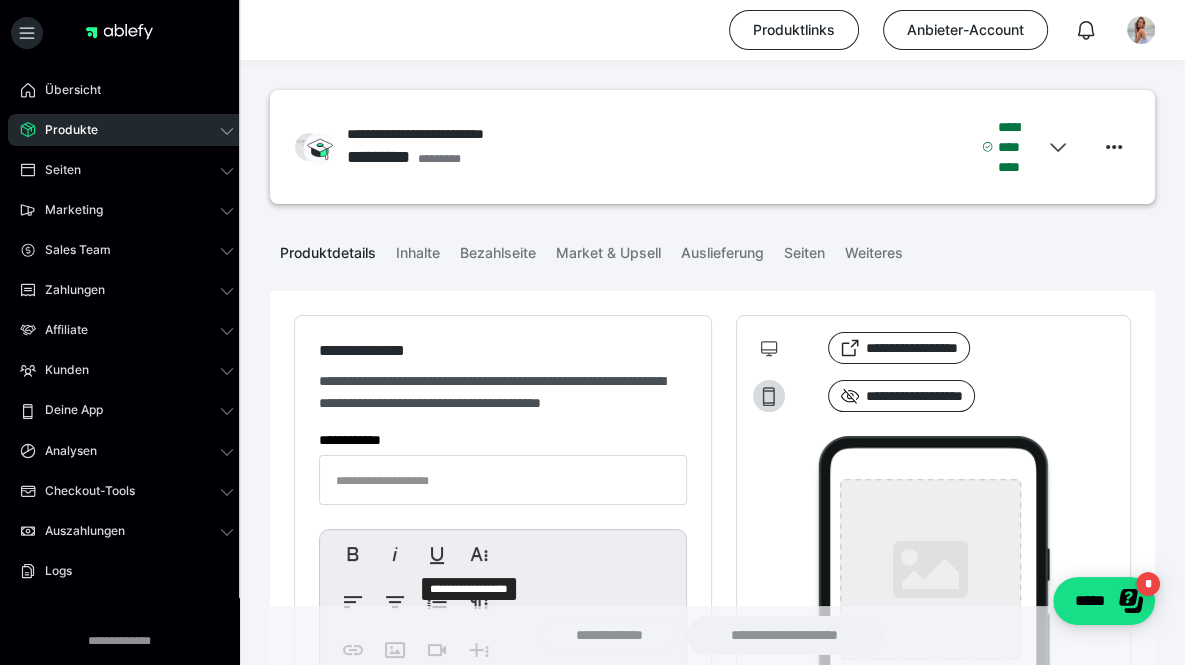 type on "**********" 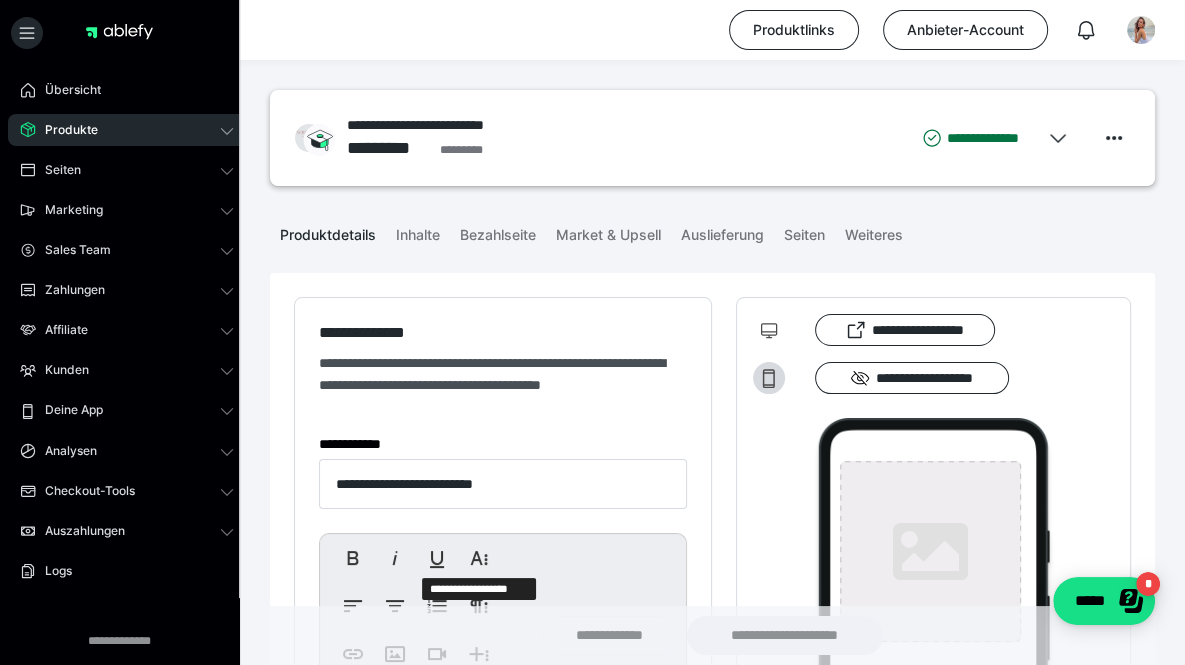 type on "**********" 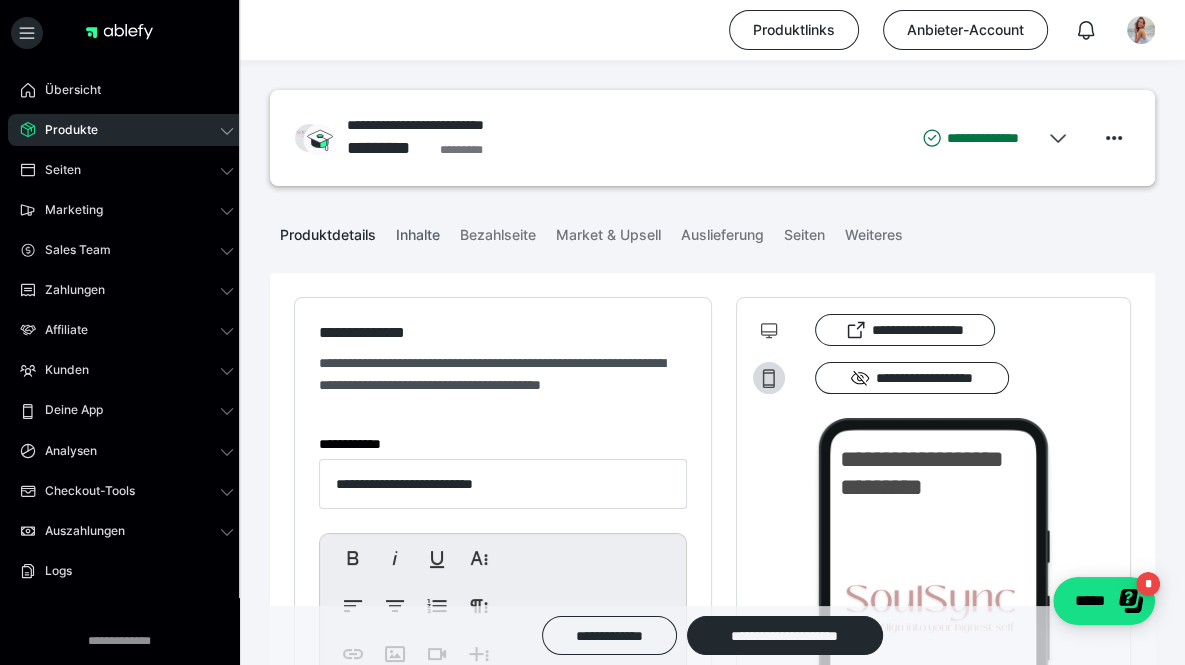 click on "Inhalte" at bounding box center (418, 231) 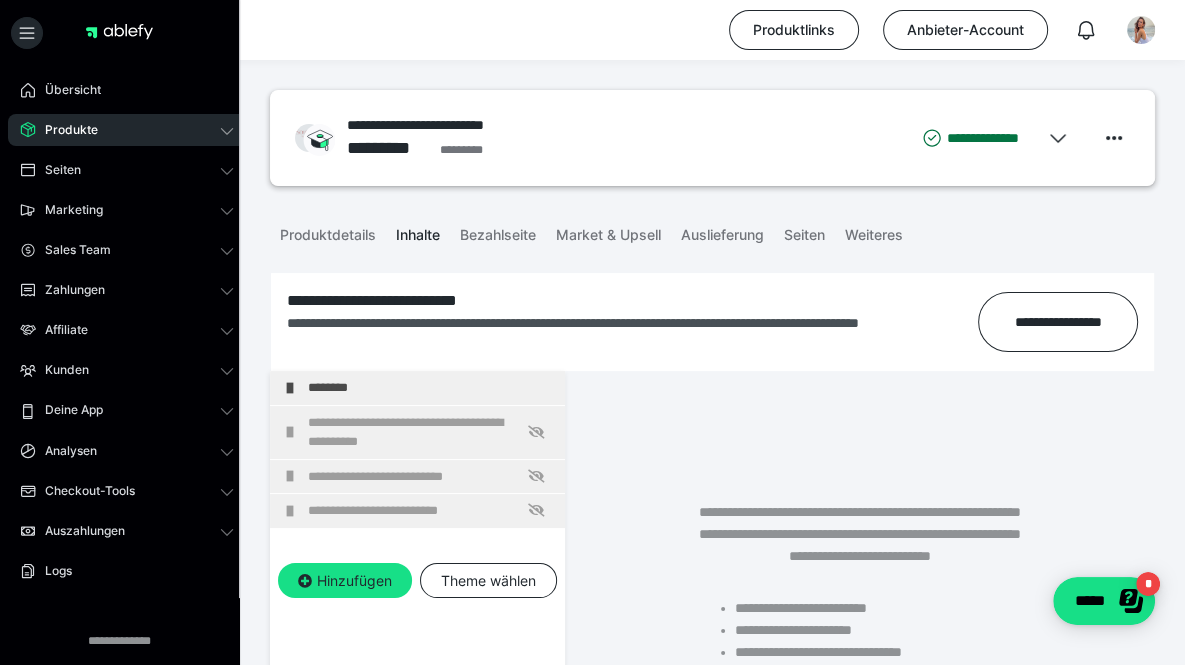 scroll, scrollTop: 42, scrollLeft: 0, axis: vertical 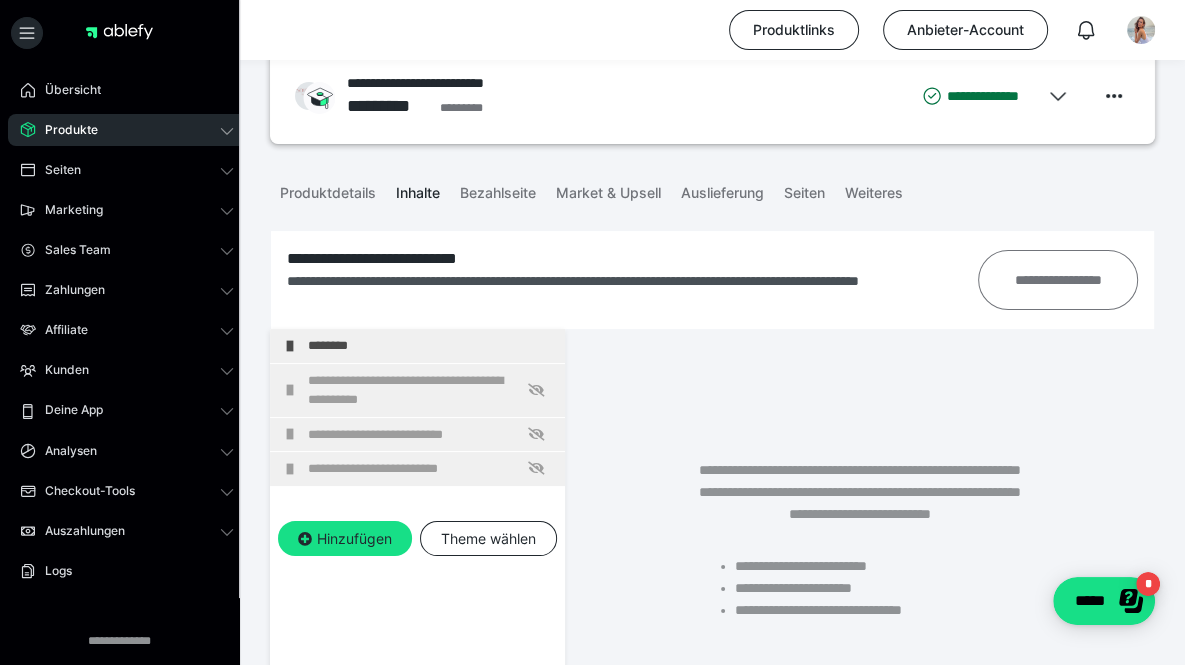 click on "**********" at bounding box center [1057, 280] 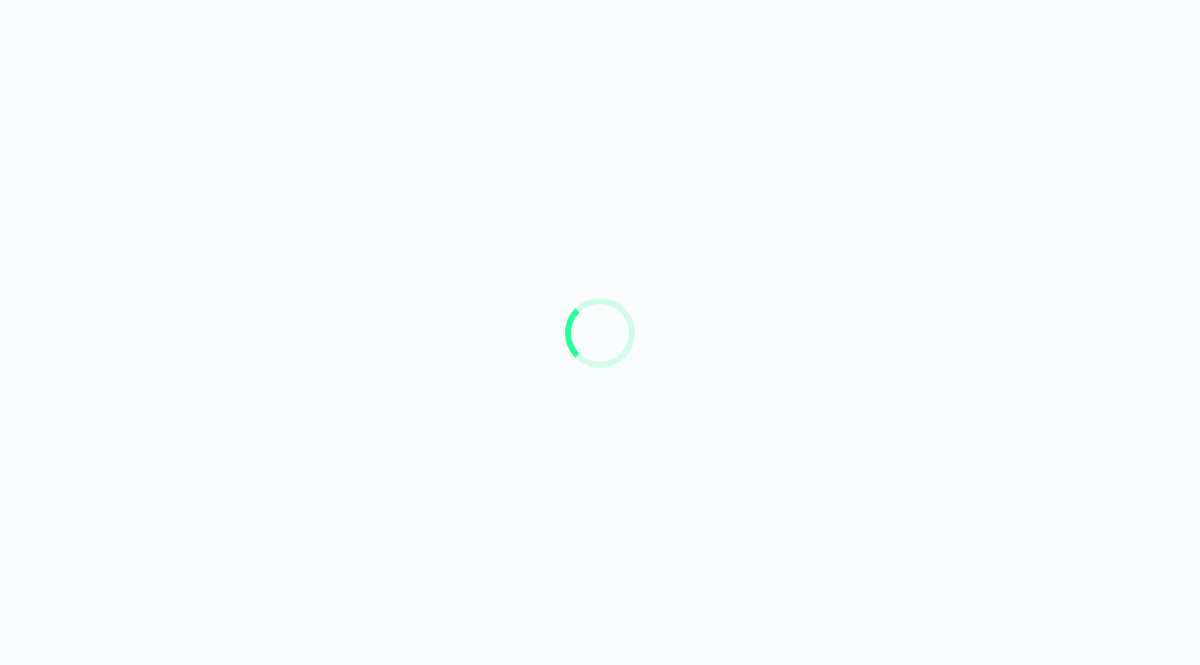 scroll, scrollTop: 0, scrollLeft: 0, axis: both 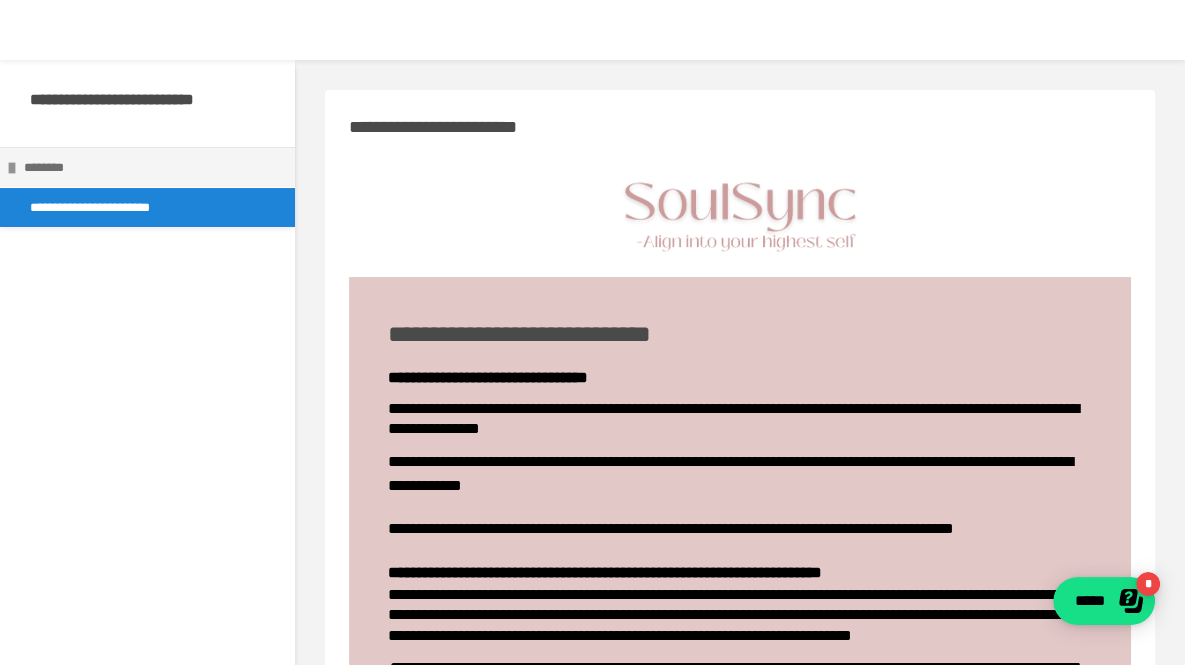 click on "********" at bounding box center (147, 167) 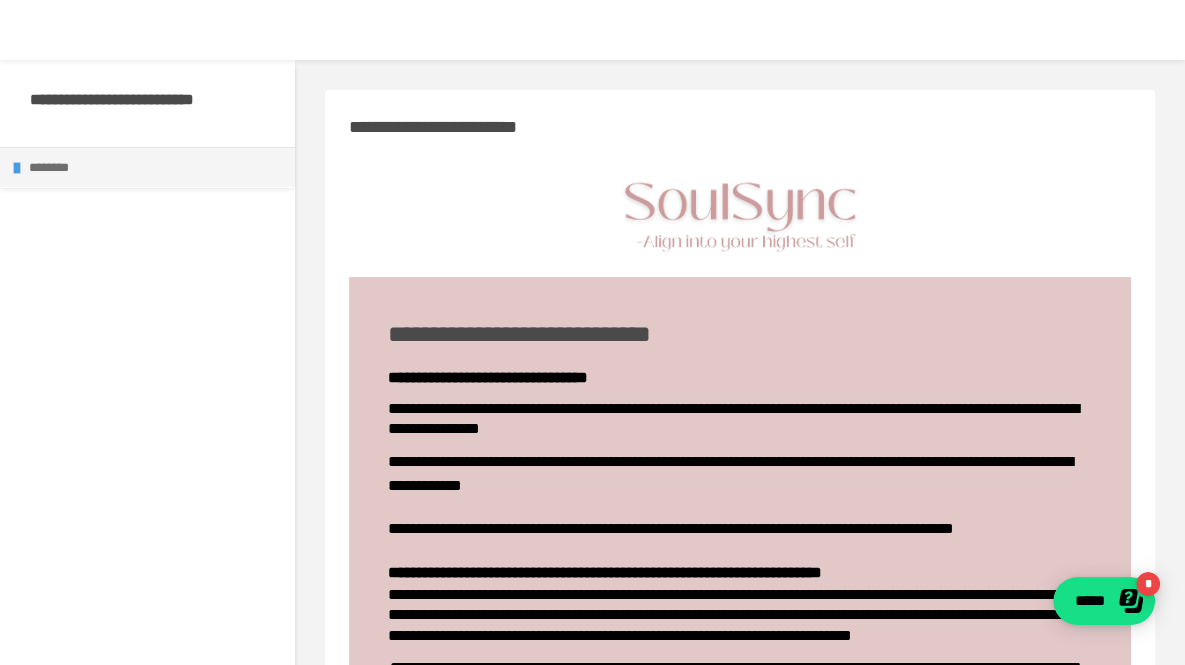 click on "********" at bounding box center [147, 167] 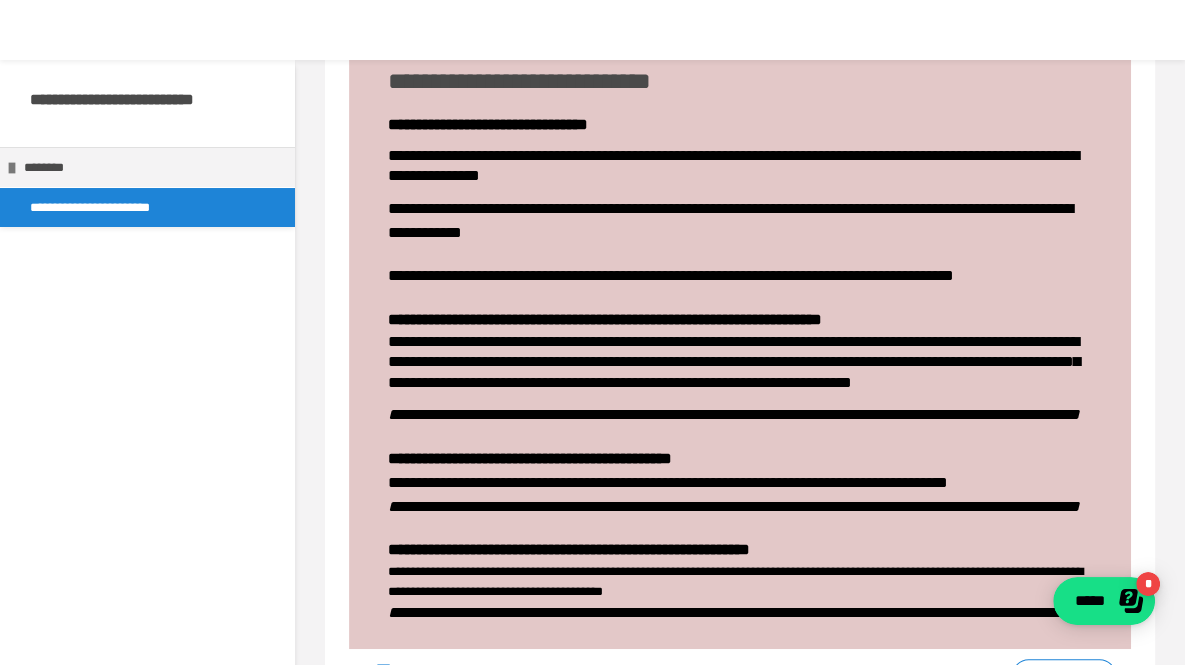 scroll, scrollTop: 258, scrollLeft: 0, axis: vertical 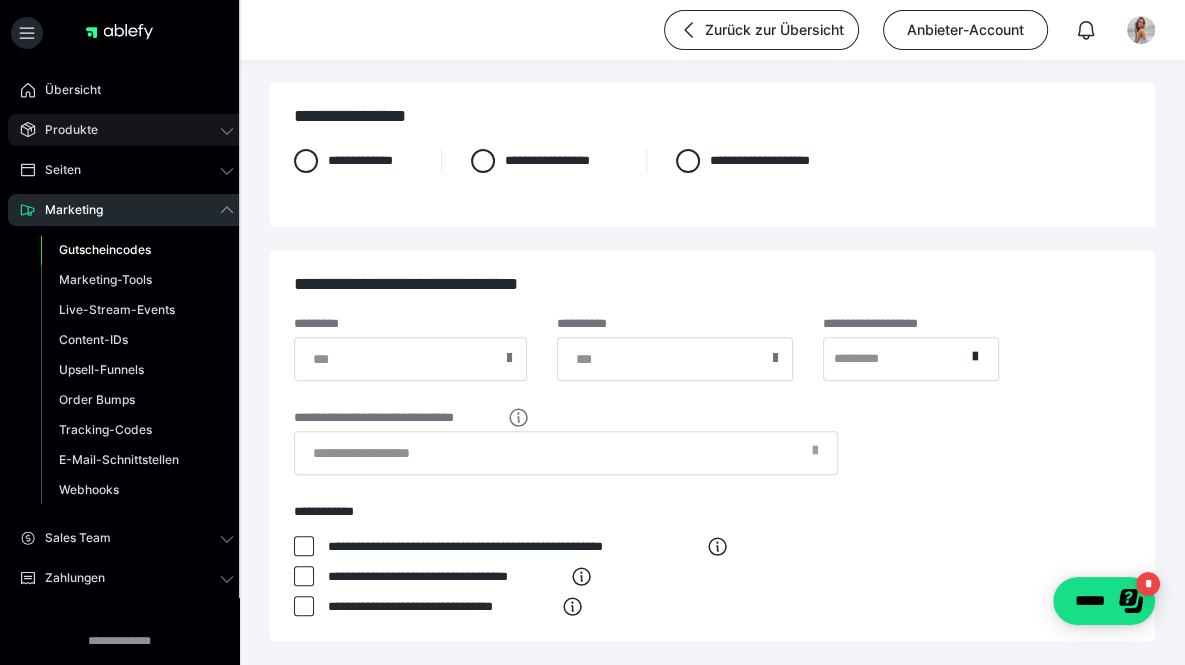 click on "Produkte" at bounding box center [127, 130] 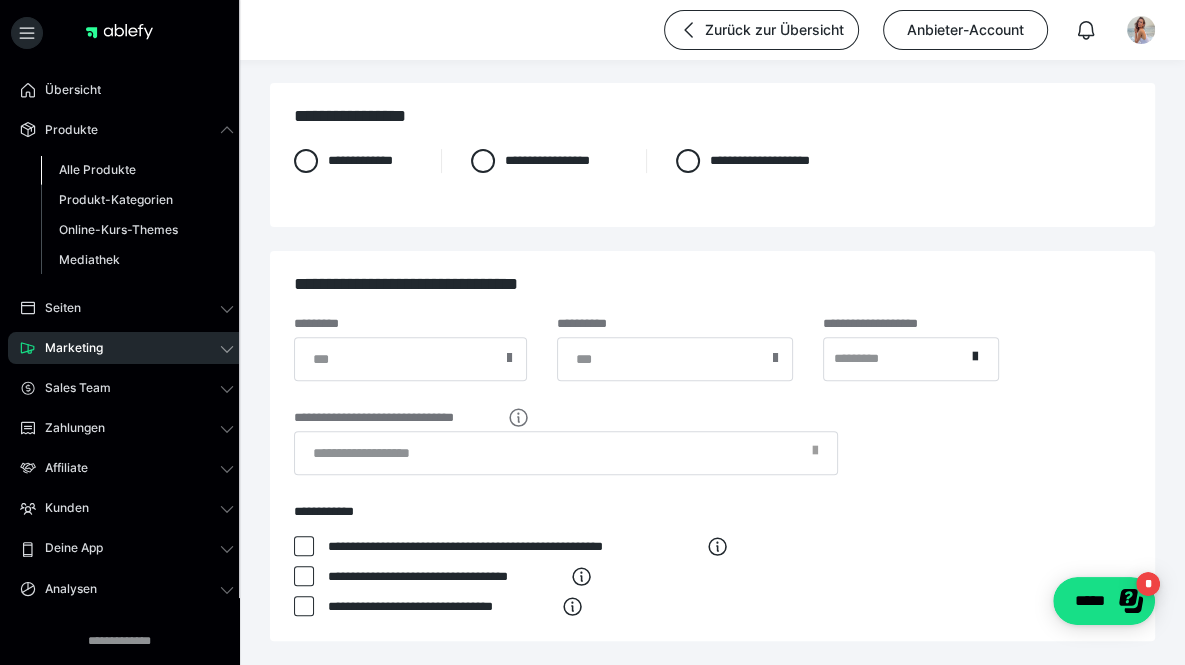 click on "Alle Produkte" at bounding box center [137, 170] 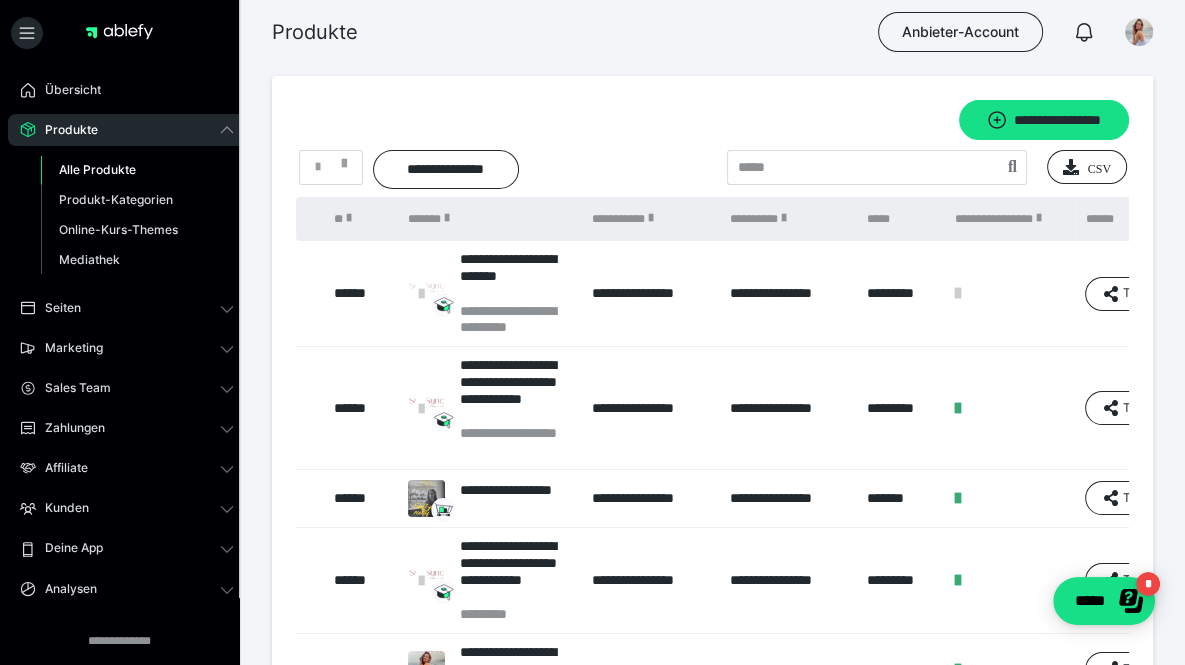 scroll, scrollTop: 0, scrollLeft: 178, axis: horizontal 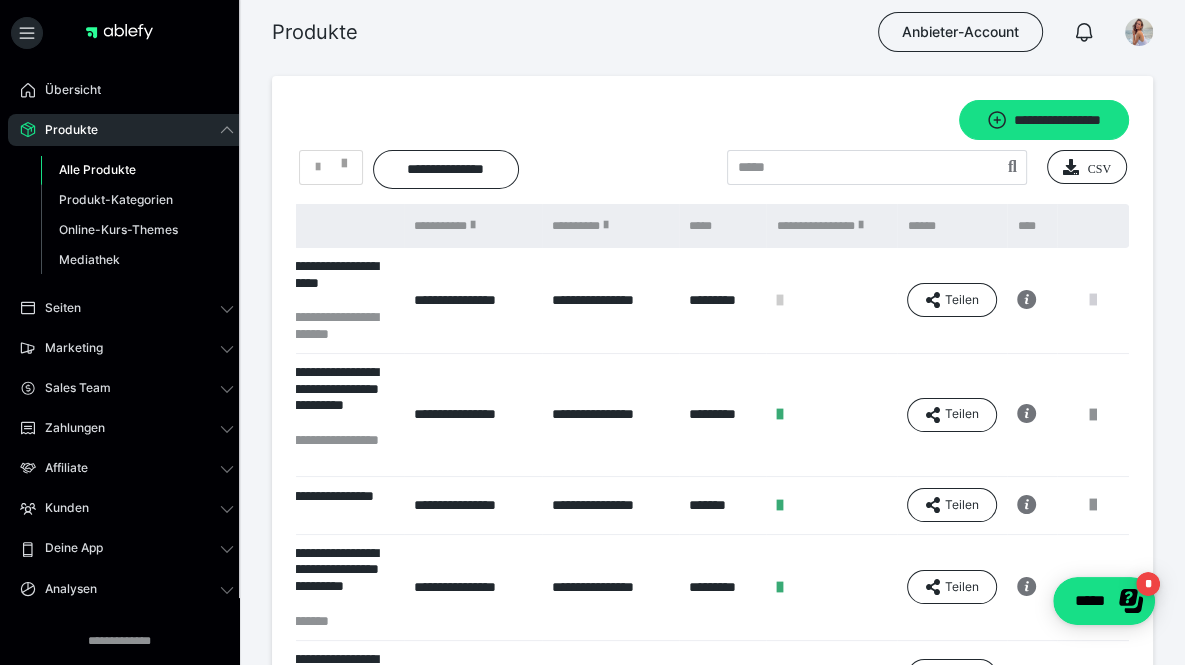 click at bounding box center (1093, 300) 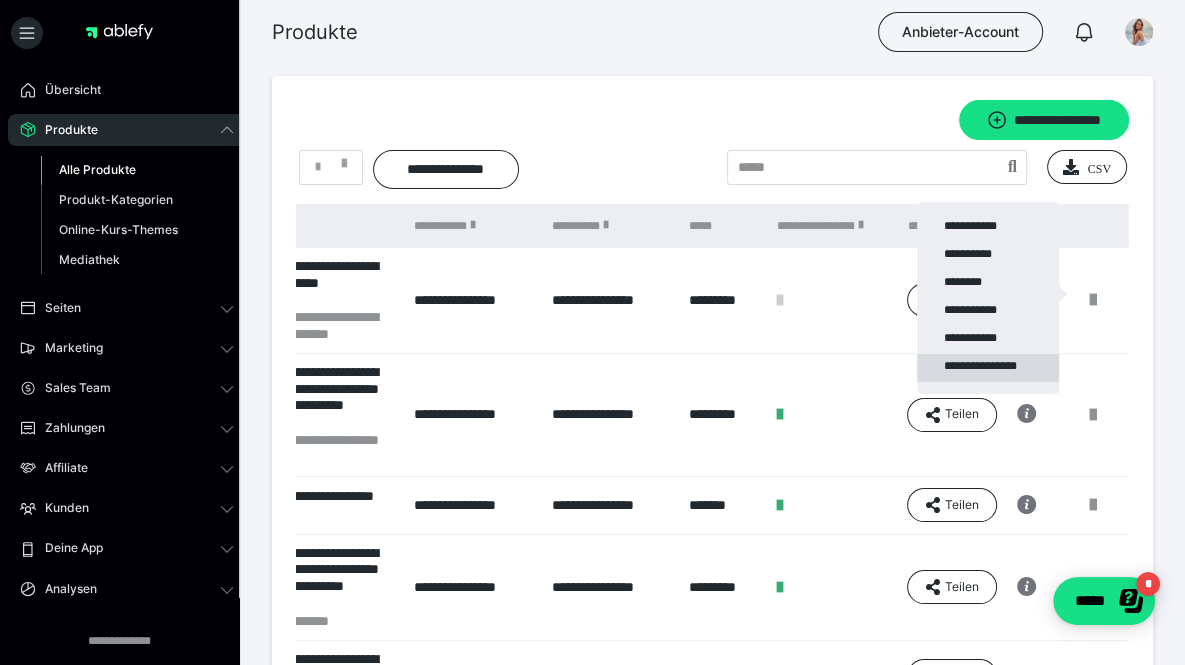 click on "**********" at bounding box center [988, 368] 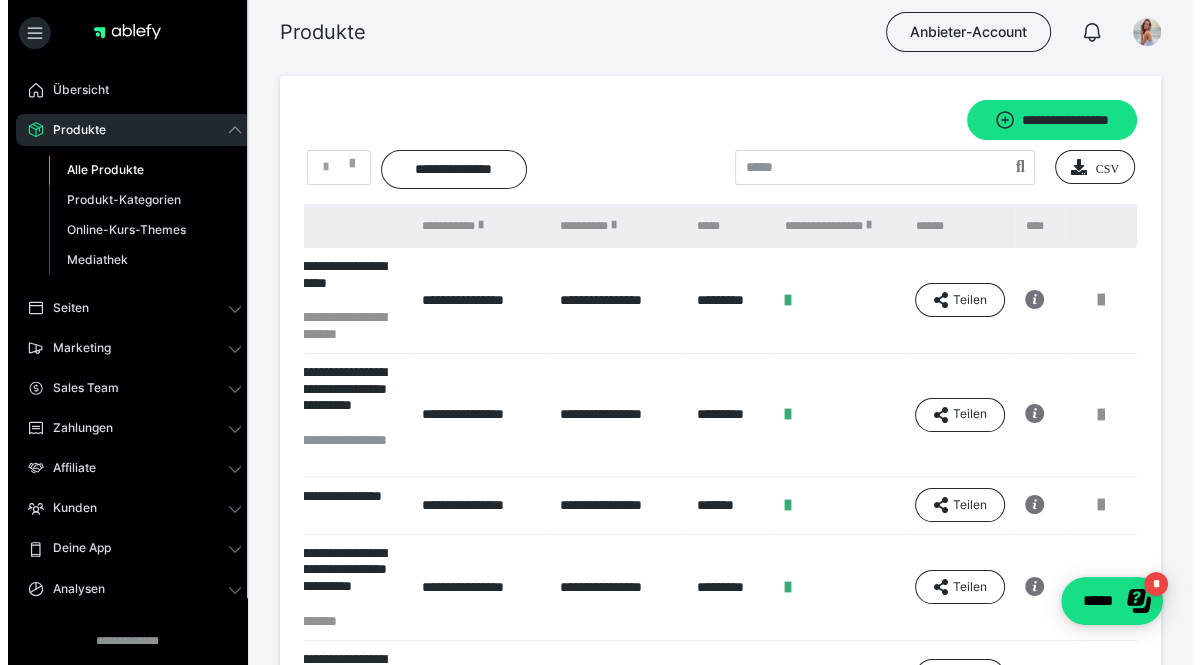 scroll, scrollTop: 0, scrollLeft: 0, axis: both 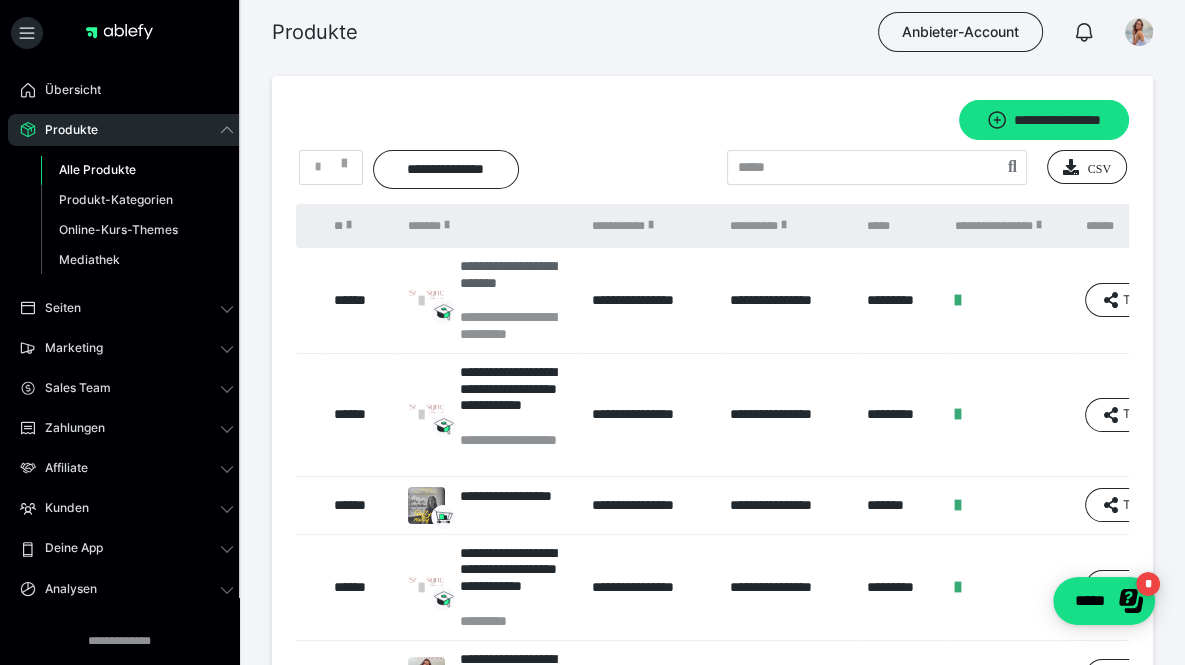 click on "**********" at bounding box center (516, 283) 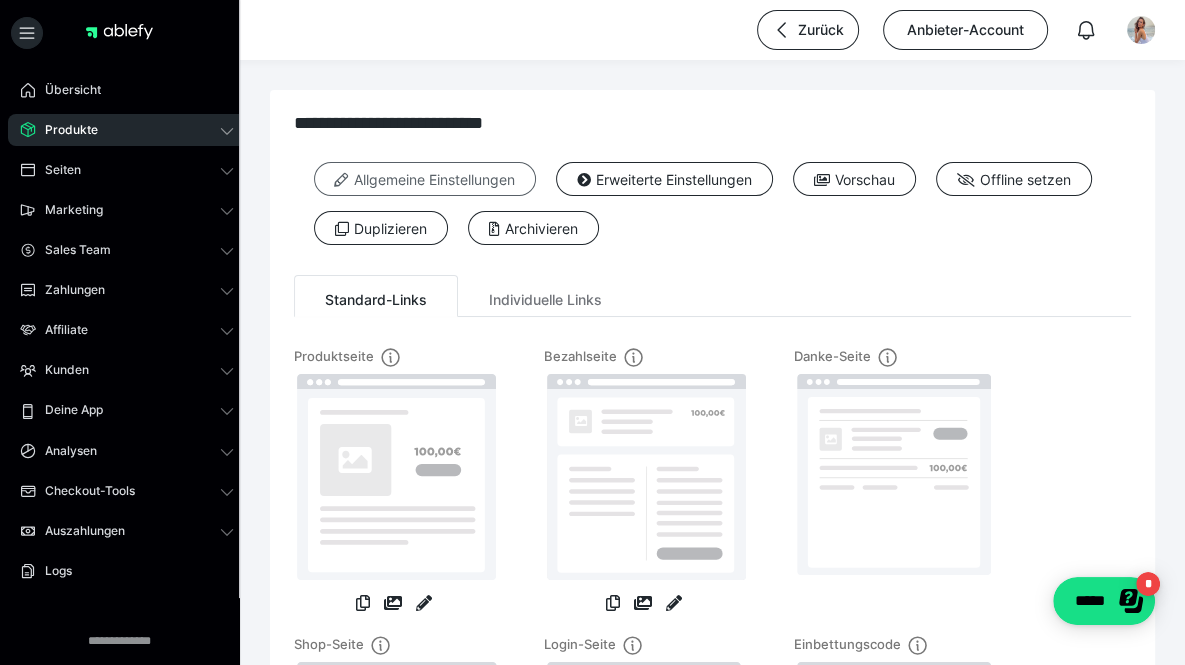 click on "Allgemeine Einstellungen" at bounding box center [425, 179] 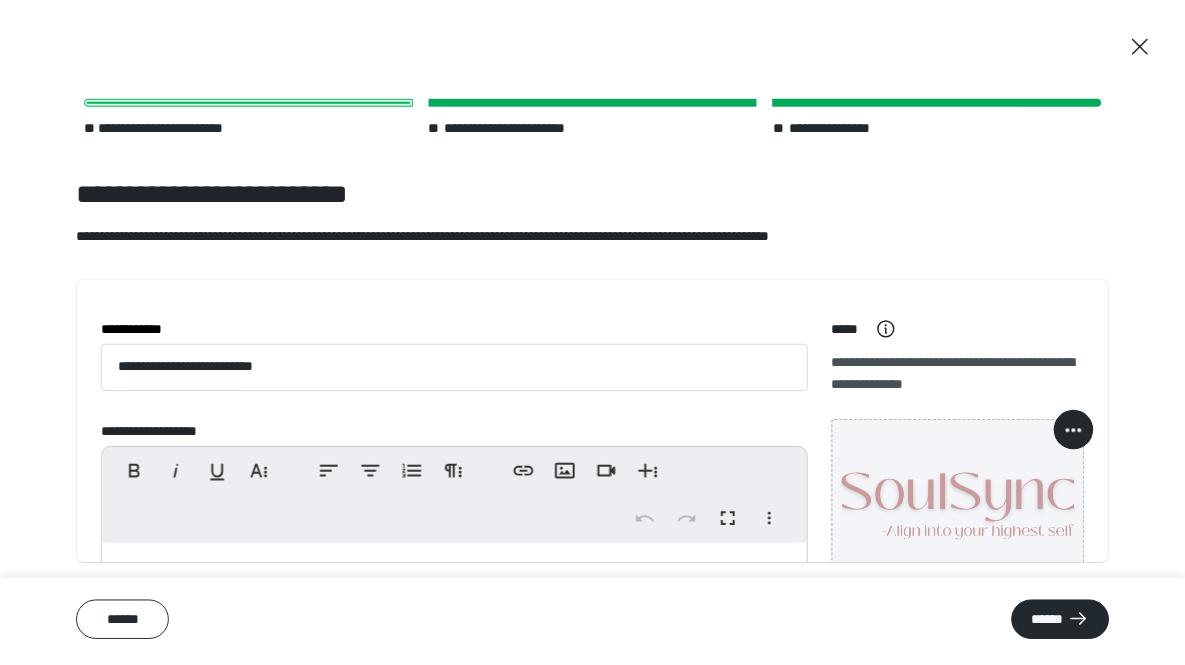 scroll, scrollTop: 65, scrollLeft: 0, axis: vertical 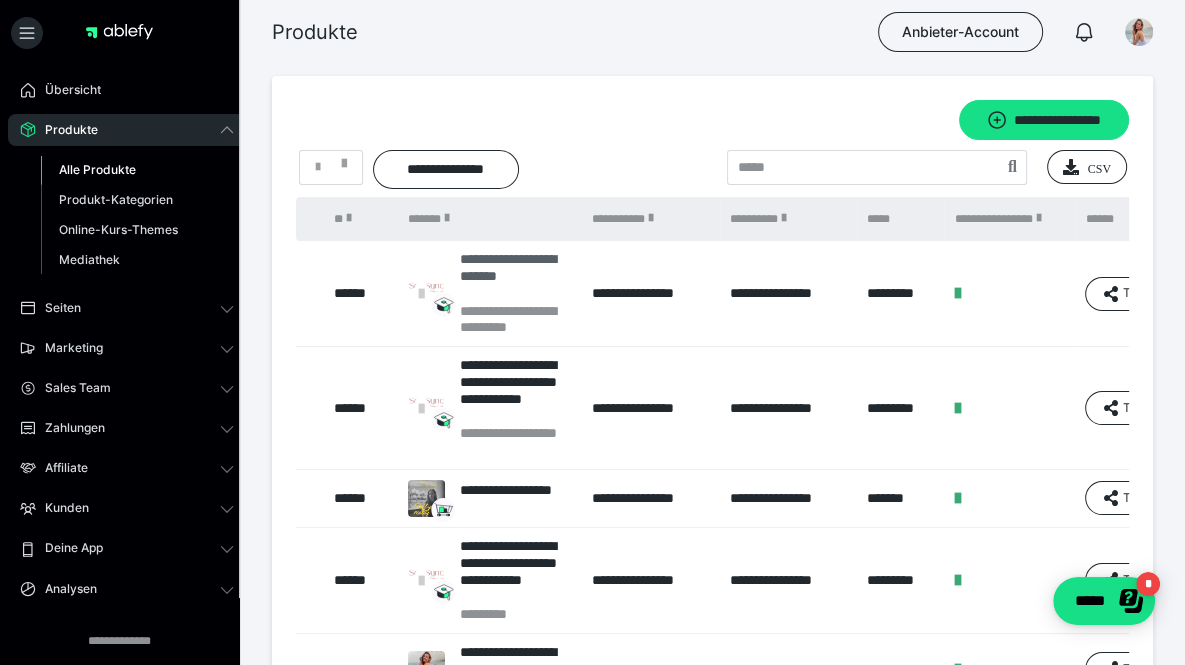 click on "**********" at bounding box center (516, 276) 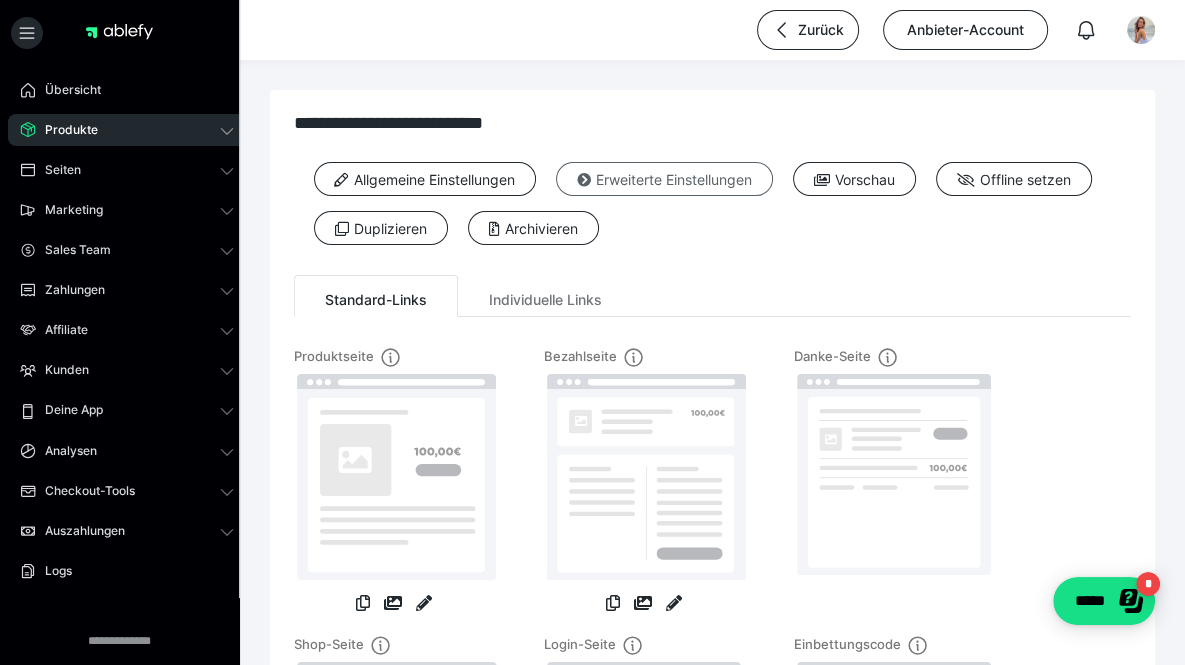 click on "Erweiterte Einstellungen" at bounding box center [664, 179] 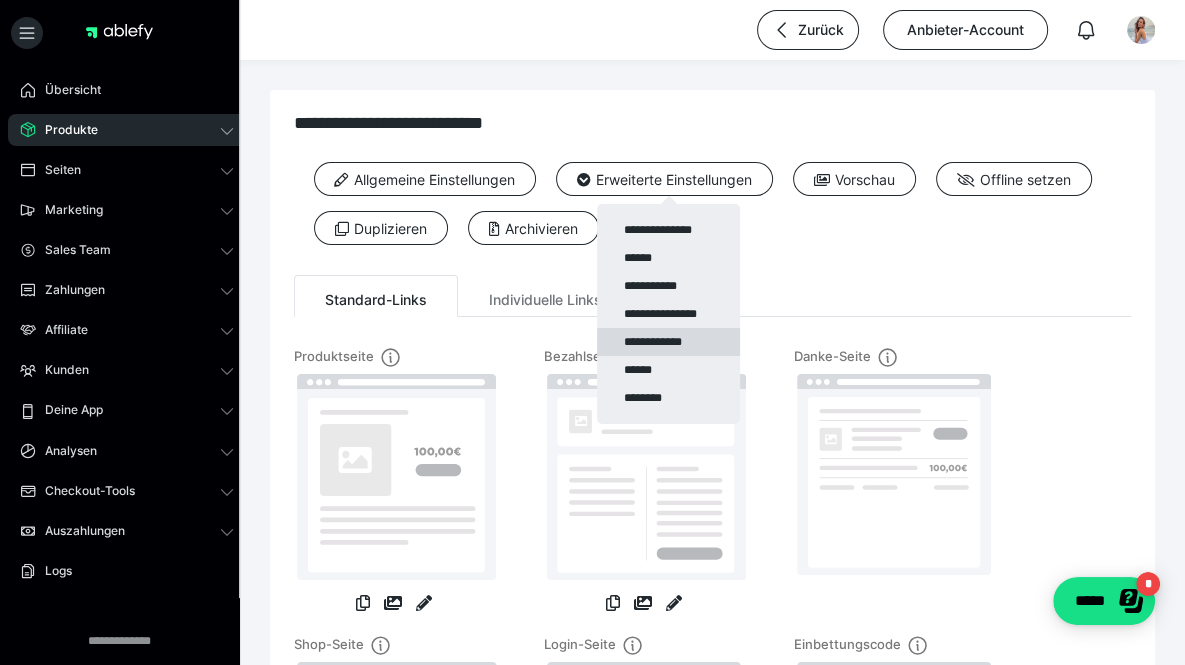 scroll, scrollTop: 36, scrollLeft: 0, axis: vertical 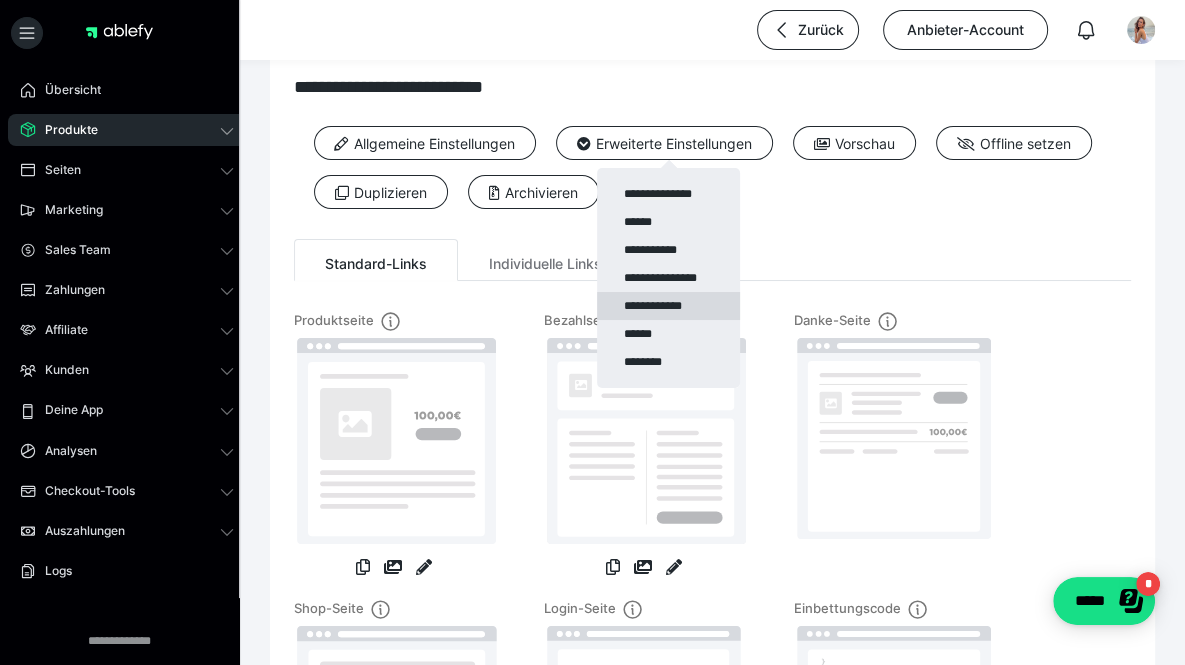 click on "**********" at bounding box center (668, 306) 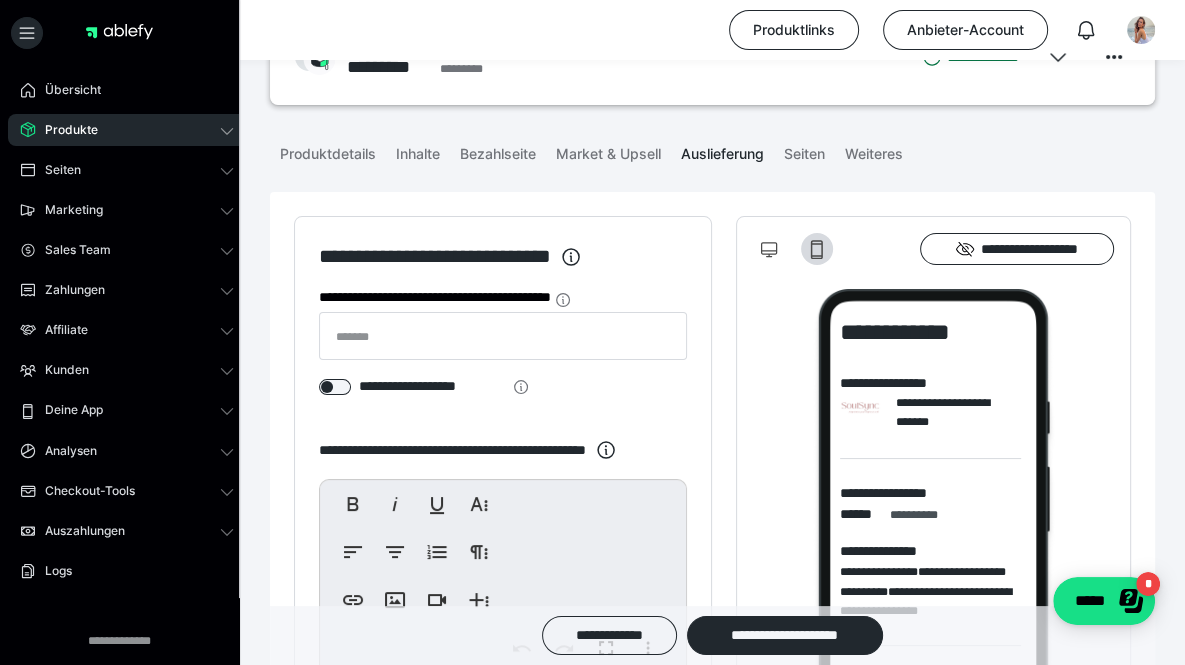 scroll, scrollTop: 78, scrollLeft: 0, axis: vertical 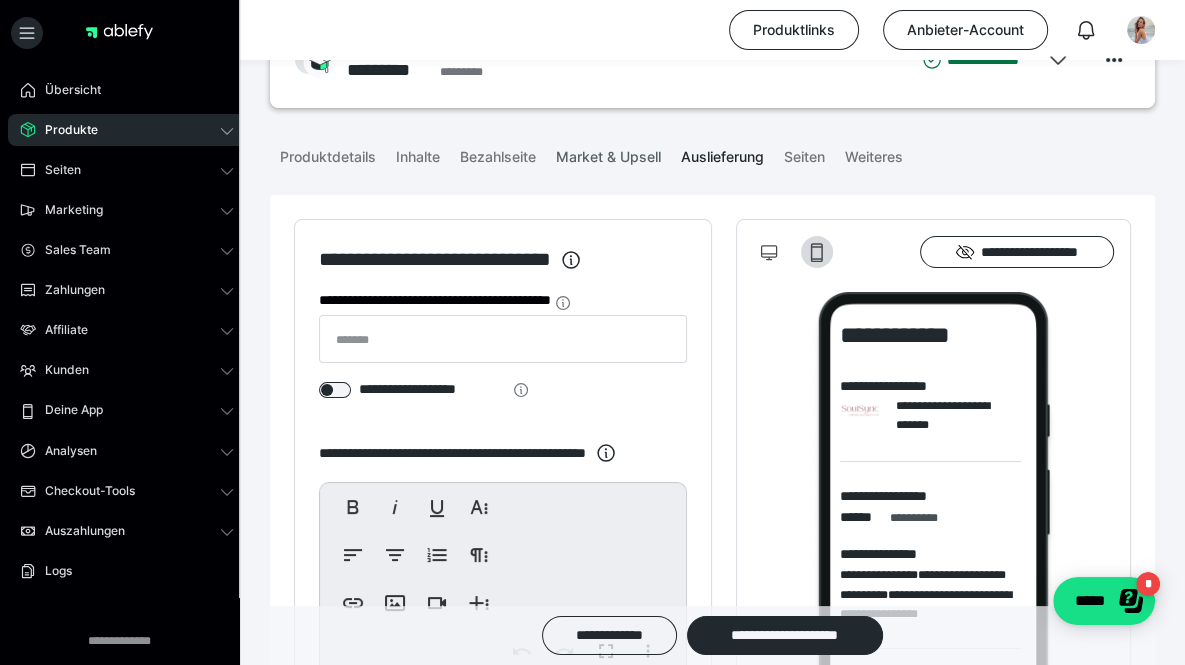 click on "Market & Upsell" at bounding box center [608, 153] 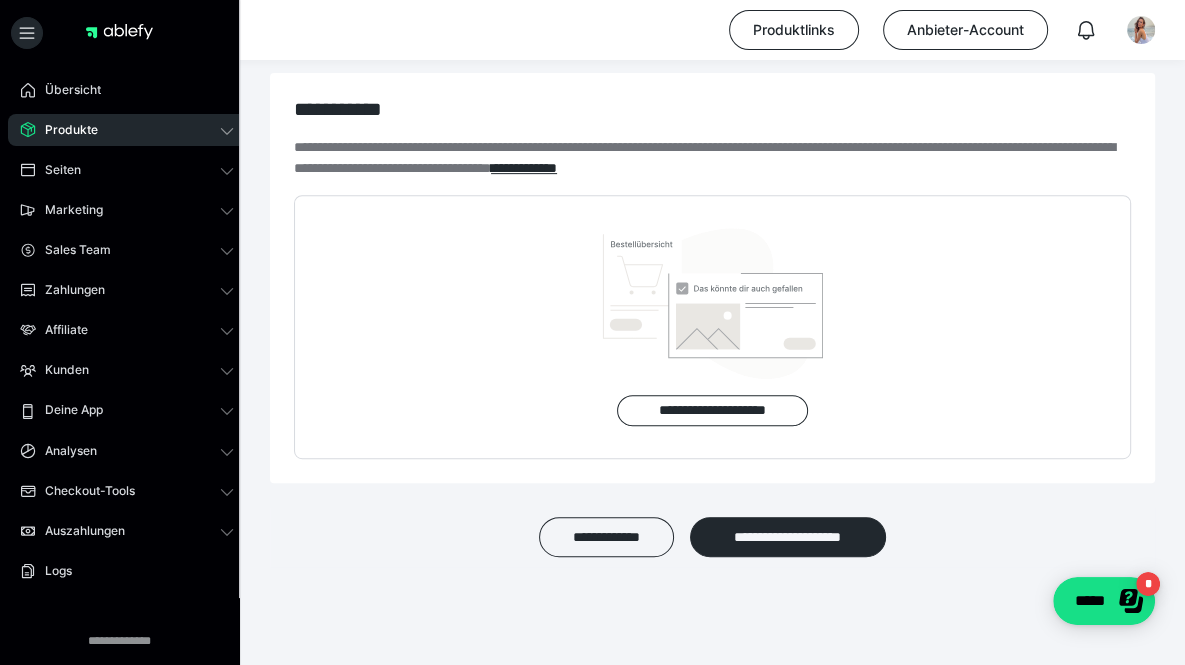 scroll, scrollTop: 4, scrollLeft: 0, axis: vertical 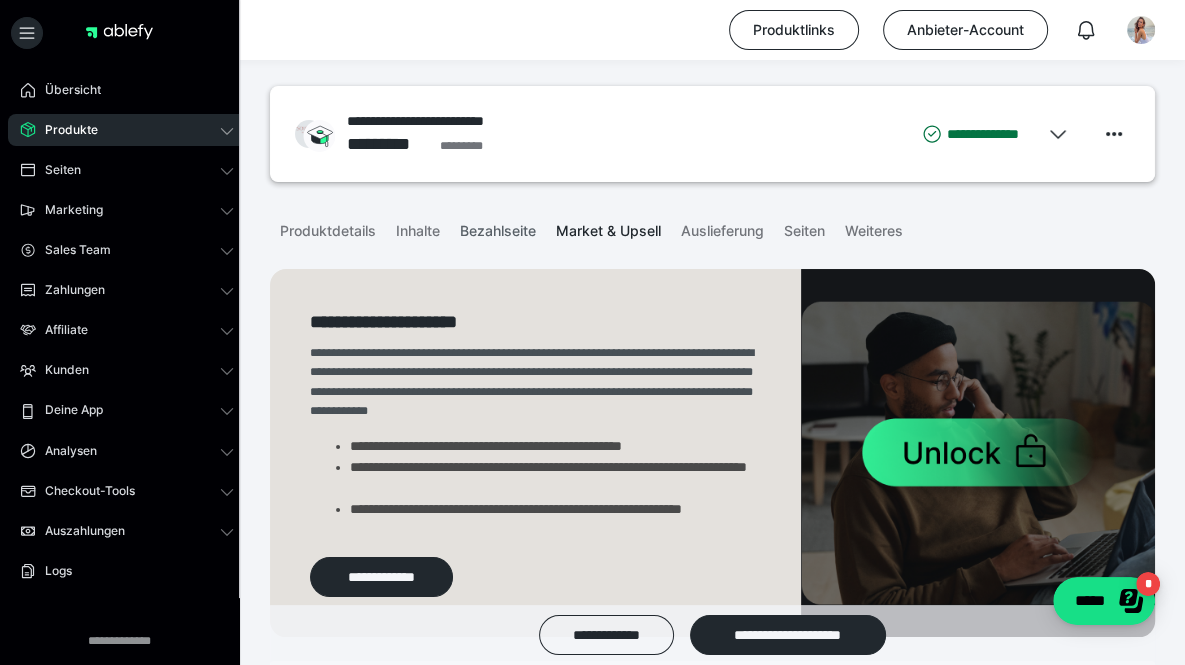 click on "Bezahlseite" at bounding box center (498, 227) 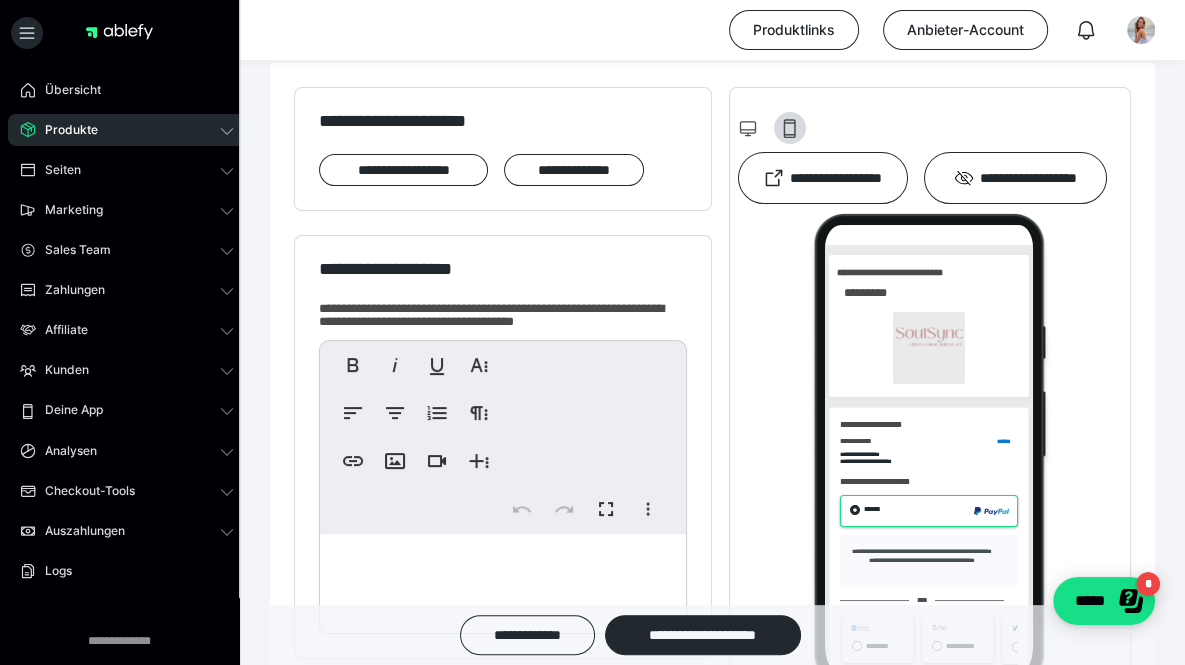scroll, scrollTop: 0, scrollLeft: 0, axis: both 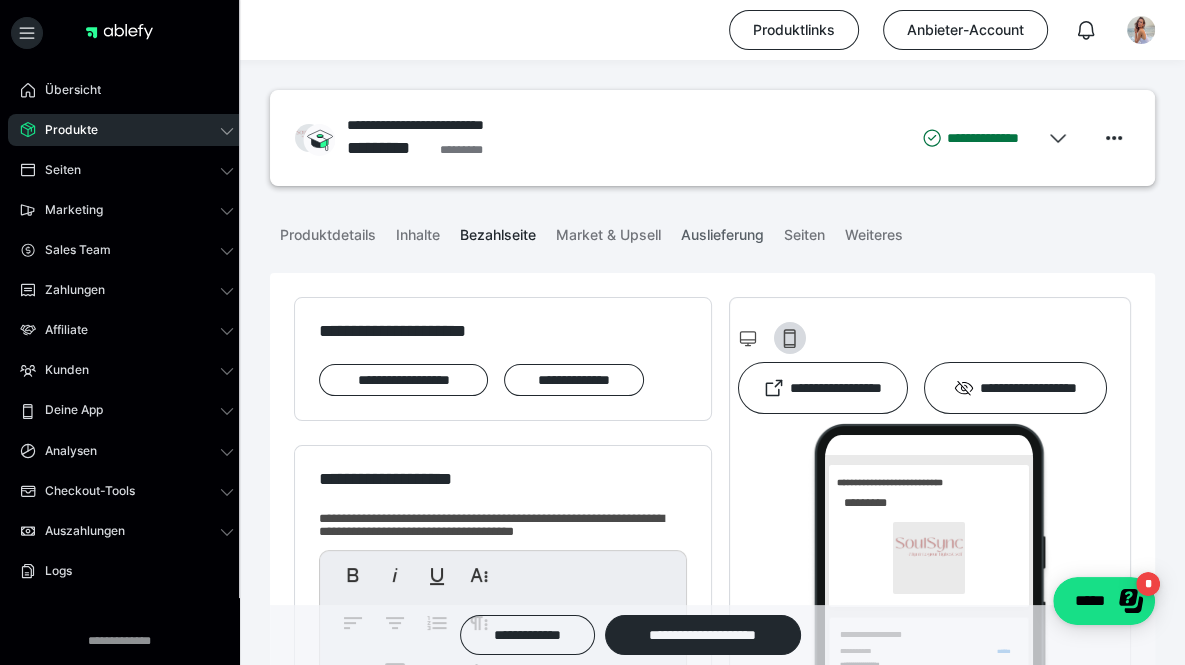click on "Auslieferung" at bounding box center [722, 231] 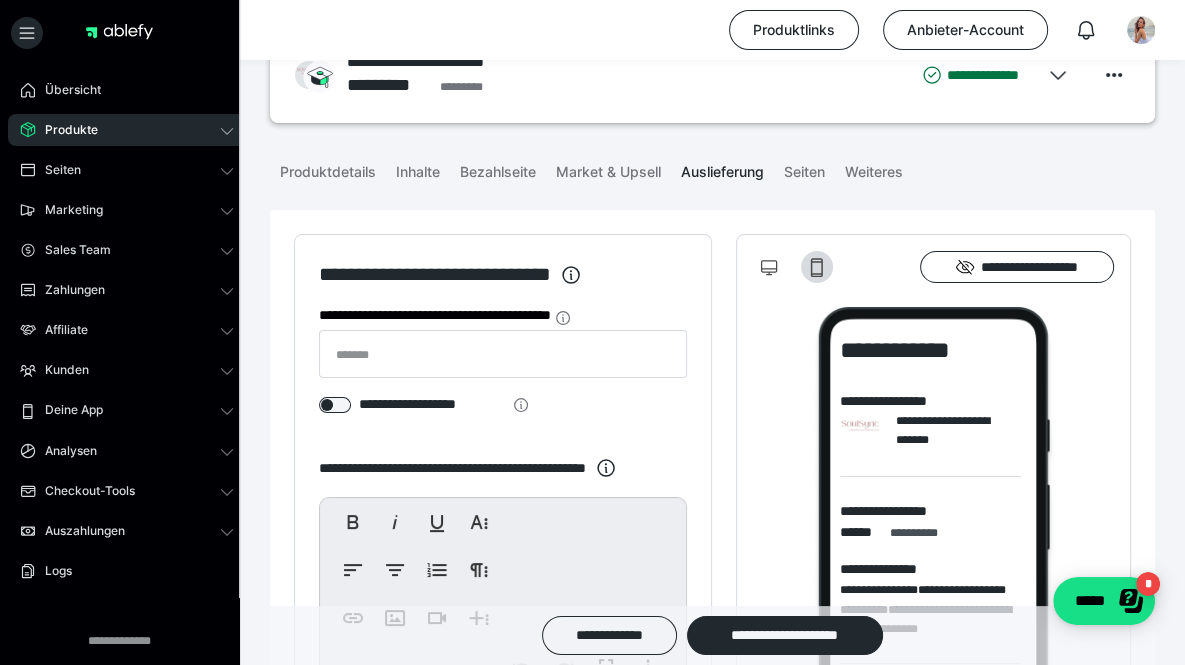 scroll, scrollTop: 0, scrollLeft: 0, axis: both 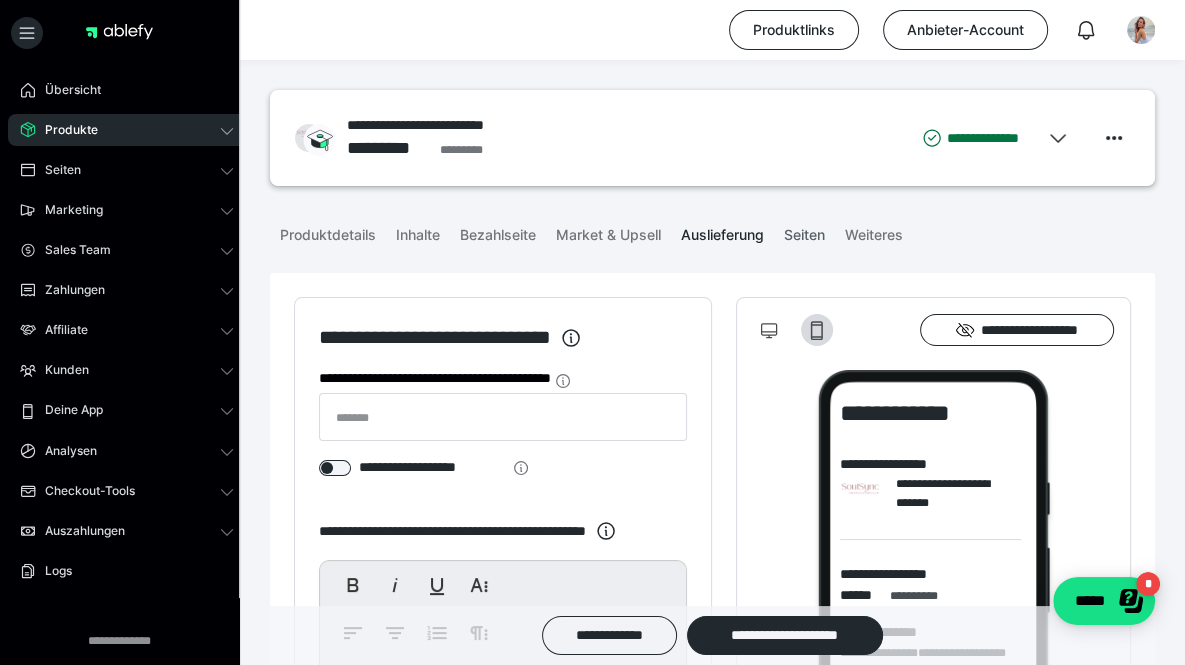 click on "Seiten" at bounding box center [804, 231] 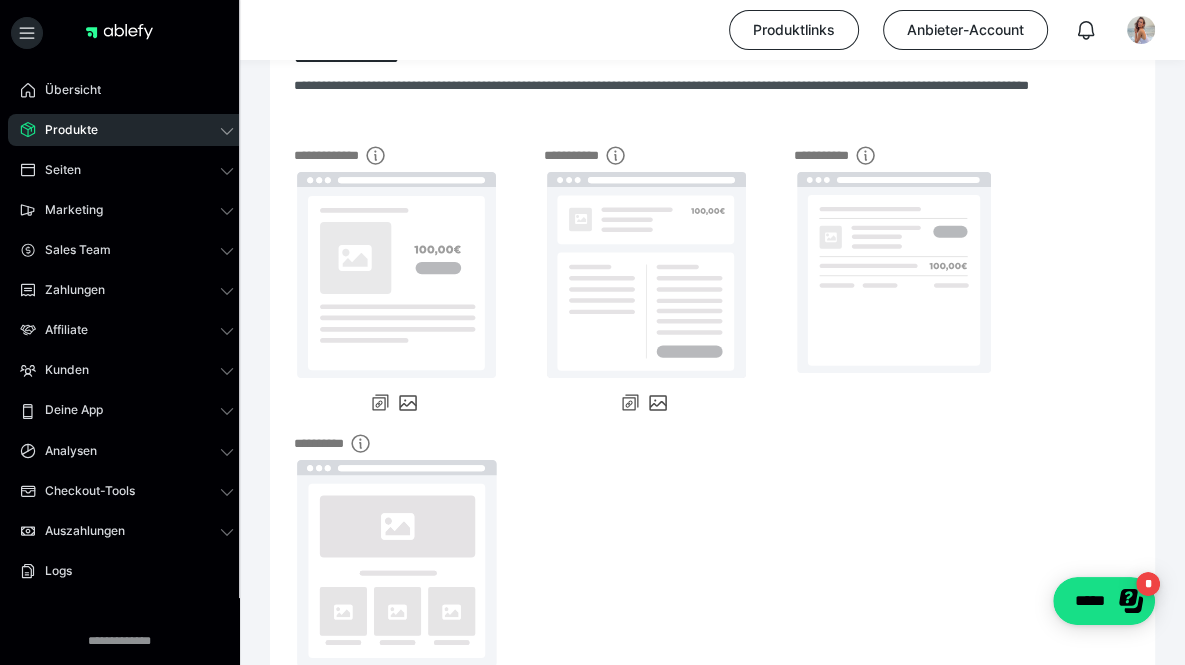 scroll, scrollTop: 0, scrollLeft: 0, axis: both 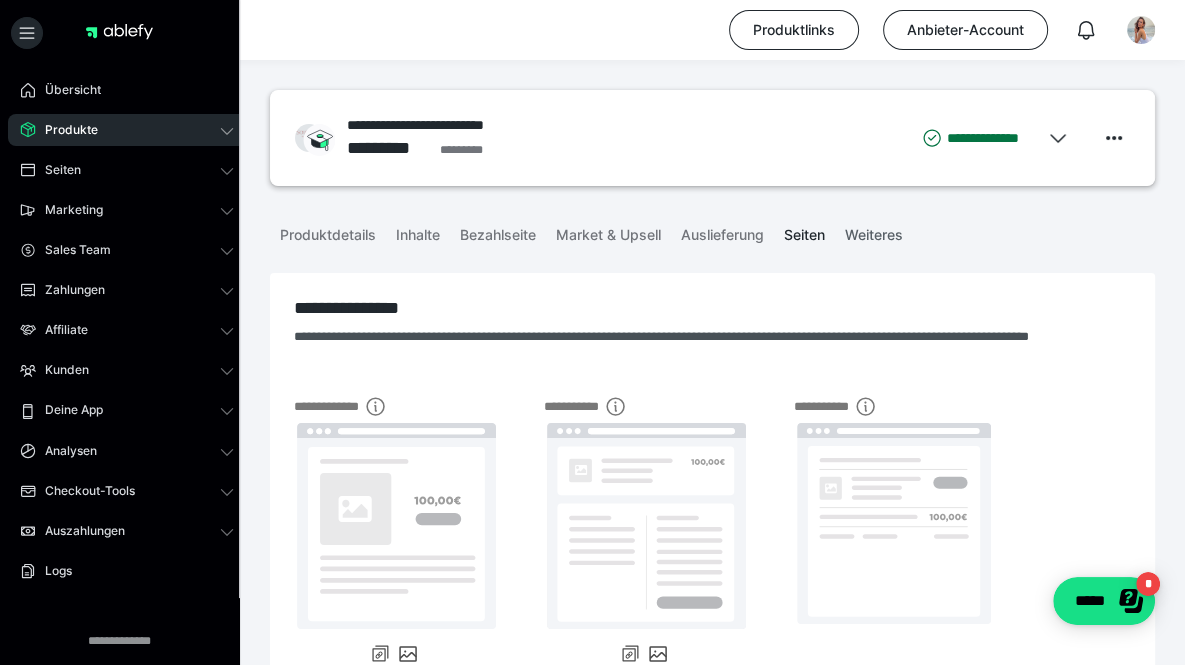 click on "Weiteres" at bounding box center [874, 231] 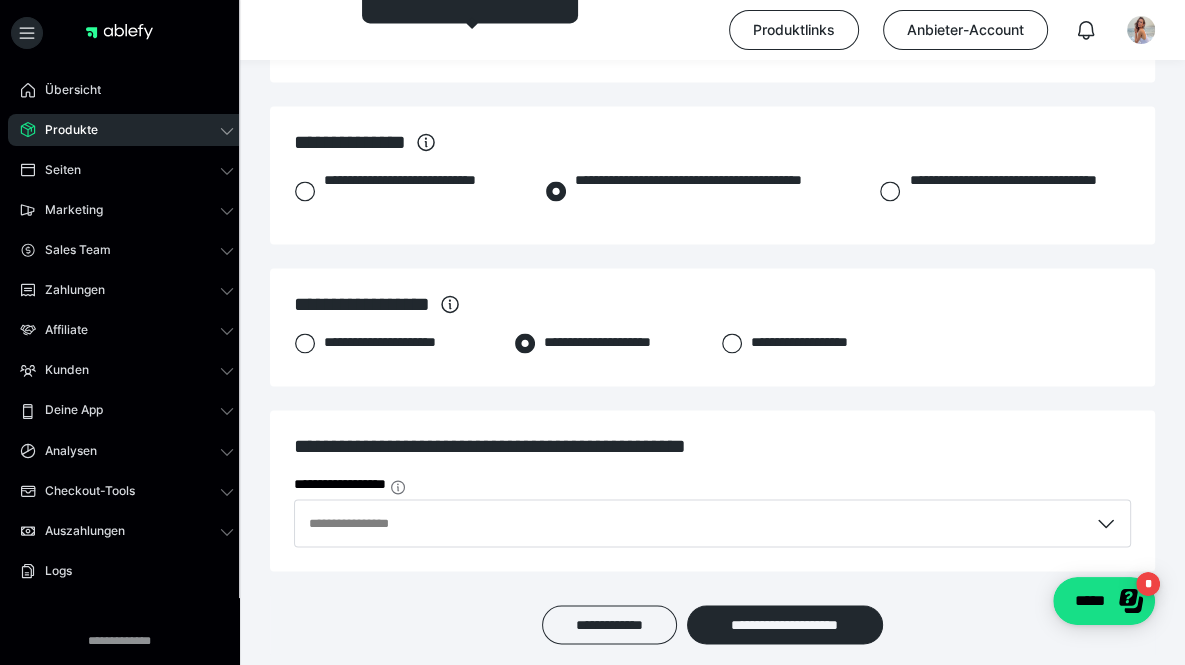 scroll, scrollTop: 2279, scrollLeft: 0, axis: vertical 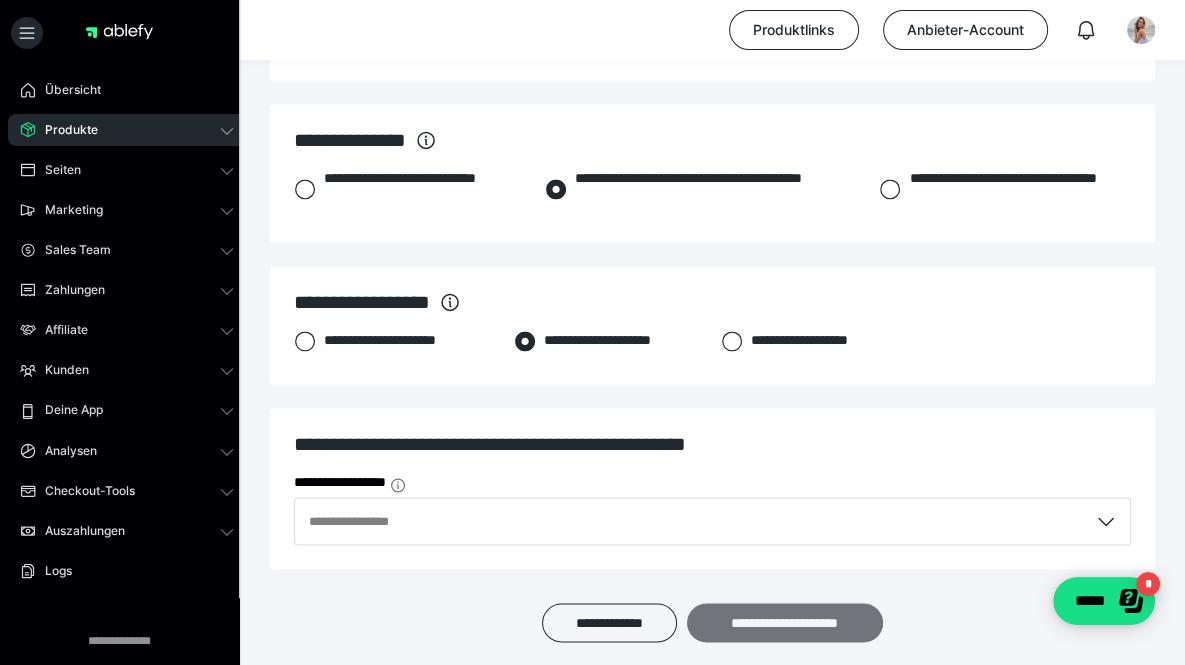 click on "**********" at bounding box center [785, 623] 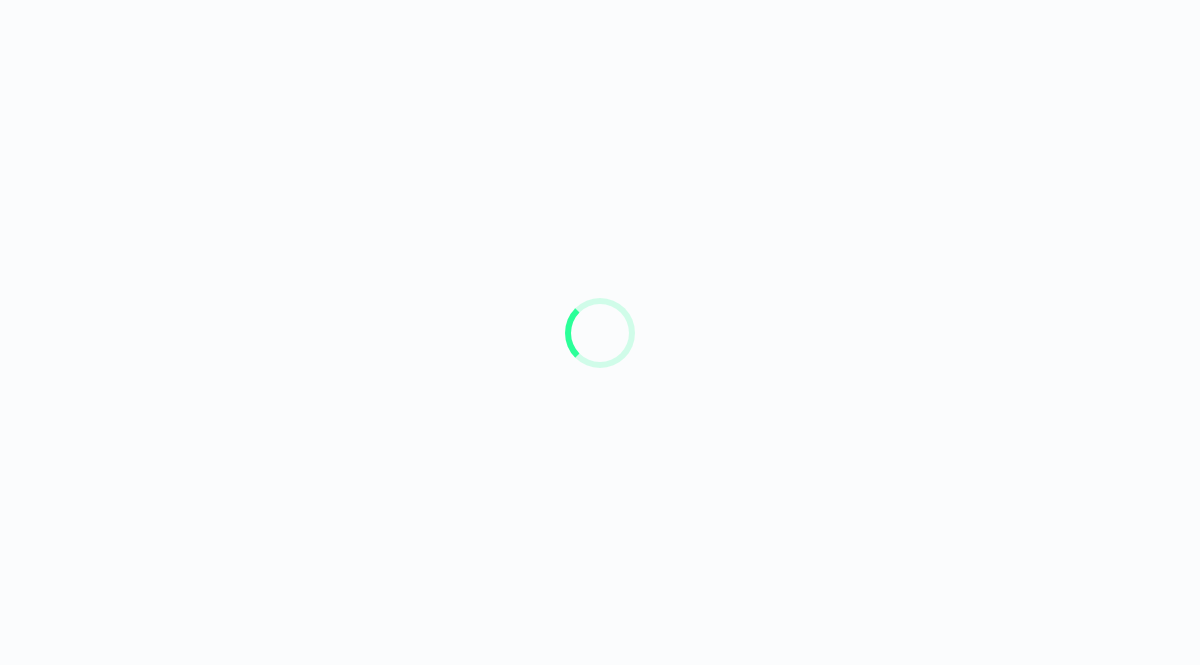 scroll, scrollTop: 0, scrollLeft: 0, axis: both 